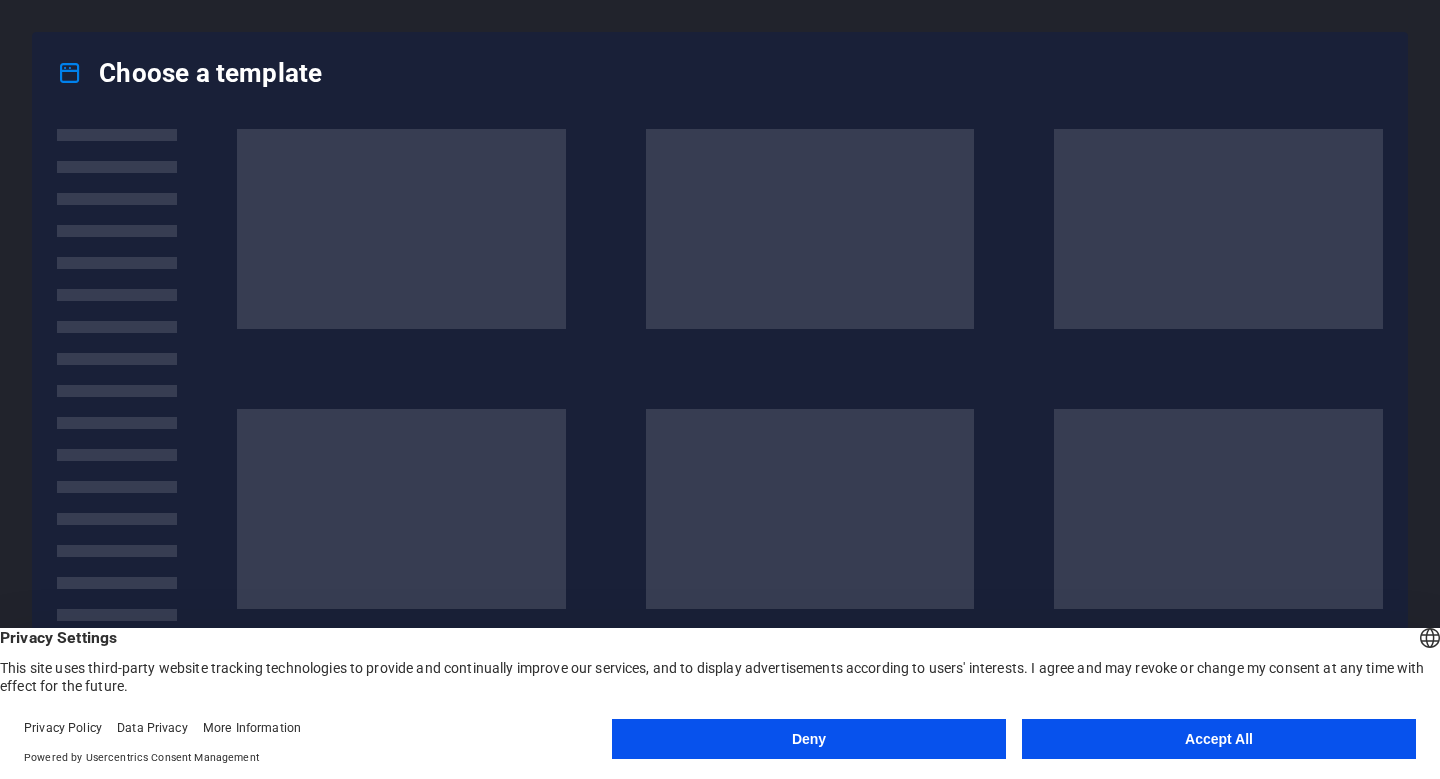 scroll, scrollTop: 0, scrollLeft: 0, axis: both 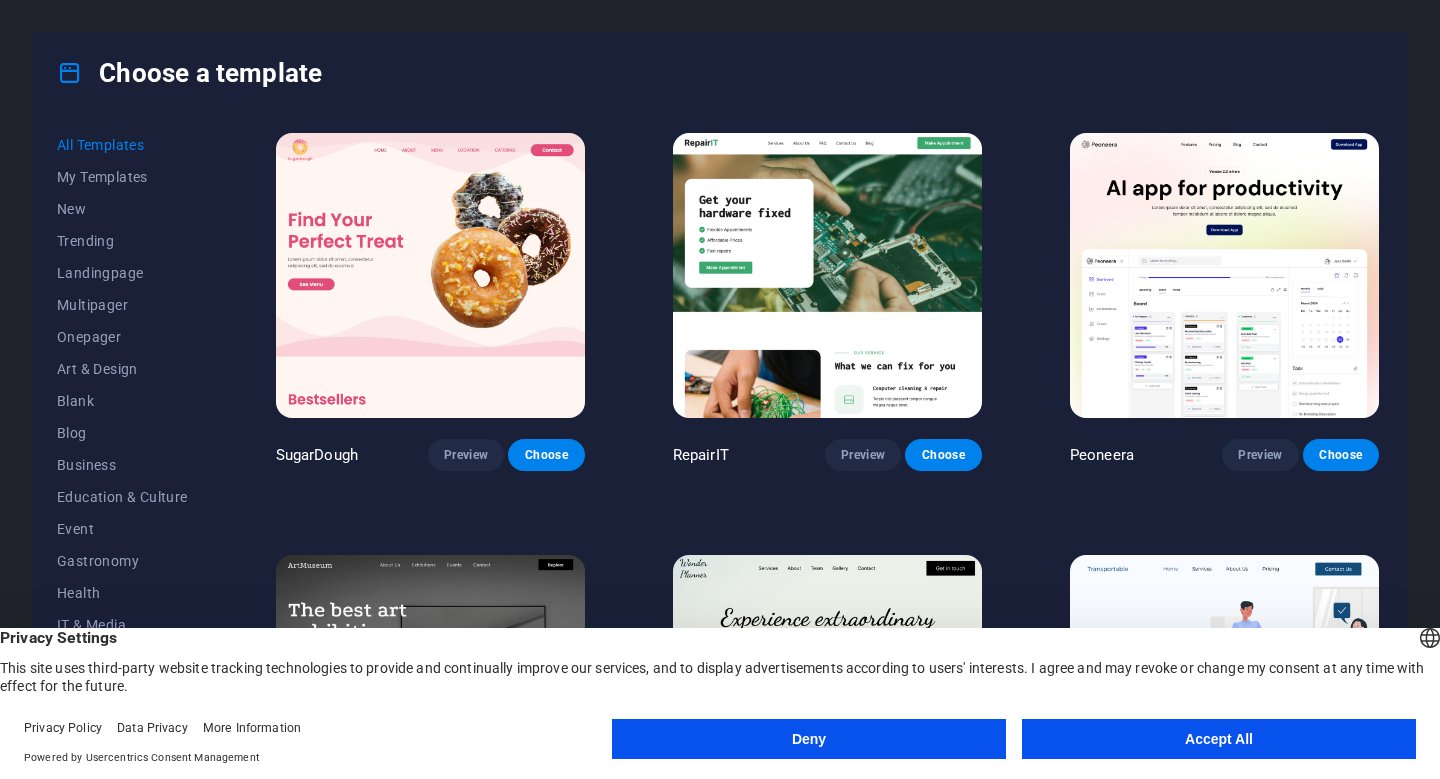 click on "Accept All" at bounding box center (1219, 739) 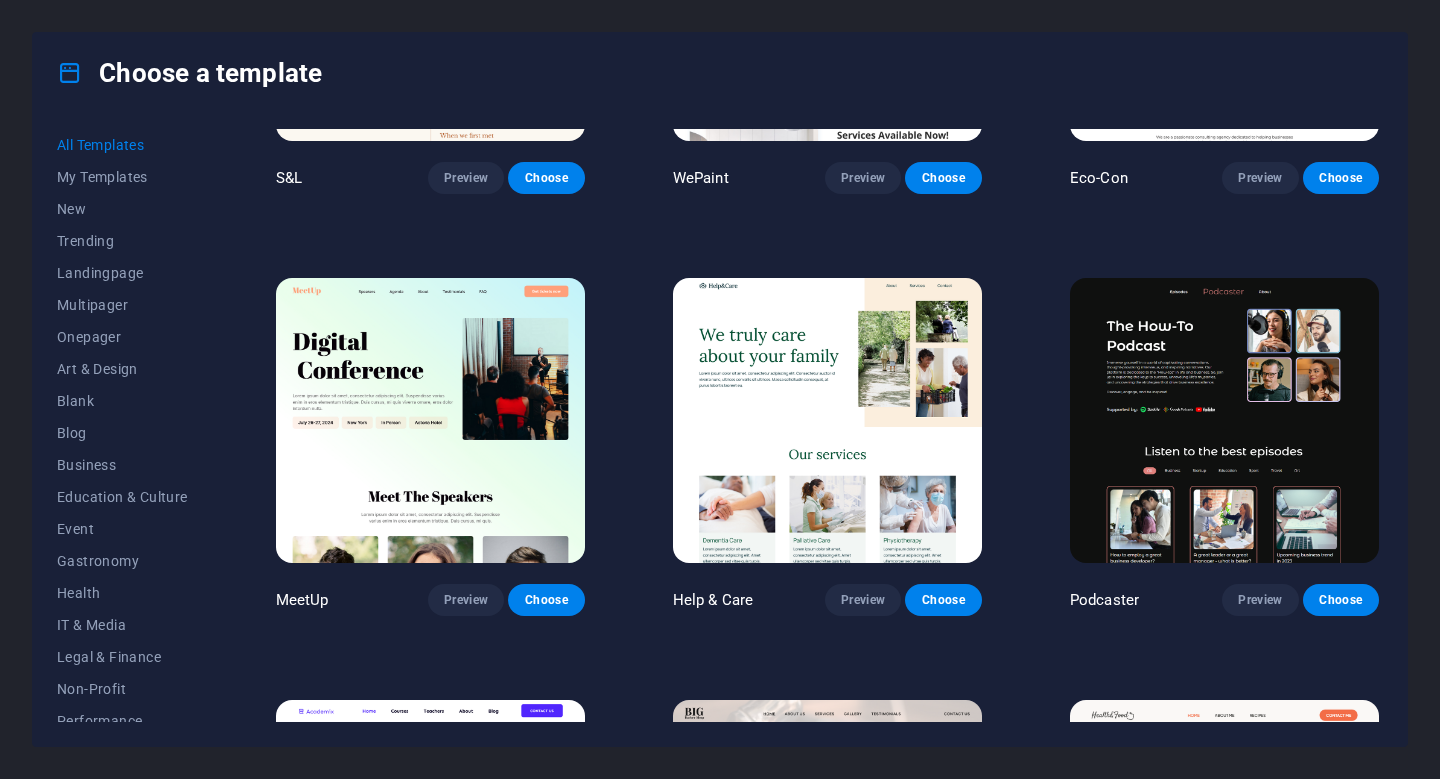 scroll, scrollTop: 1123, scrollLeft: 0, axis: vertical 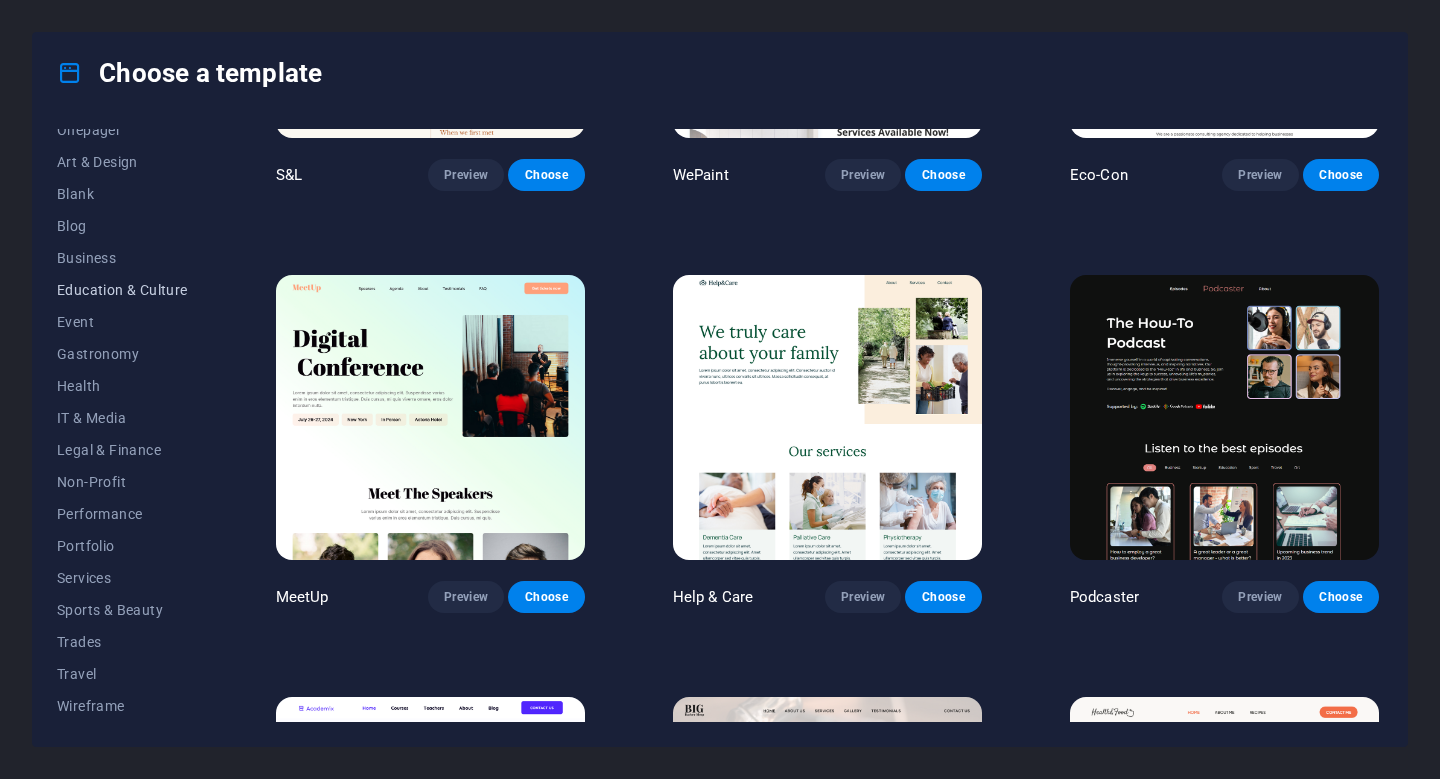click on "Education & Culture" at bounding box center (122, 290) 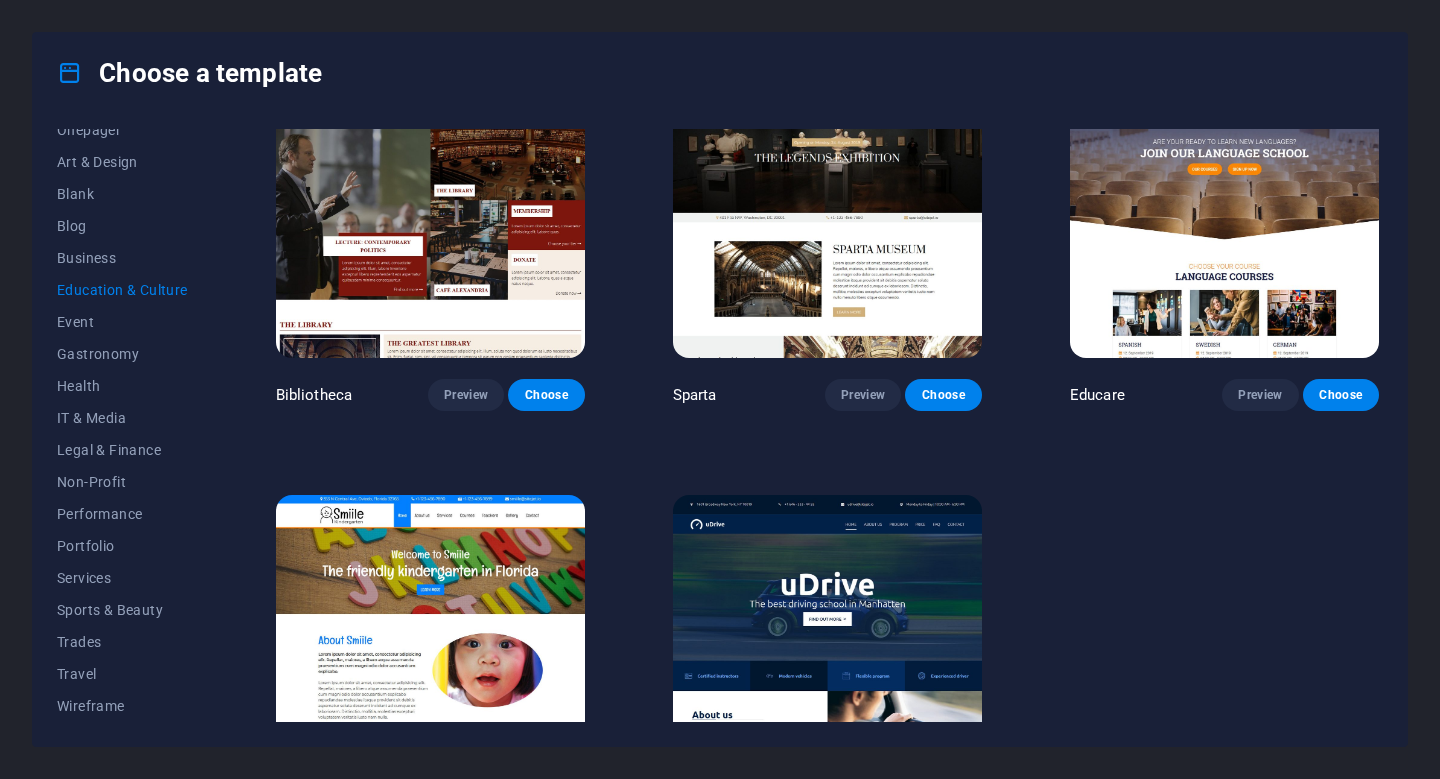 scroll, scrollTop: 496, scrollLeft: 0, axis: vertical 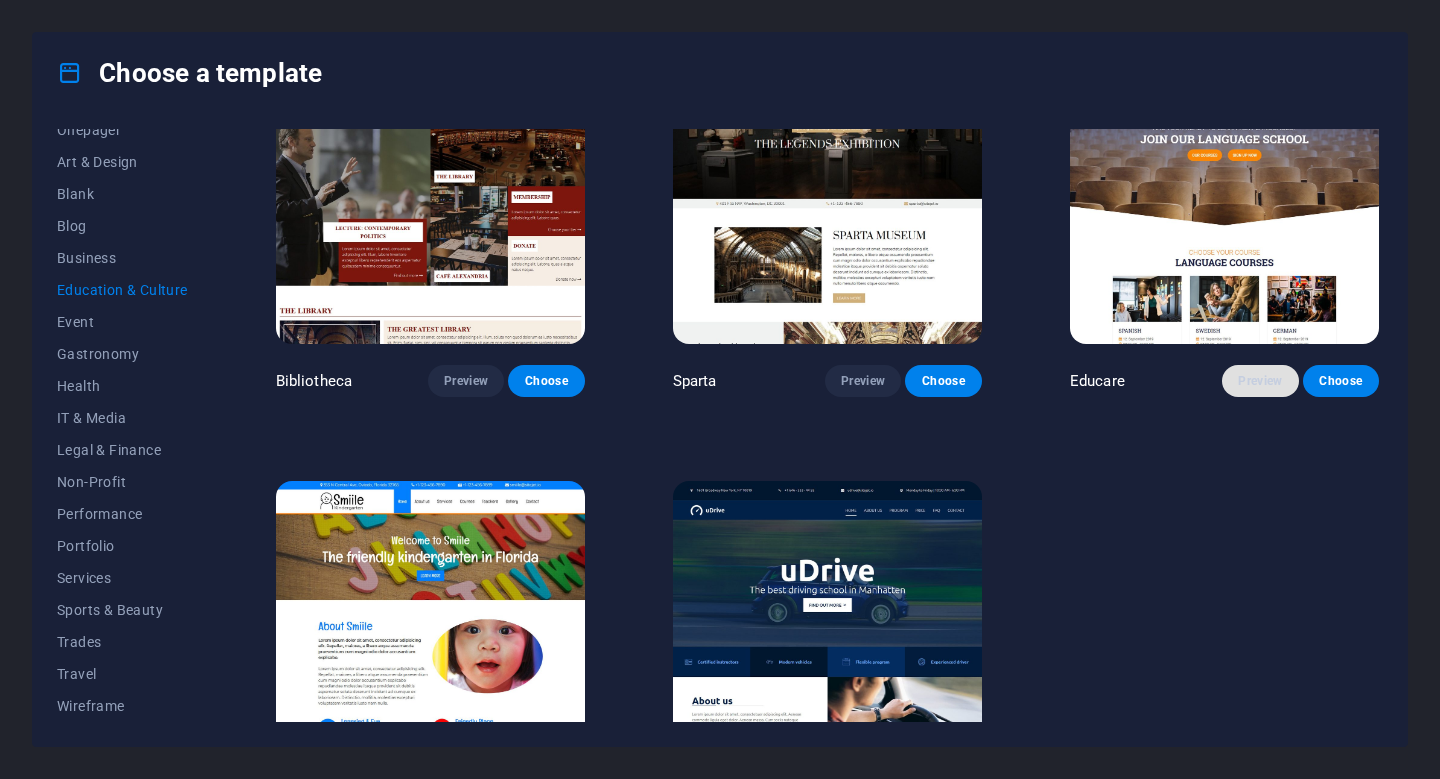 click on "Preview" at bounding box center [1260, 381] 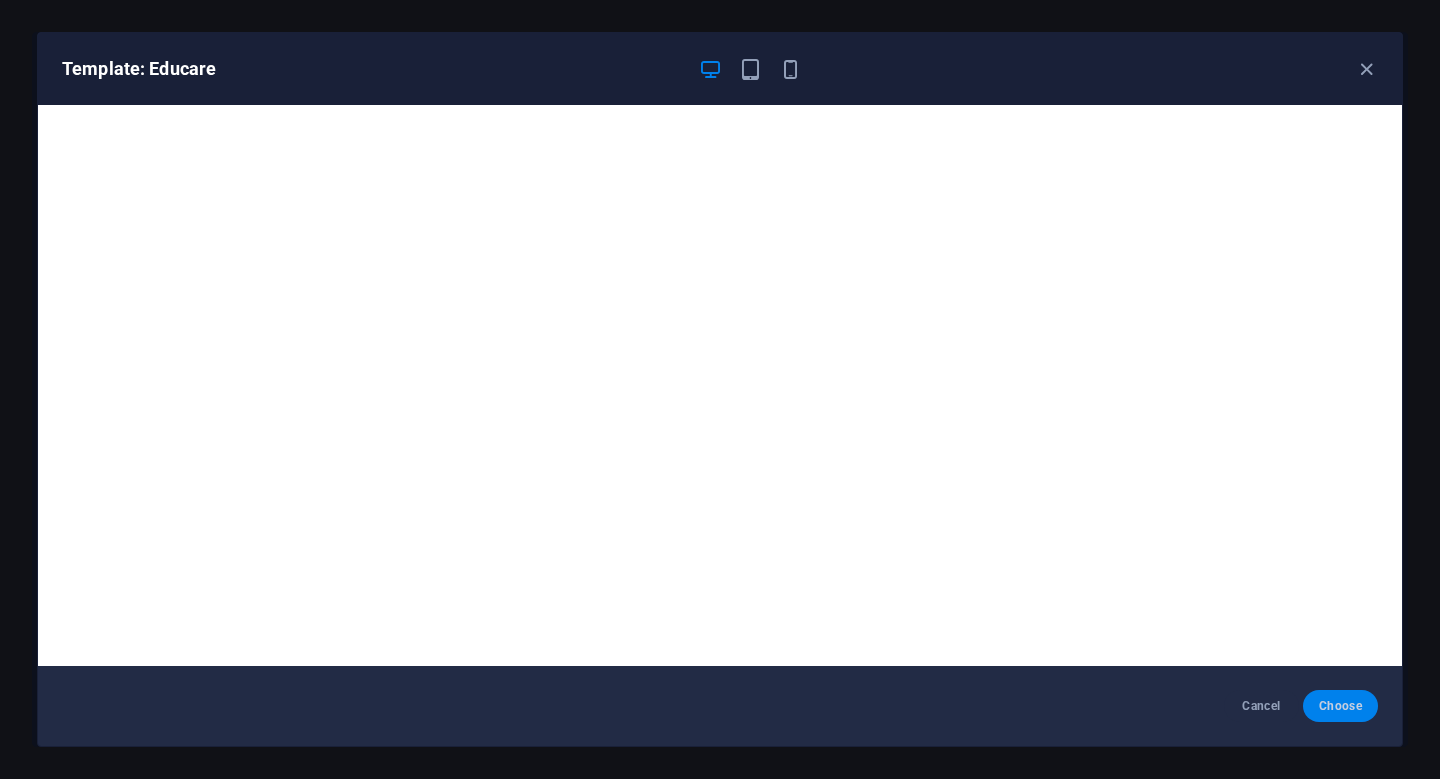click on "Choose" at bounding box center [1340, 706] 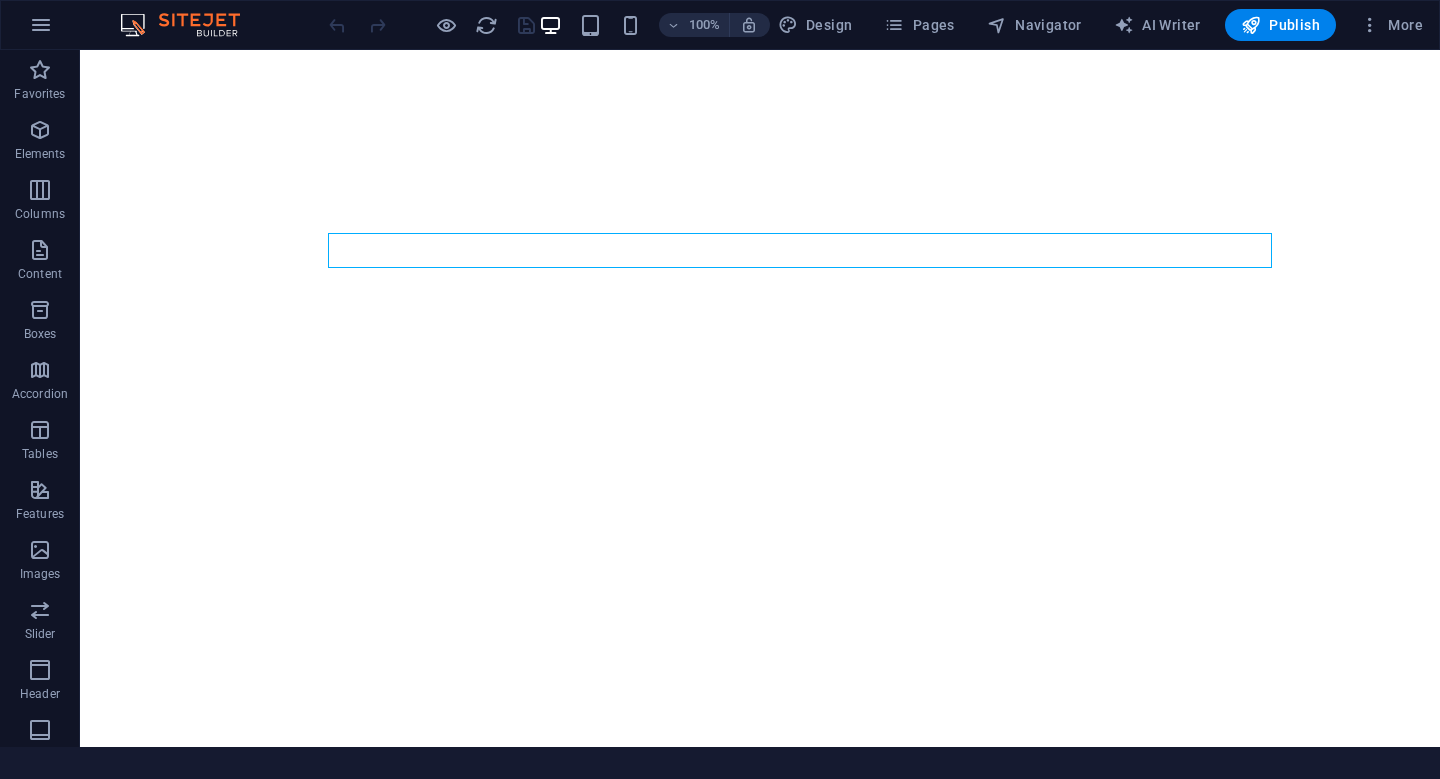 scroll, scrollTop: 0, scrollLeft: 0, axis: both 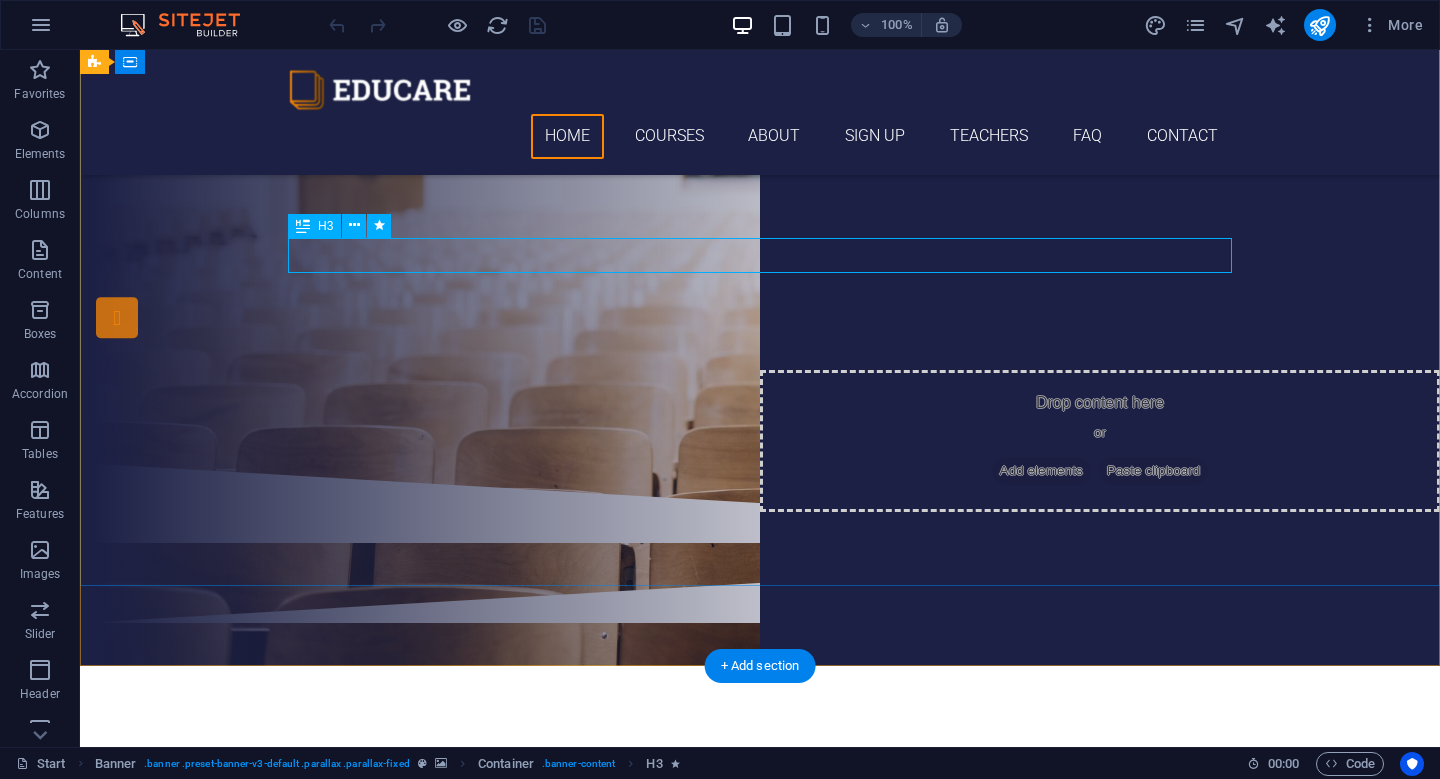 click on "Are you ready to learn new languages?" at bounding box center [760, 162] 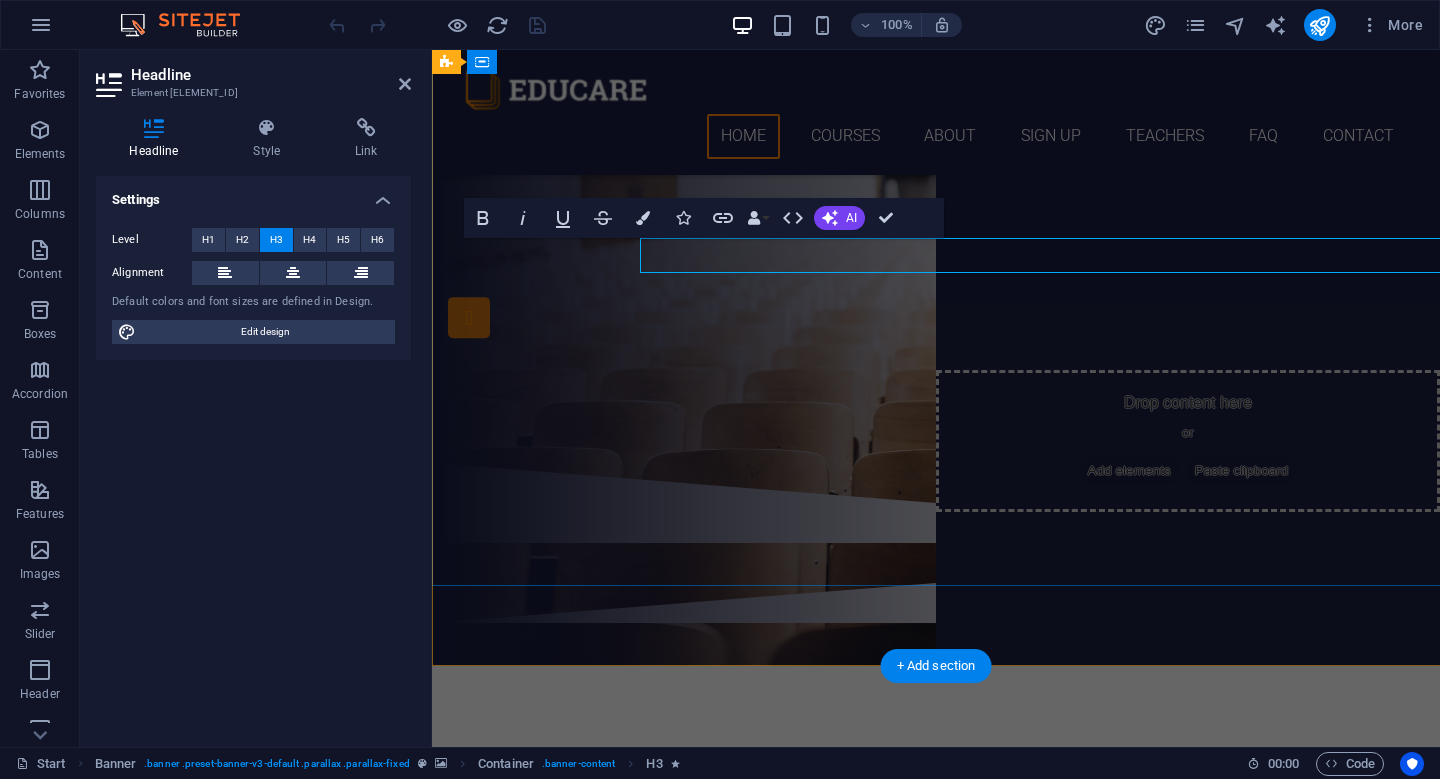 click on "Are you ready to learn new languages?" at bounding box center (936, 162) 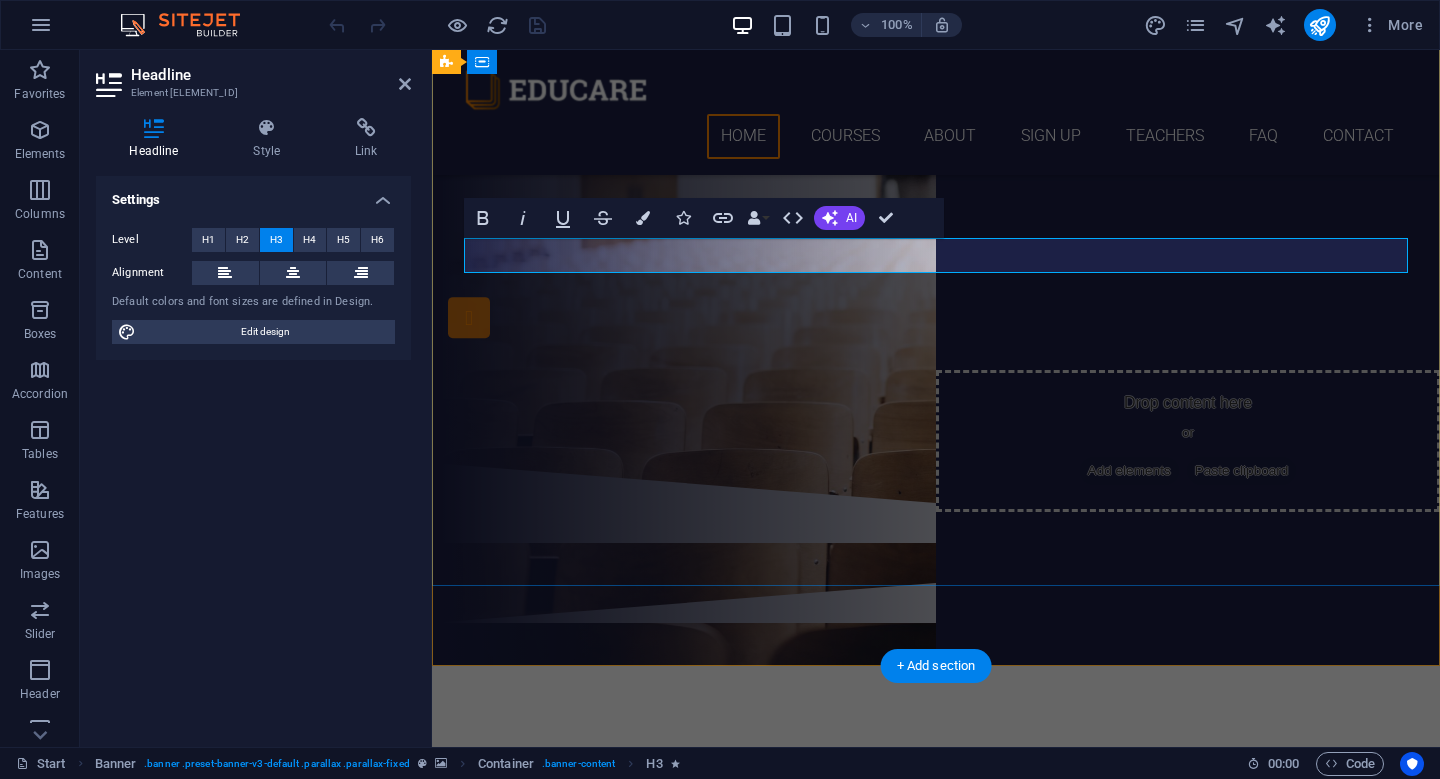 type 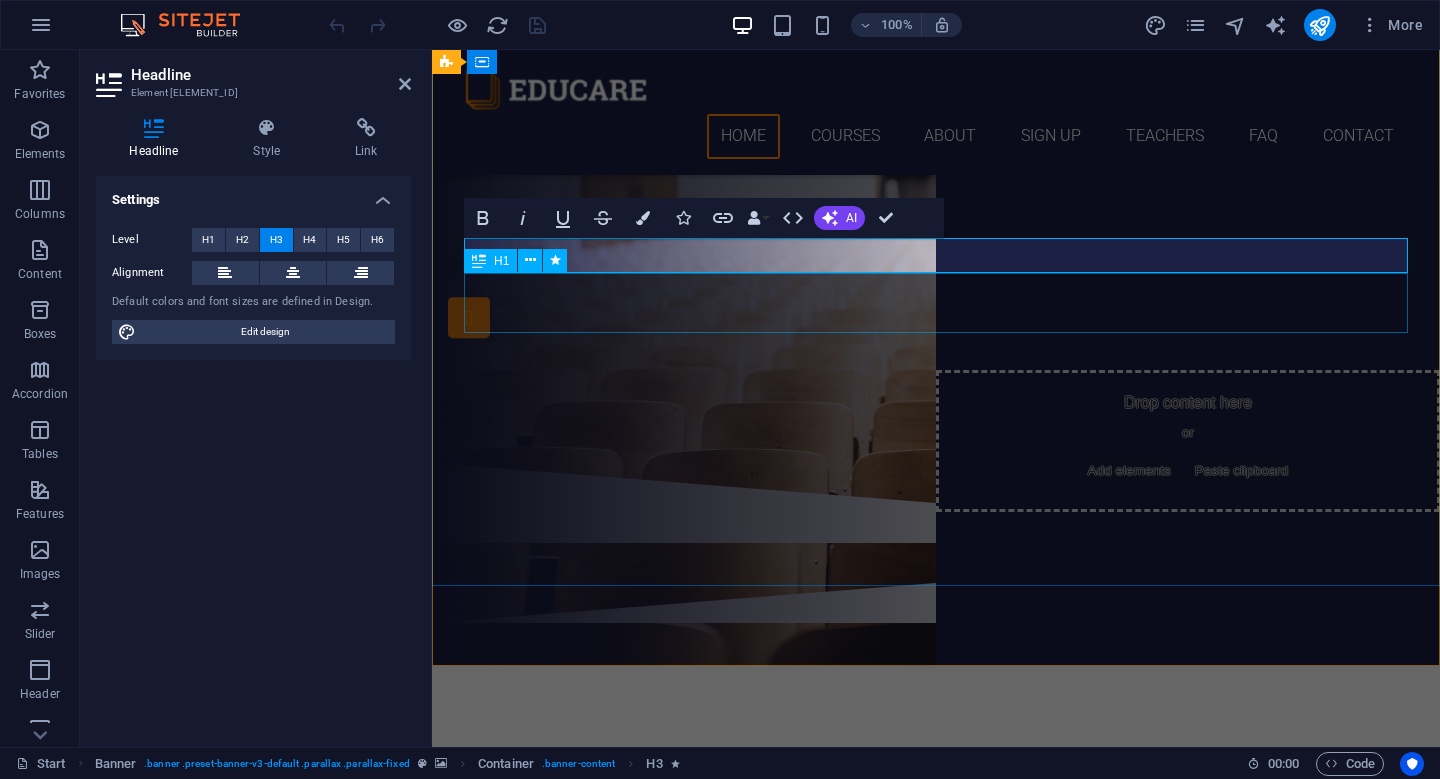 click on "Join our Language School" at bounding box center [936, 210] 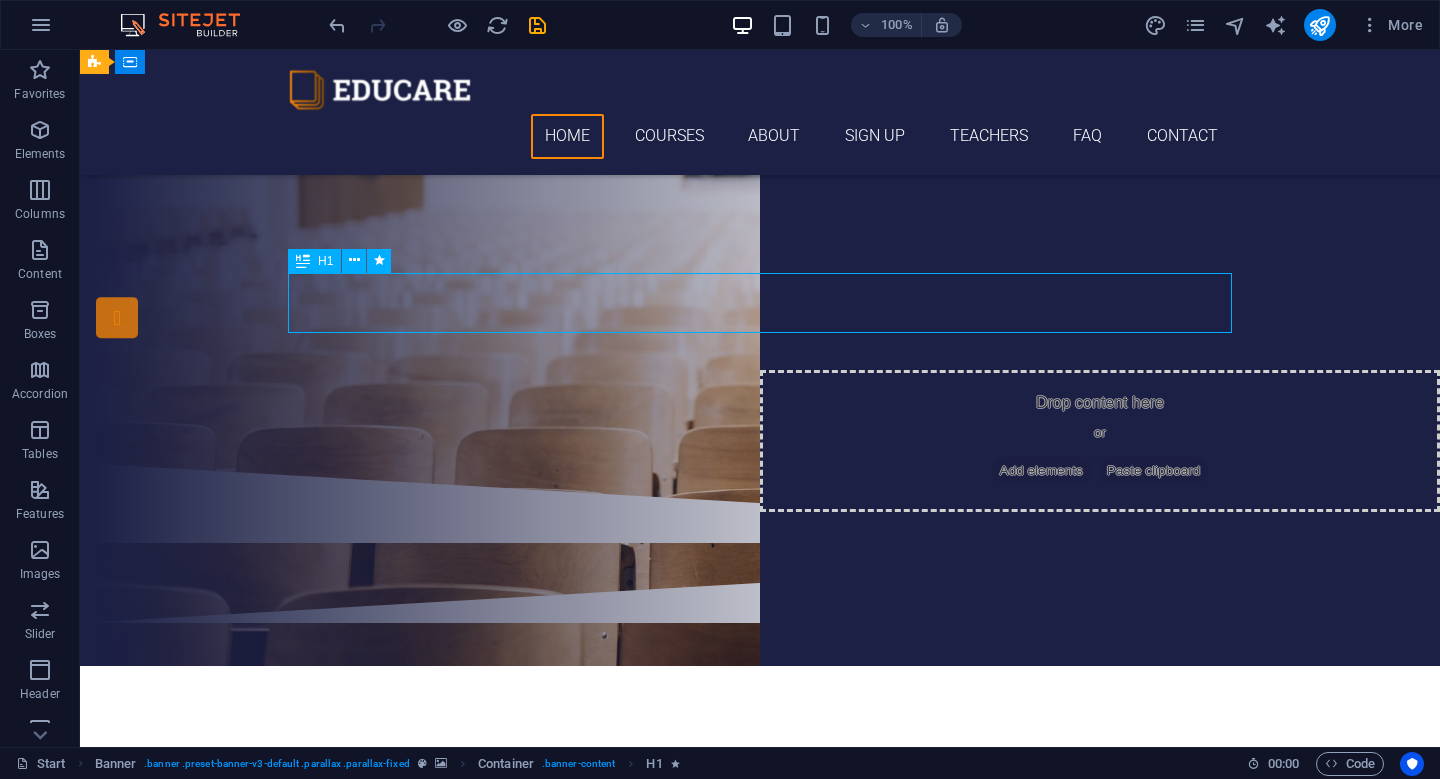 click on "Join our Language School" at bounding box center (760, 210) 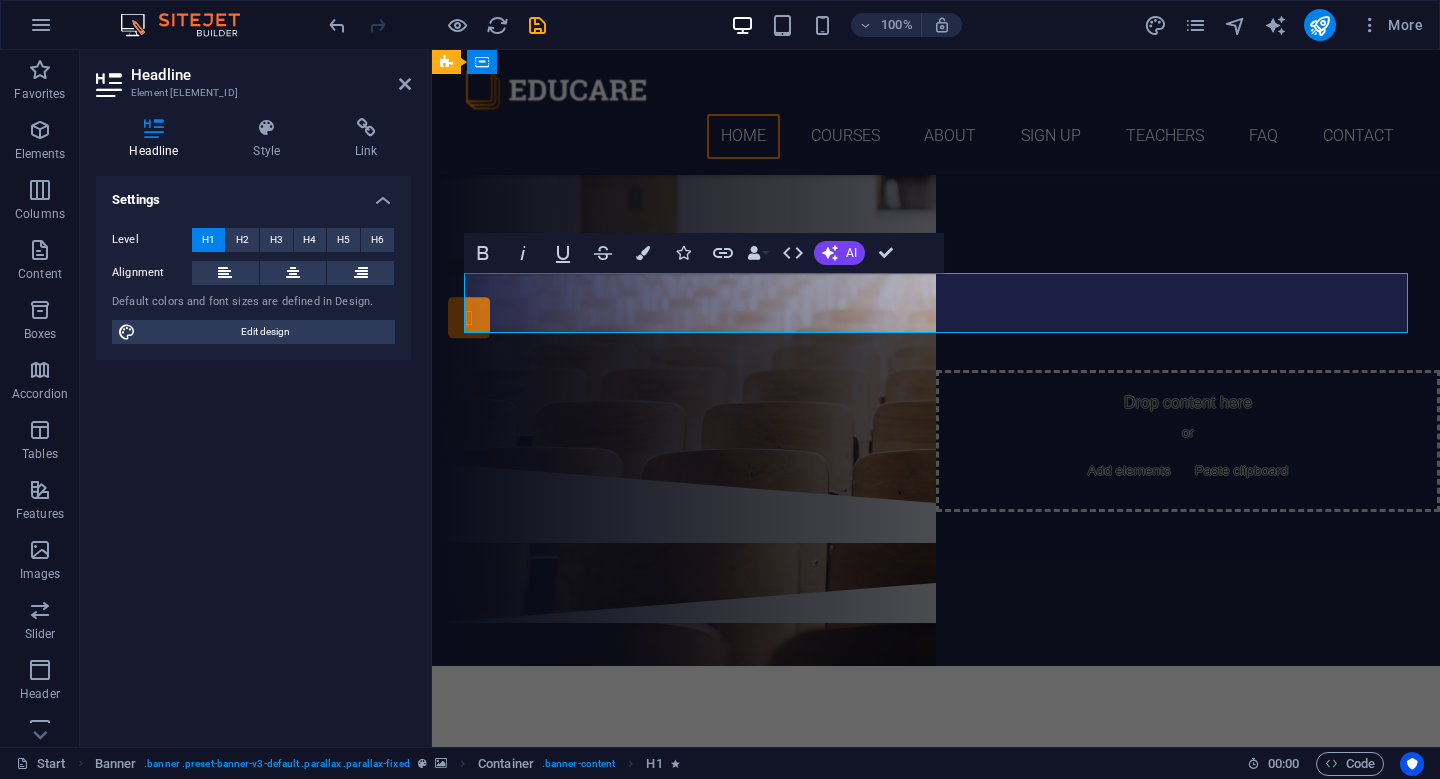 type 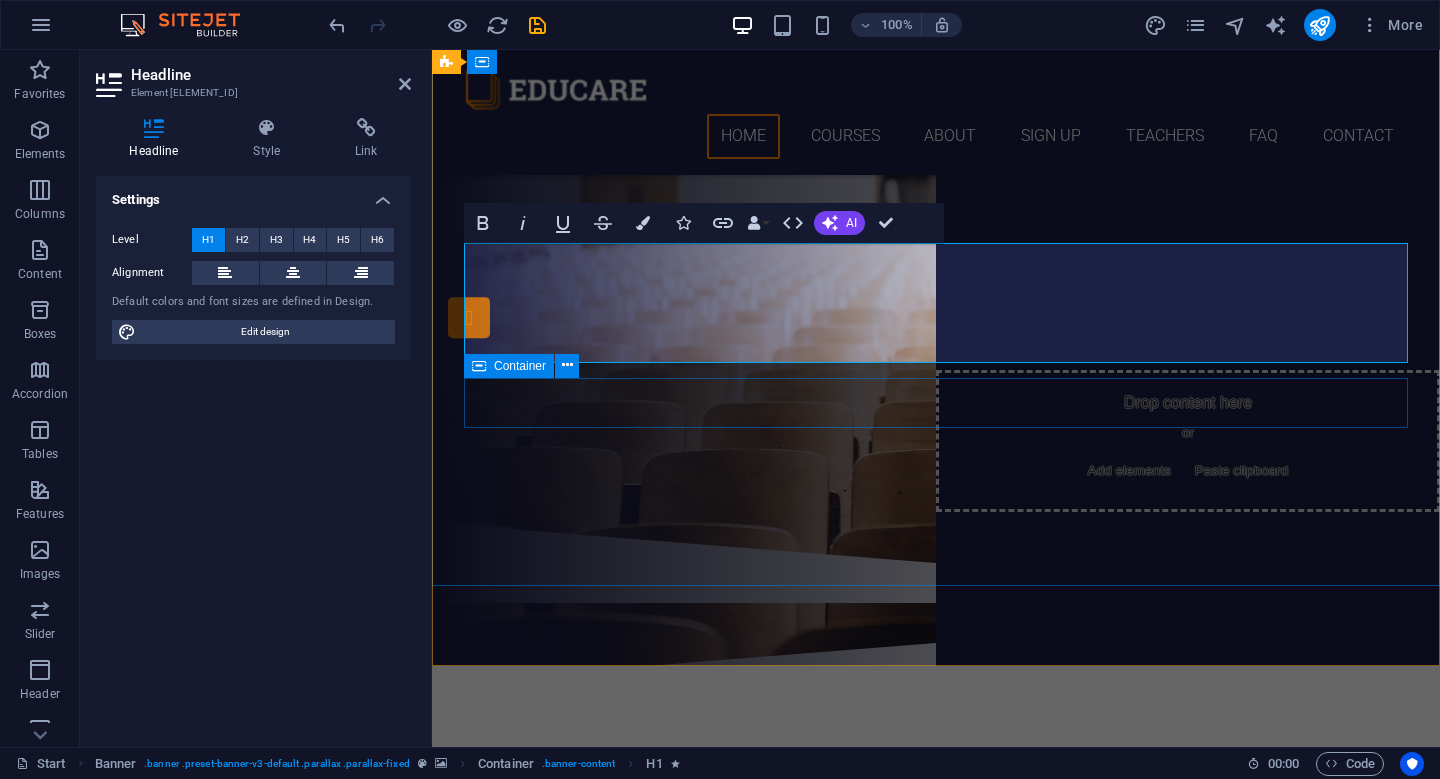 click on "Teaching the joy of learning for a few decades welcome to the lighthouse academy Our Courses Sign up now" at bounding box center [936, 246] 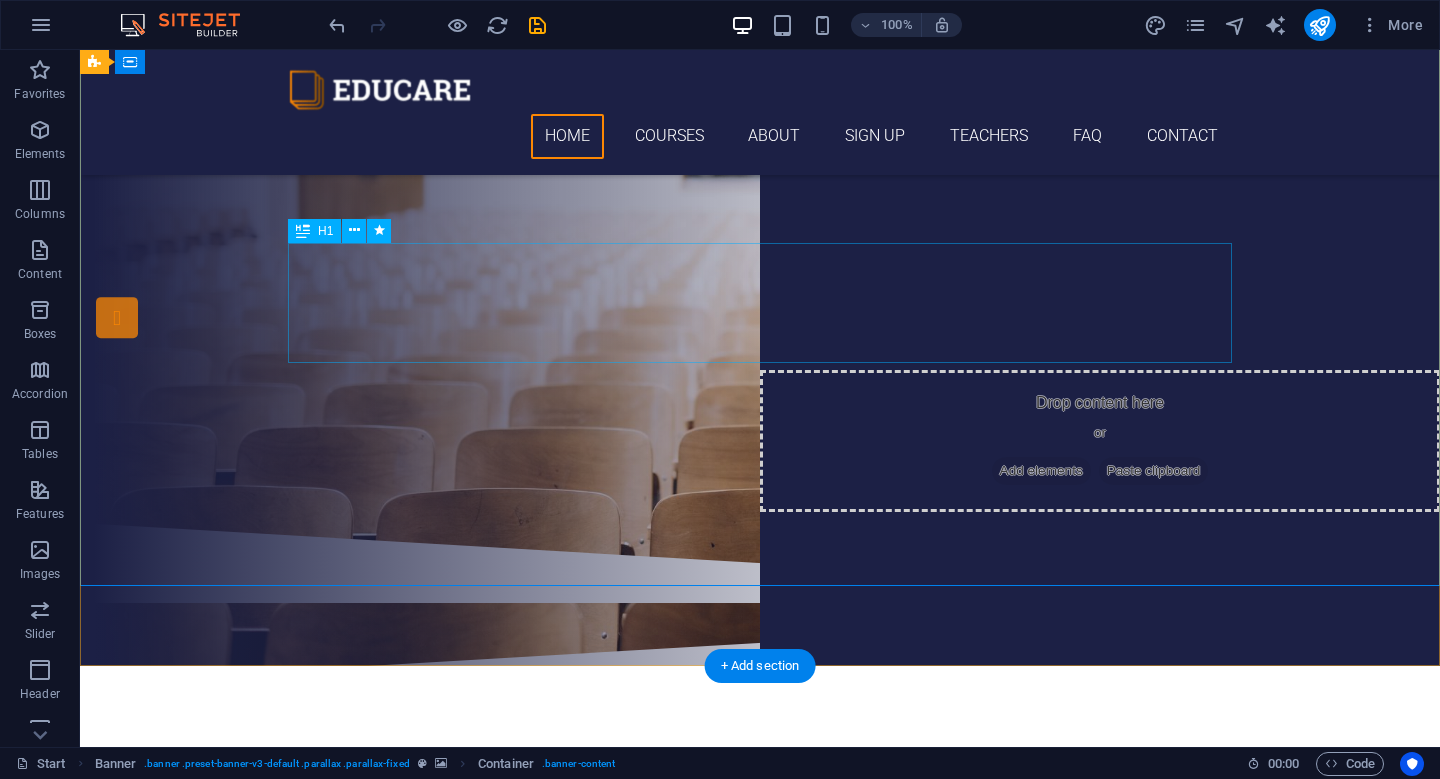 click on "welcome to the lighthouse academy" at bounding box center (760, 240) 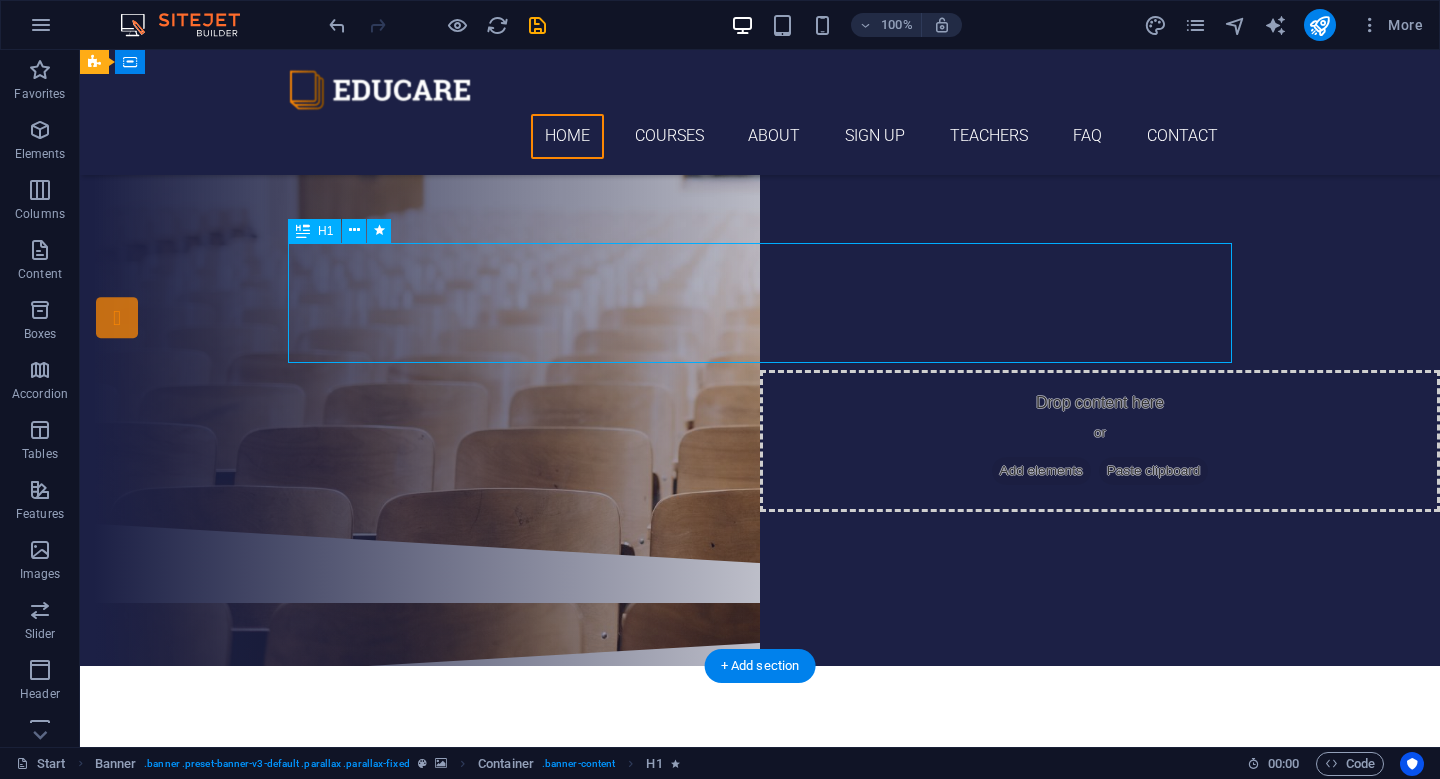 click on "welcome to the lighthouse academy" at bounding box center (760, 240) 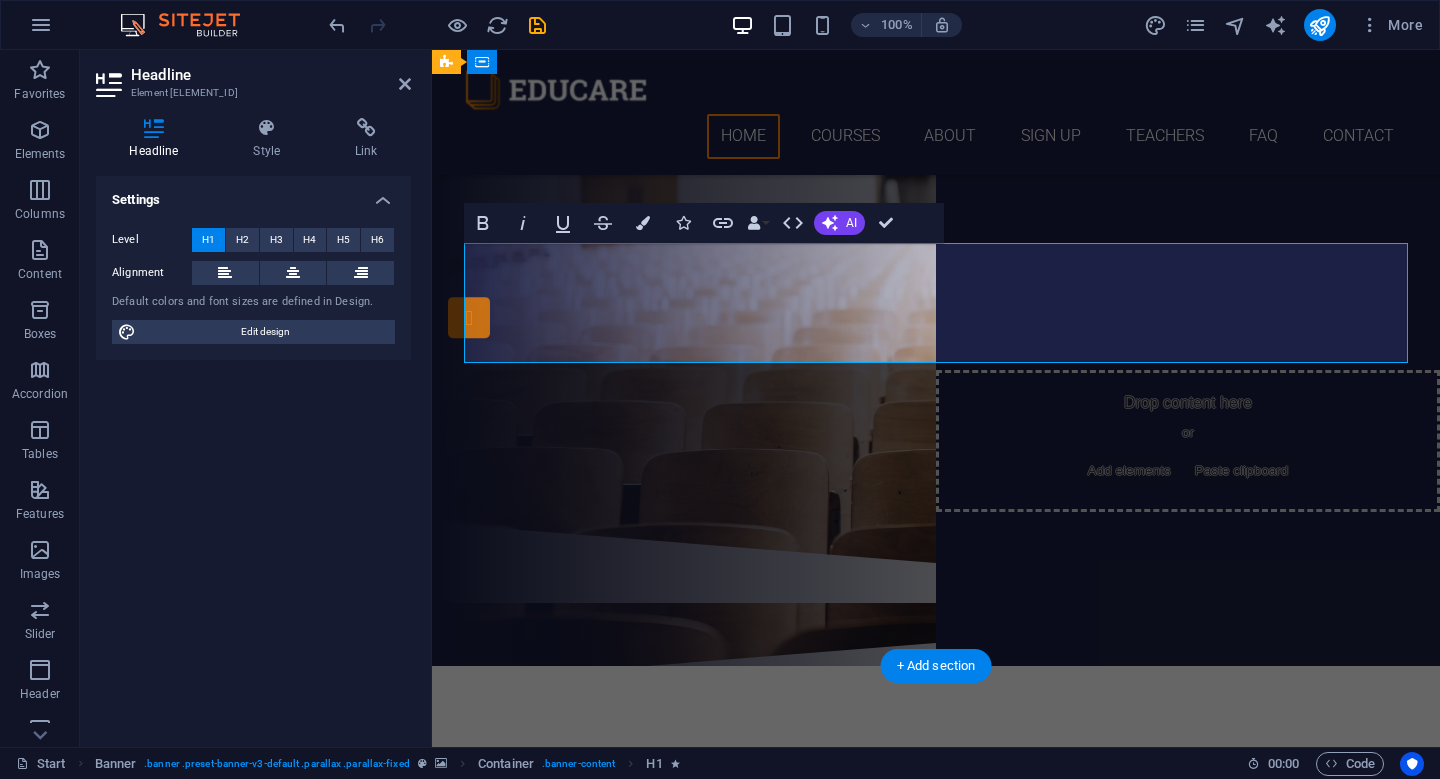 click on "welcome to the lighthouse academy" at bounding box center [936, 239] 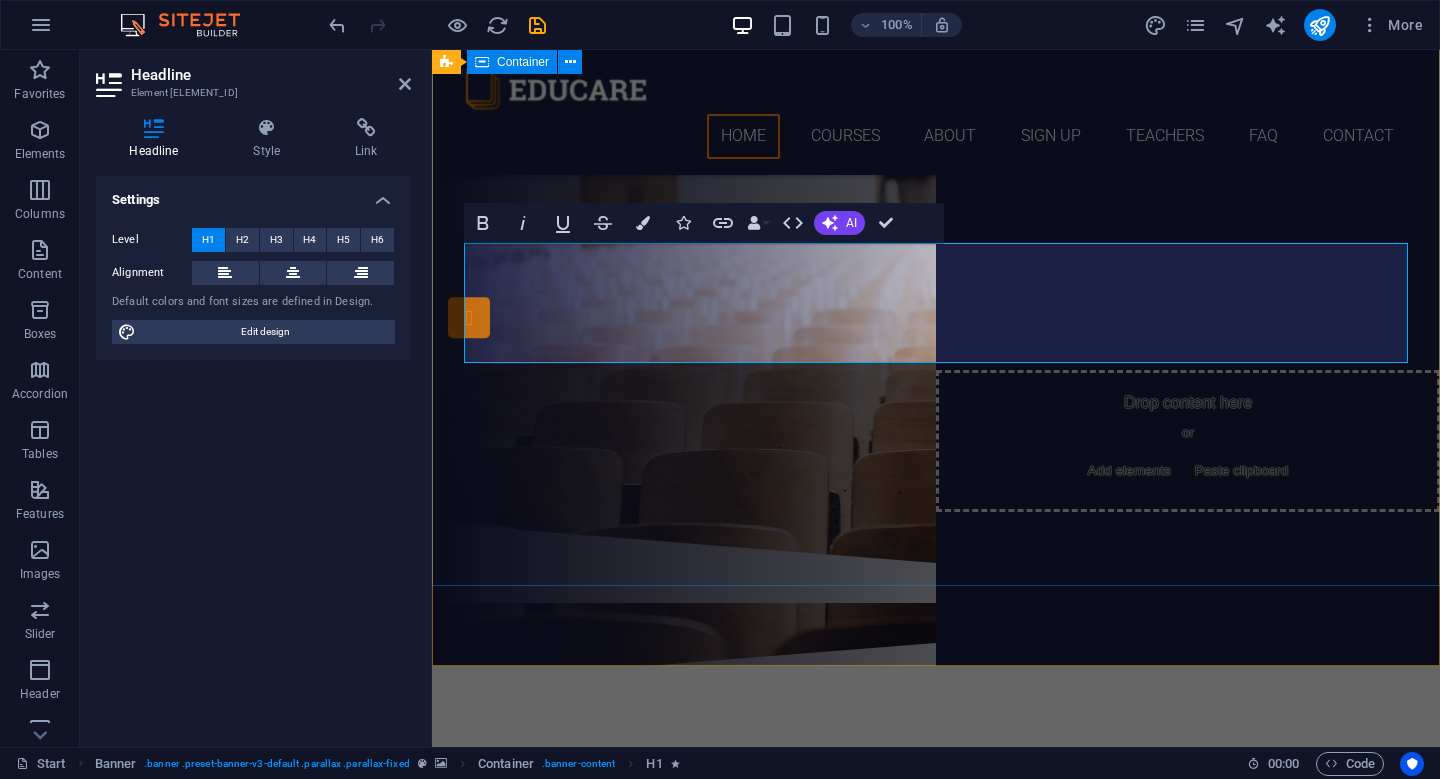 click on "Teaching the joy of learning for a few decades welcome to  ‌the lighthouse academy Our Courses Sign up now" at bounding box center [936, 246] 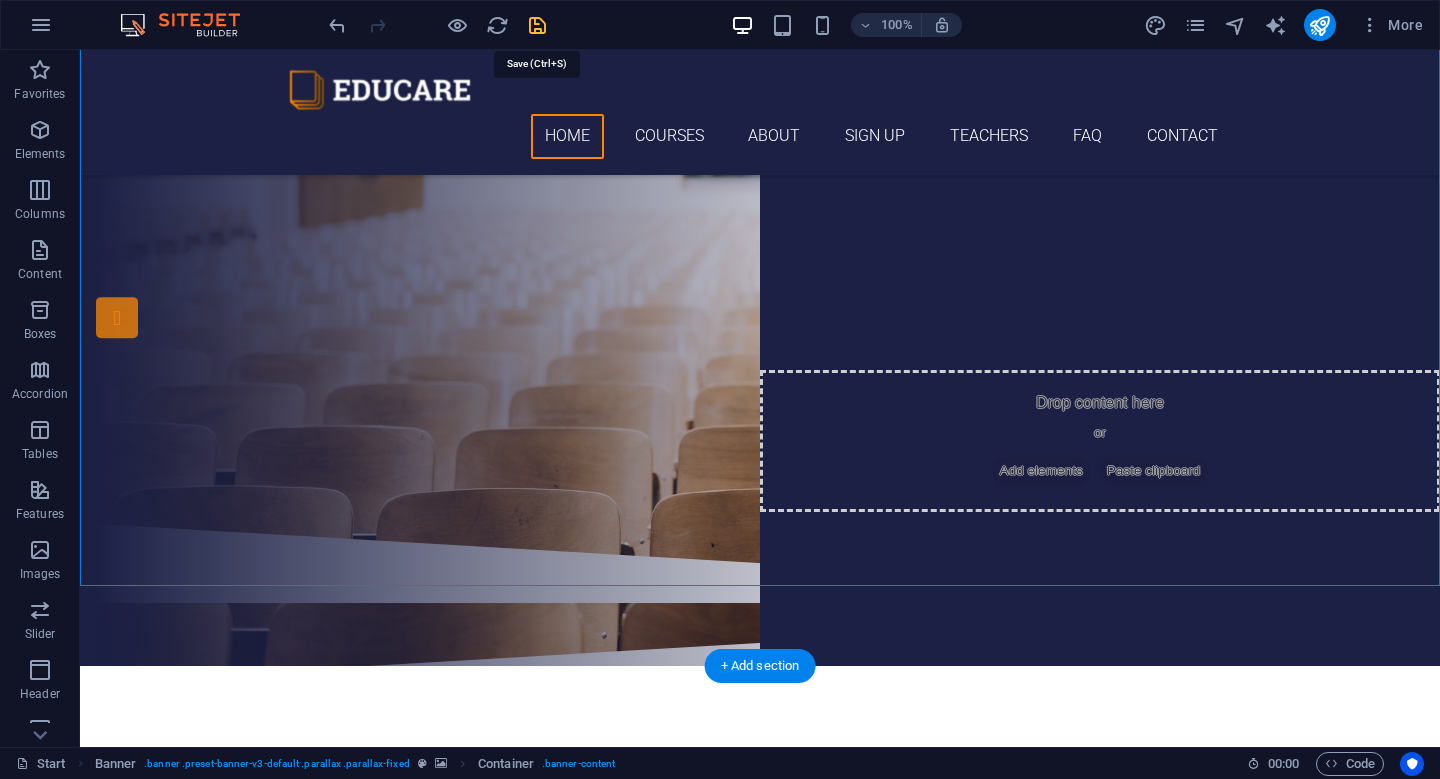 click at bounding box center [537, 25] 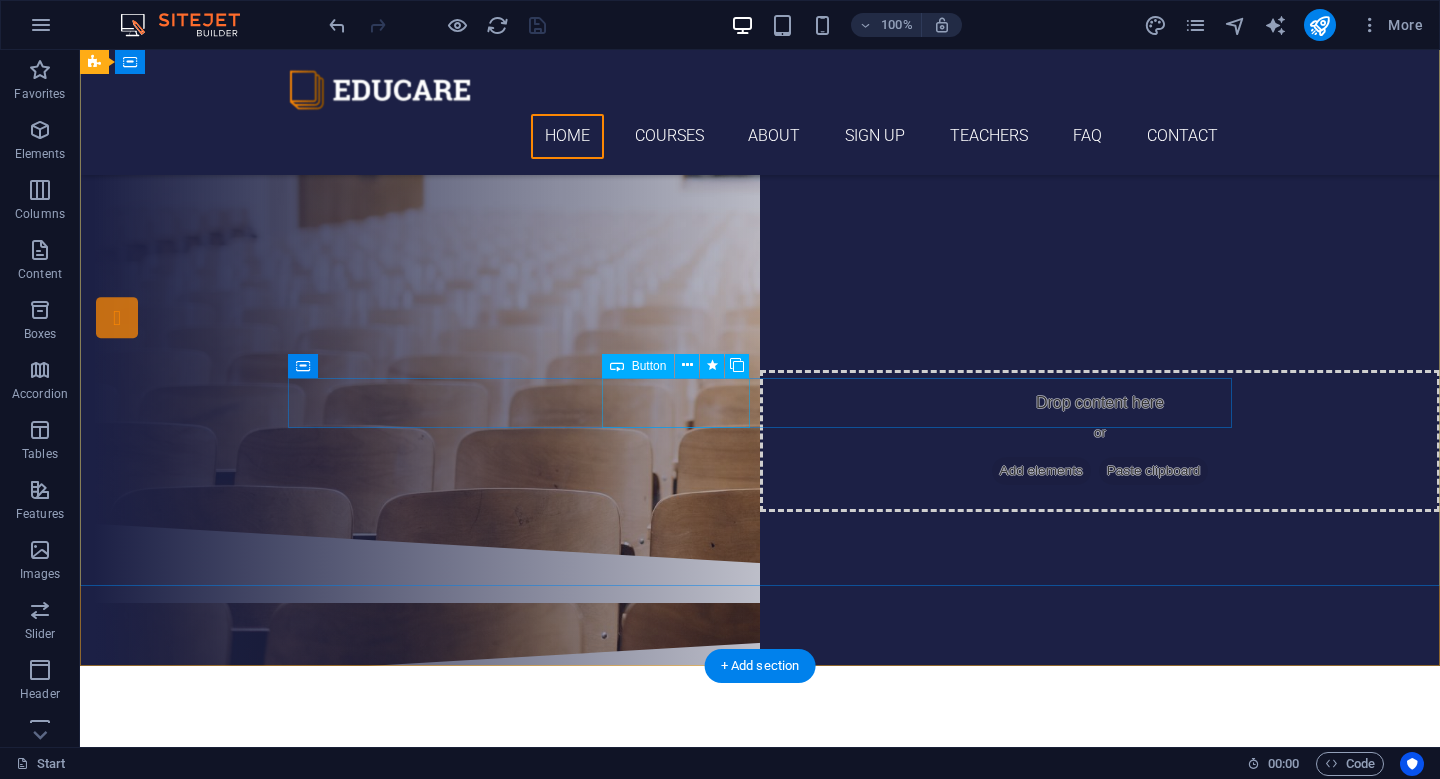 click on "Our Courses" at bounding box center [760, 340] 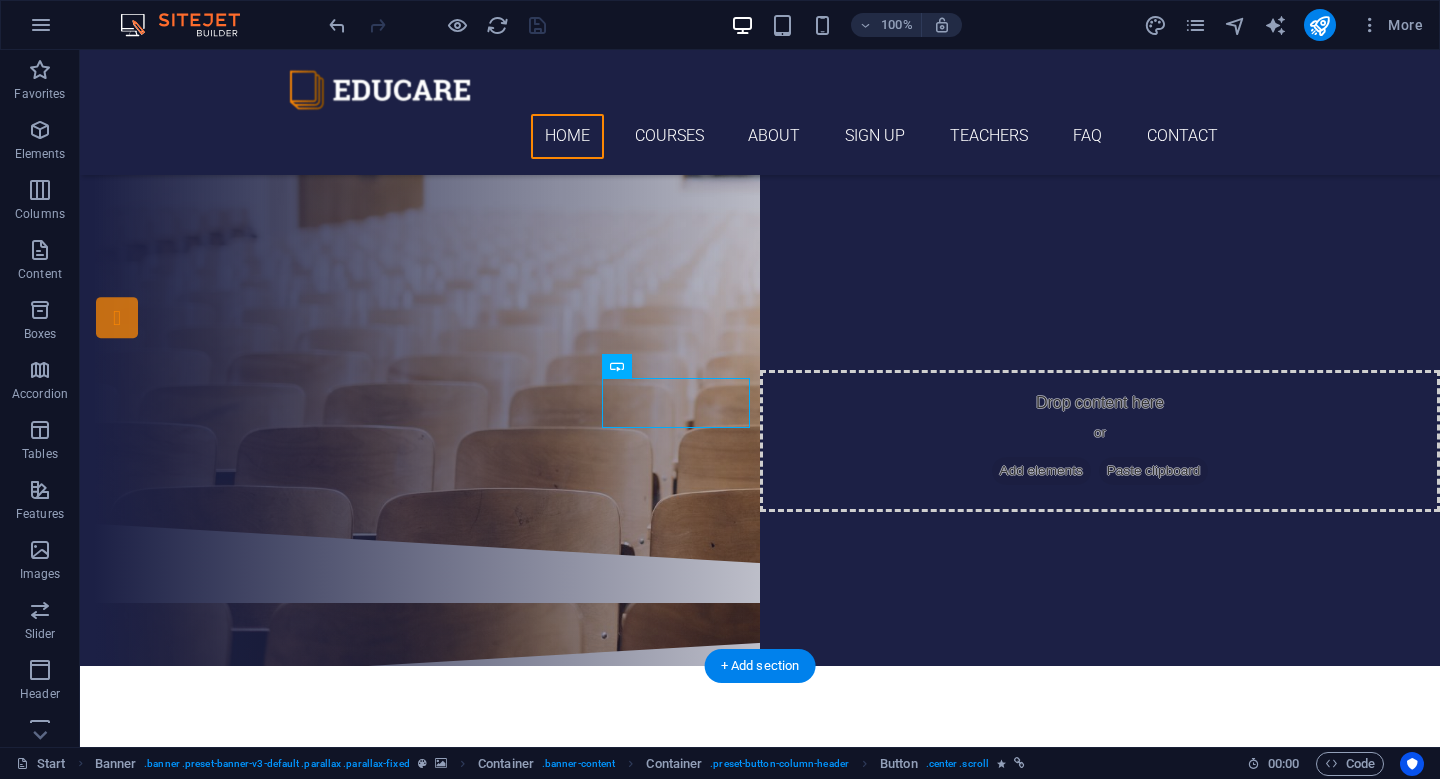 click on "Our Courses" at bounding box center [760, 340] 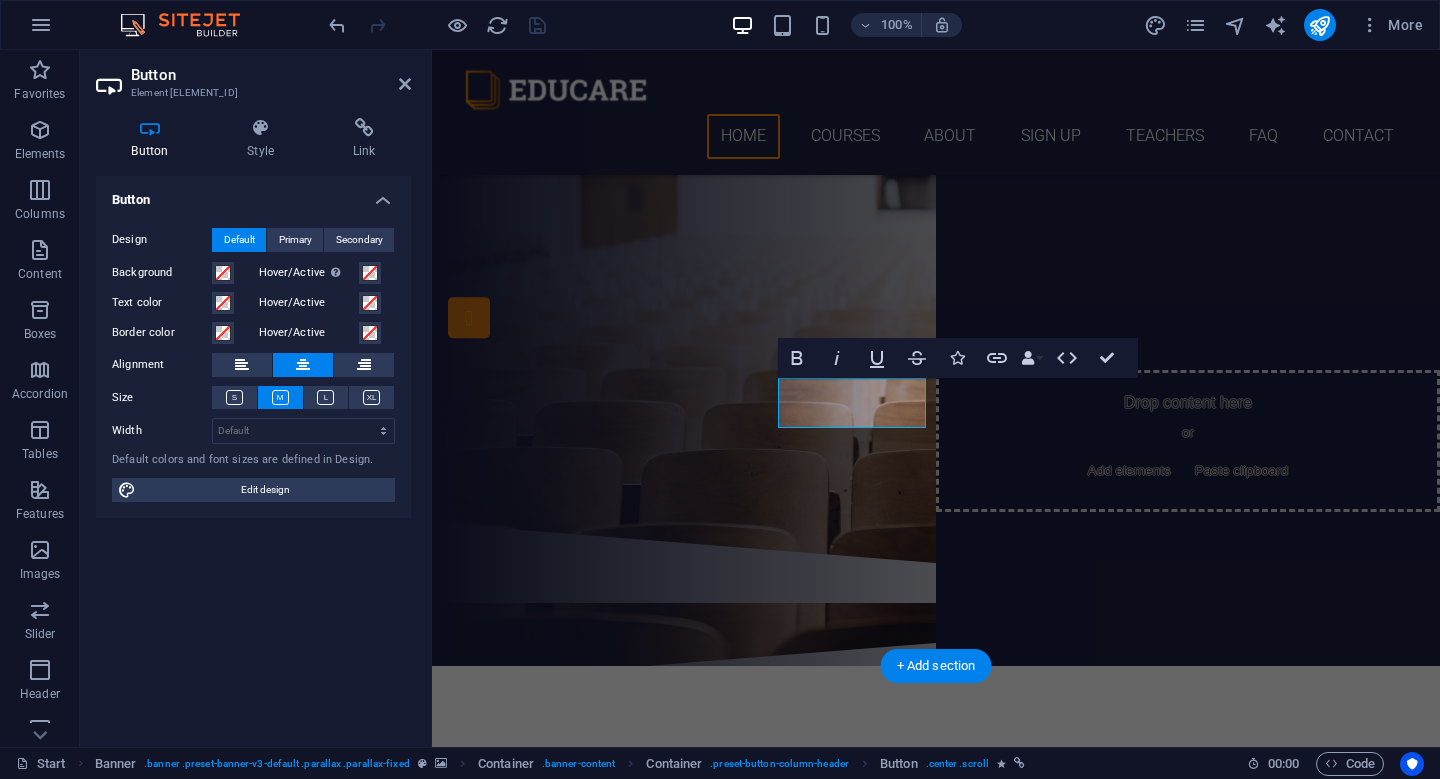 type 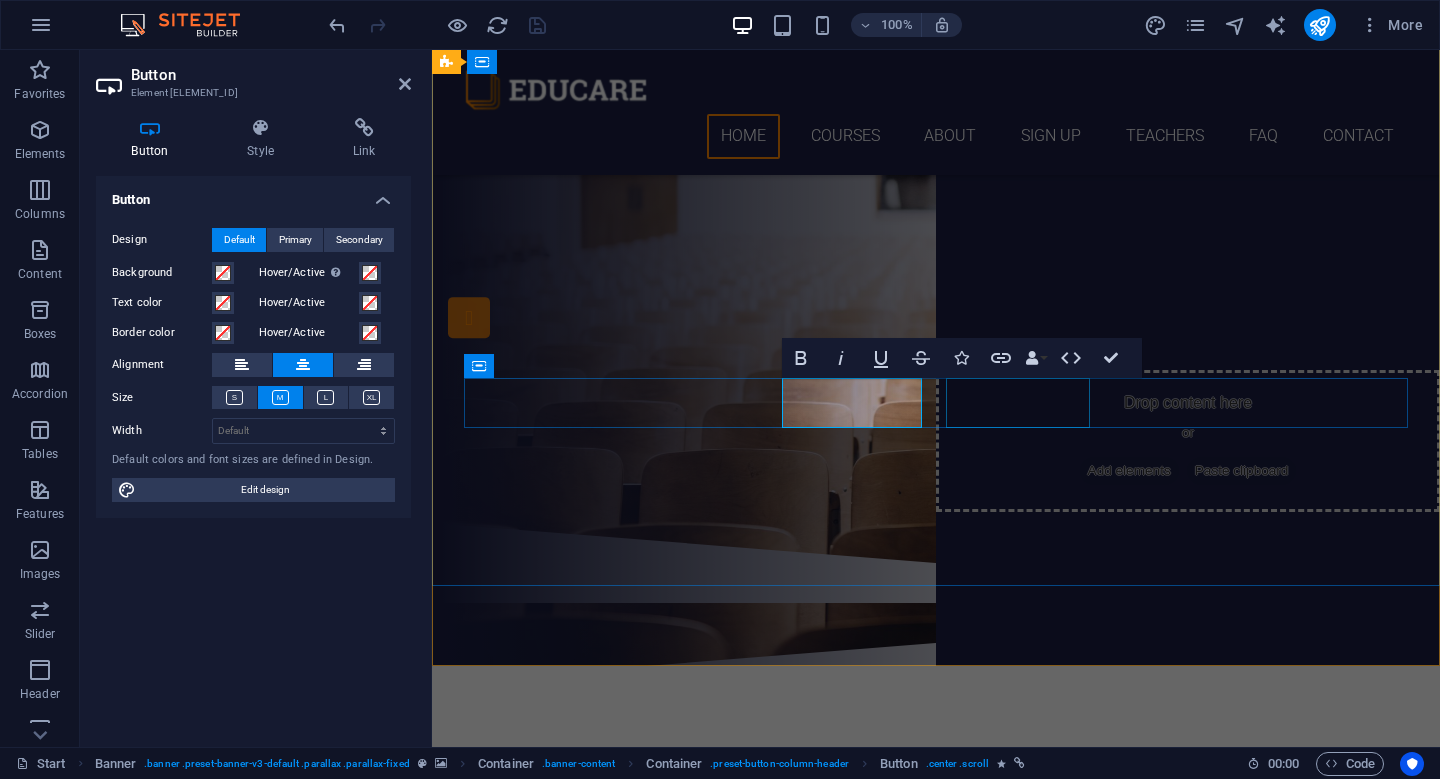 click on "Sign up now" at bounding box center (936, 402) 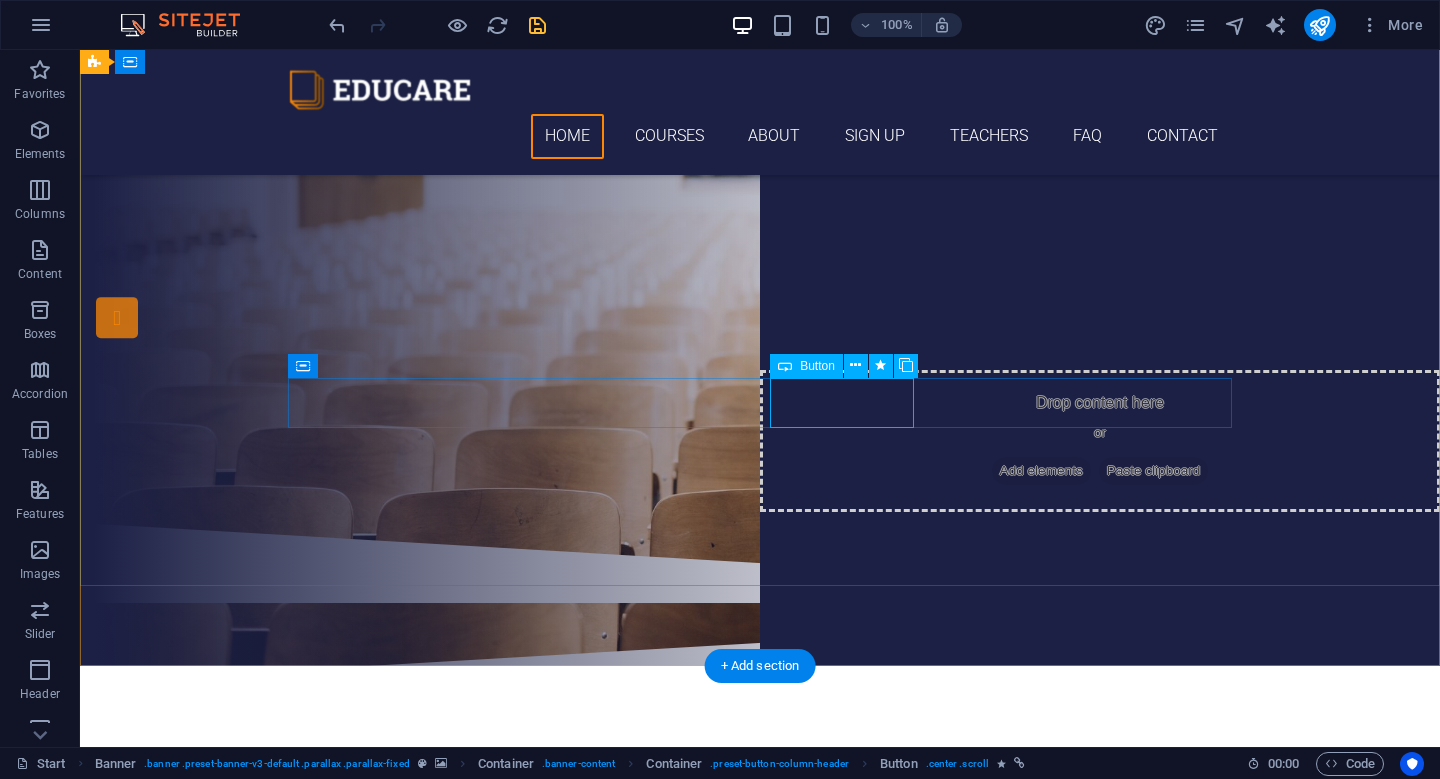 click on "Sign up now" at bounding box center [760, 402] 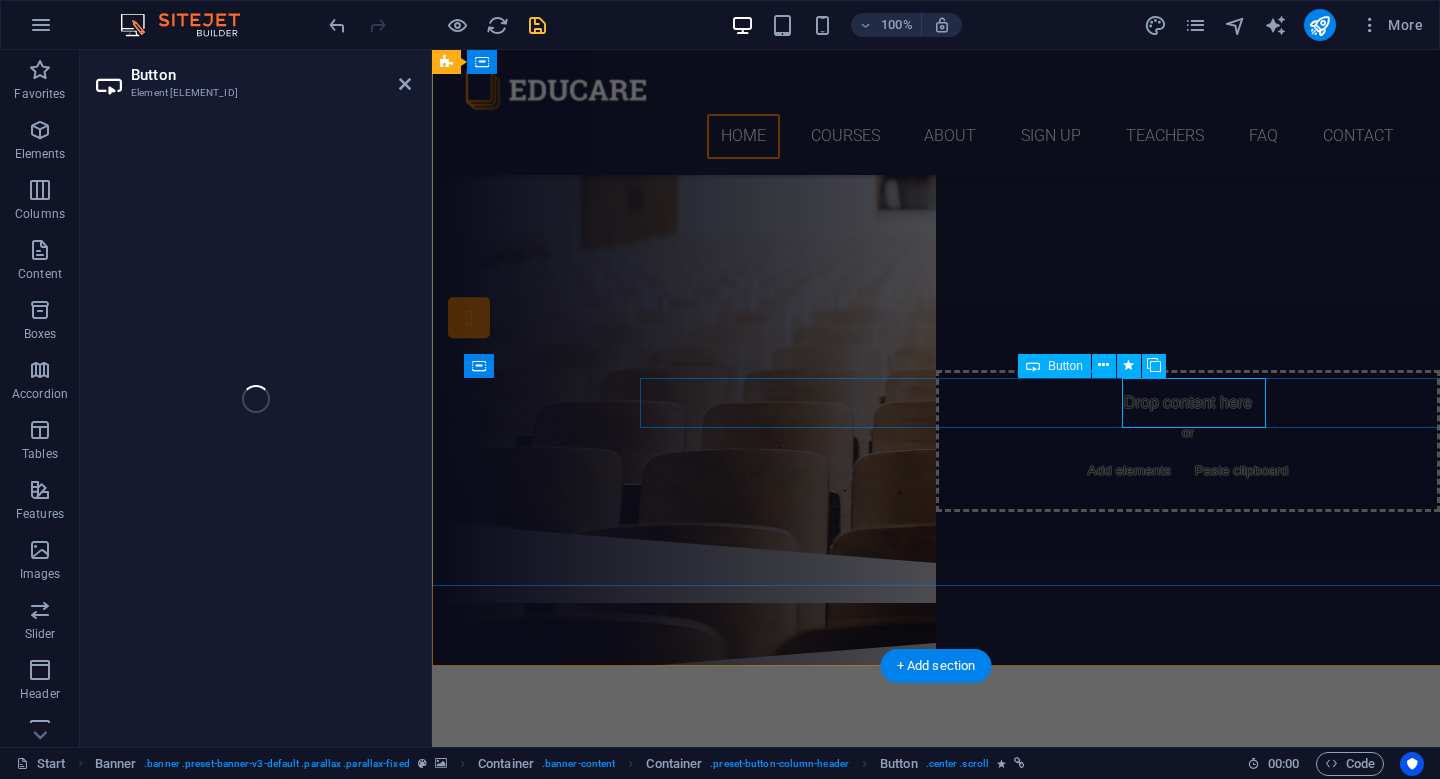 click on "Learn more" at bounding box center [936, 340] 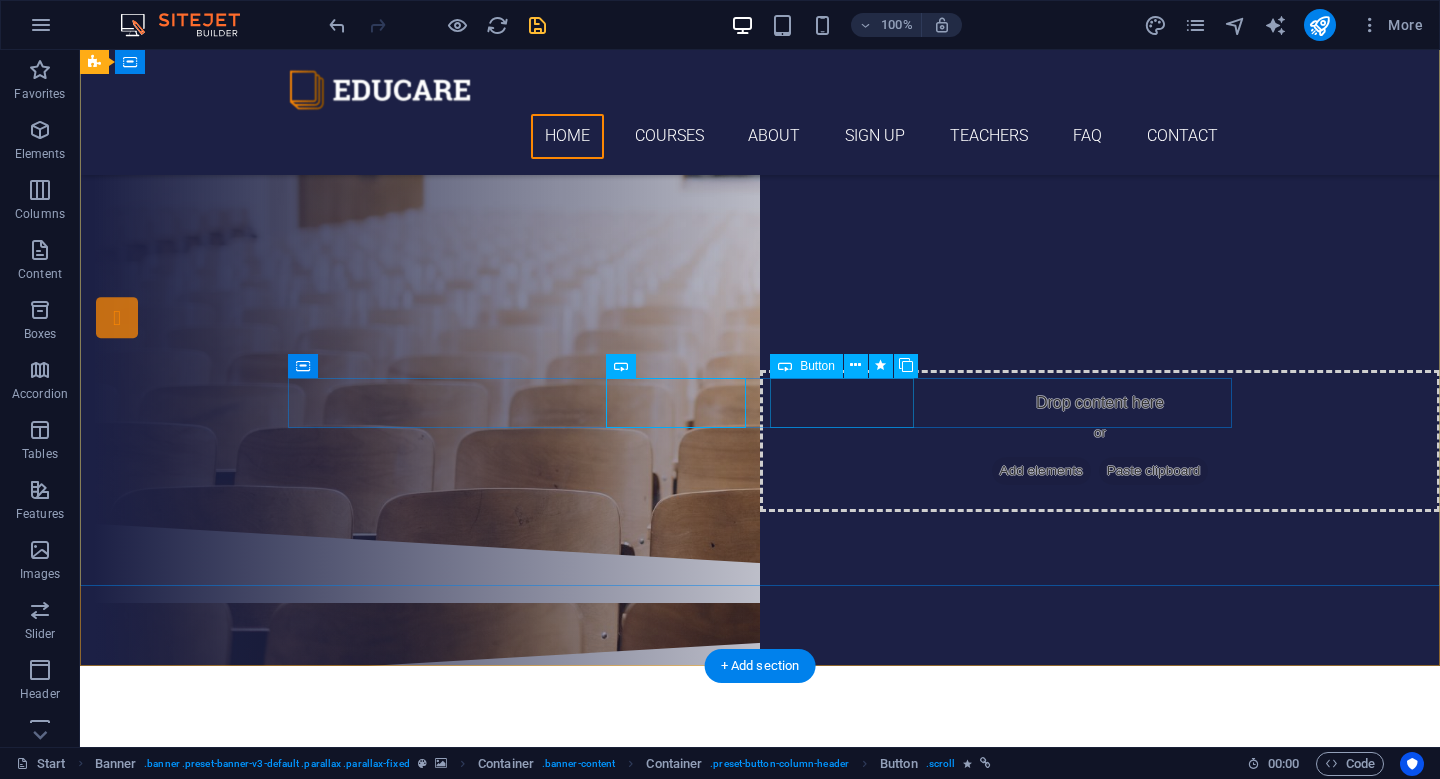 click on "Sign up now" at bounding box center [760, 402] 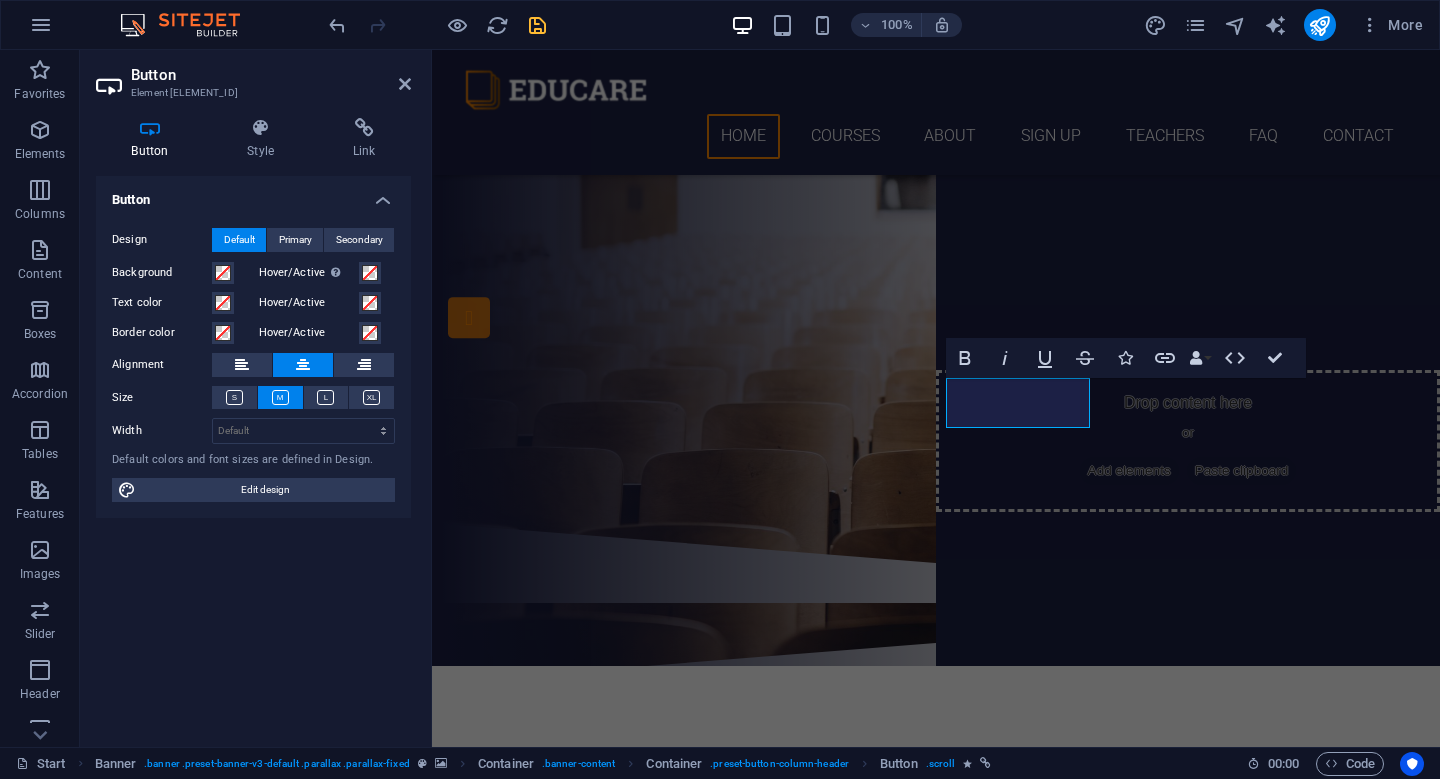 type 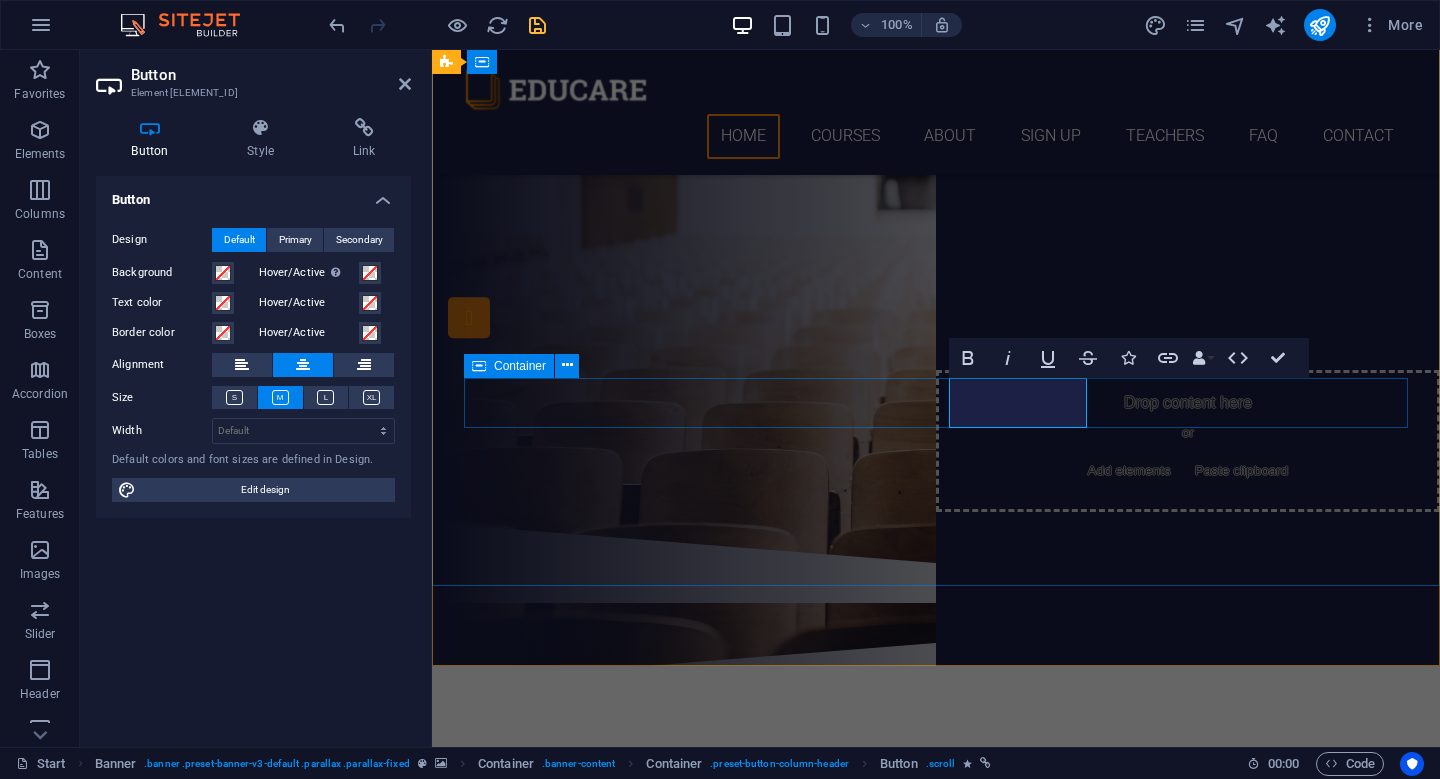 click on "Learn more contact us" at bounding box center (936, 371) 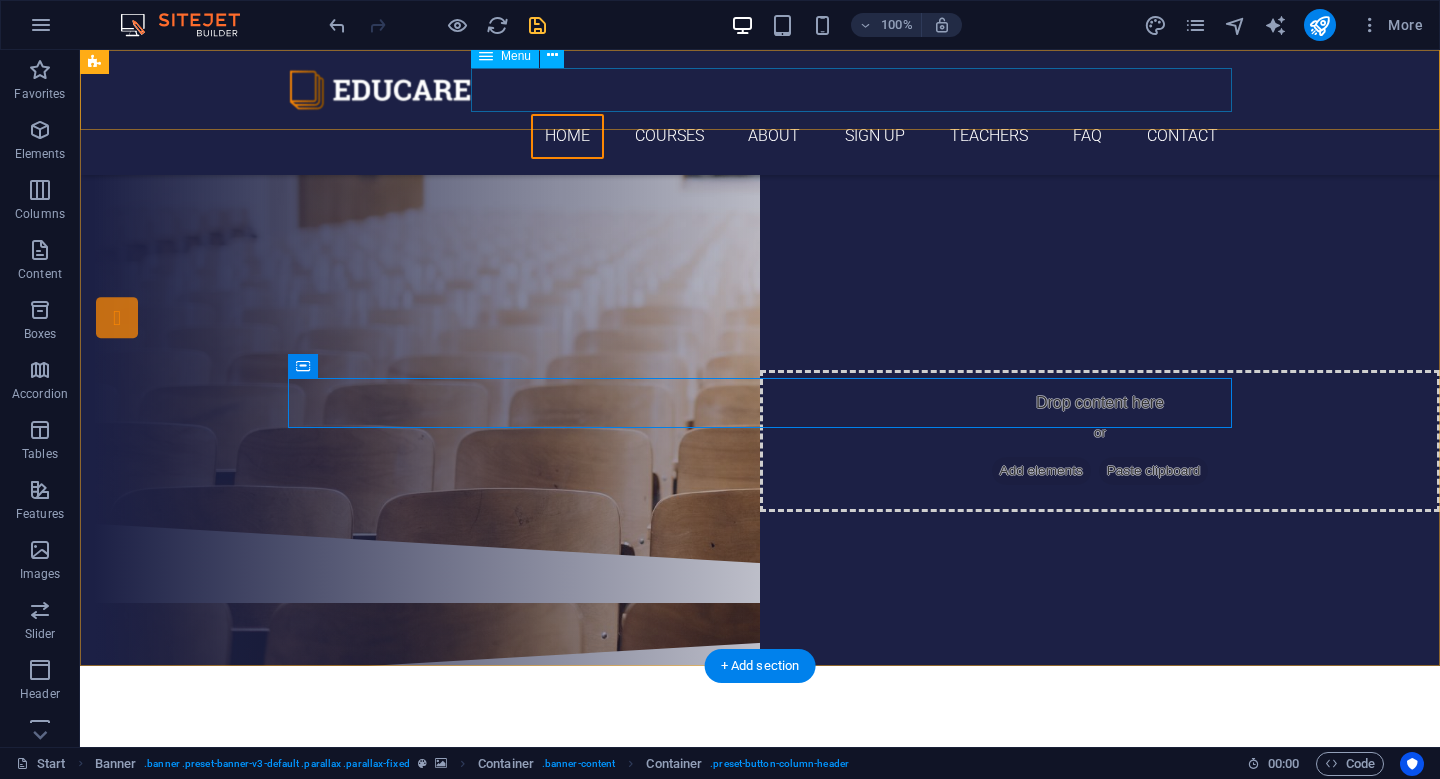 click on "Home Courses About Sign up Teachers FAQ Contact" at bounding box center (760, 136) 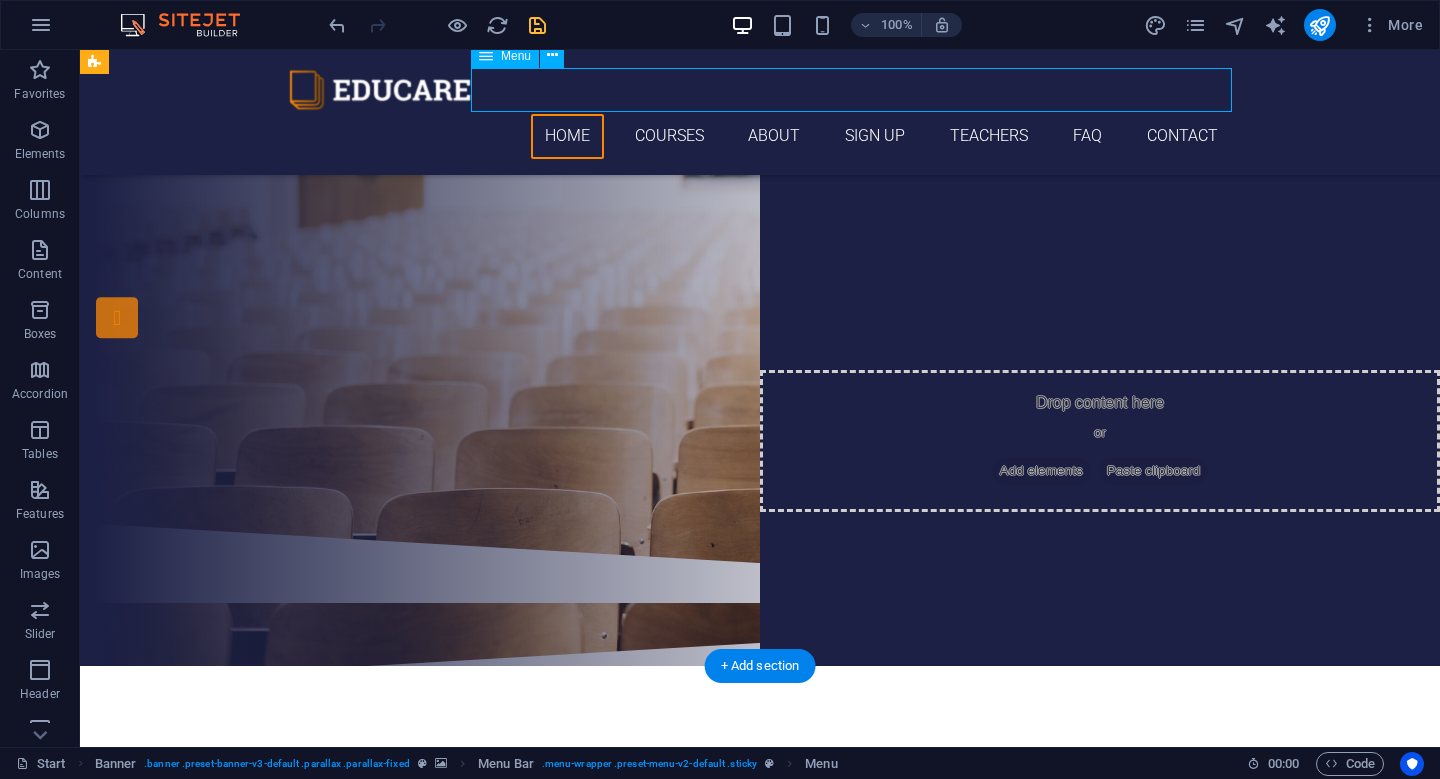 click on "Home Courses About Sign up Teachers FAQ Contact" at bounding box center [760, 136] 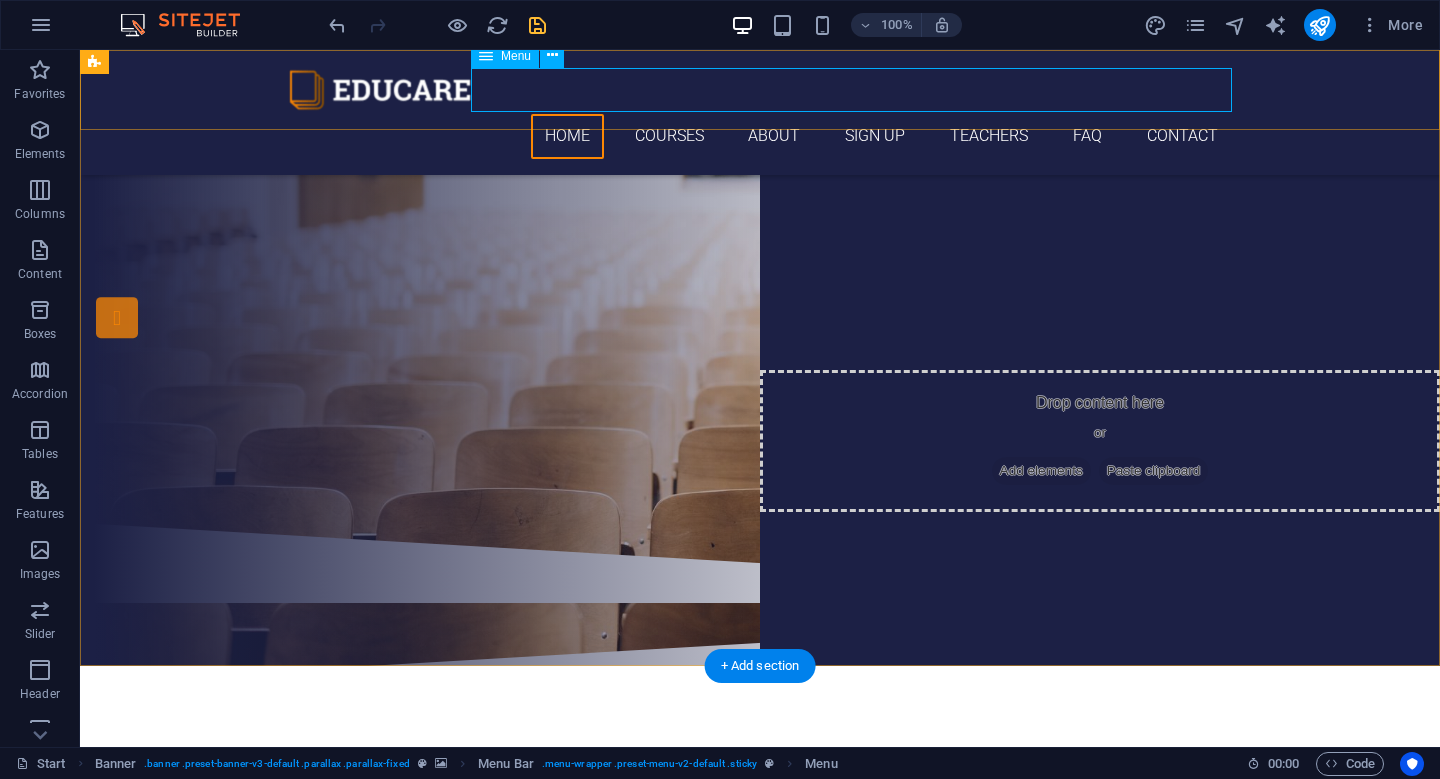 click on "Home Courses About Sign up Teachers FAQ Contact" at bounding box center [760, 136] 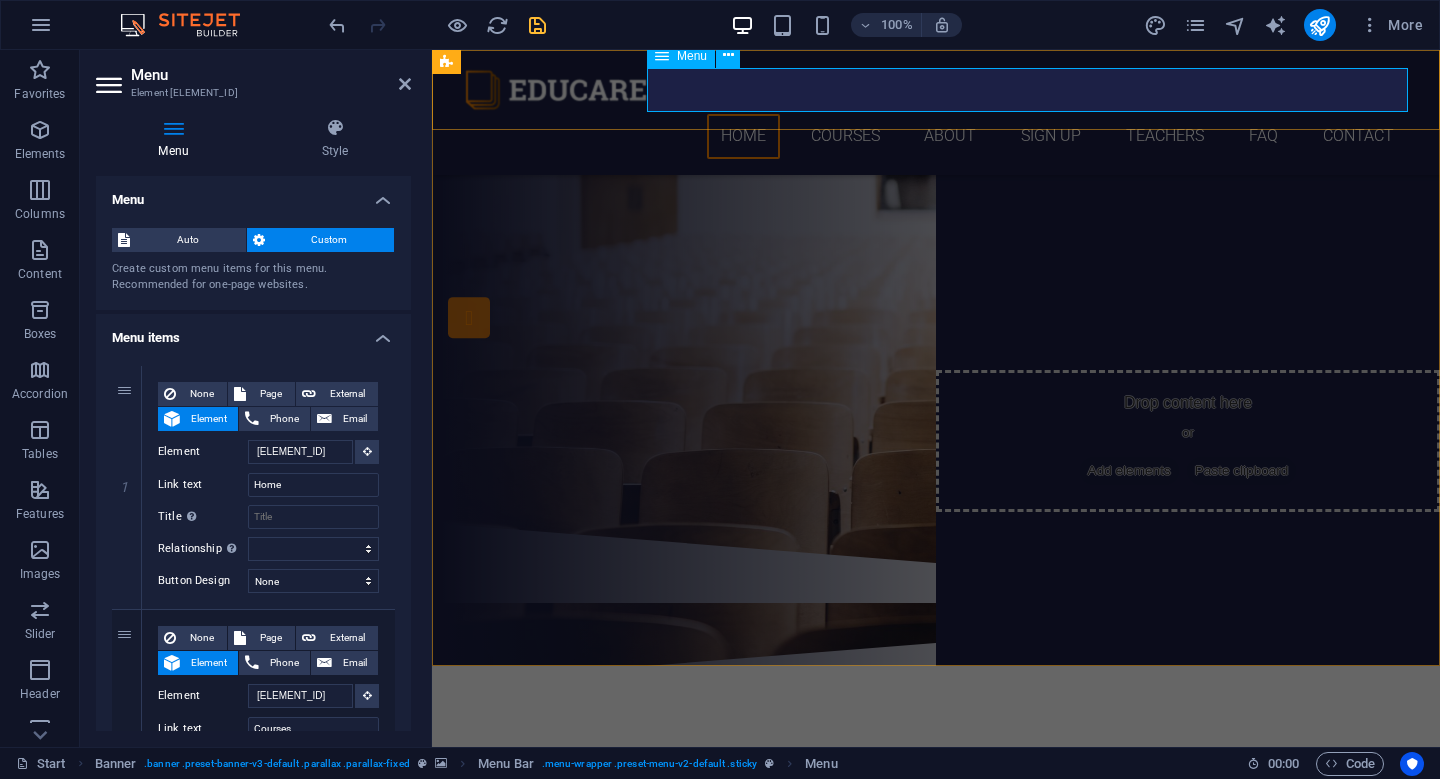 click on "Home Courses About Sign up Teachers FAQ Contact" at bounding box center (936, 136) 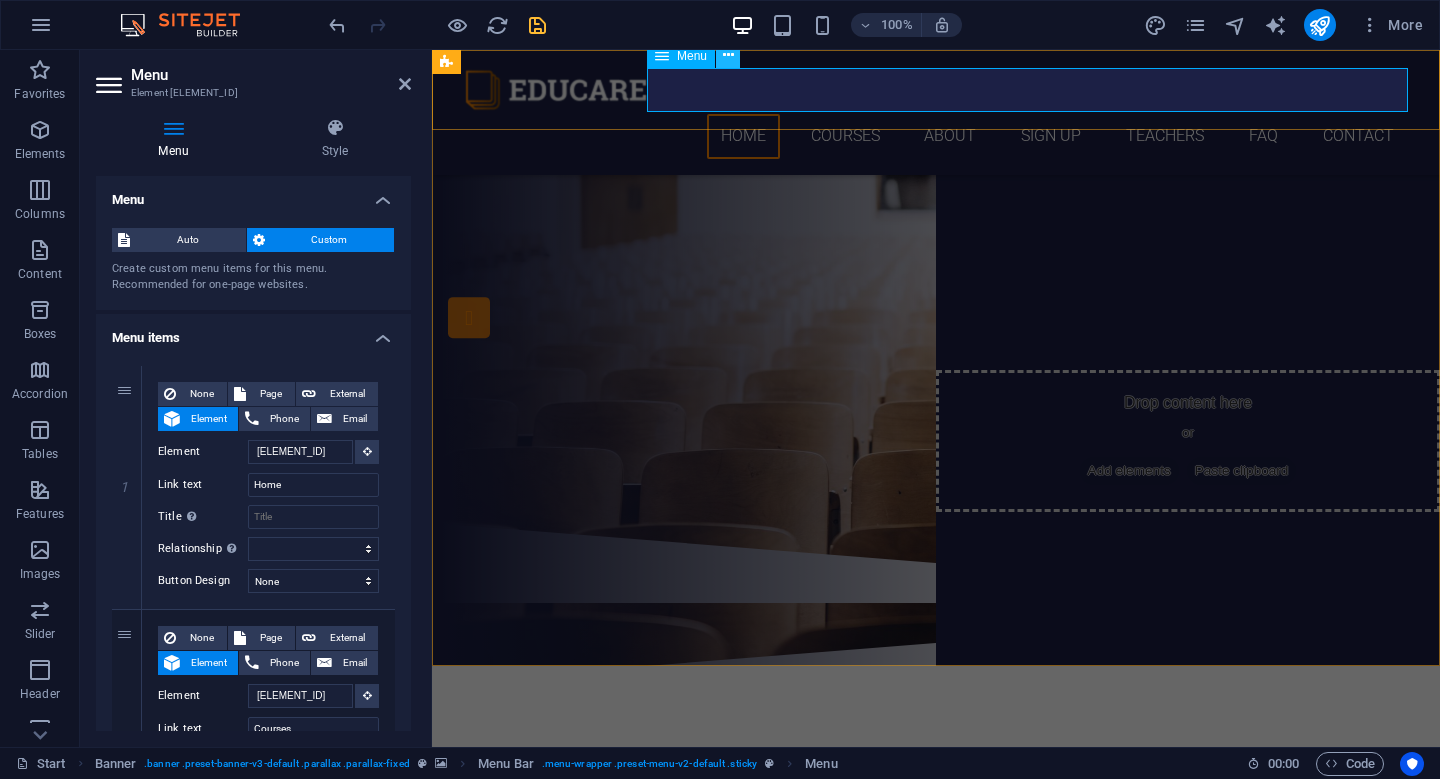 click at bounding box center (728, 55) 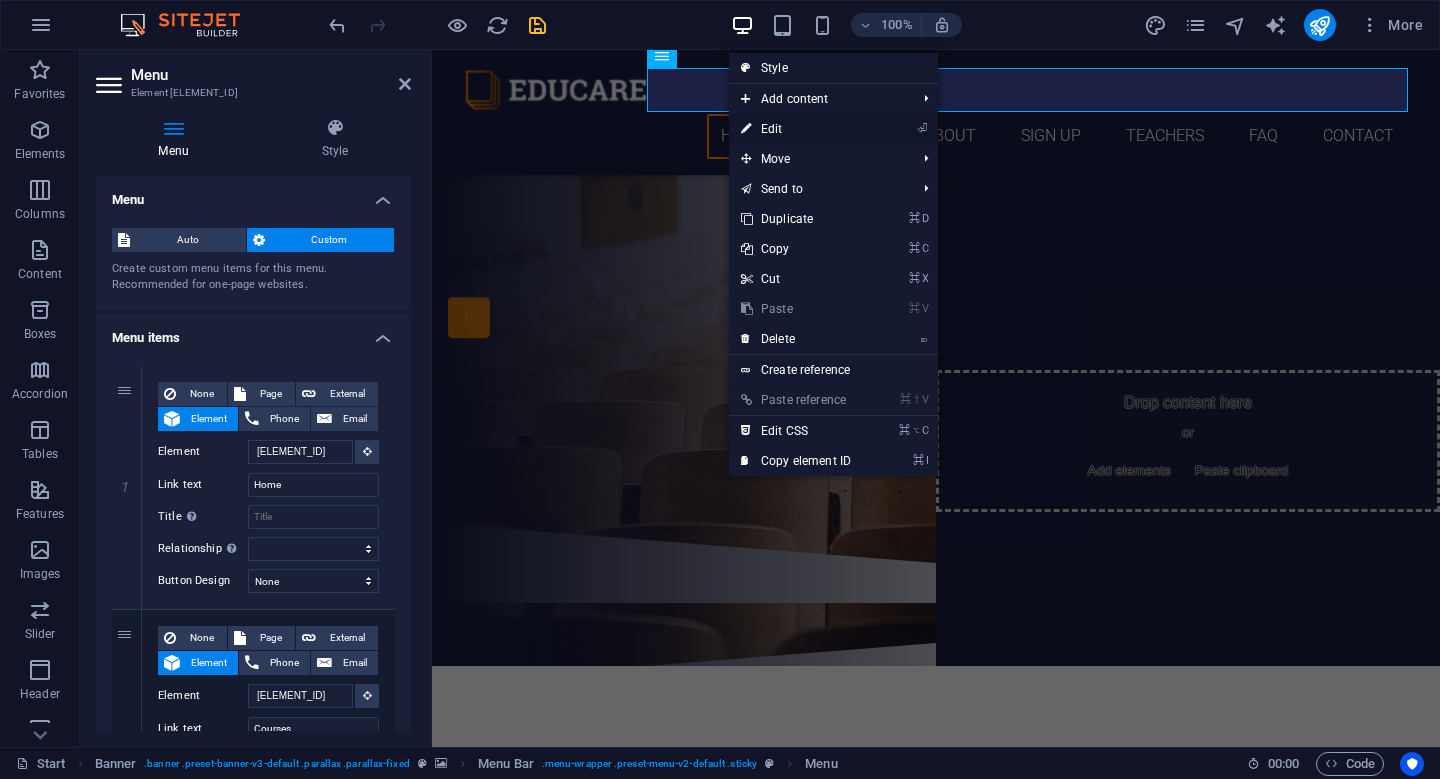 click at bounding box center (746, 129) 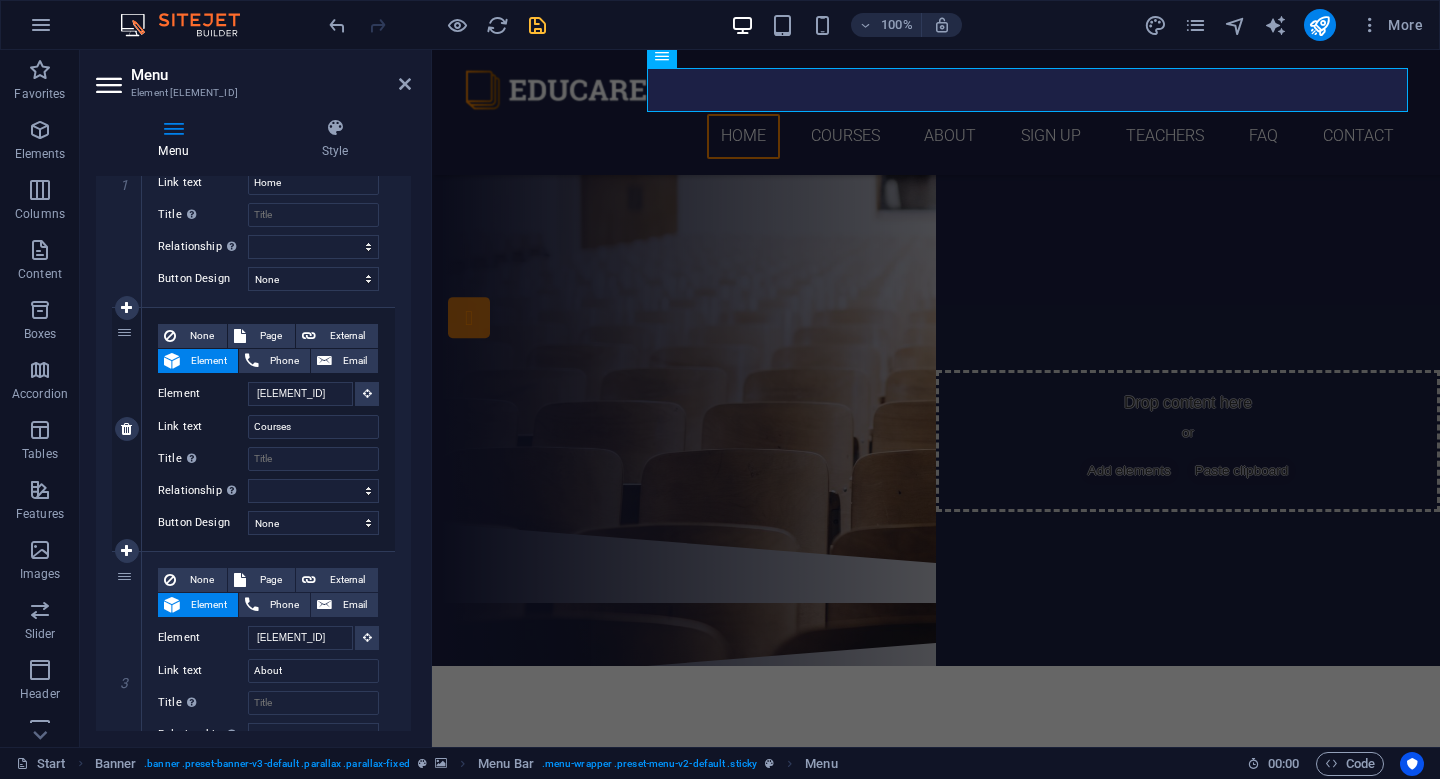 scroll, scrollTop: 386, scrollLeft: 0, axis: vertical 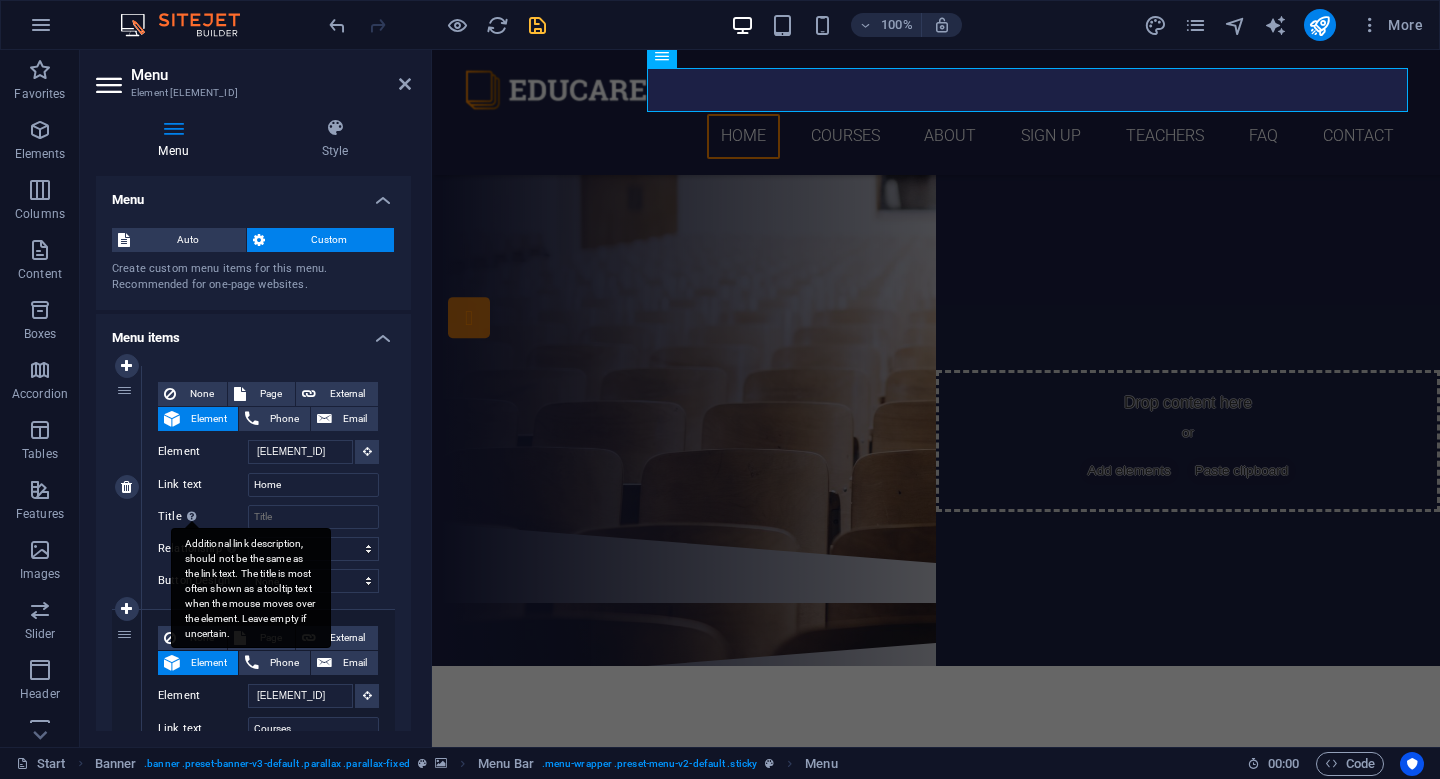 click on "Additional link description, should not be the same as the link text. The title is most often shown as a tooltip text when the mouse moves over the element. Leave empty if uncertain." at bounding box center [251, 588] 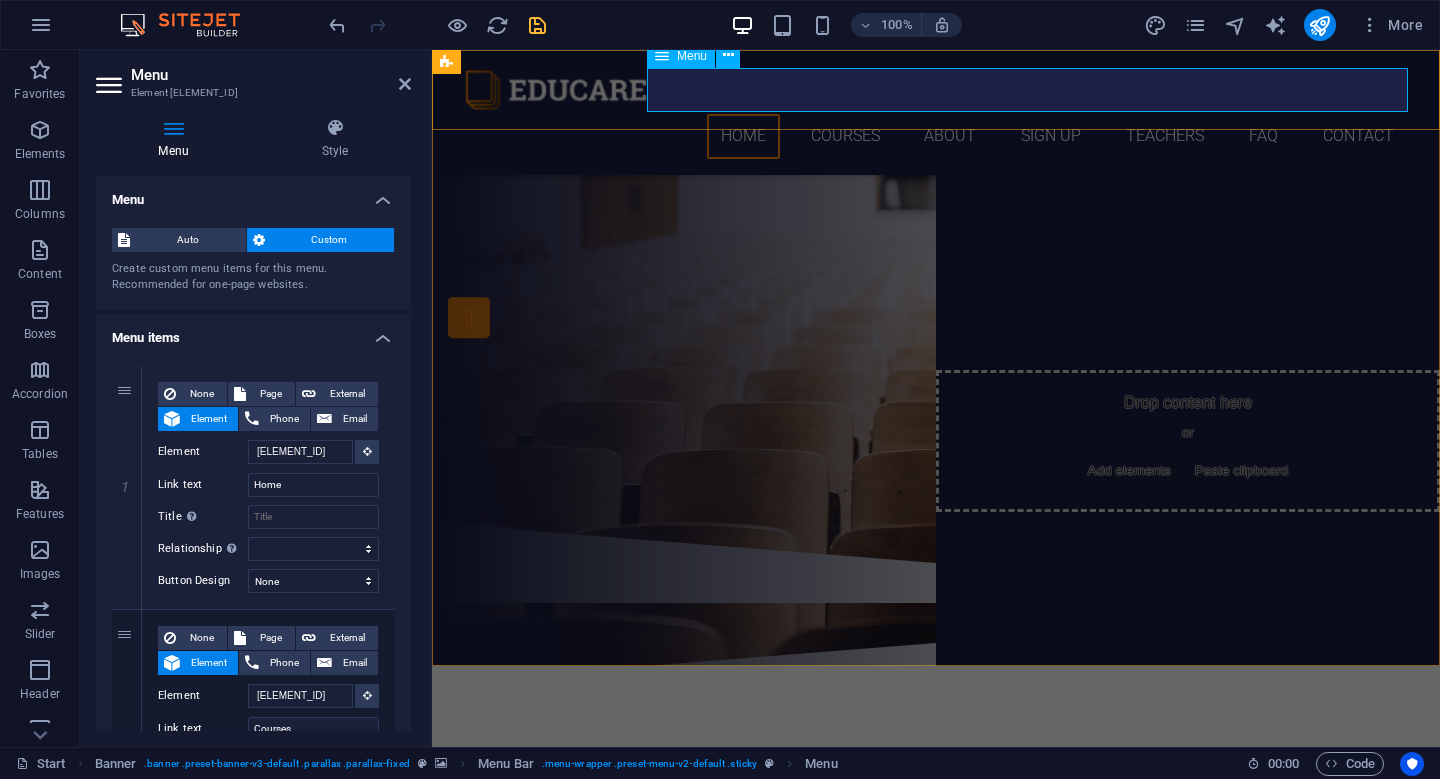 click on "Home Courses About Sign up Teachers FAQ Contact" at bounding box center [936, 136] 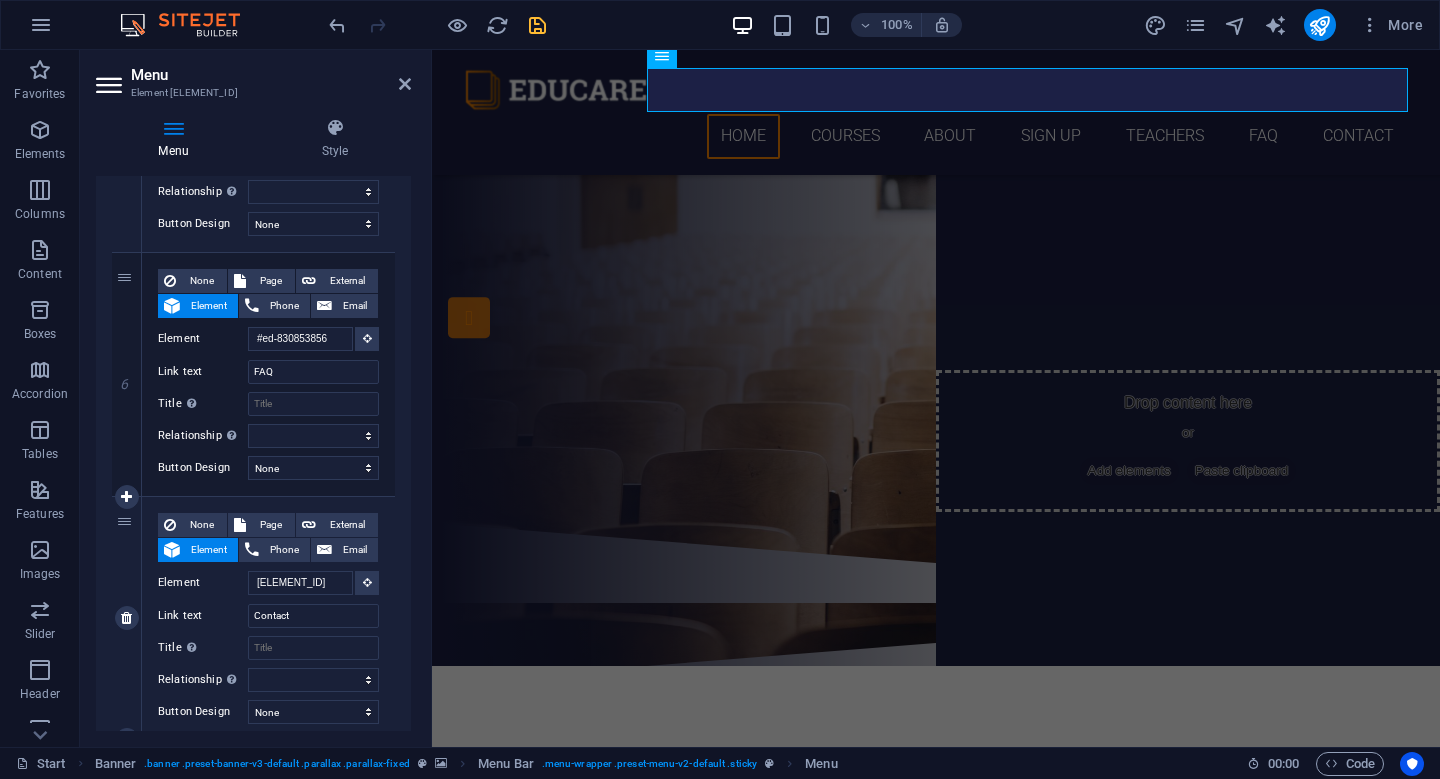 scroll, scrollTop: 1331, scrollLeft: 0, axis: vertical 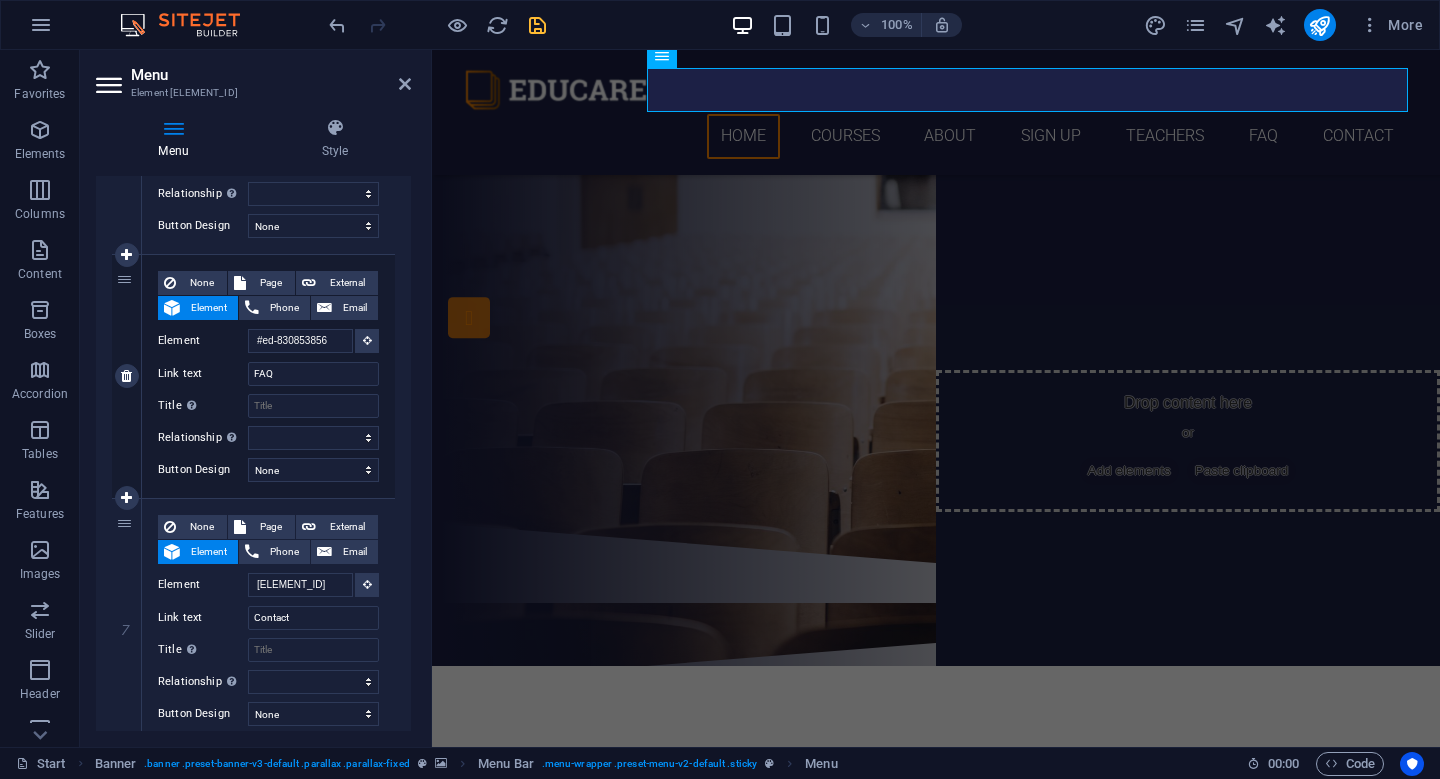 click on "6" at bounding box center [127, 376] 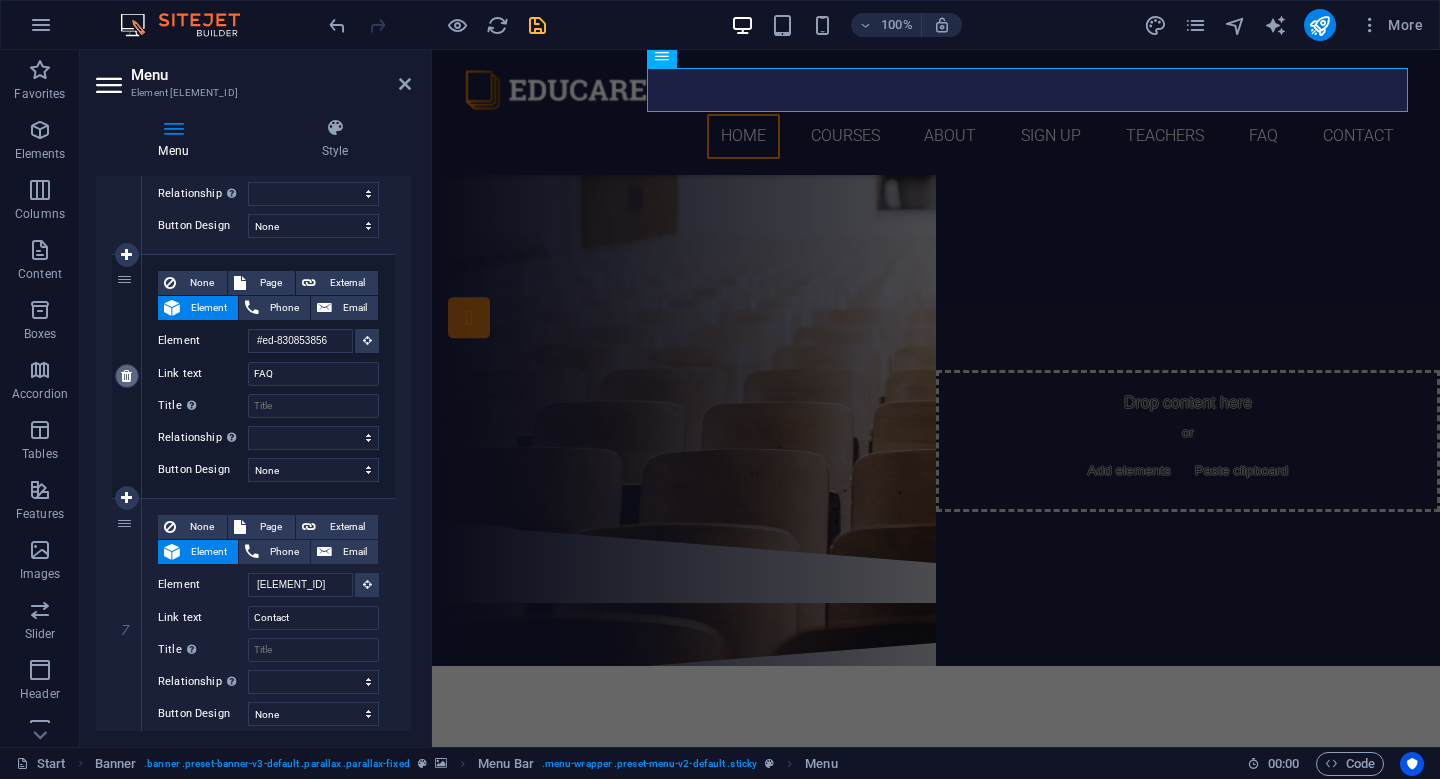 click at bounding box center (126, 376) 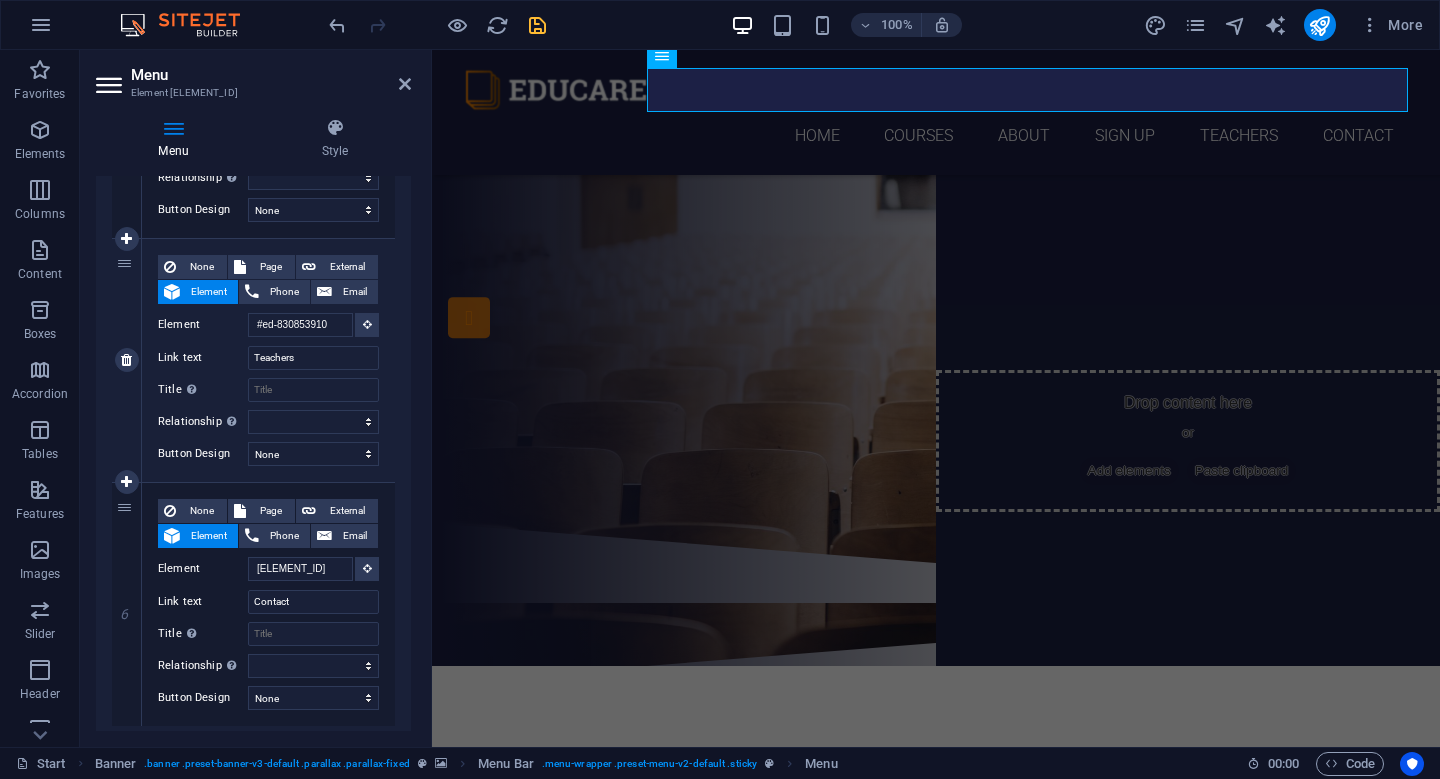 scroll, scrollTop: 1102, scrollLeft: 0, axis: vertical 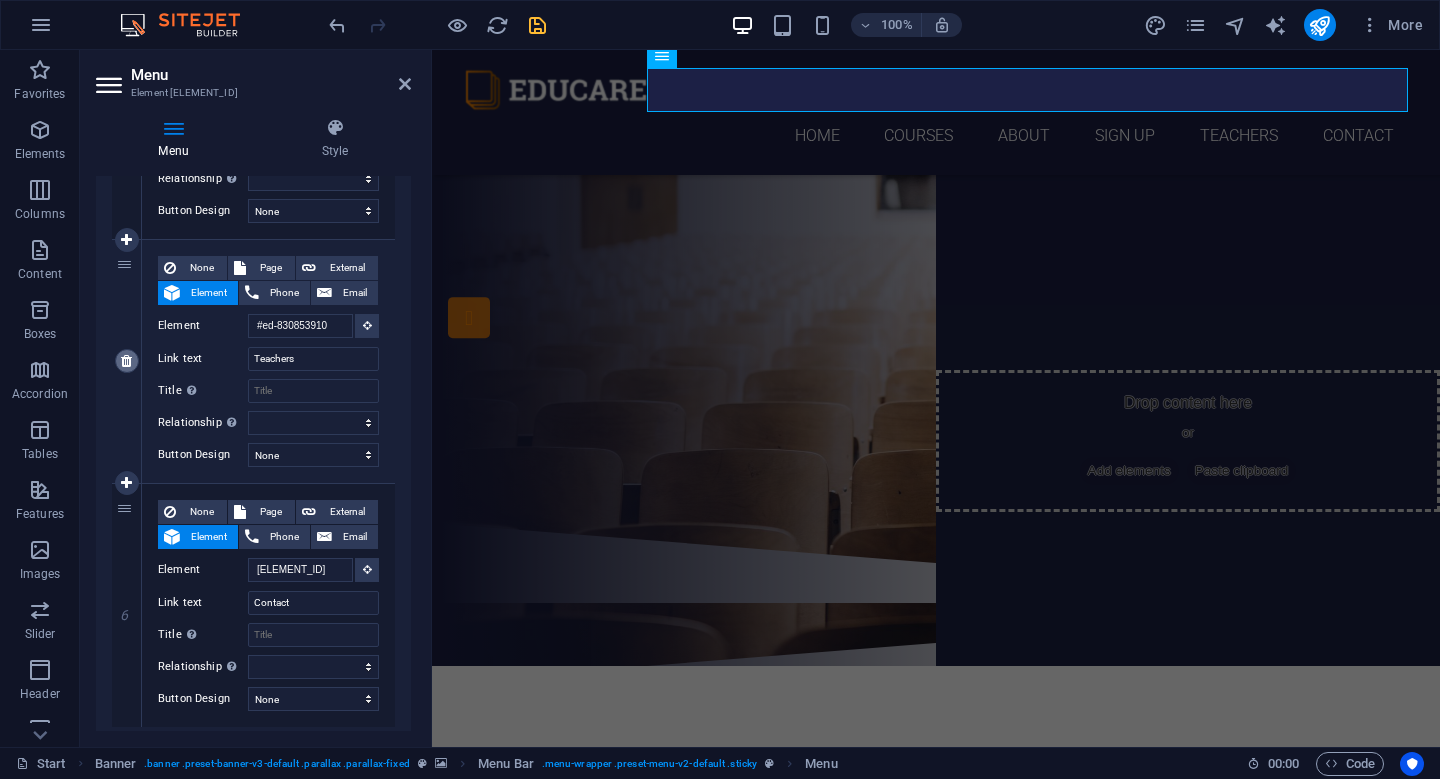 click at bounding box center [126, 361] 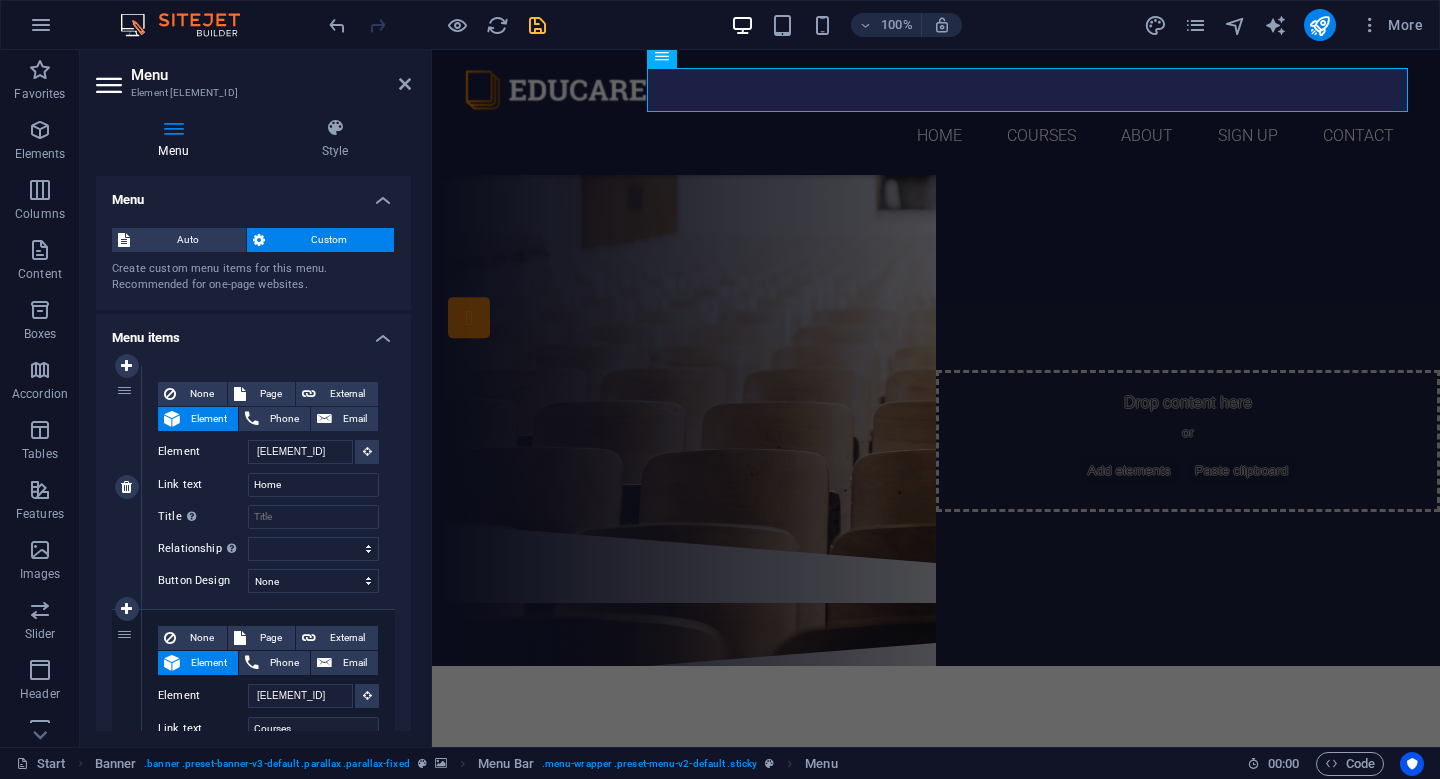 scroll, scrollTop: 0, scrollLeft: 0, axis: both 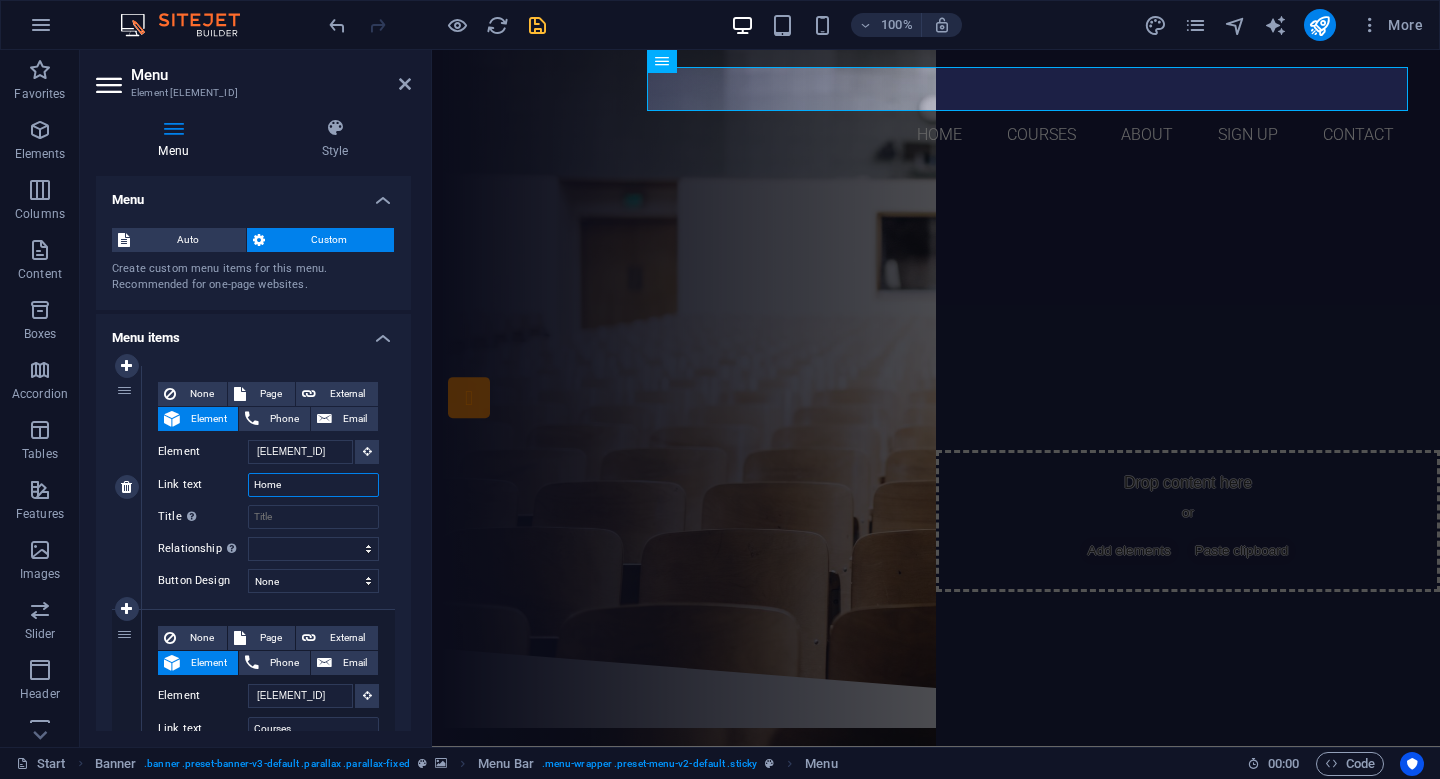 click on "Home" at bounding box center (313, 485) 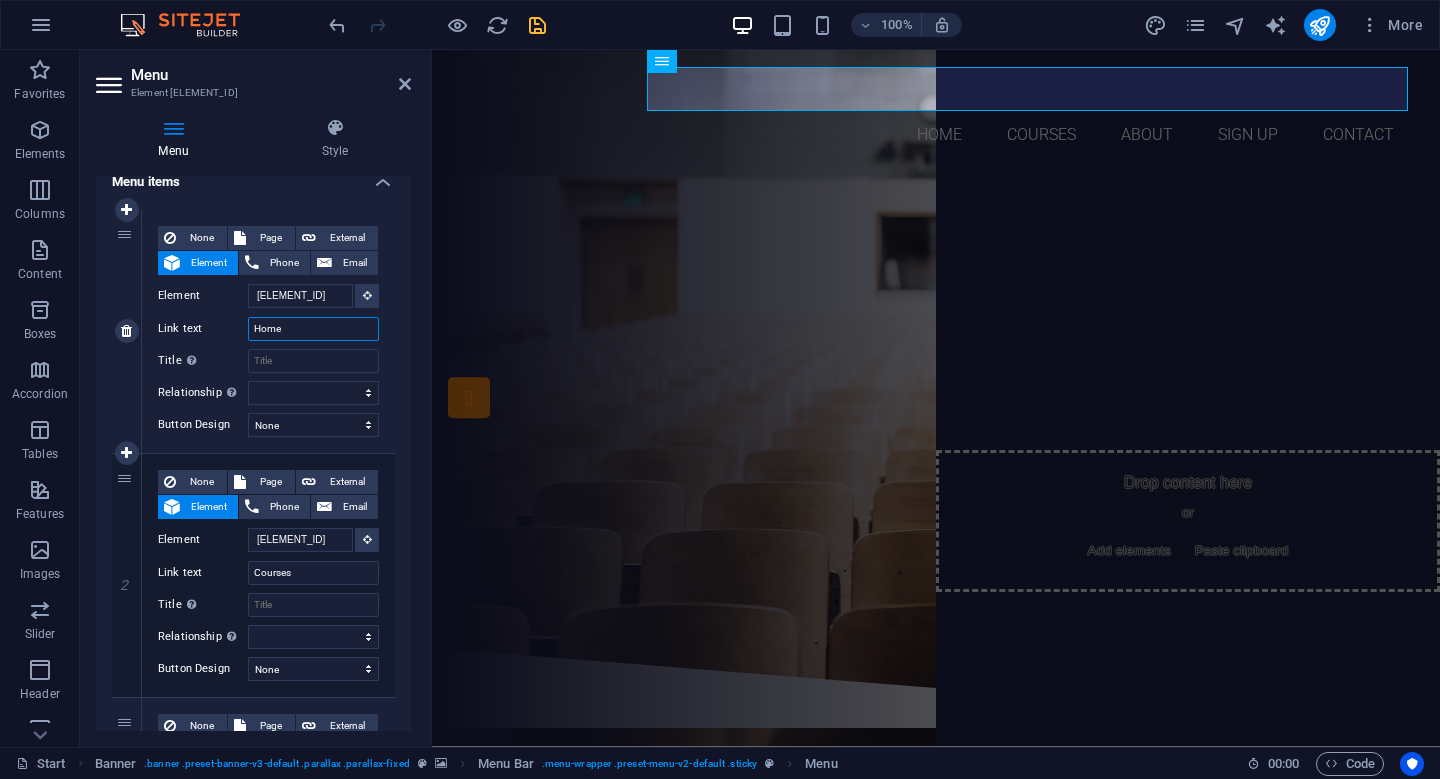scroll, scrollTop: 157, scrollLeft: 0, axis: vertical 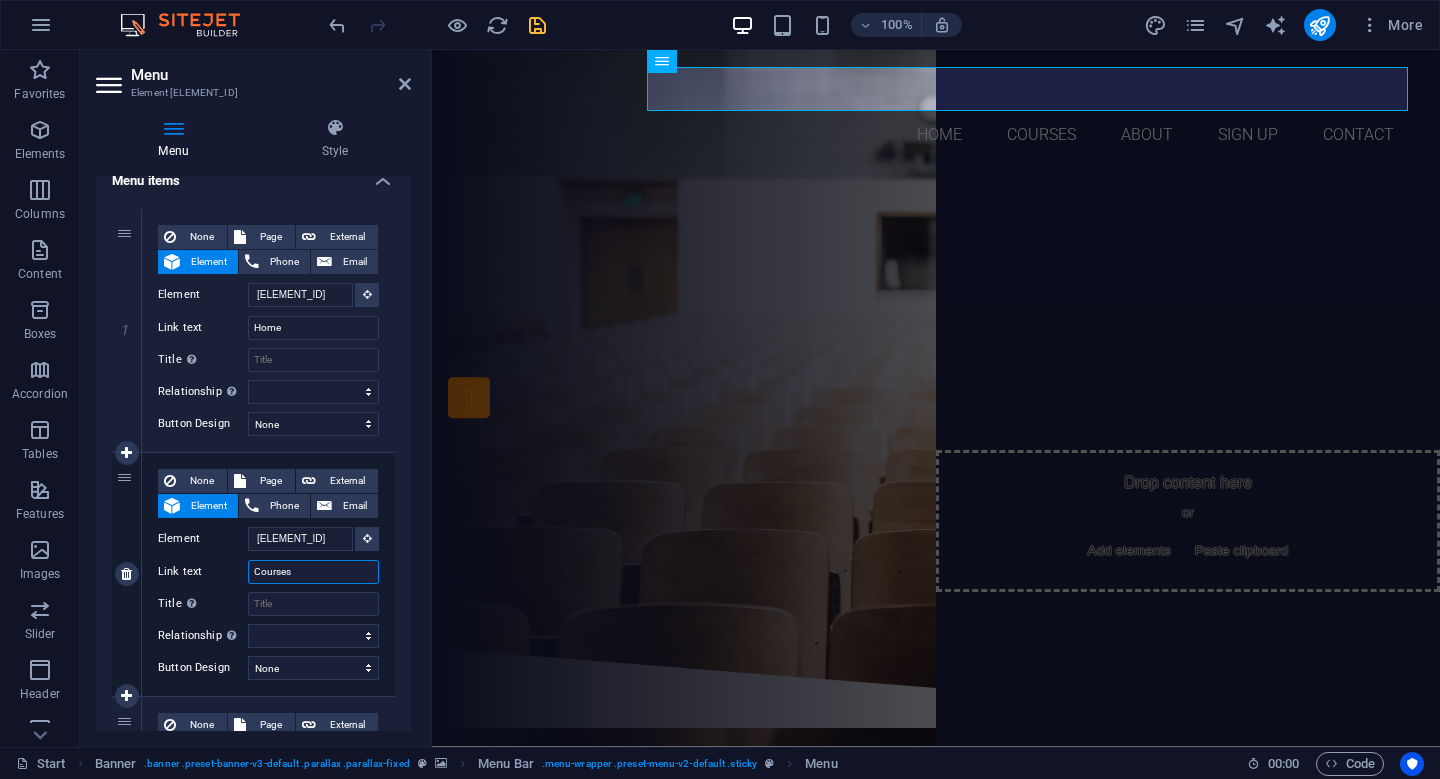 click on "Courses" at bounding box center [313, 572] 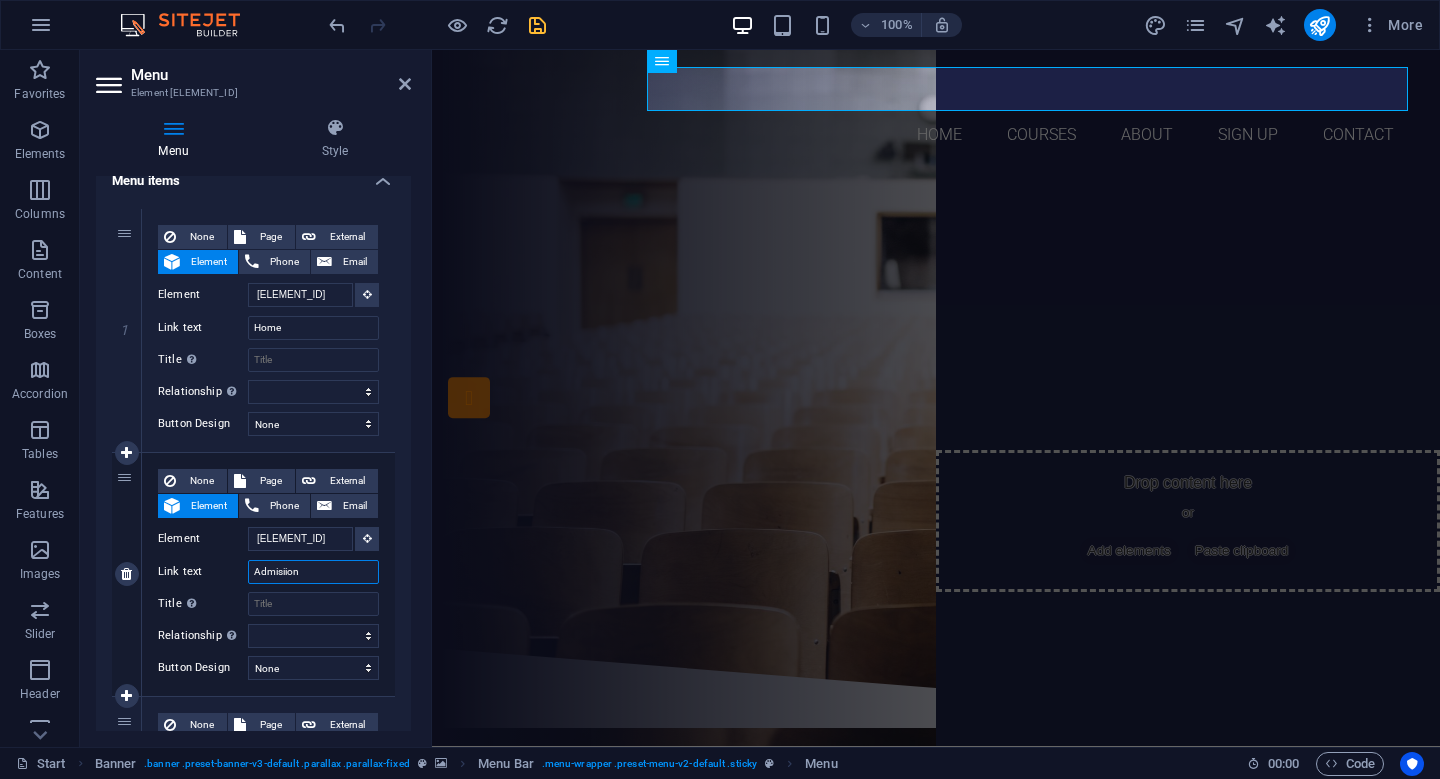 type on "Admisiions" 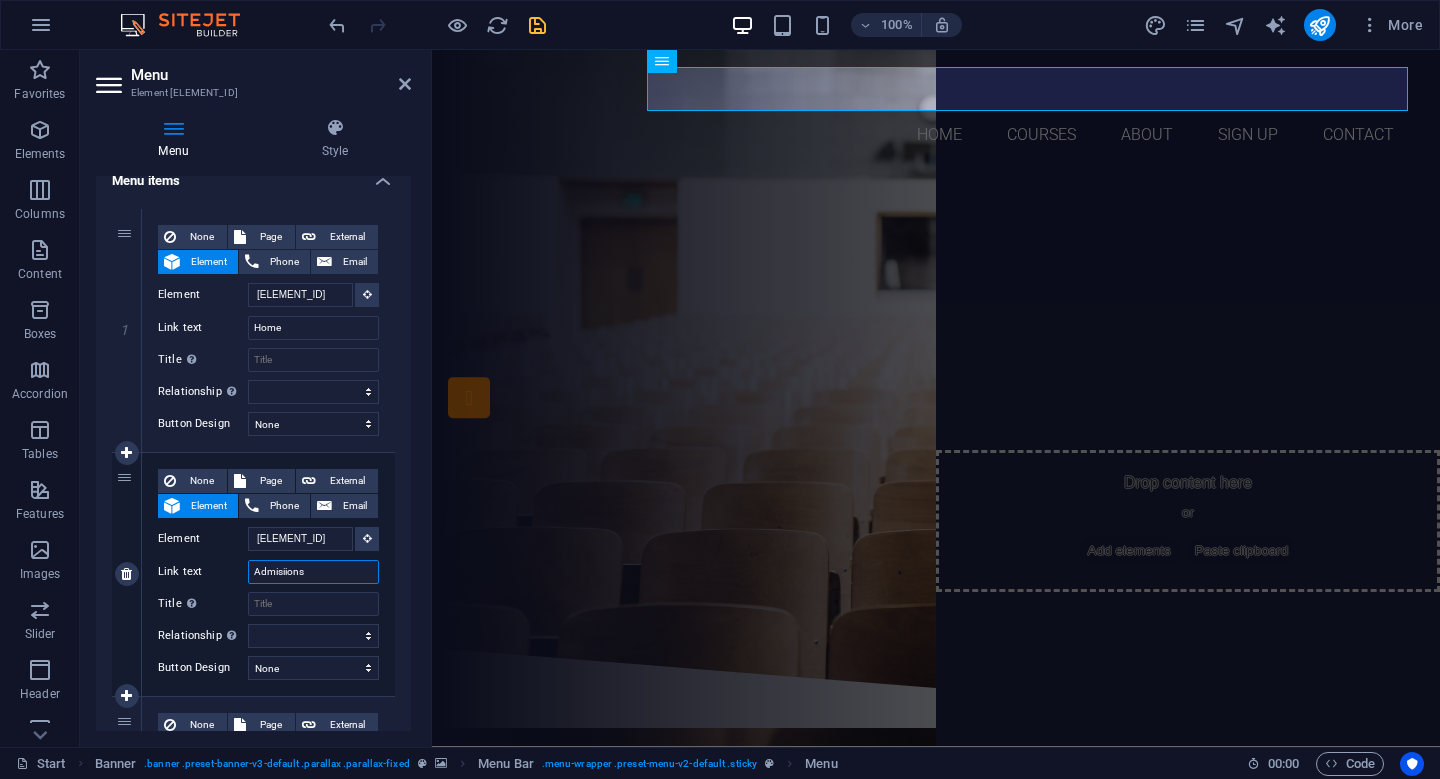 select 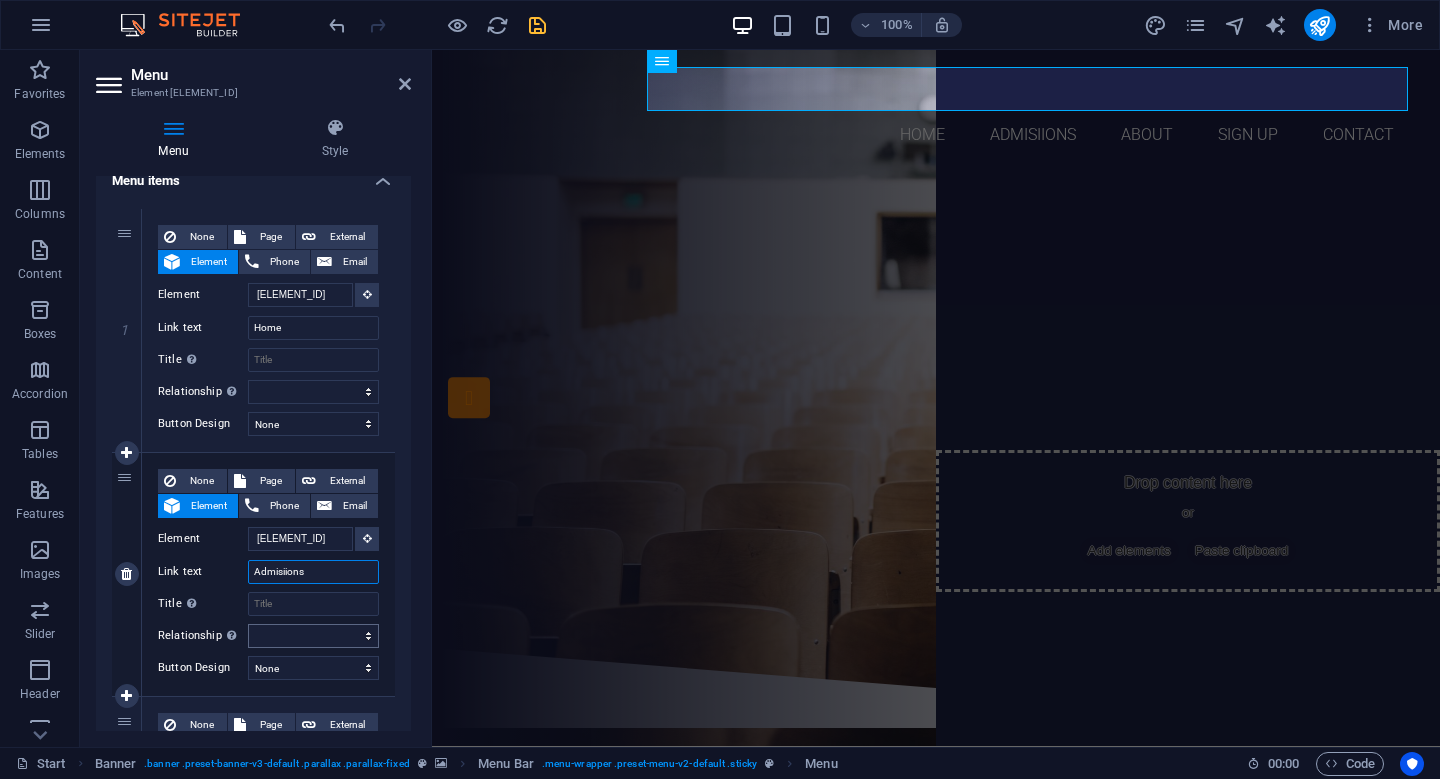 scroll, scrollTop: 195, scrollLeft: 0, axis: vertical 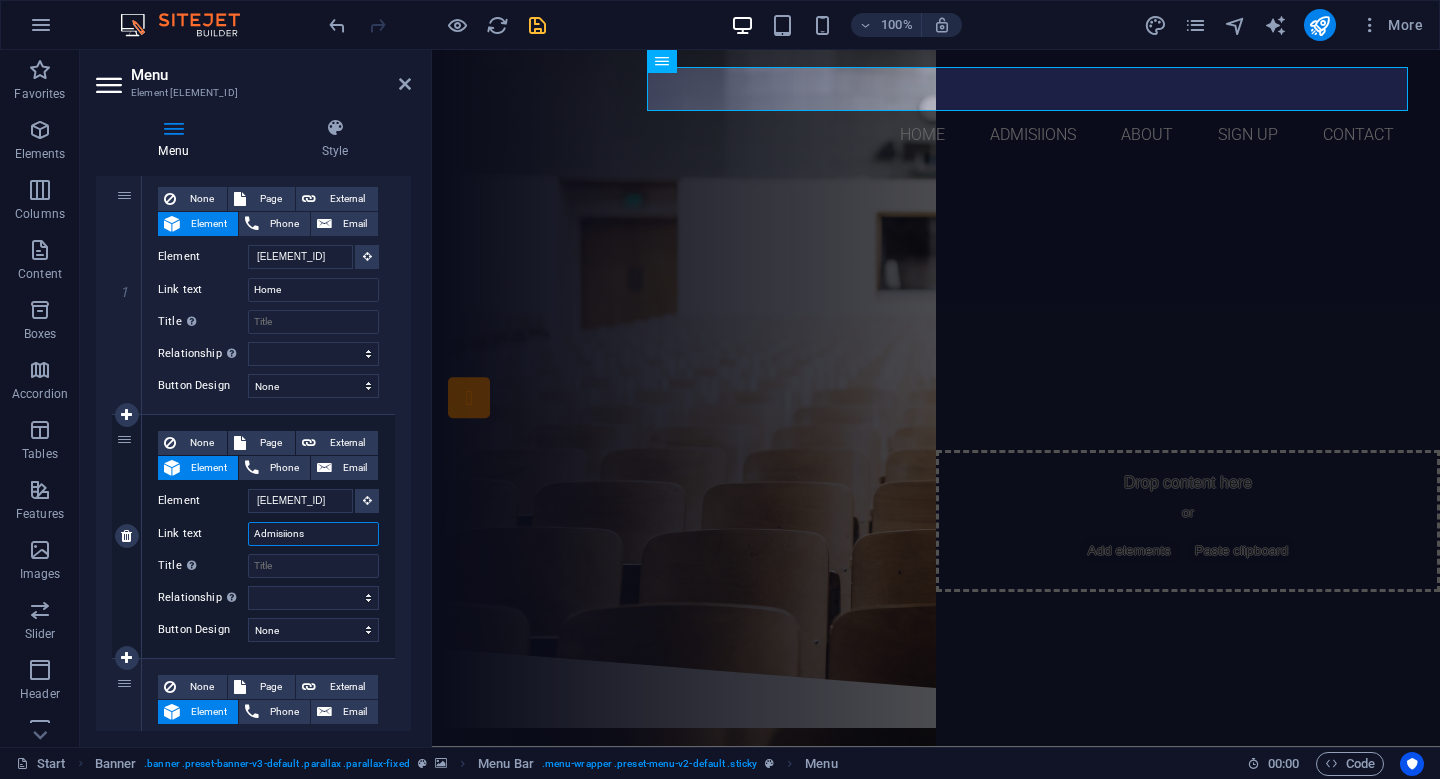 click on "Admisiions" at bounding box center (313, 534) 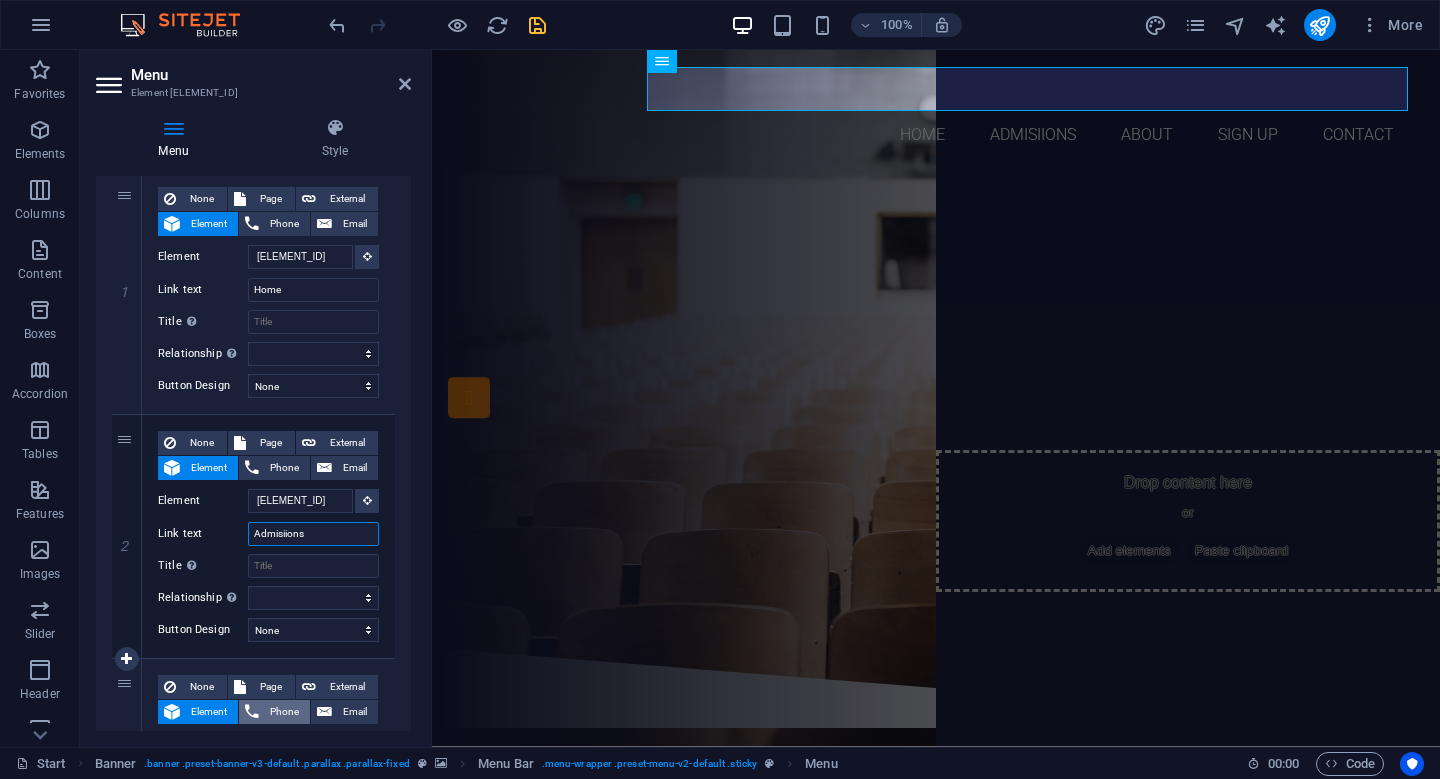 type on "Admisions" 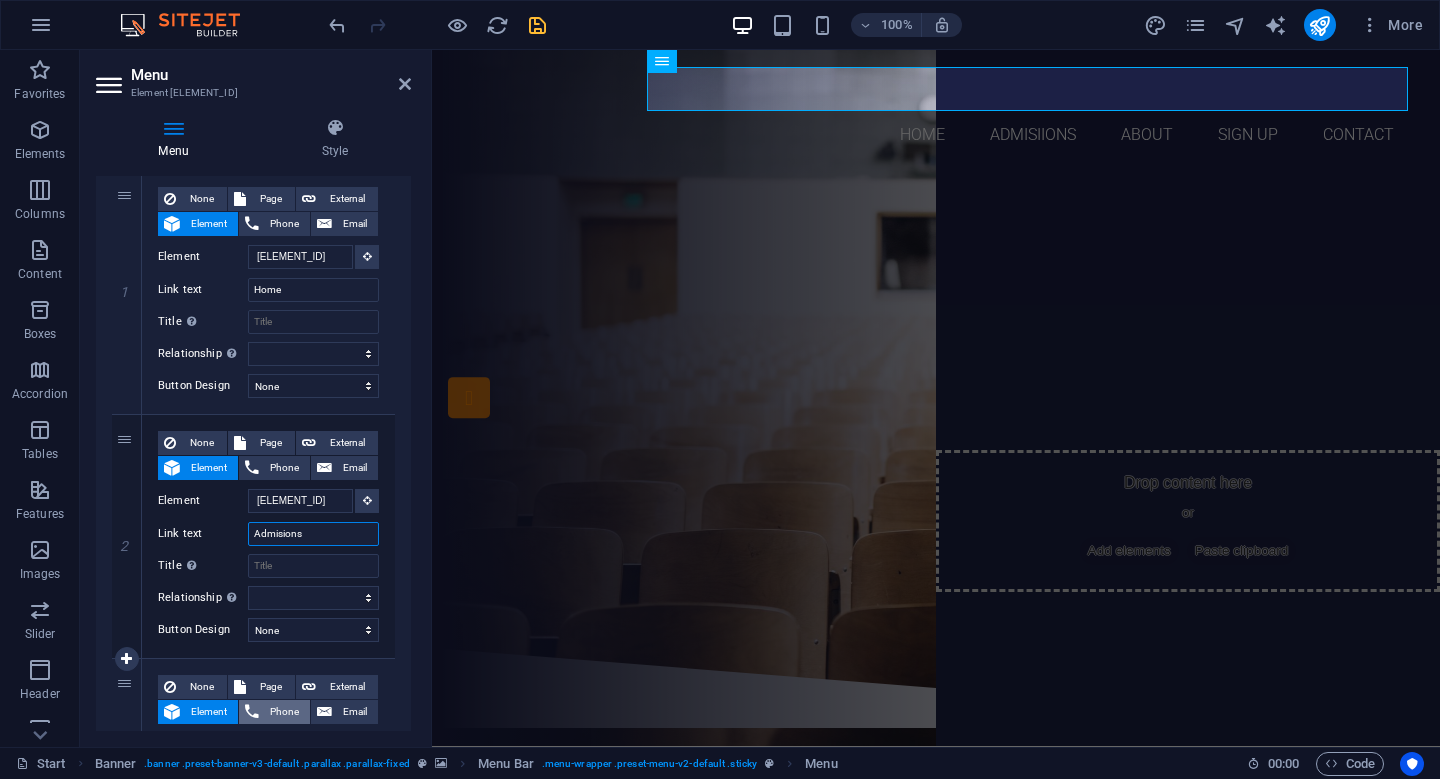 select 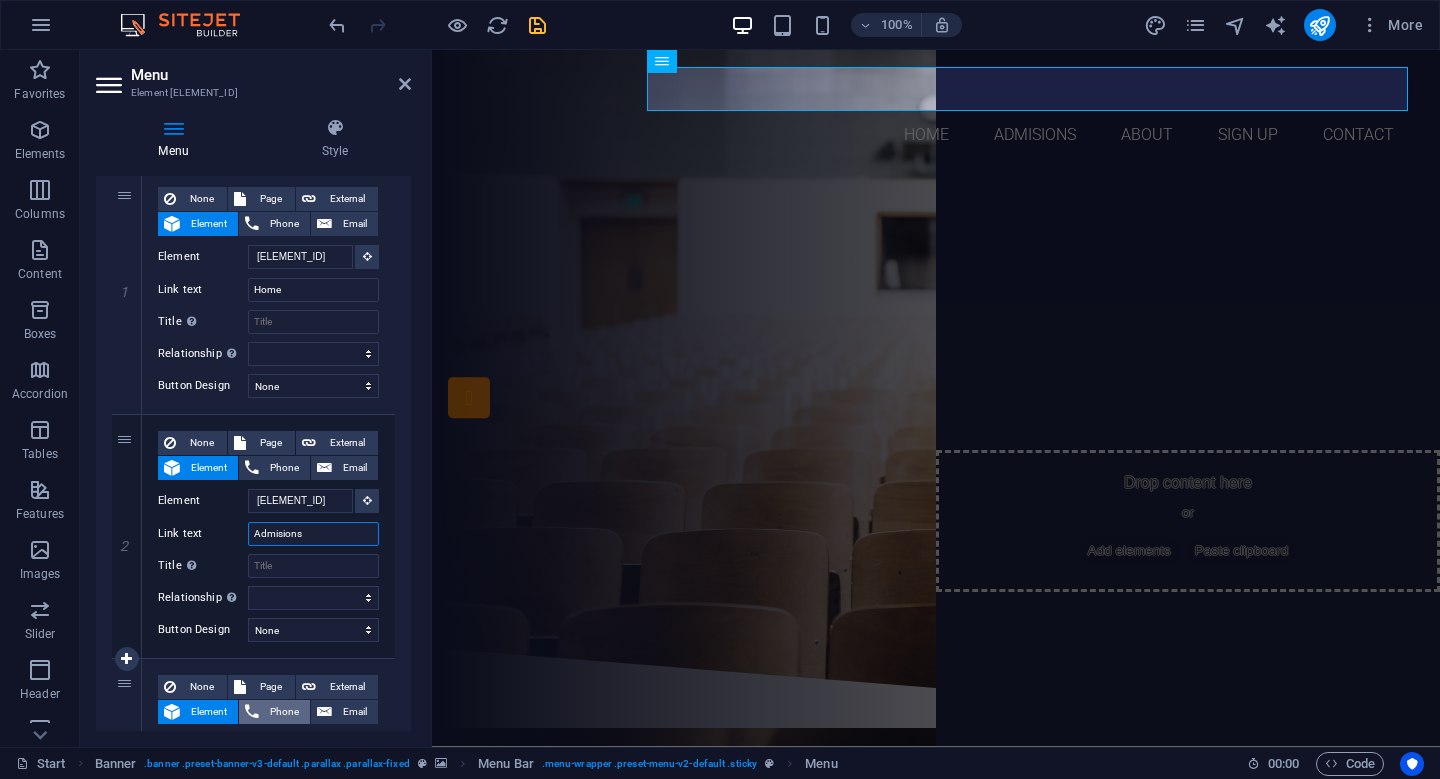 type on "Admissions" 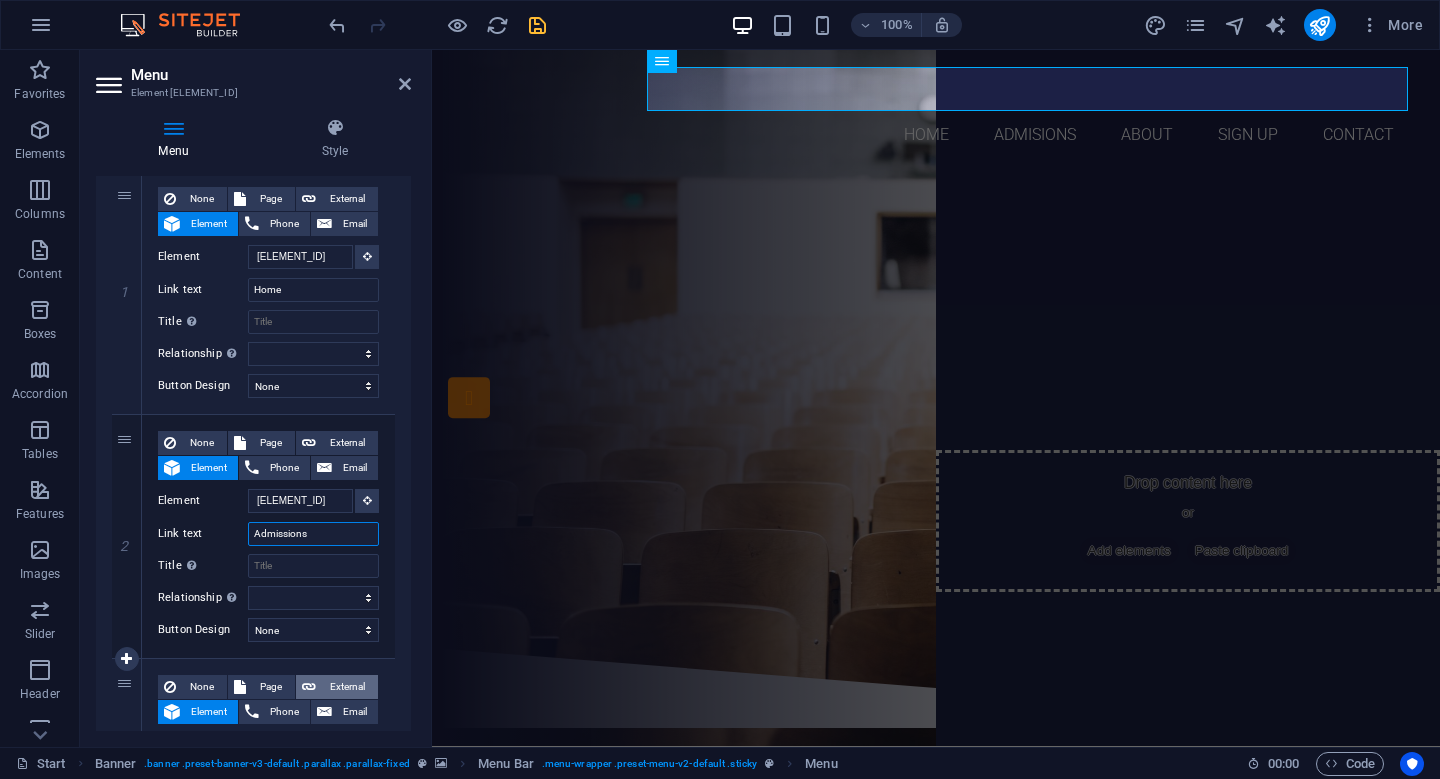 select 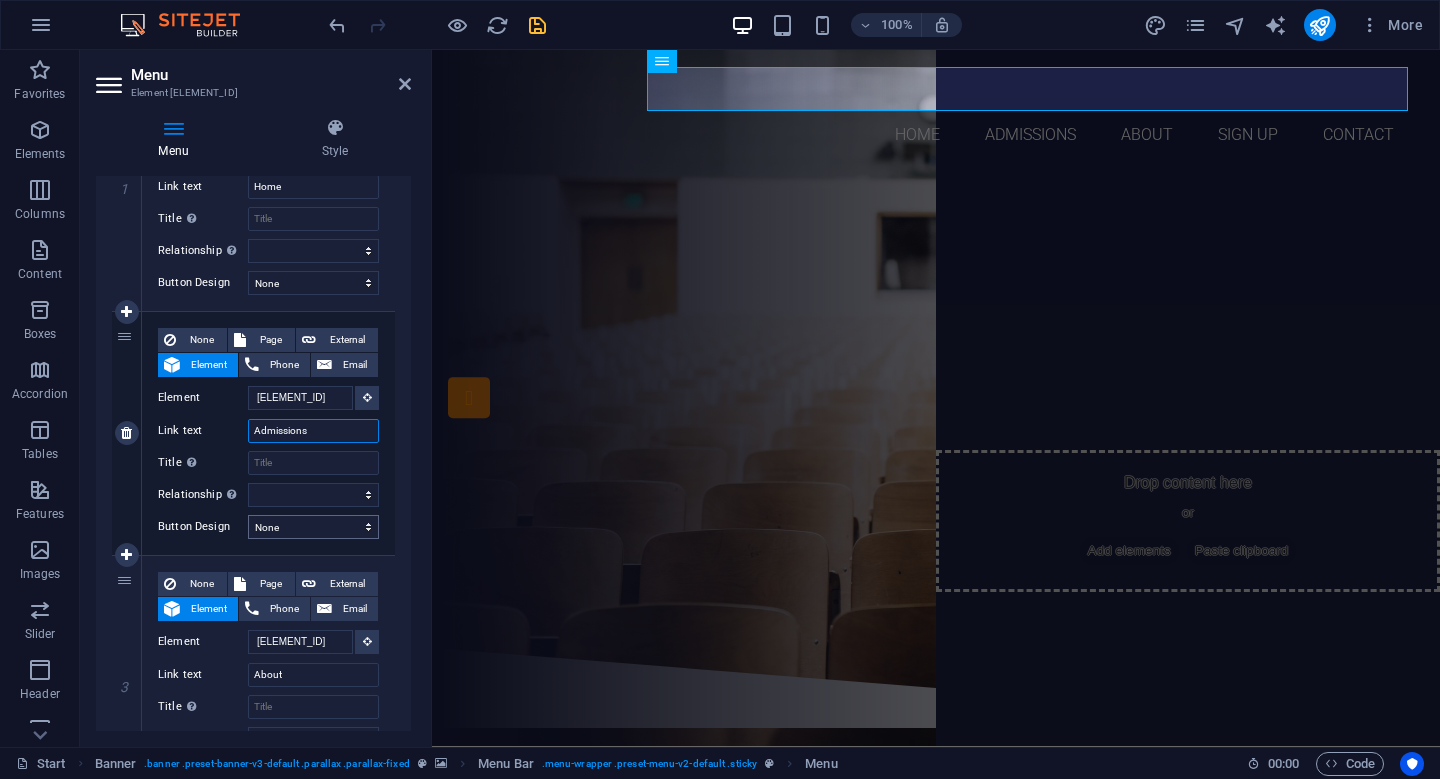 scroll, scrollTop: 424, scrollLeft: 0, axis: vertical 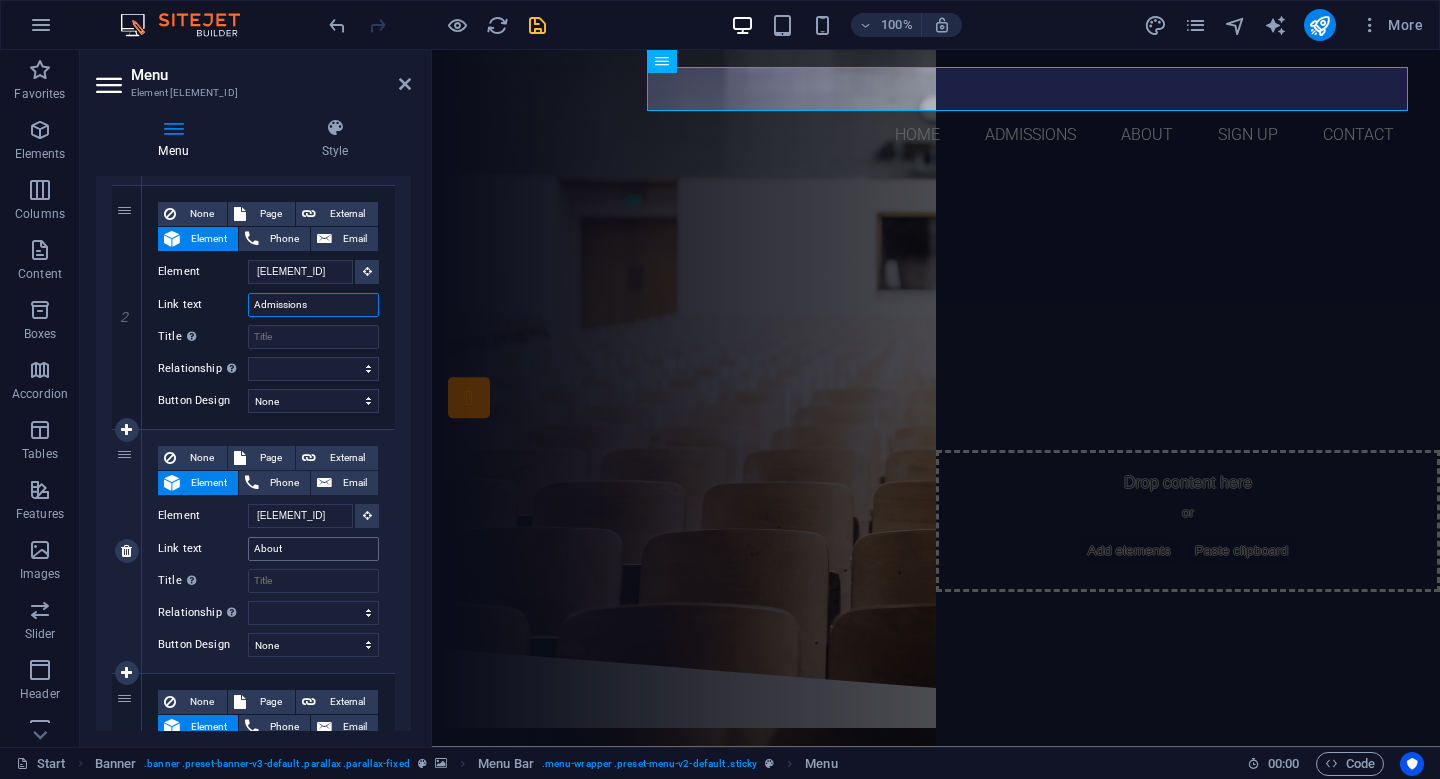 type on "Admissions" 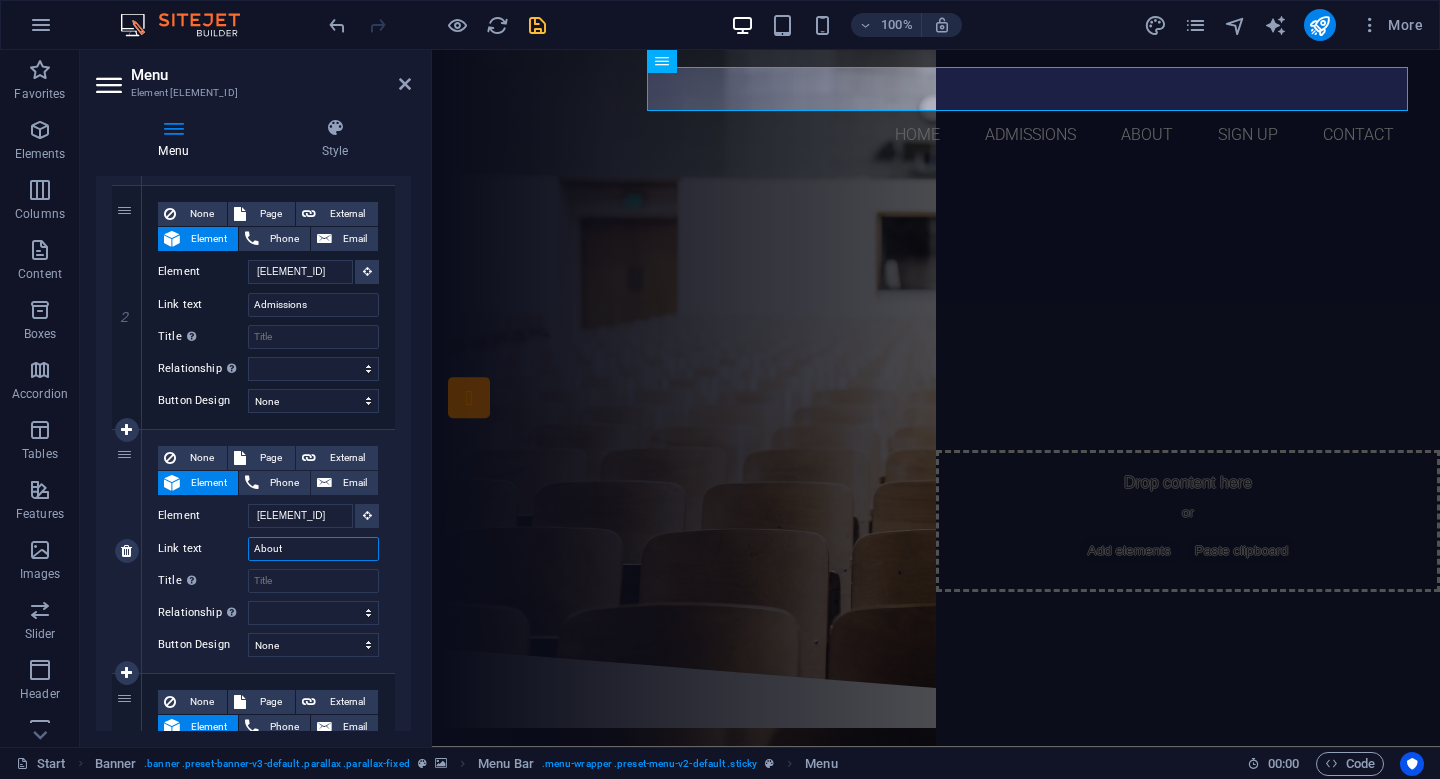 click on "About" at bounding box center (313, 549) 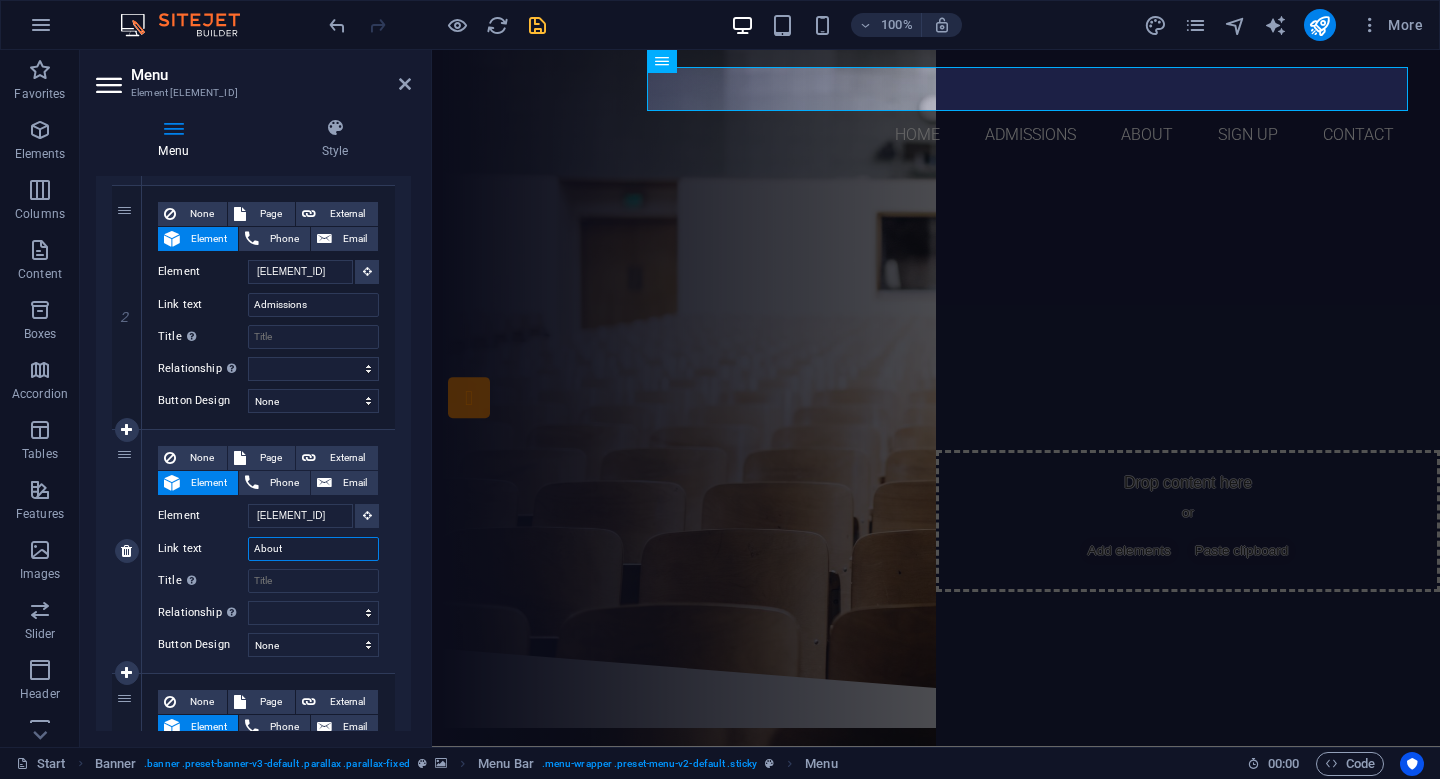 click on "About" at bounding box center [313, 549] 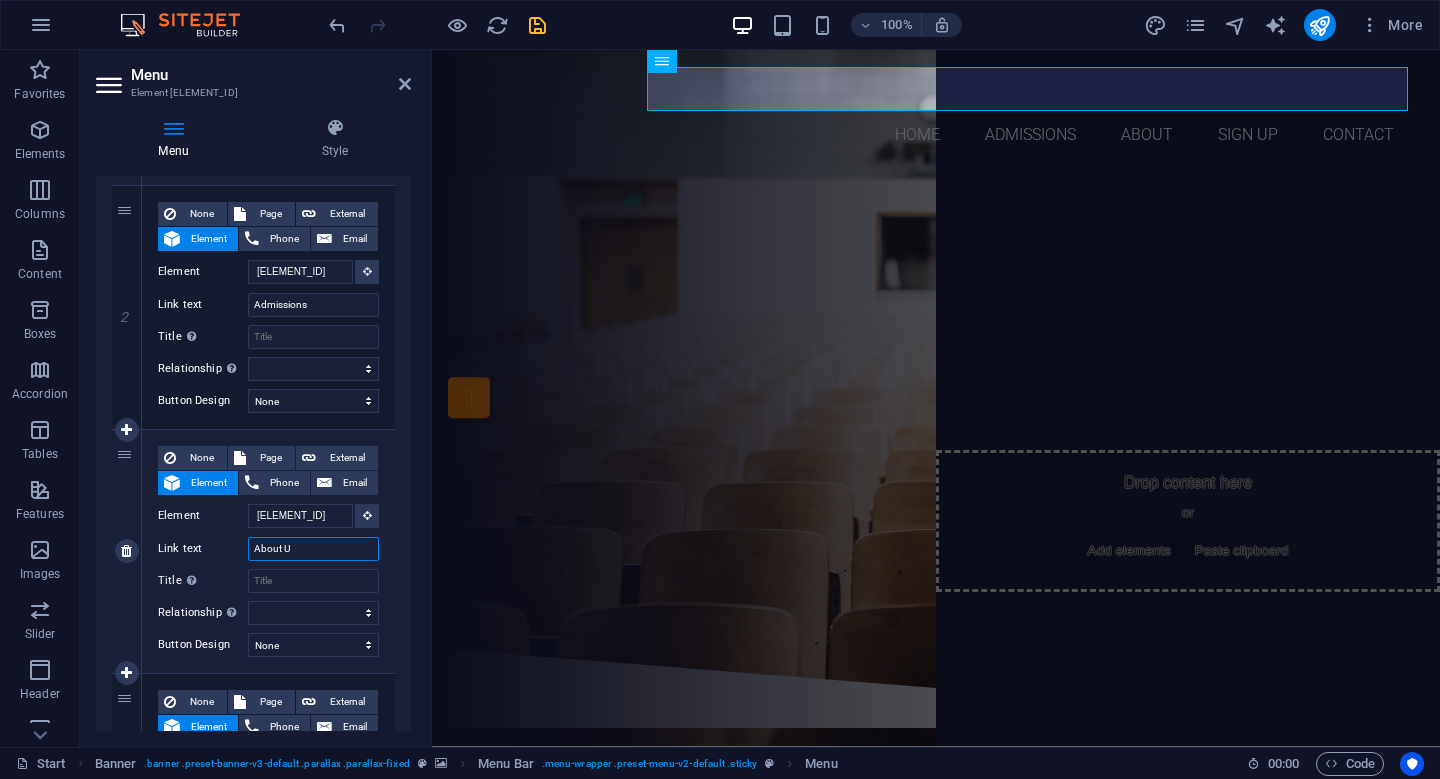 select 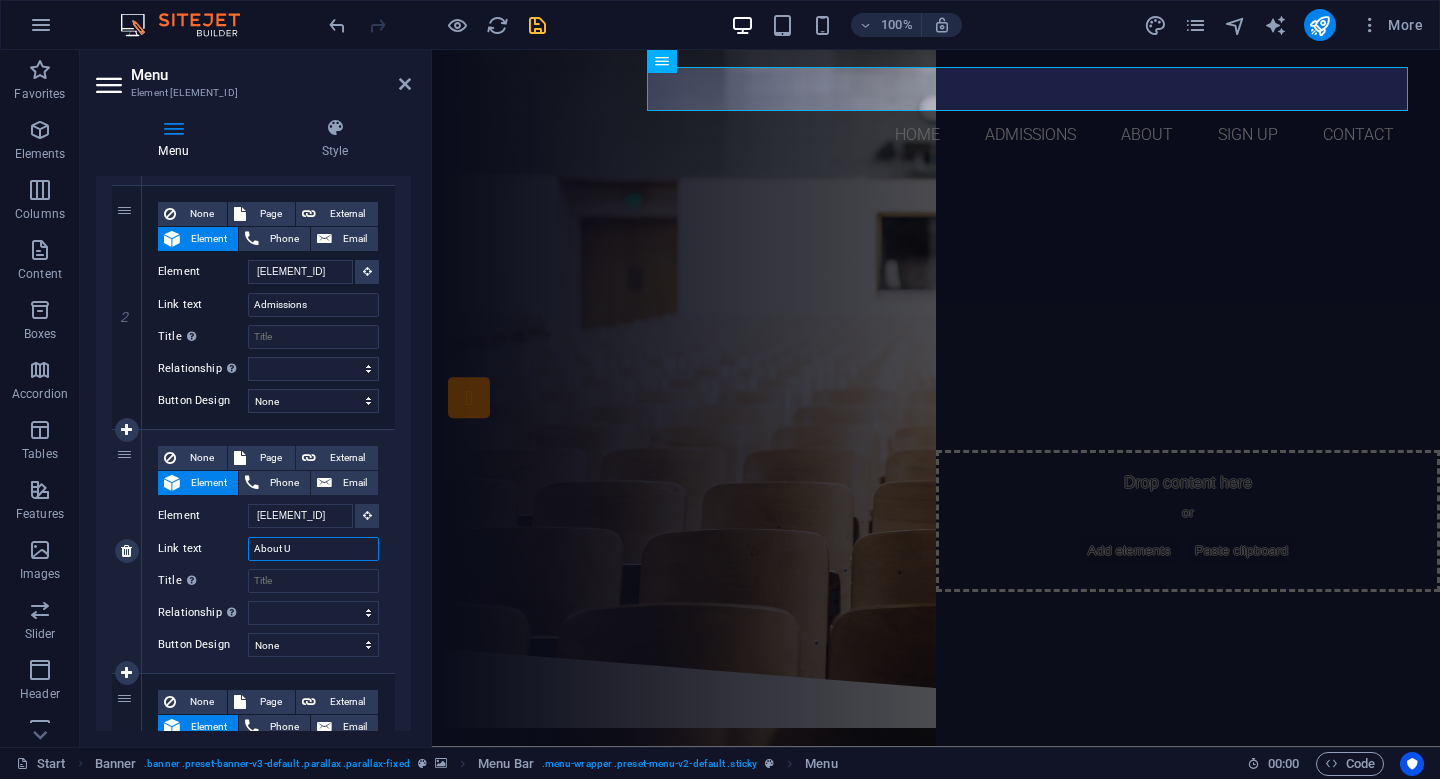 type on "About Us" 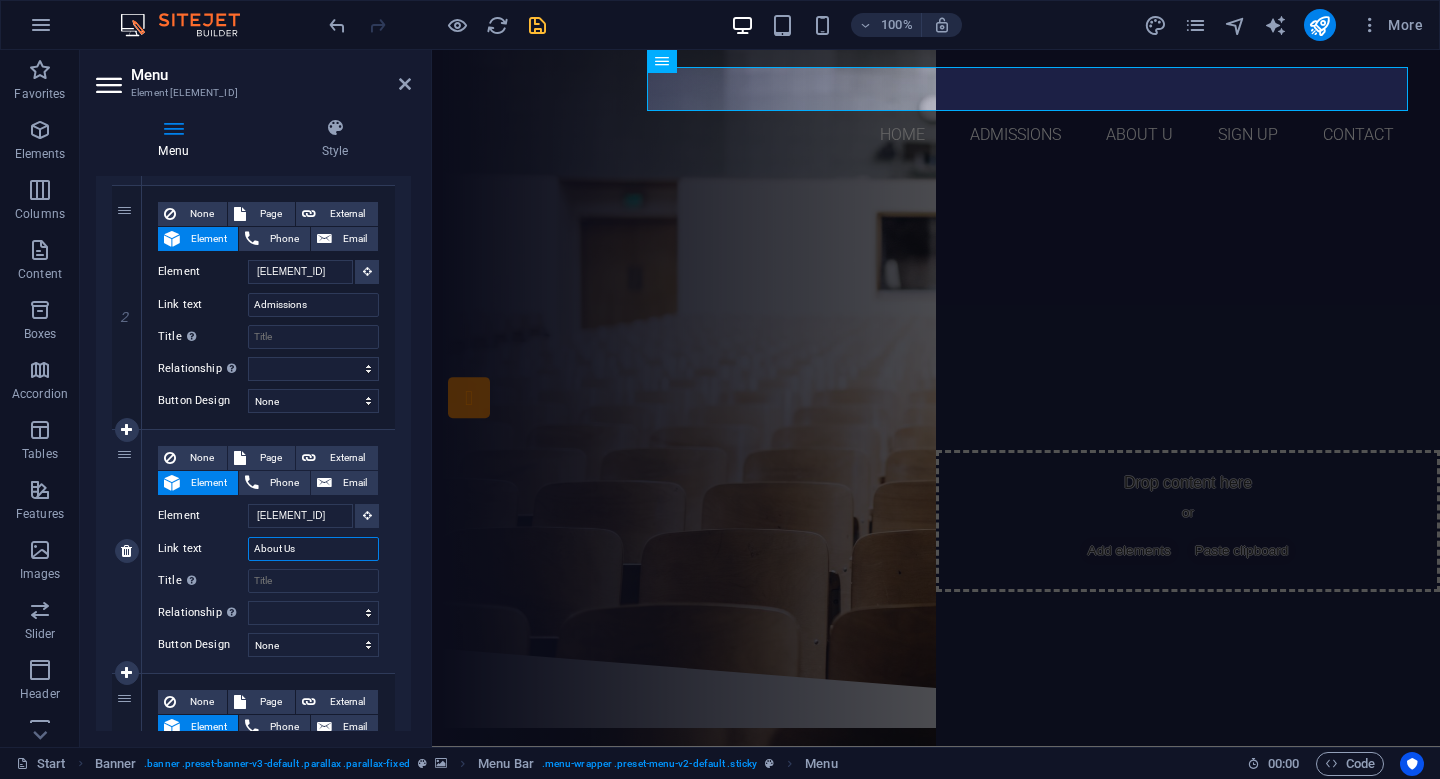 select 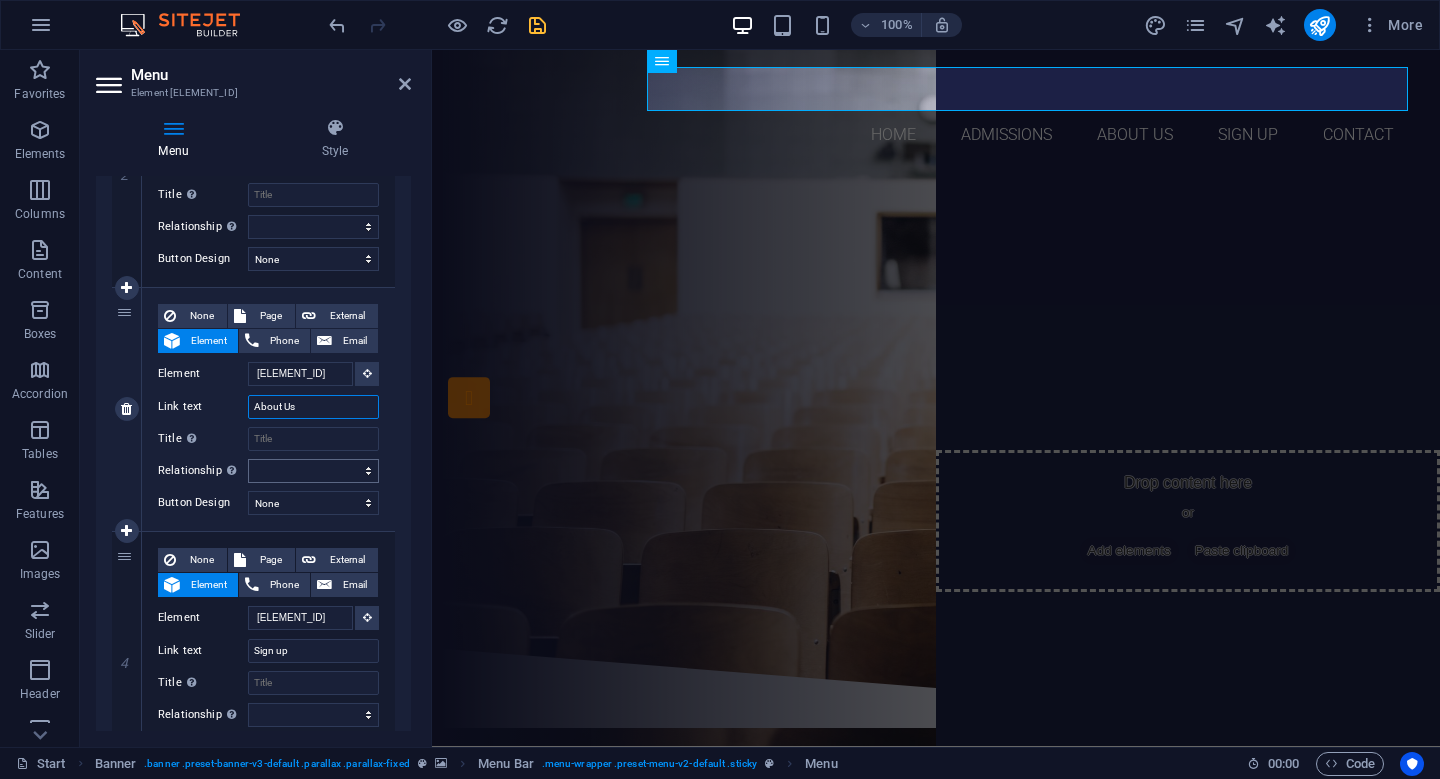 scroll, scrollTop: 568, scrollLeft: 0, axis: vertical 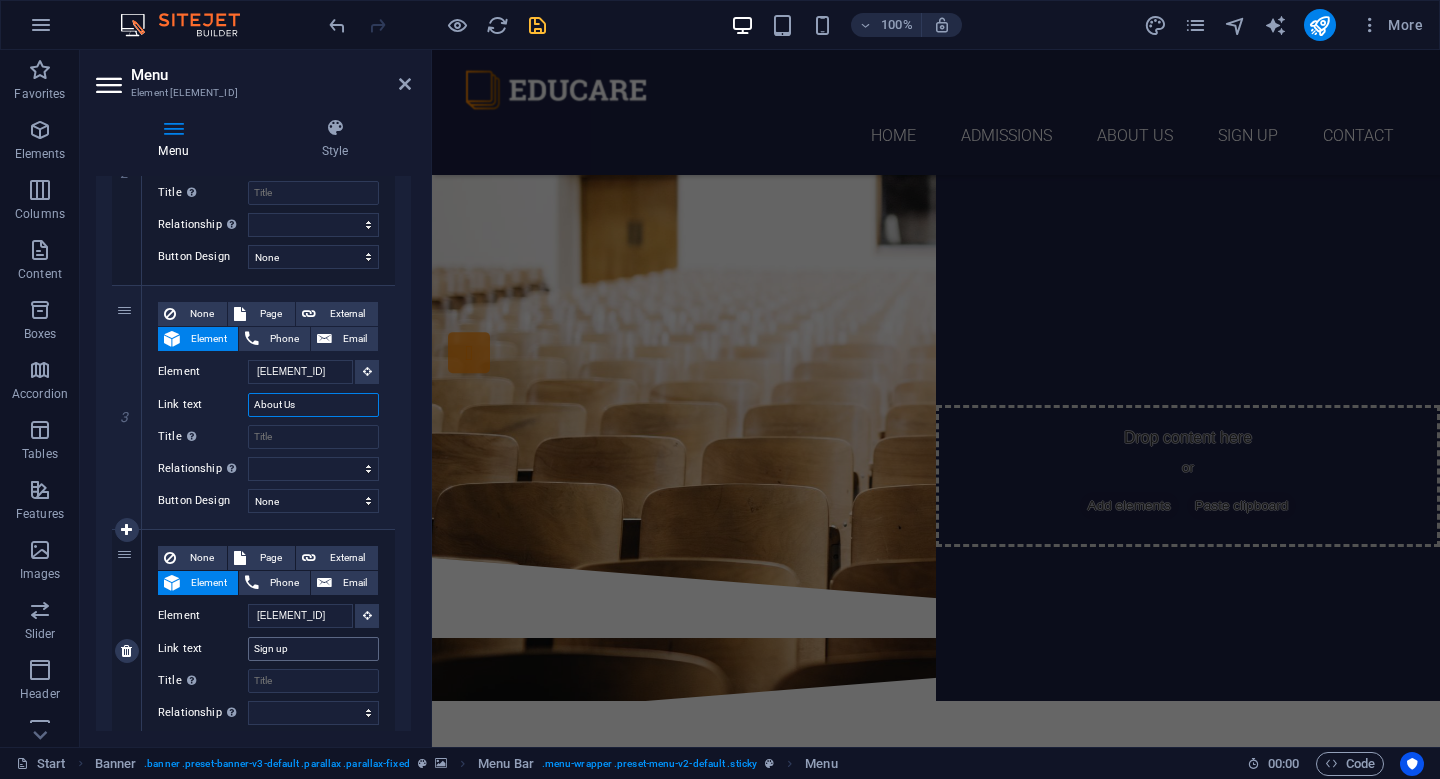 type on "About Us" 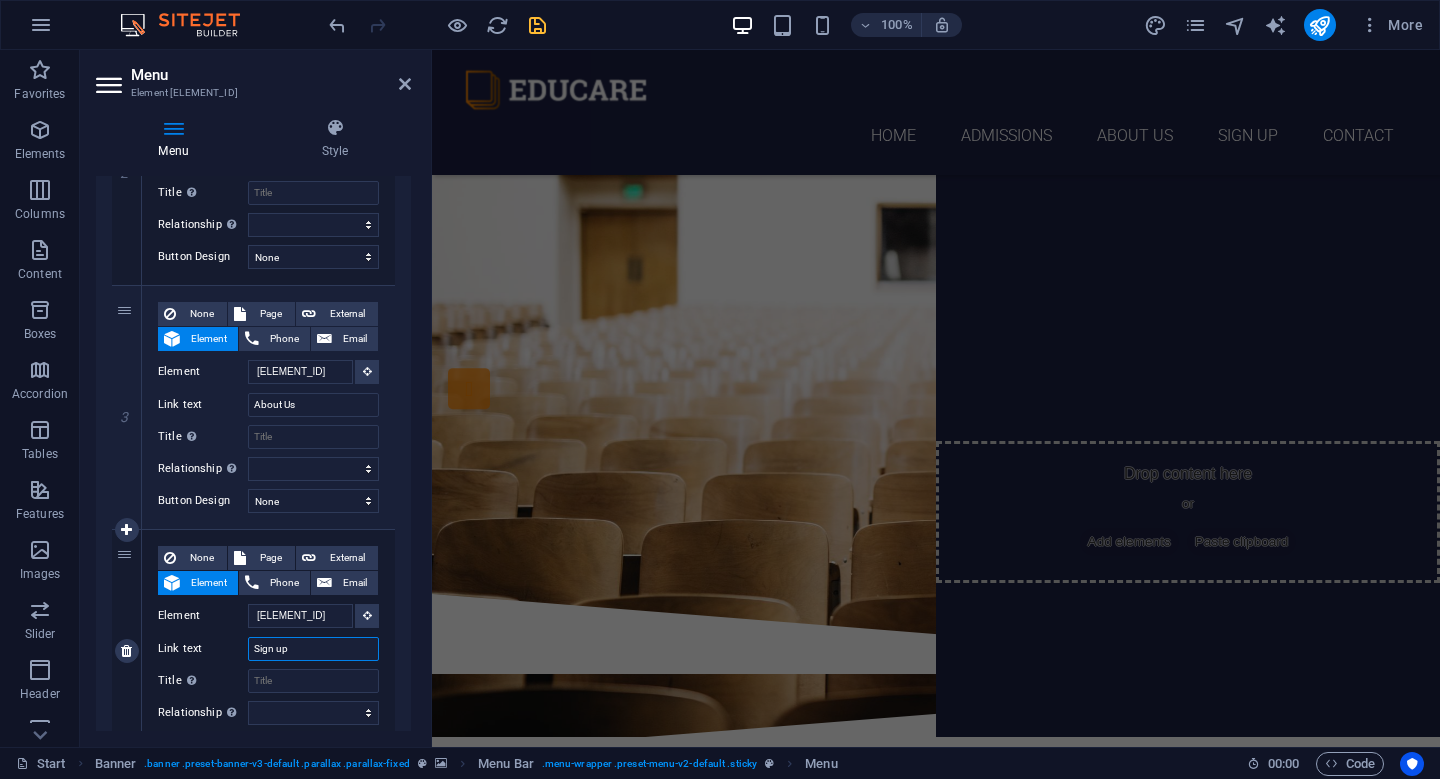click on "Sign up" at bounding box center (313, 649) 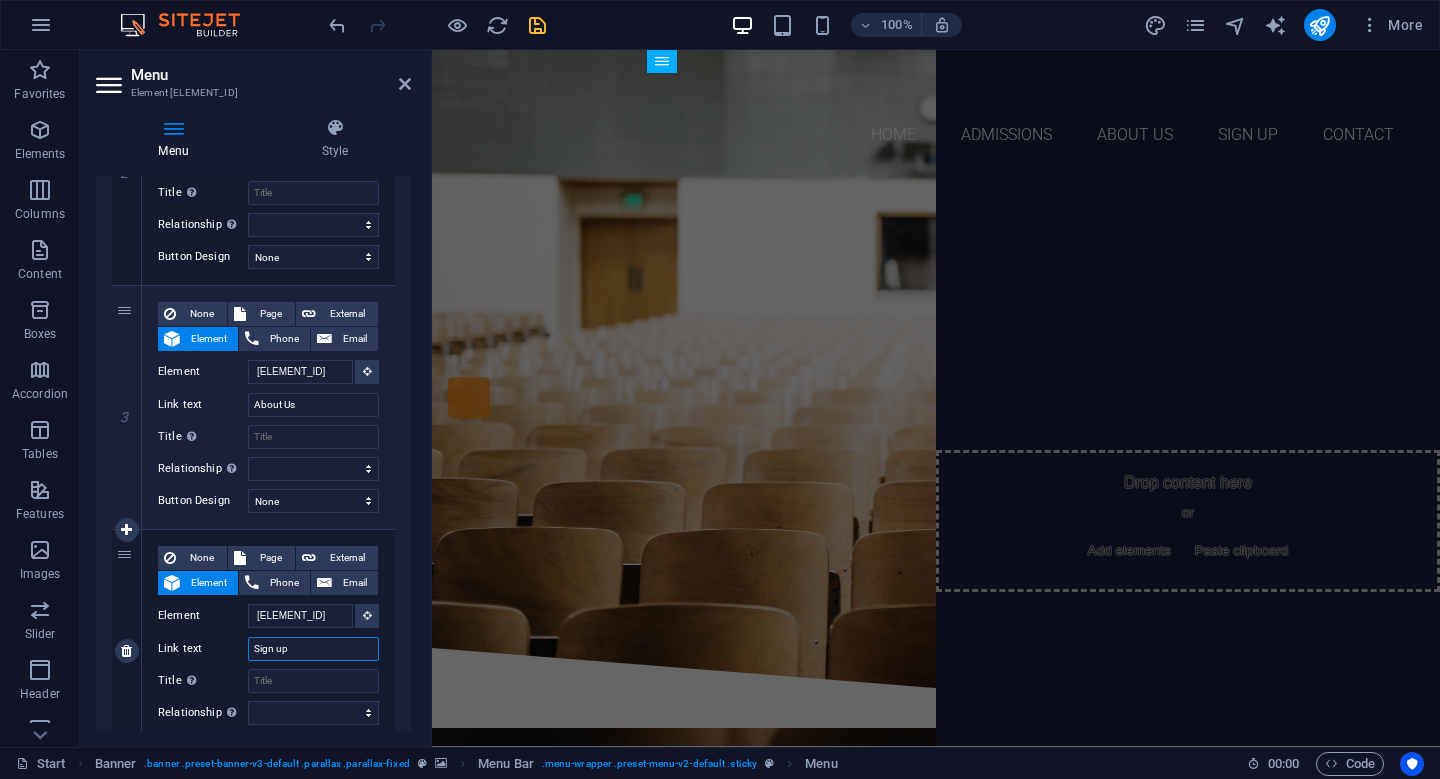 click on "Sign up" at bounding box center (313, 649) 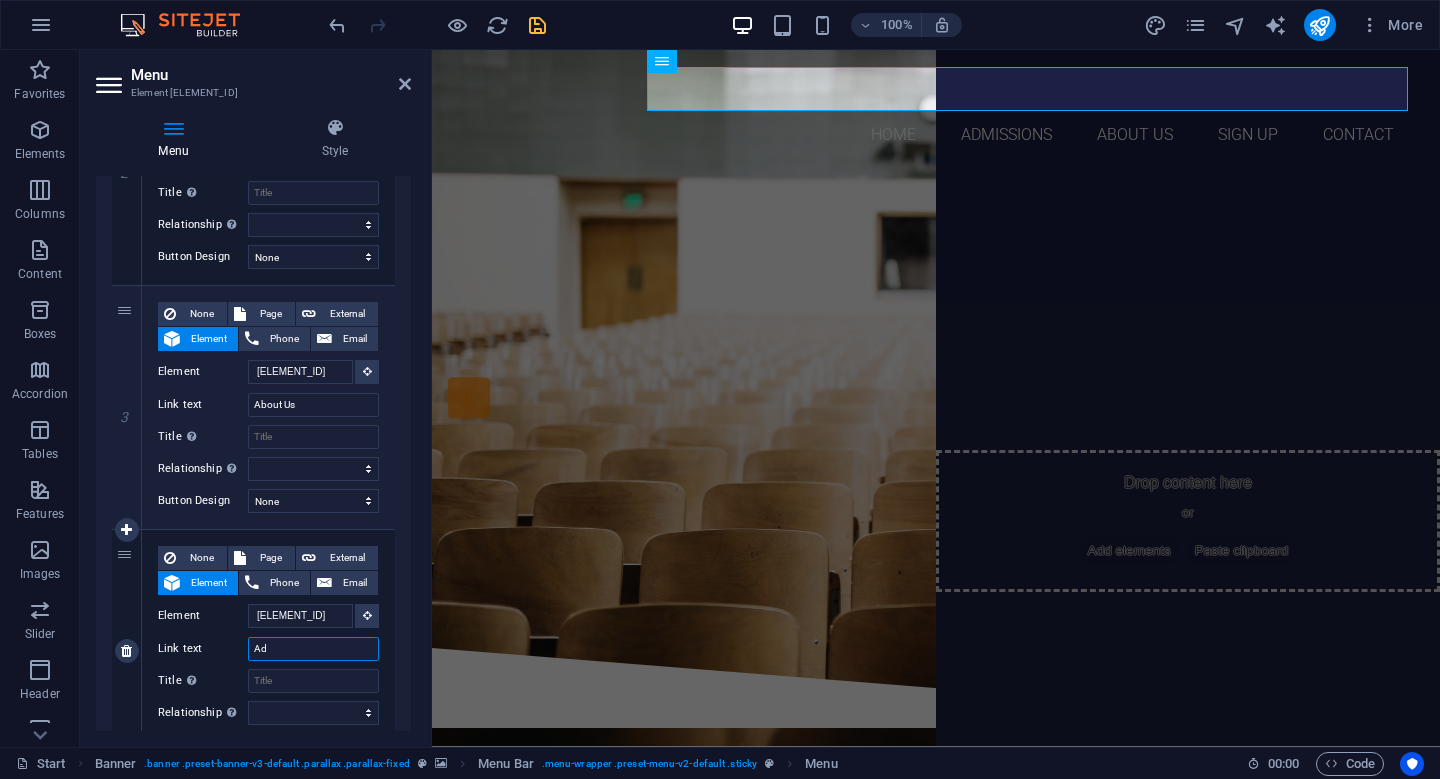 type on "Adm" 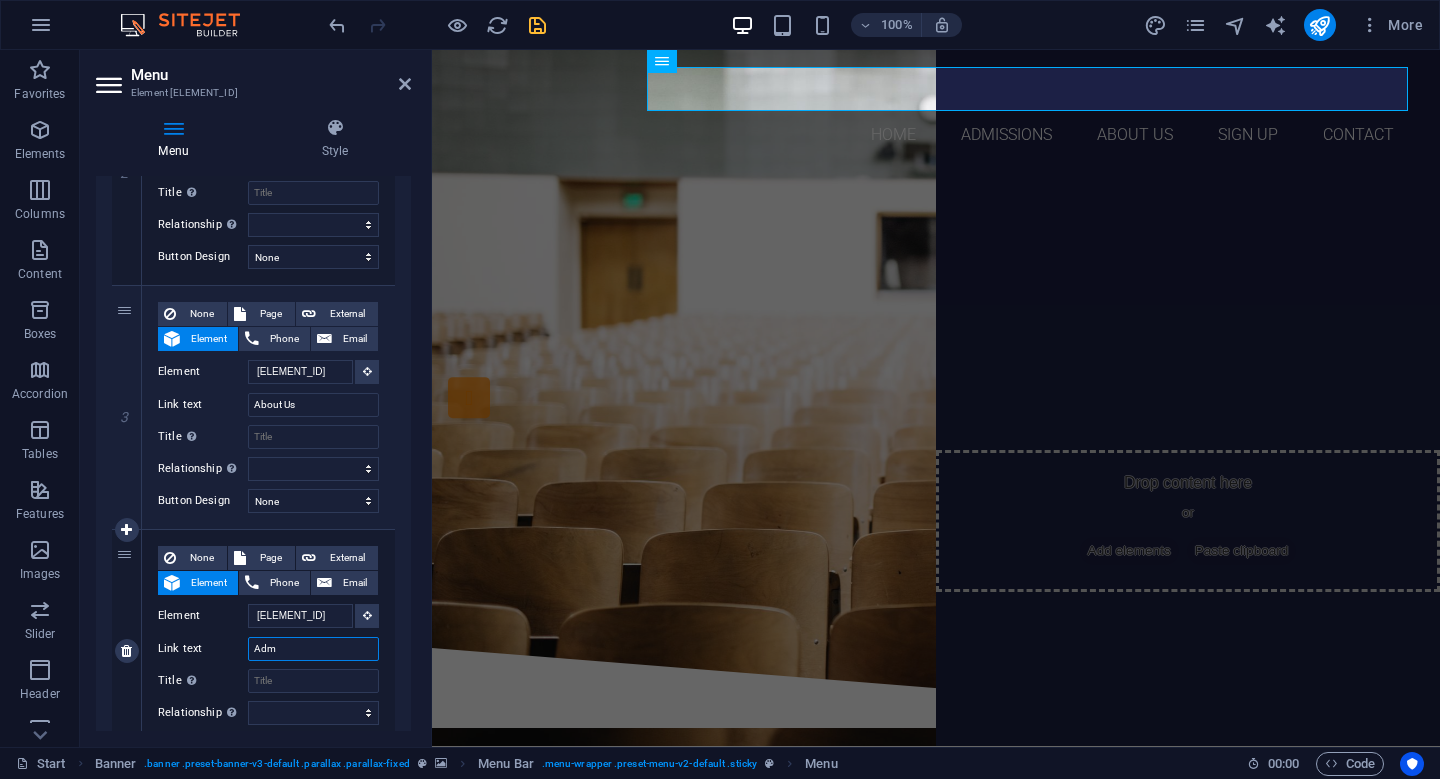 select 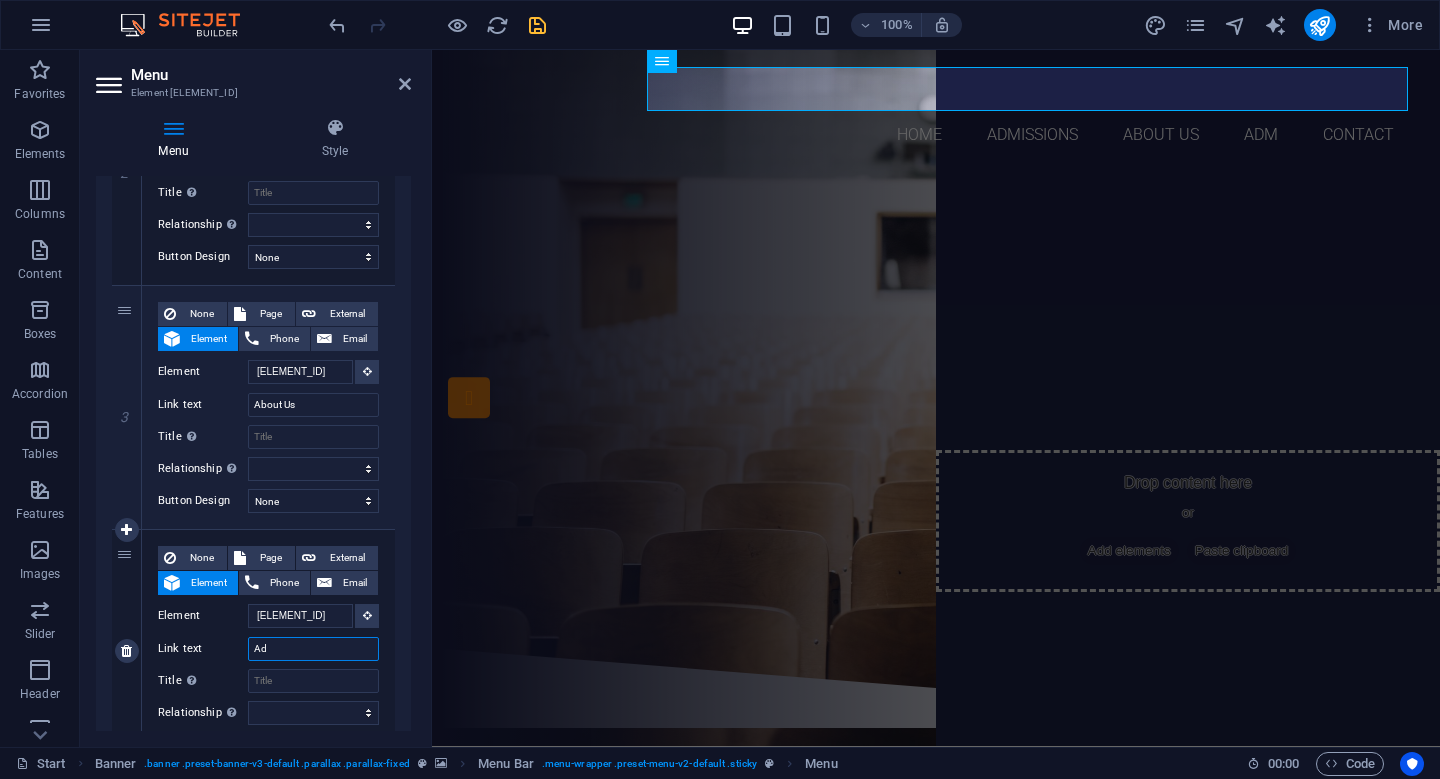 type on "A" 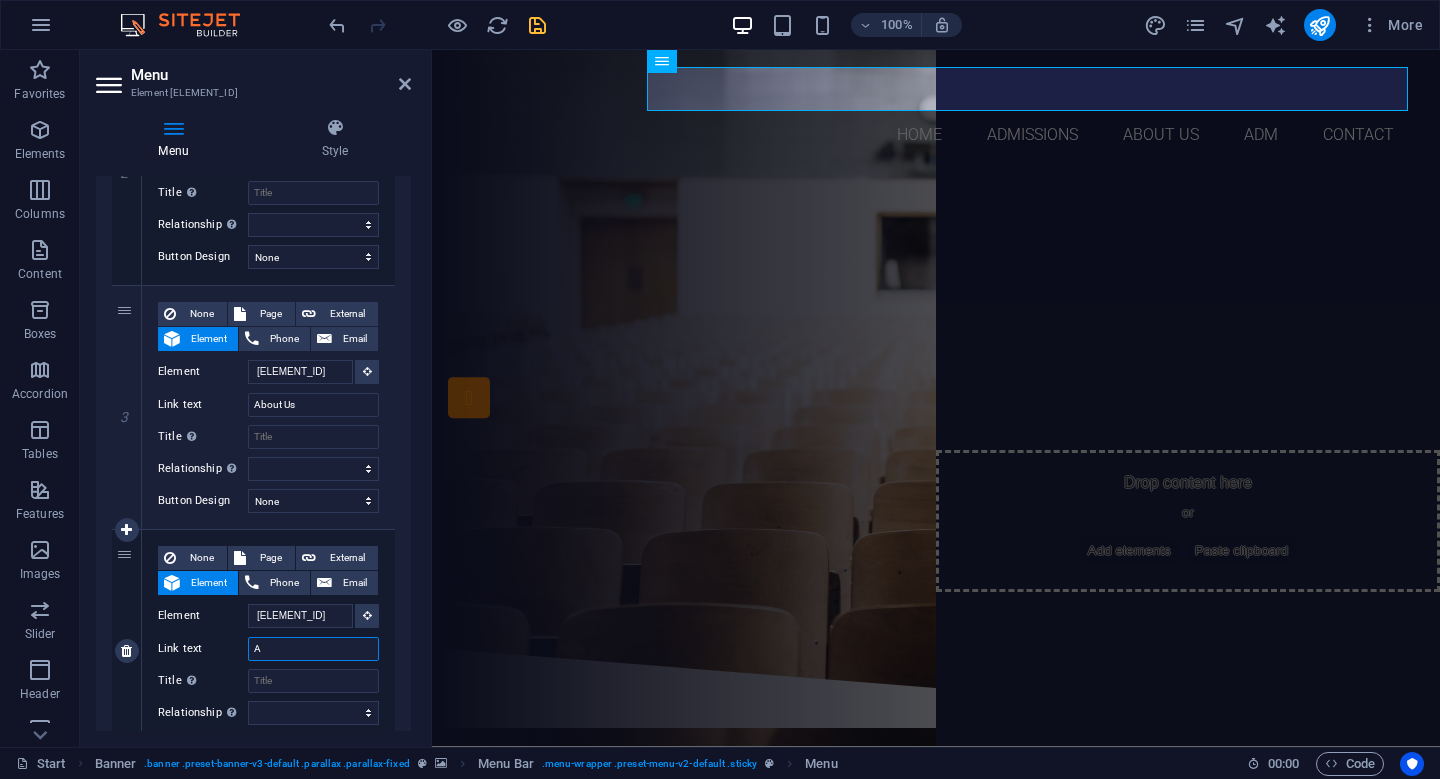 type 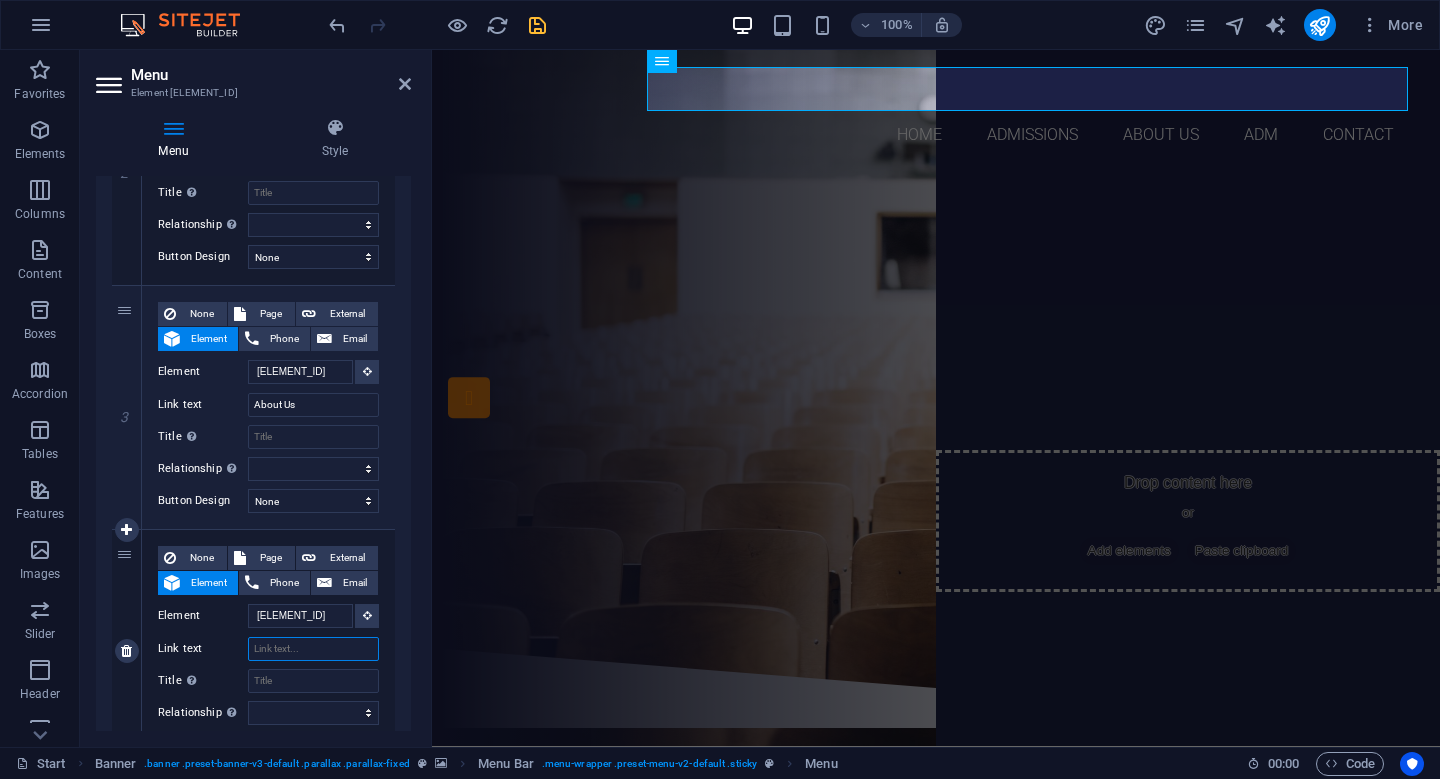select 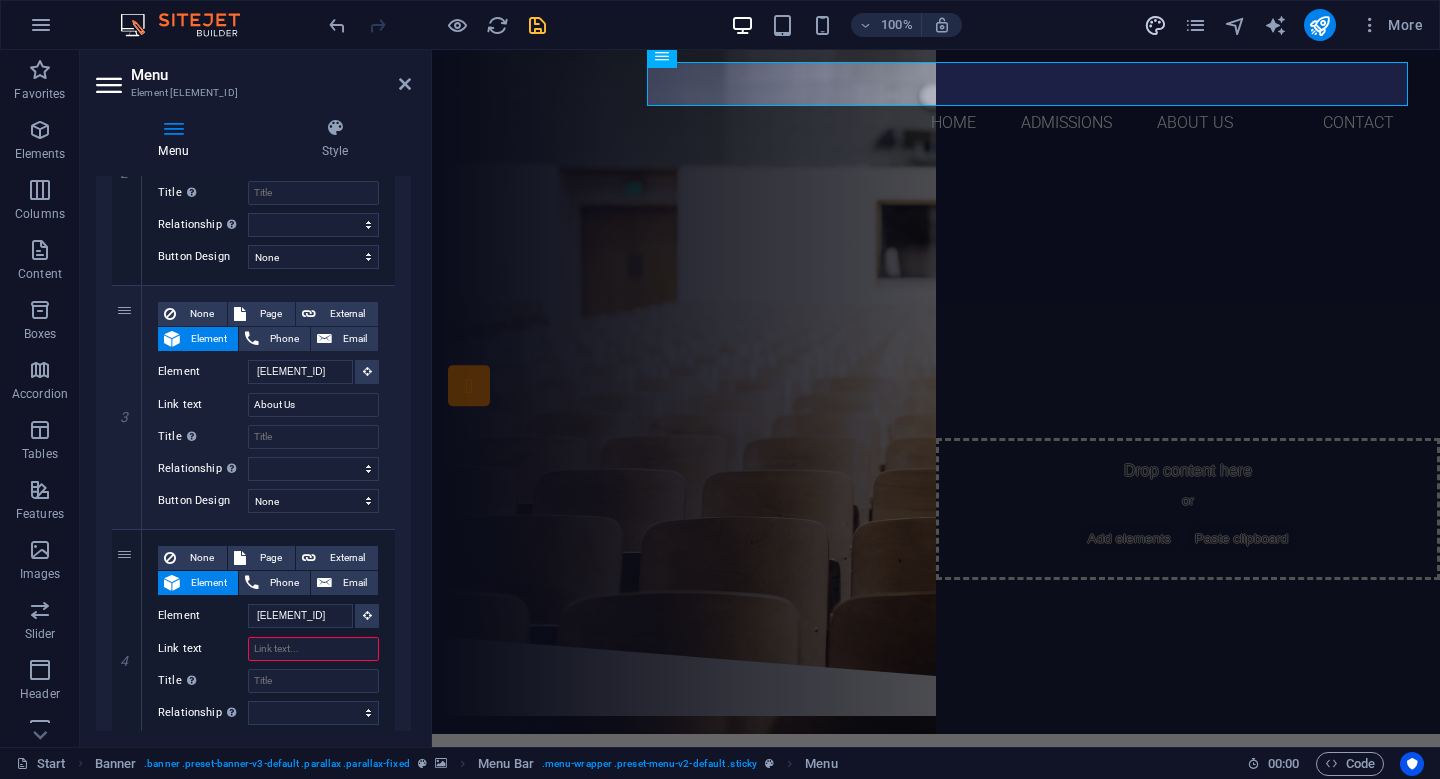 scroll, scrollTop: 1, scrollLeft: 0, axis: vertical 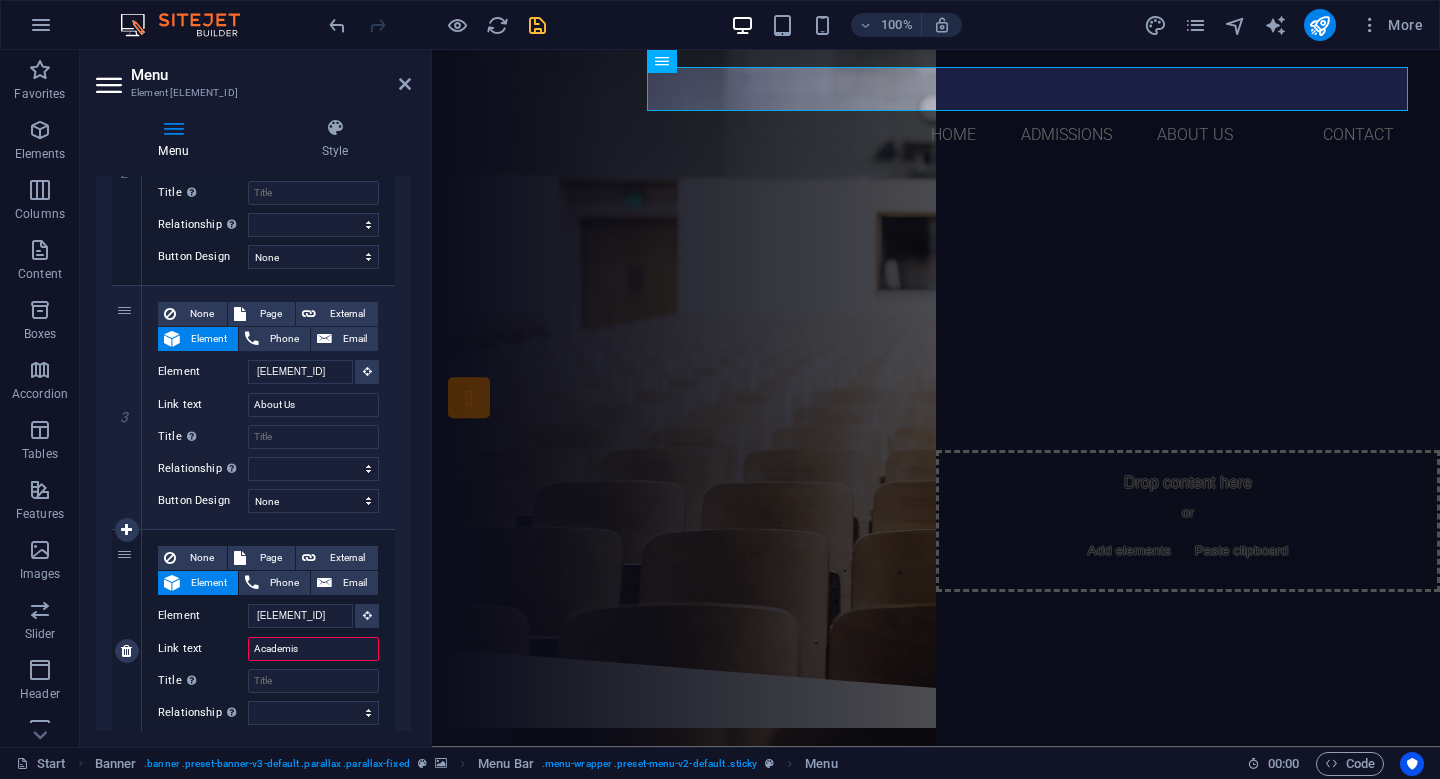 type on "Academisc" 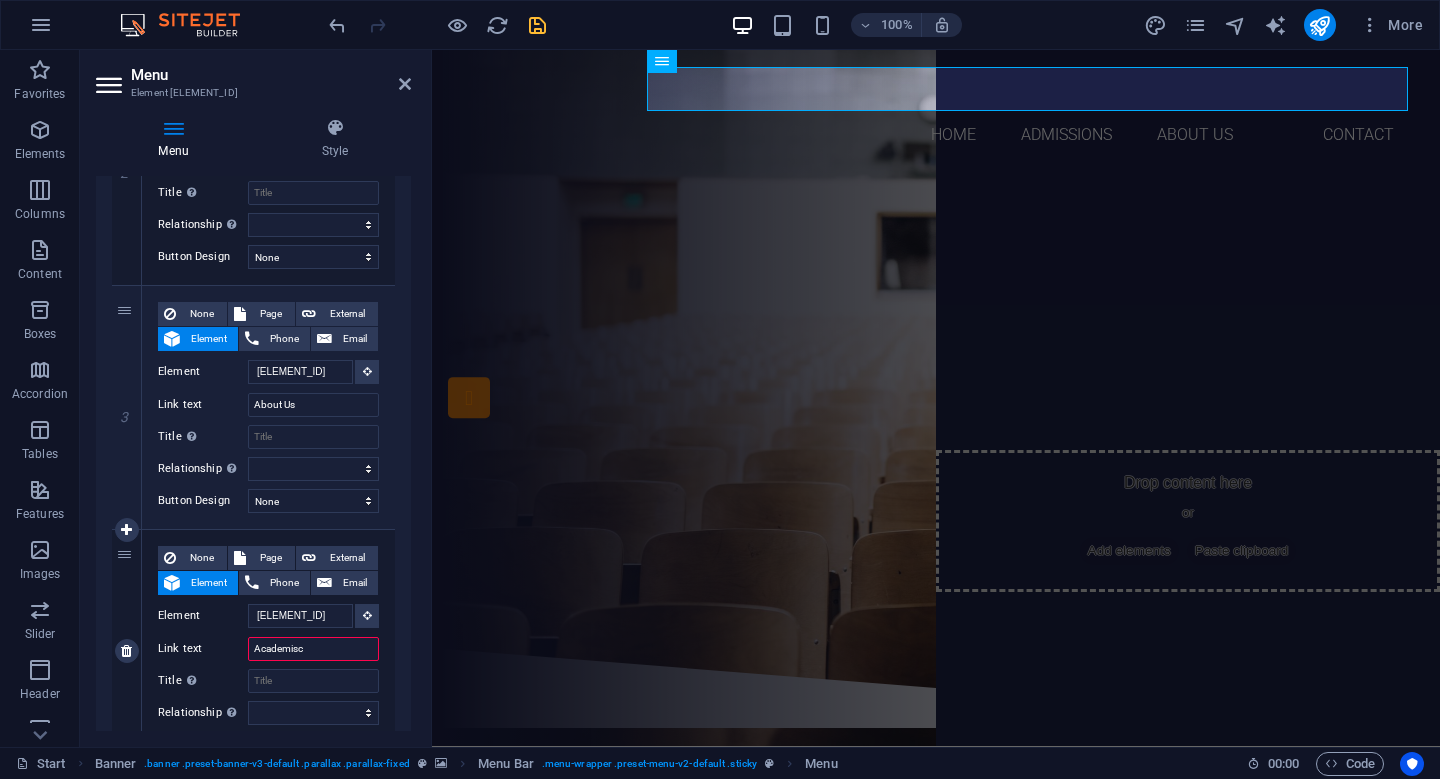 select 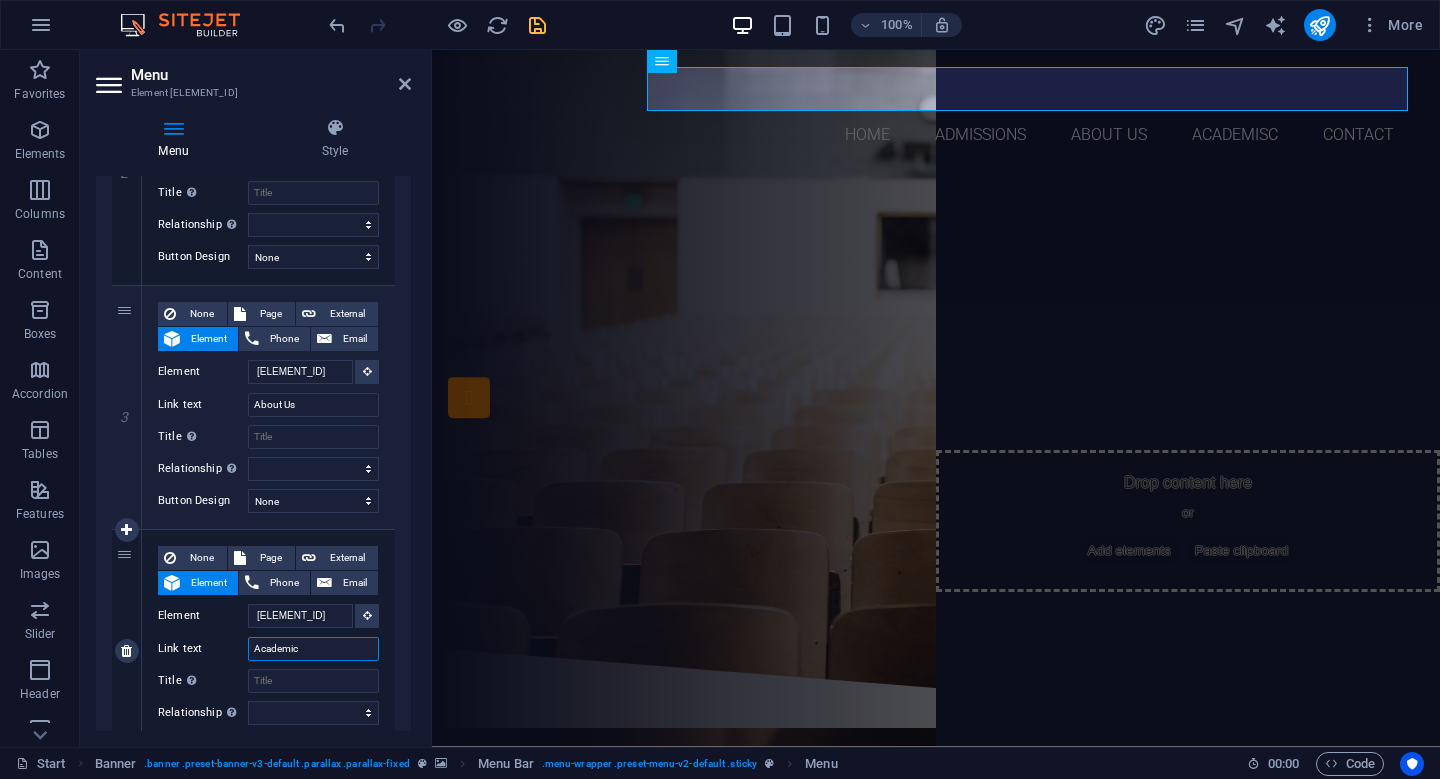 type on "Academics" 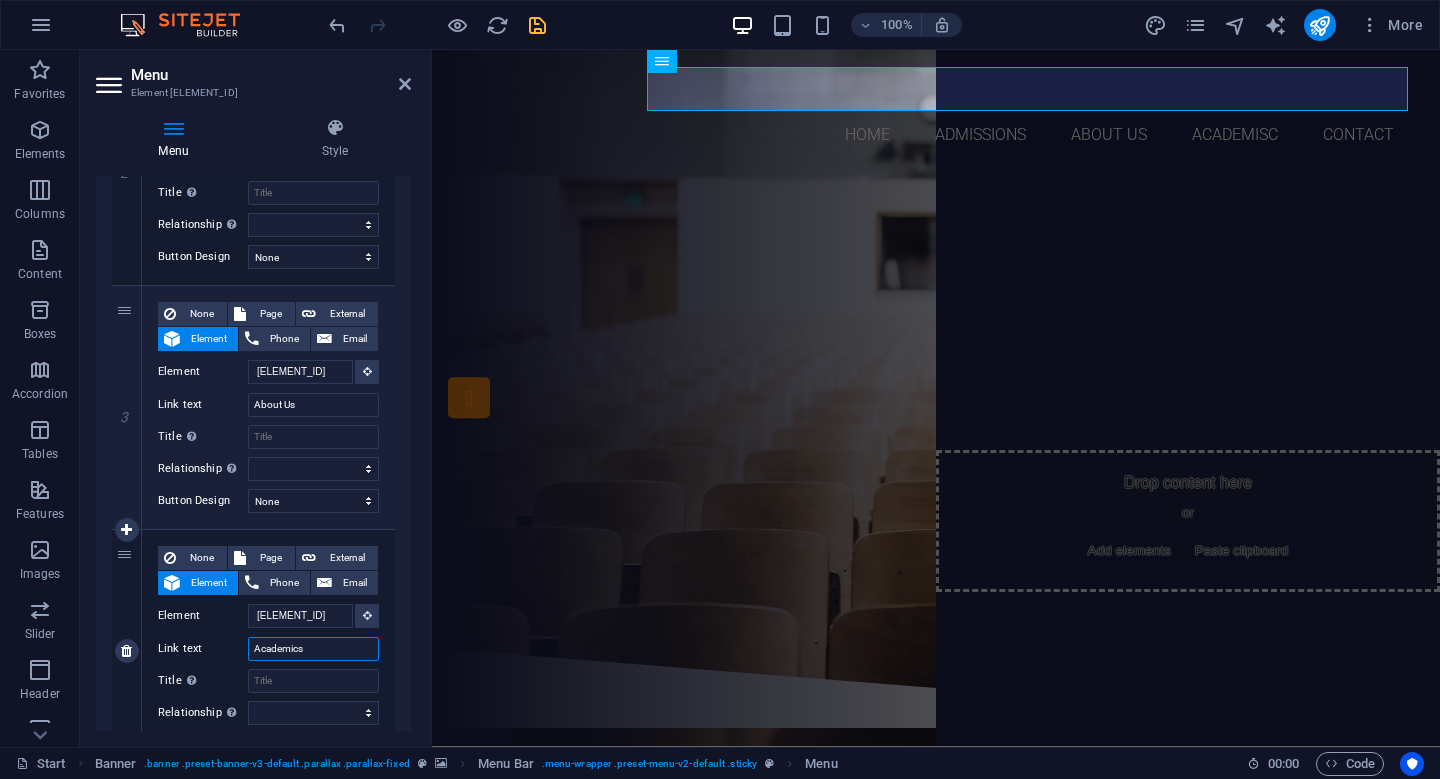 select 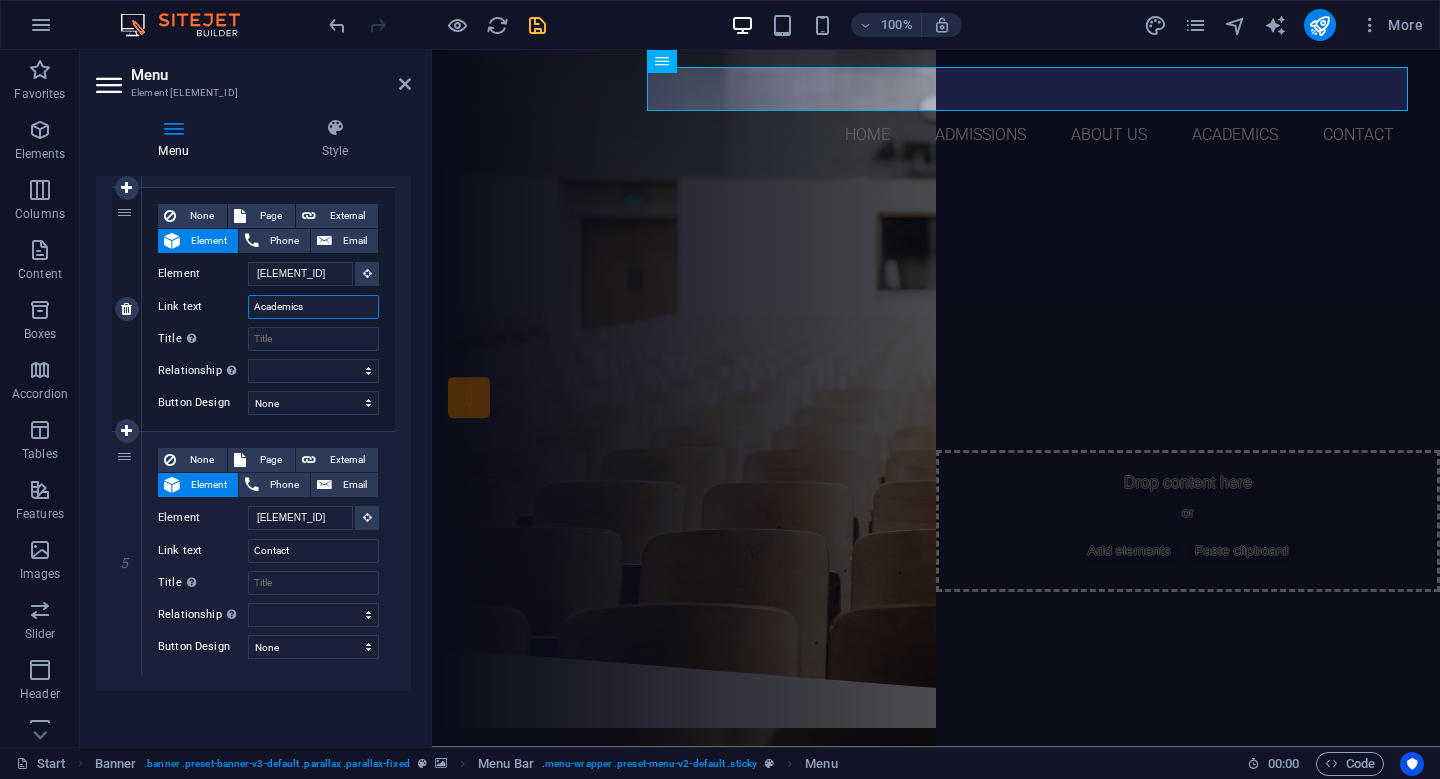 scroll, scrollTop: 910, scrollLeft: 0, axis: vertical 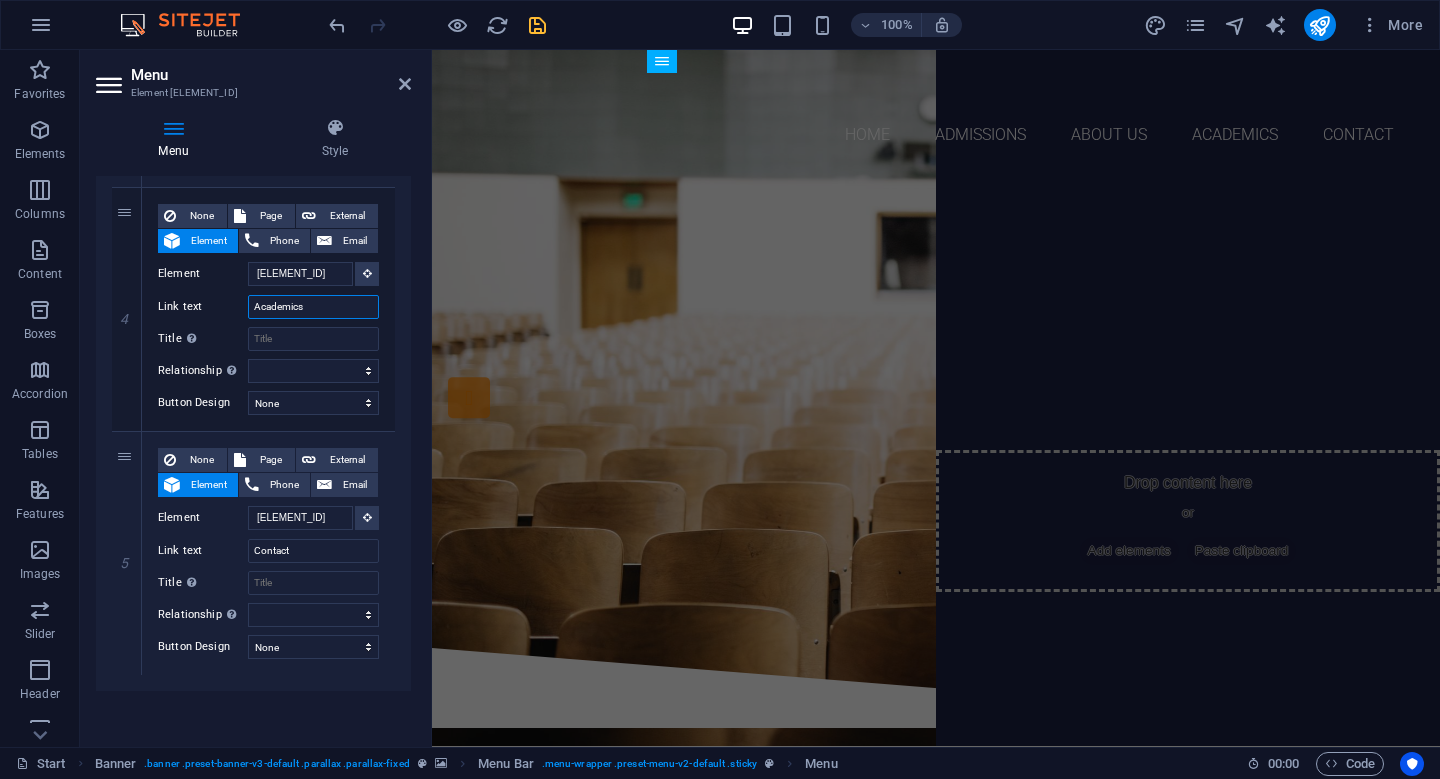 type on "Academics" 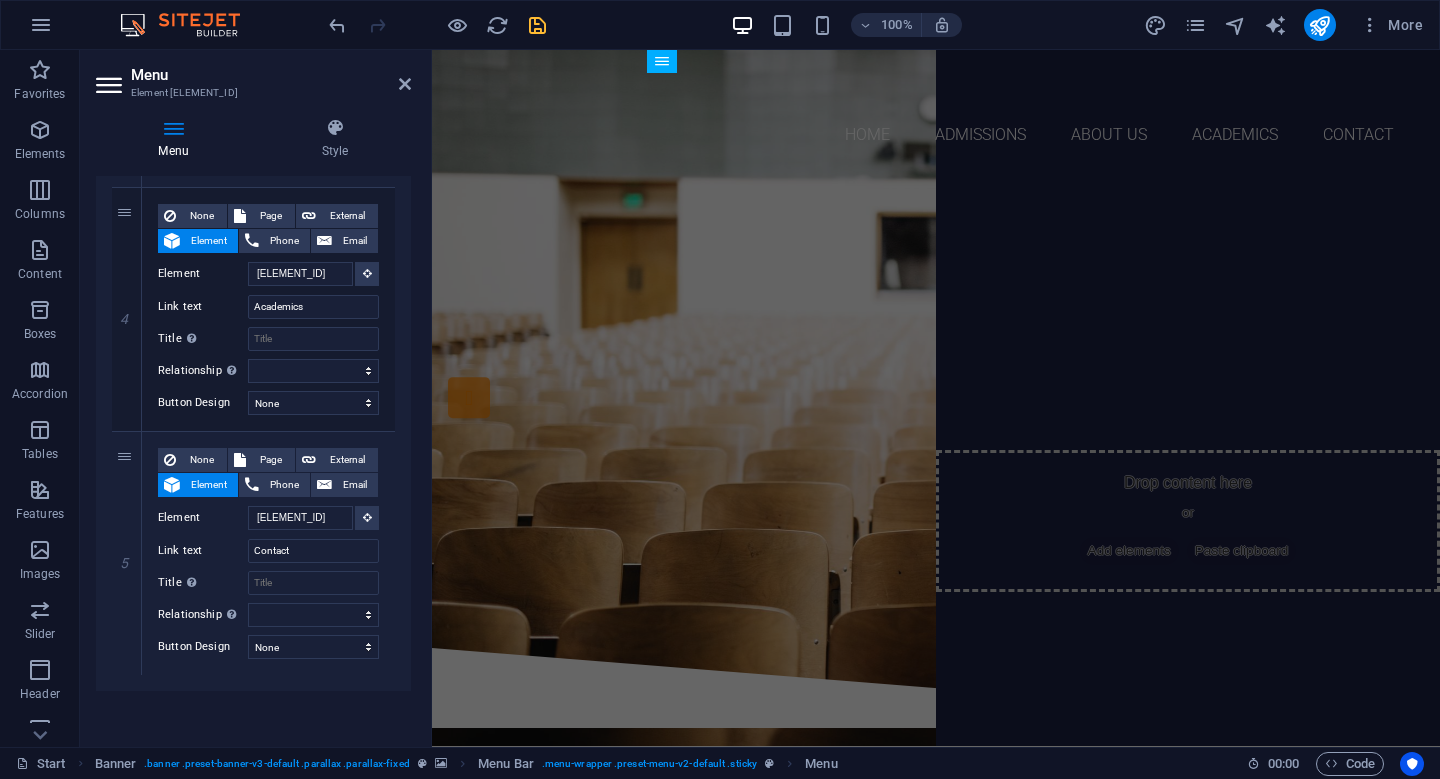 click on "Menu" at bounding box center (271, 75) 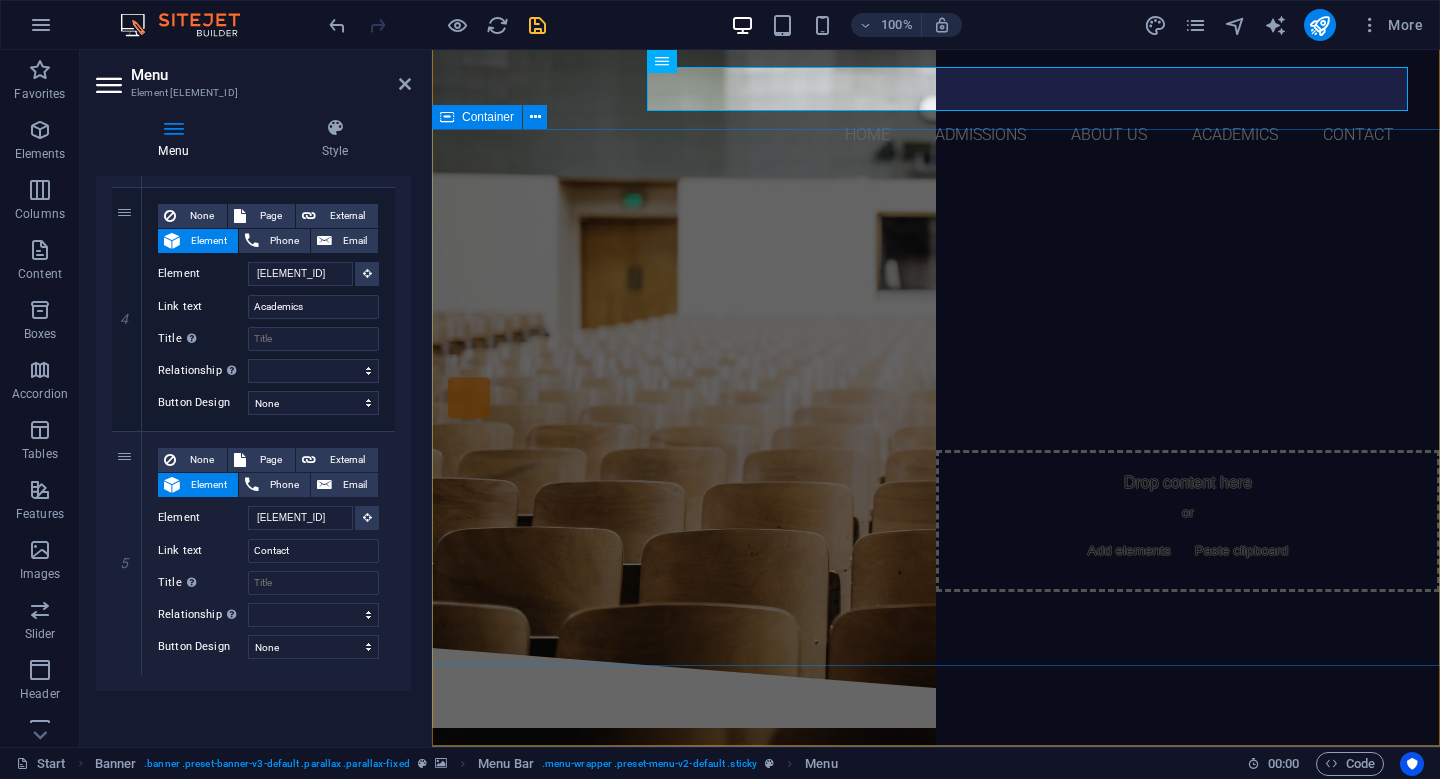 click on "Teaching the joy of learning for a few decades welcome to the lighthouse academy Learn more contact us" at bounding box center [936, 411] 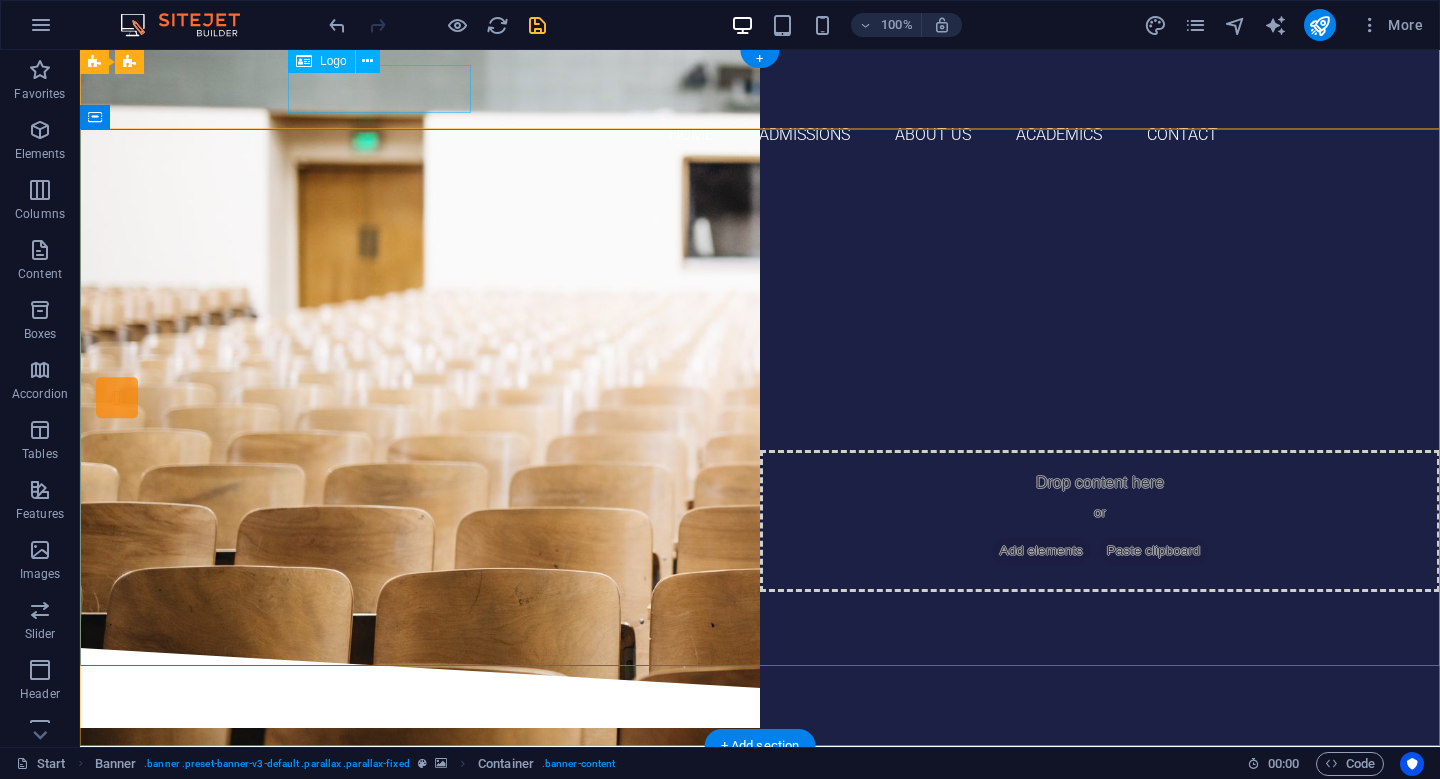 click at bounding box center [760, 89] 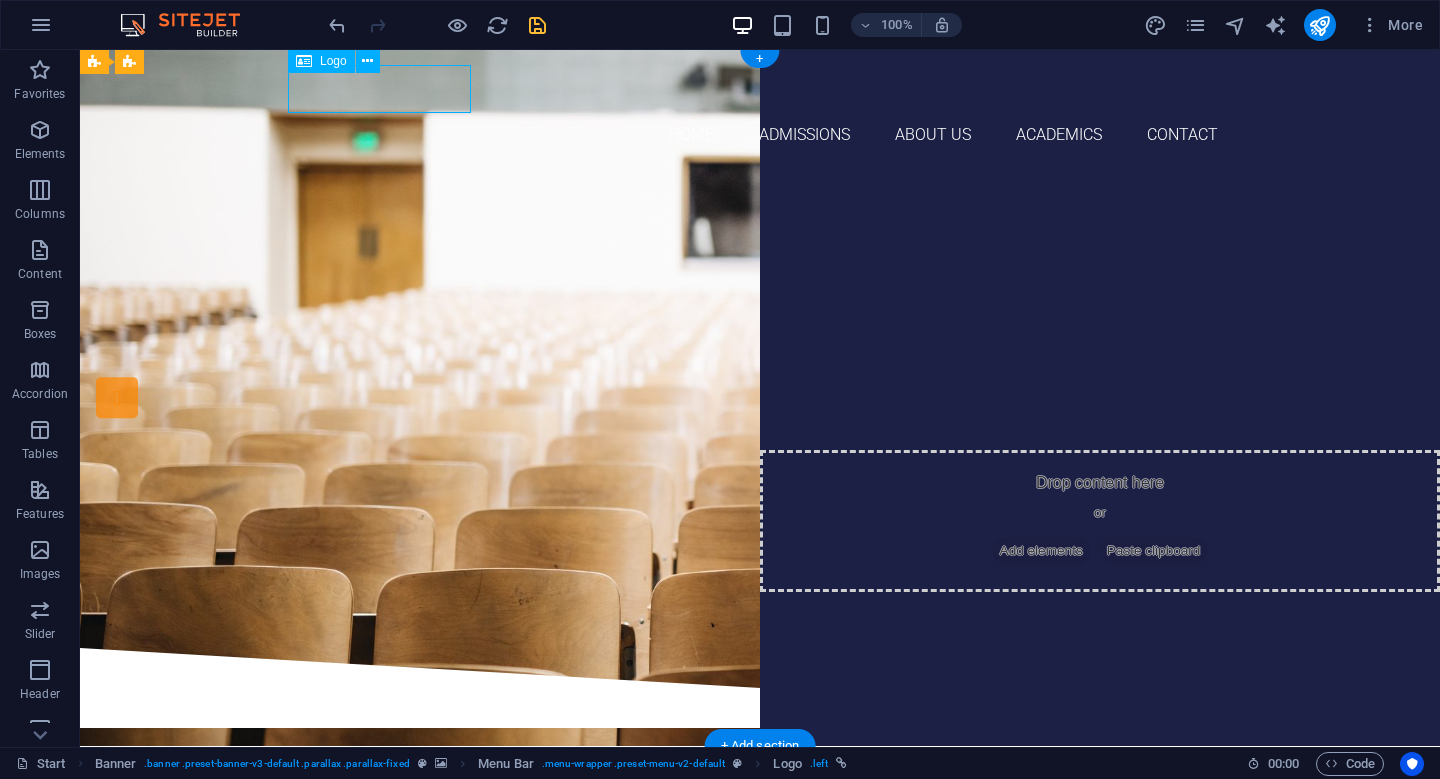 click at bounding box center (760, 89) 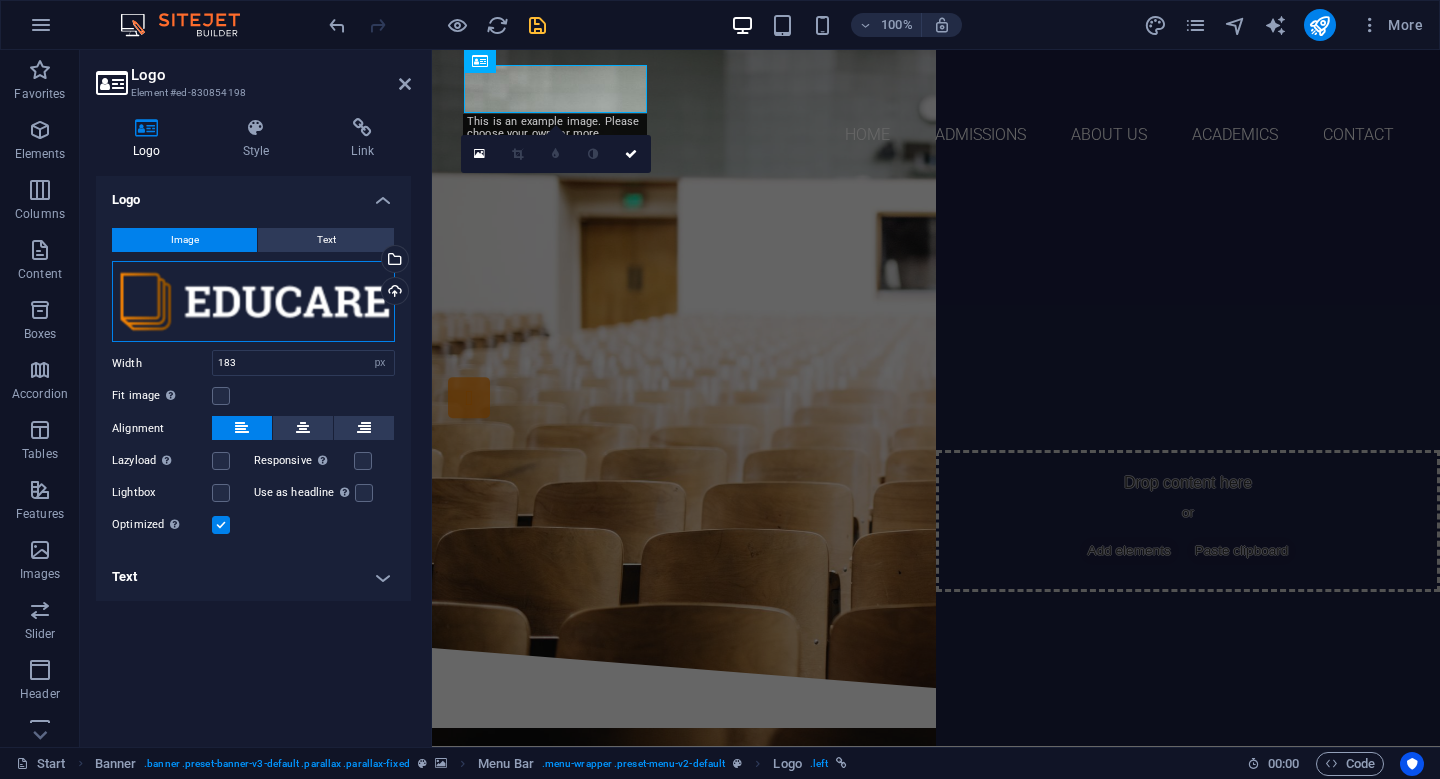 click on "Drag files here, click to choose files or select files from Files or our free stock photos & videos" at bounding box center [253, 302] 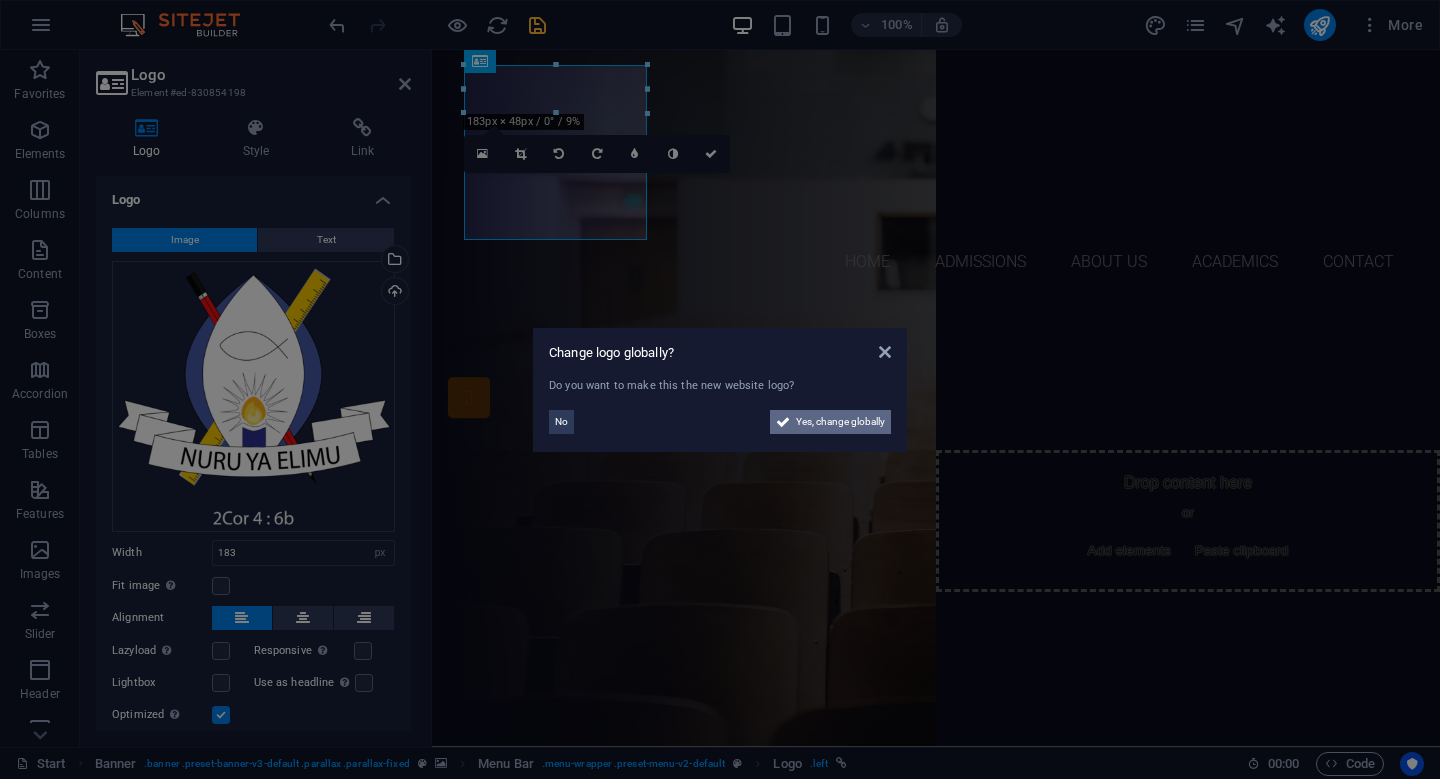 click on "Yes, change globally" at bounding box center [840, 422] 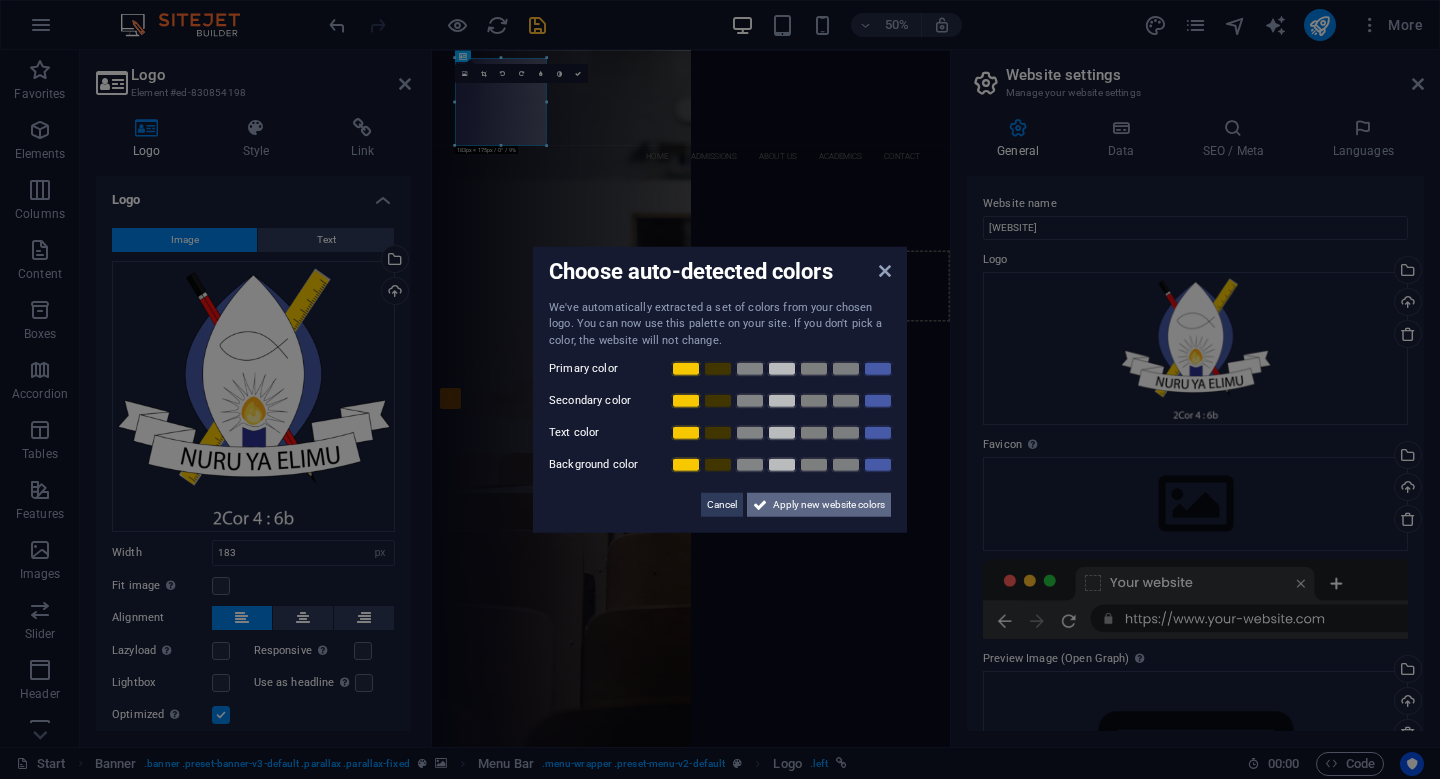 click at bounding box center [760, 505] 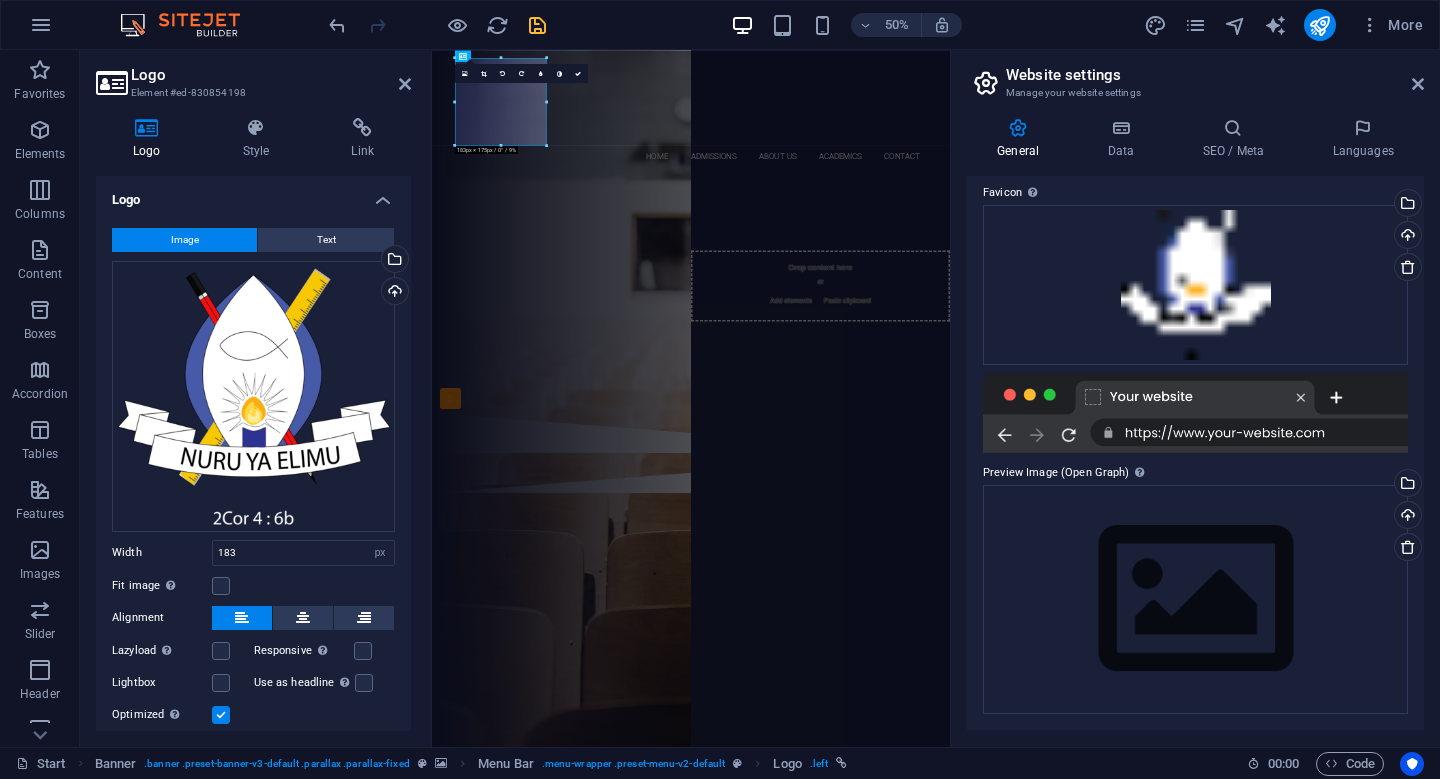 scroll, scrollTop: 251, scrollLeft: 0, axis: vertical 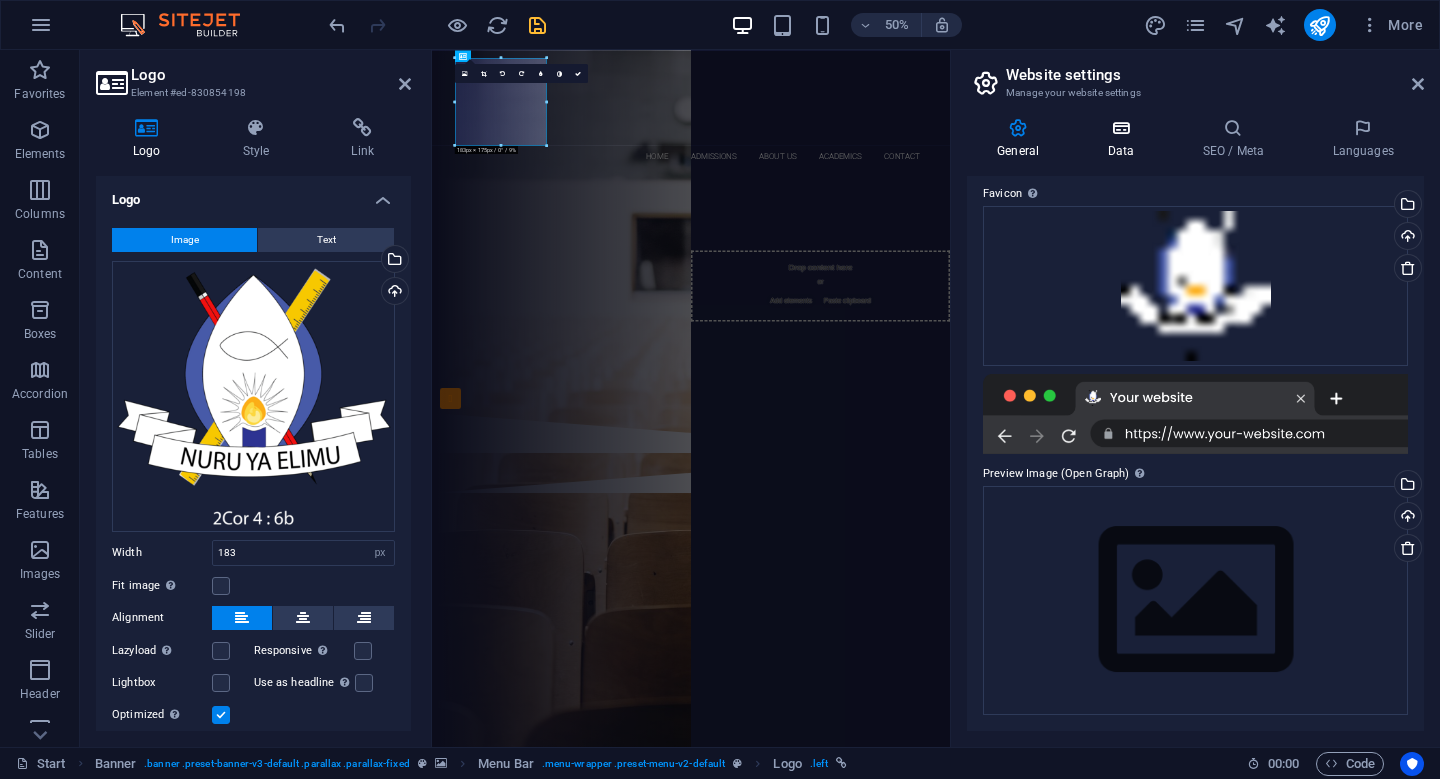click on "Data" at bounding box center (1124, 139) 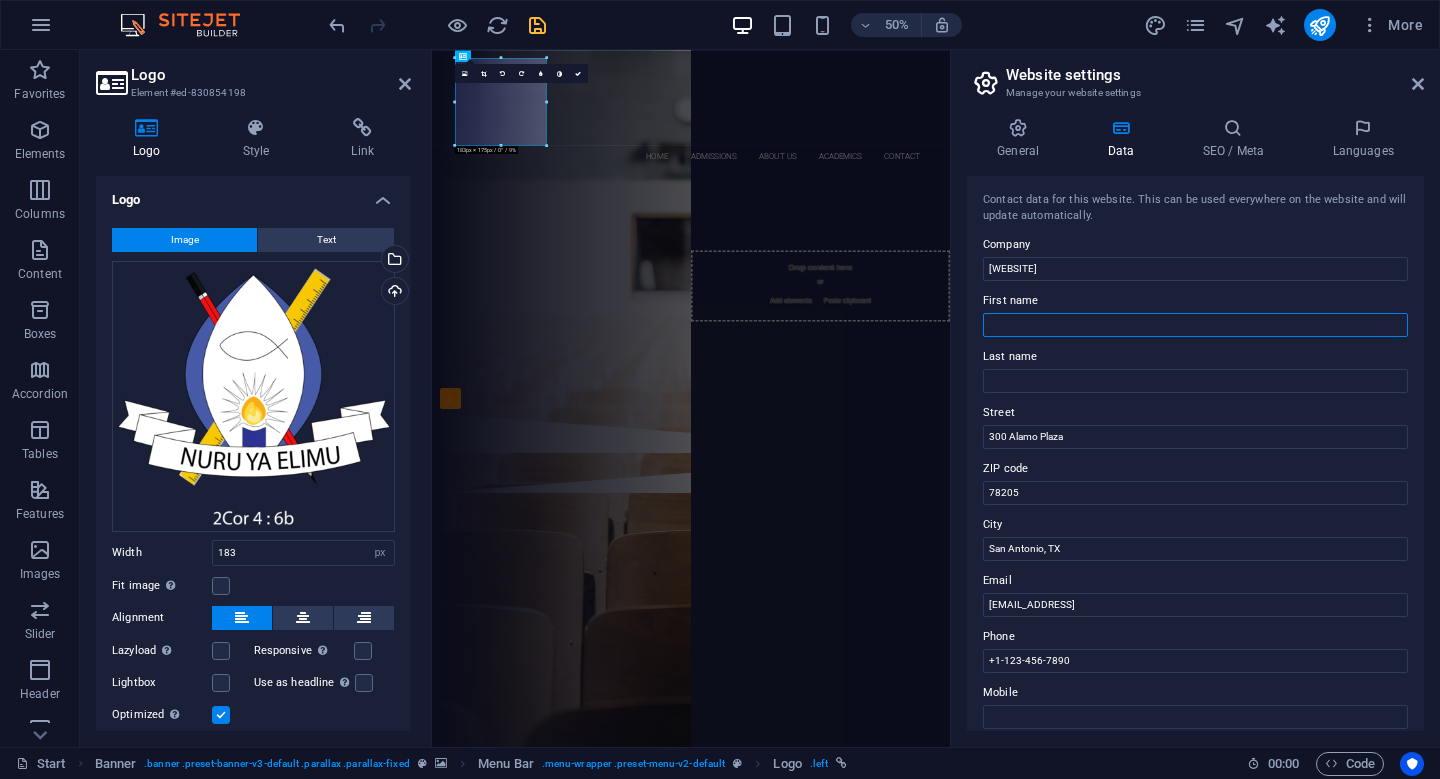 click on "First name" at bounding box center (1195, 325) 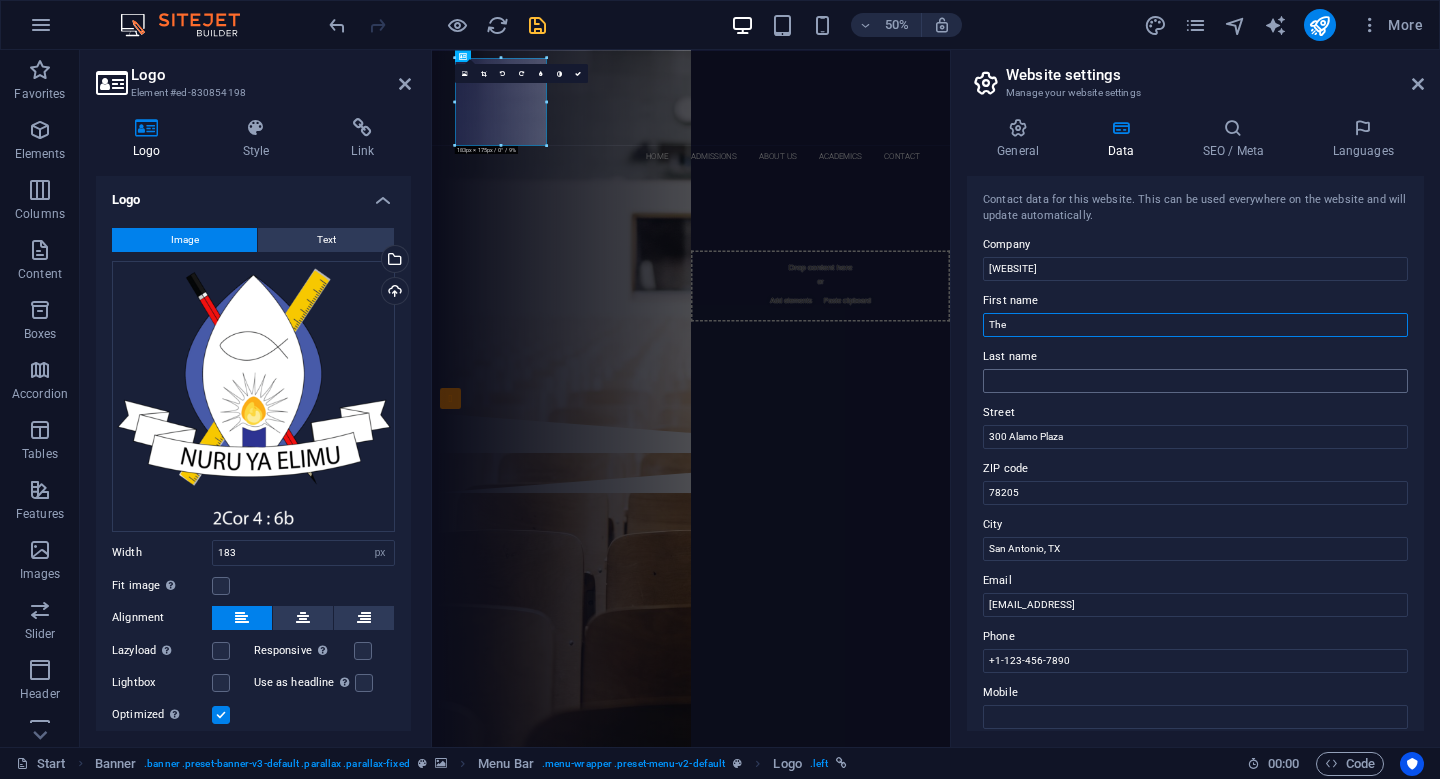 type on "The" 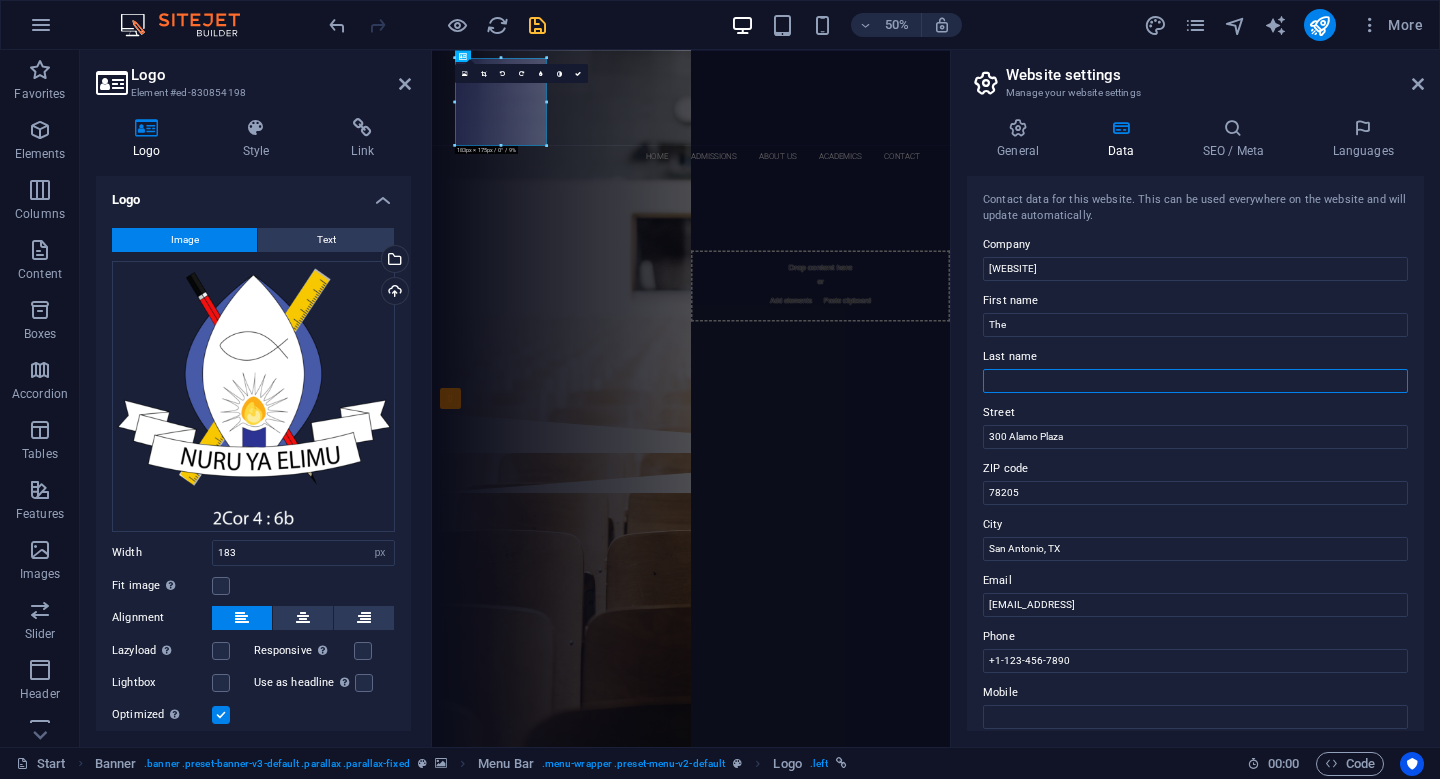 click on "Last name" at bounding box center (1195, 381) 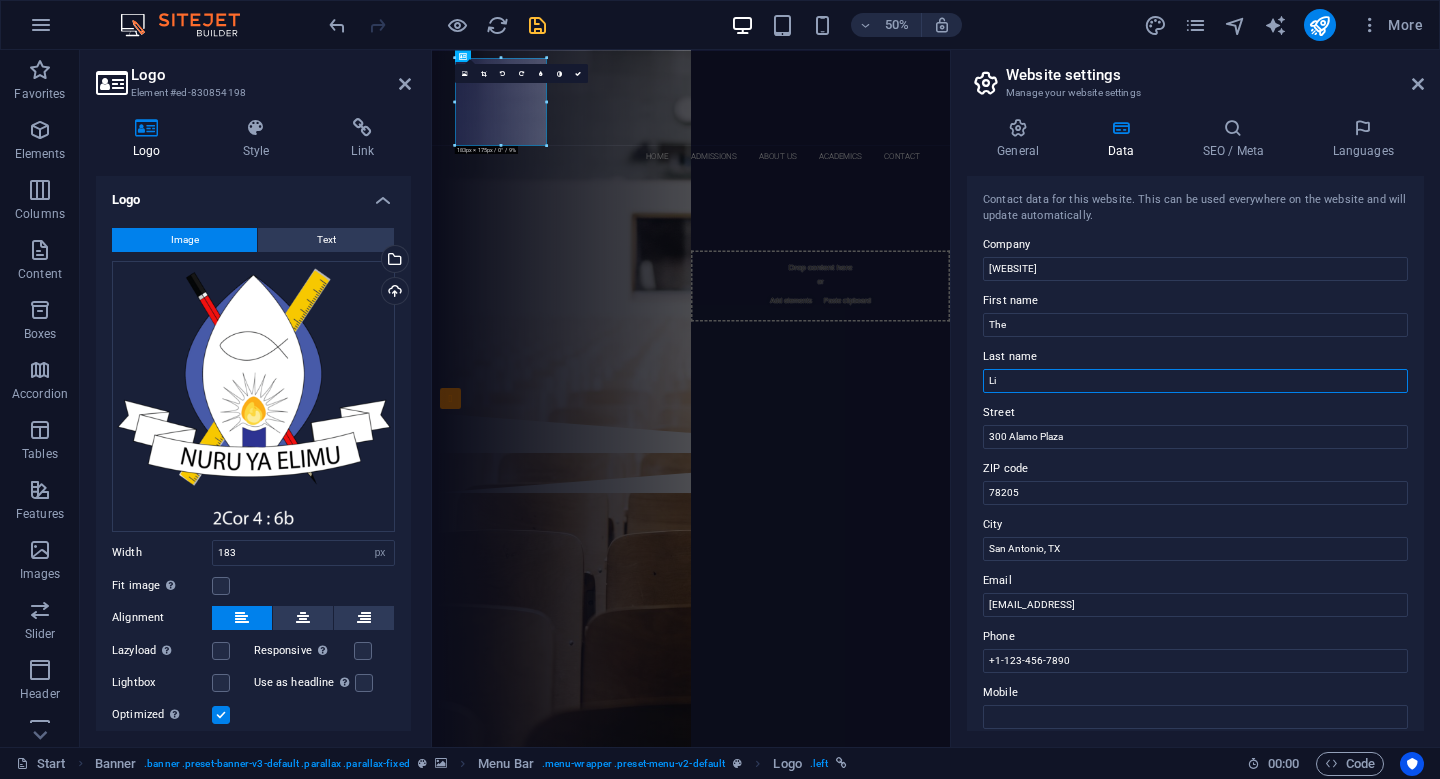 type on "L" 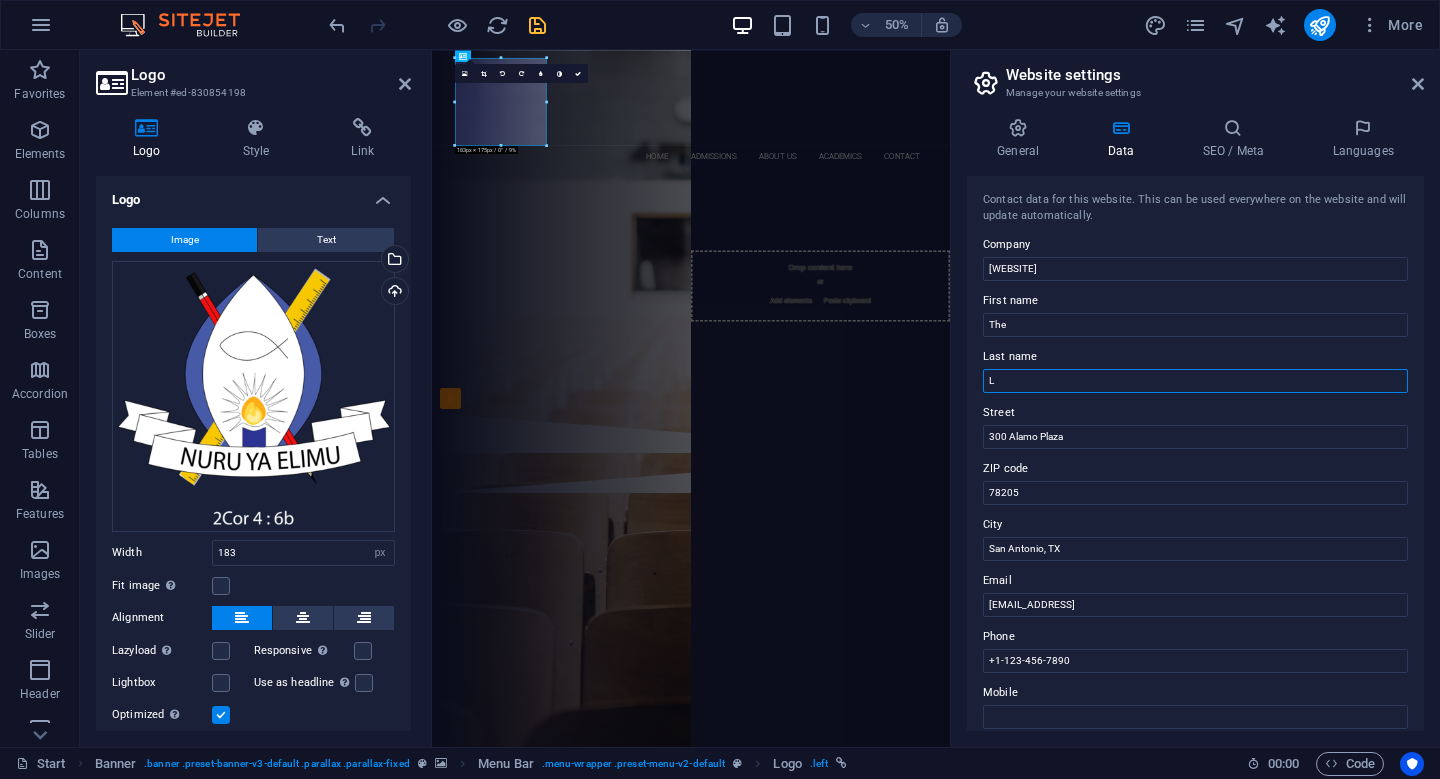 type 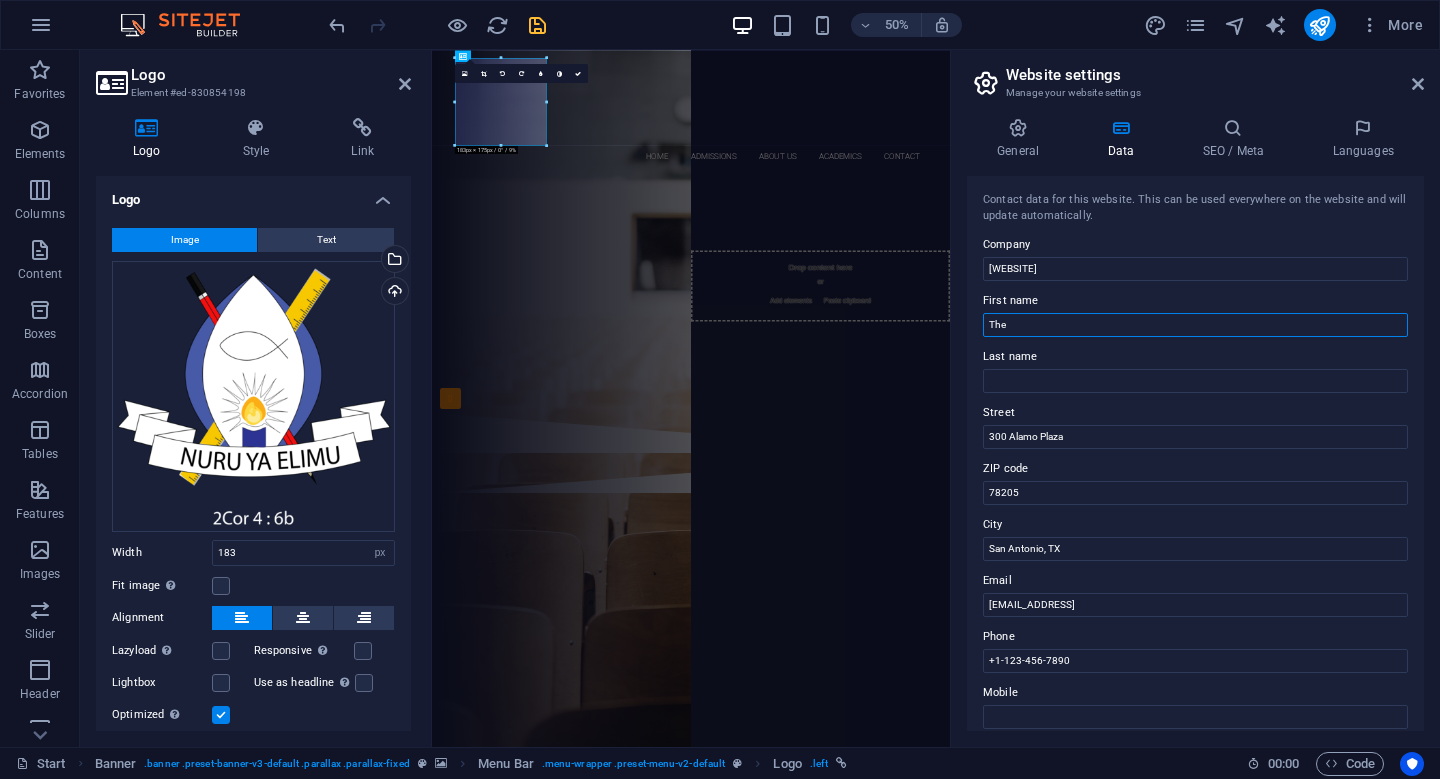 click on "The" at bounding box center (1195, 325) 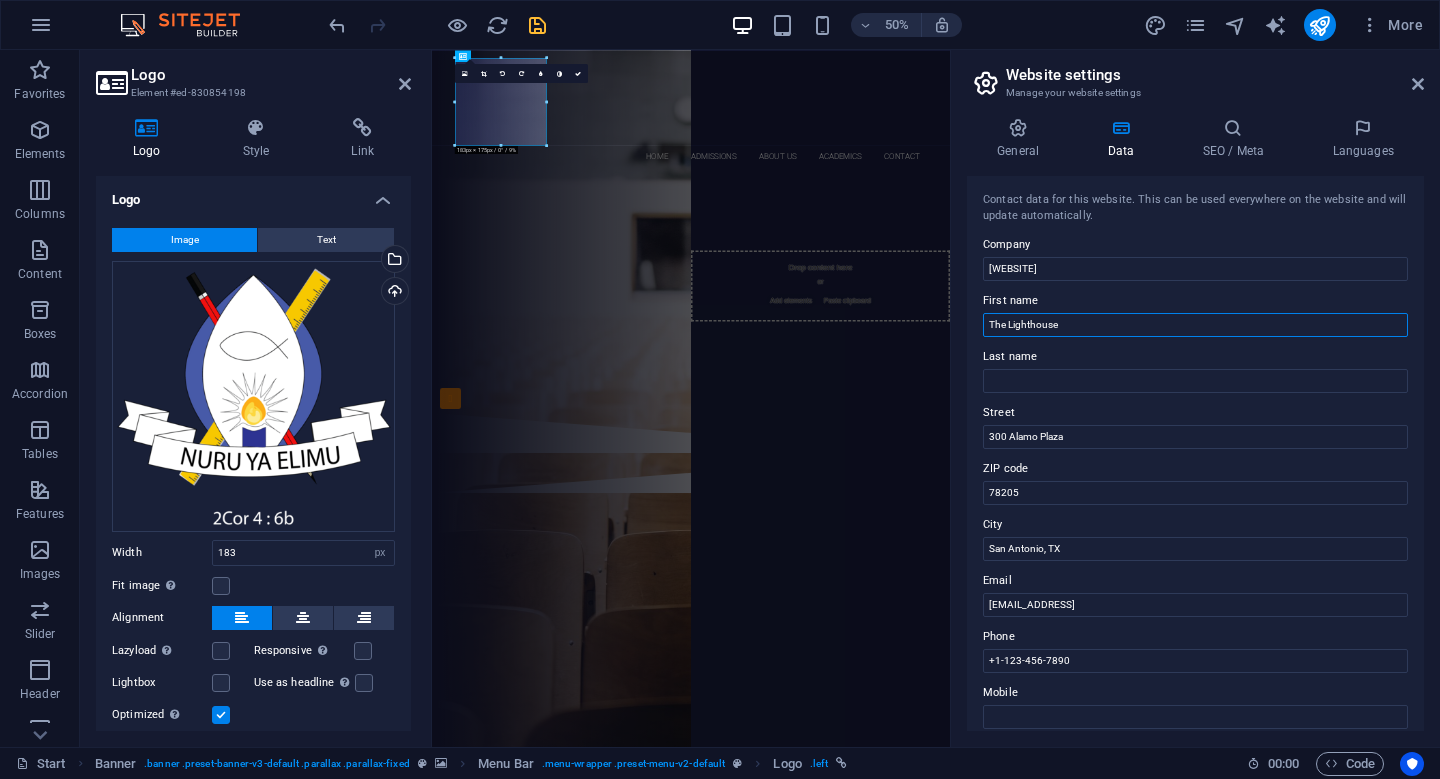 type on "The Lighthouse" 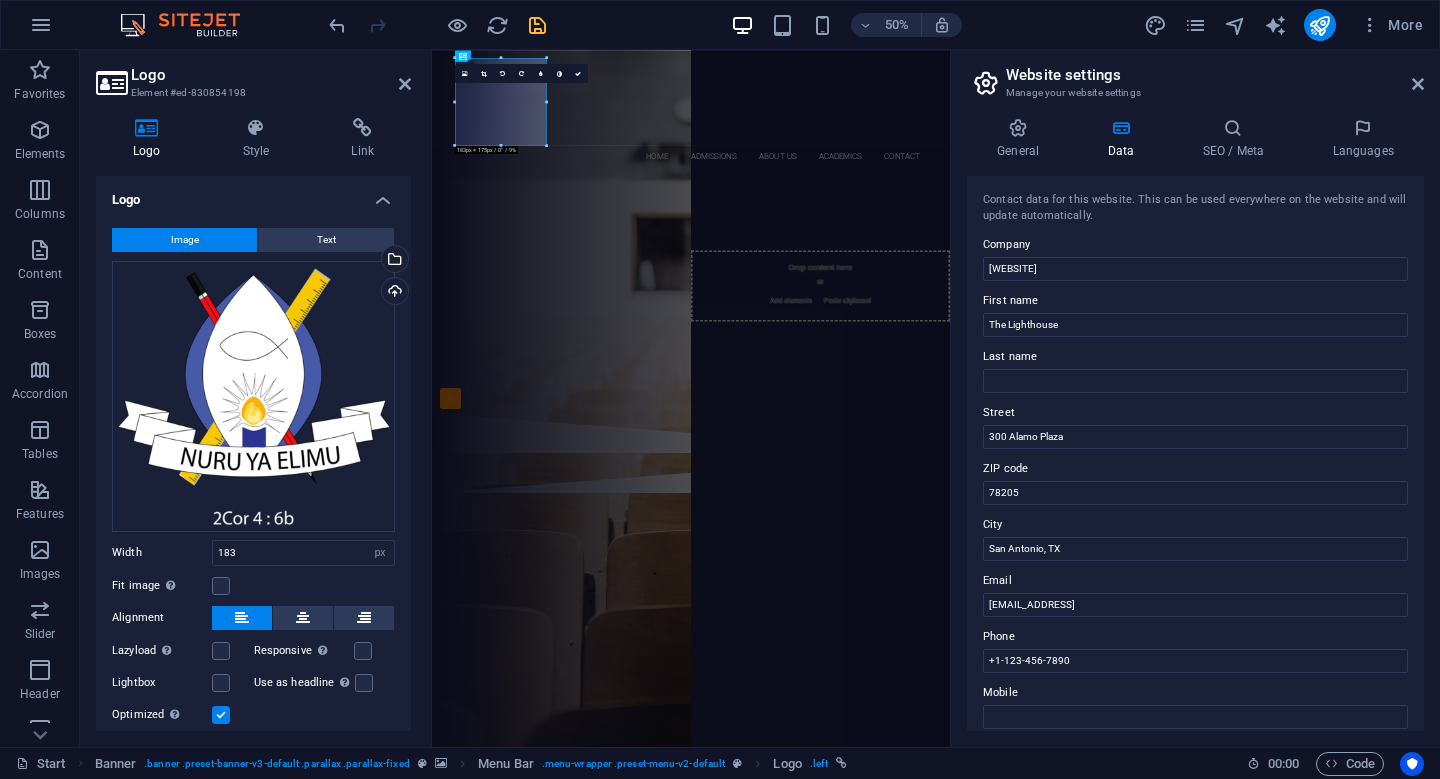 click on "Contact data for this website. This can be used everywhere on the website and will update automatically. Company the lighthouseacademy.sc.ke First name The Lighthouse Last name Street [NUMBER] [STREET] ZIP code [POSTAL_CODE] City [CITY], [STATE] Email [EMAIL] Phone [PHONE] Mobile Fax Custom field 1 Custom field 2 Custom field 3 Custom field 4 Custom field 5 Custom field 6" at bounding box center [1195, 453] 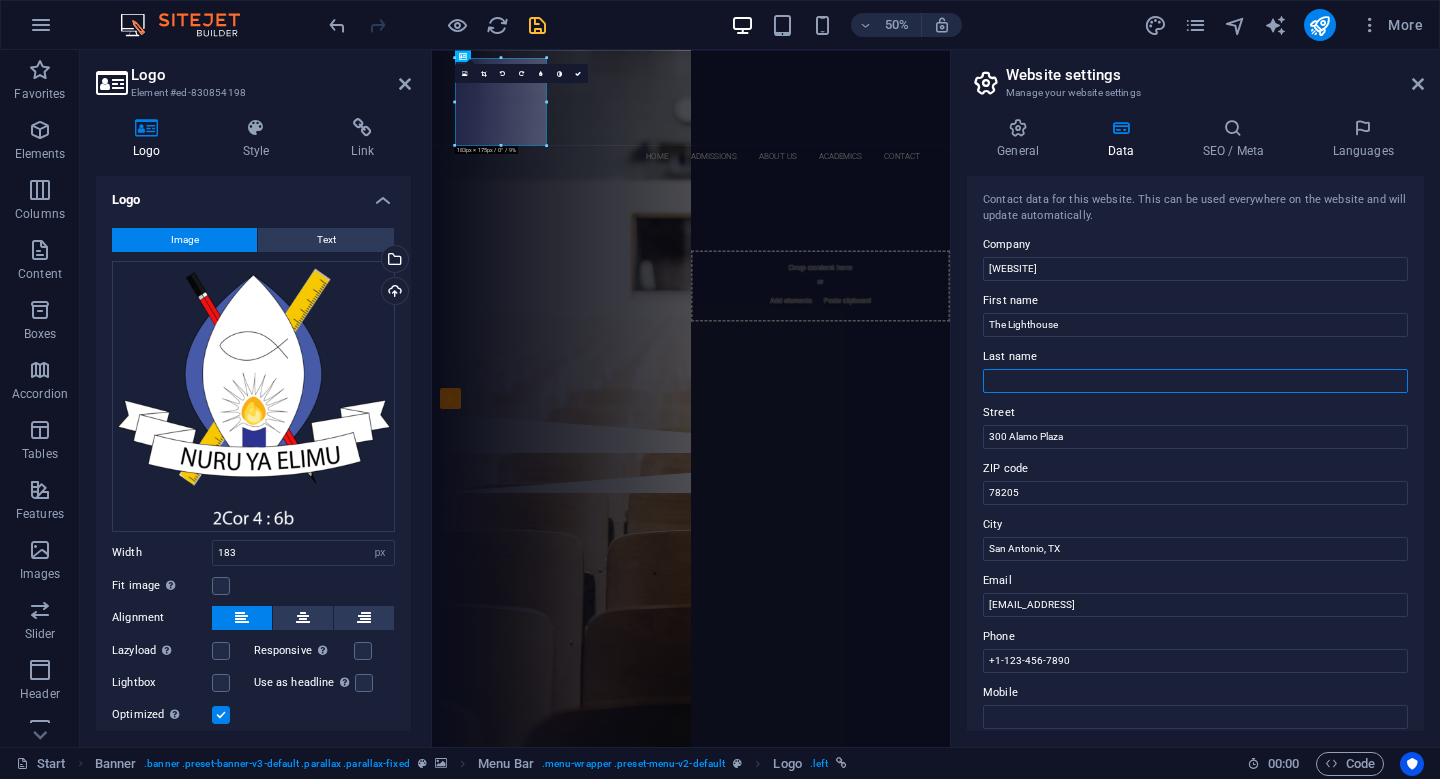 click on "Last name" at bounding box center [1195, 381] 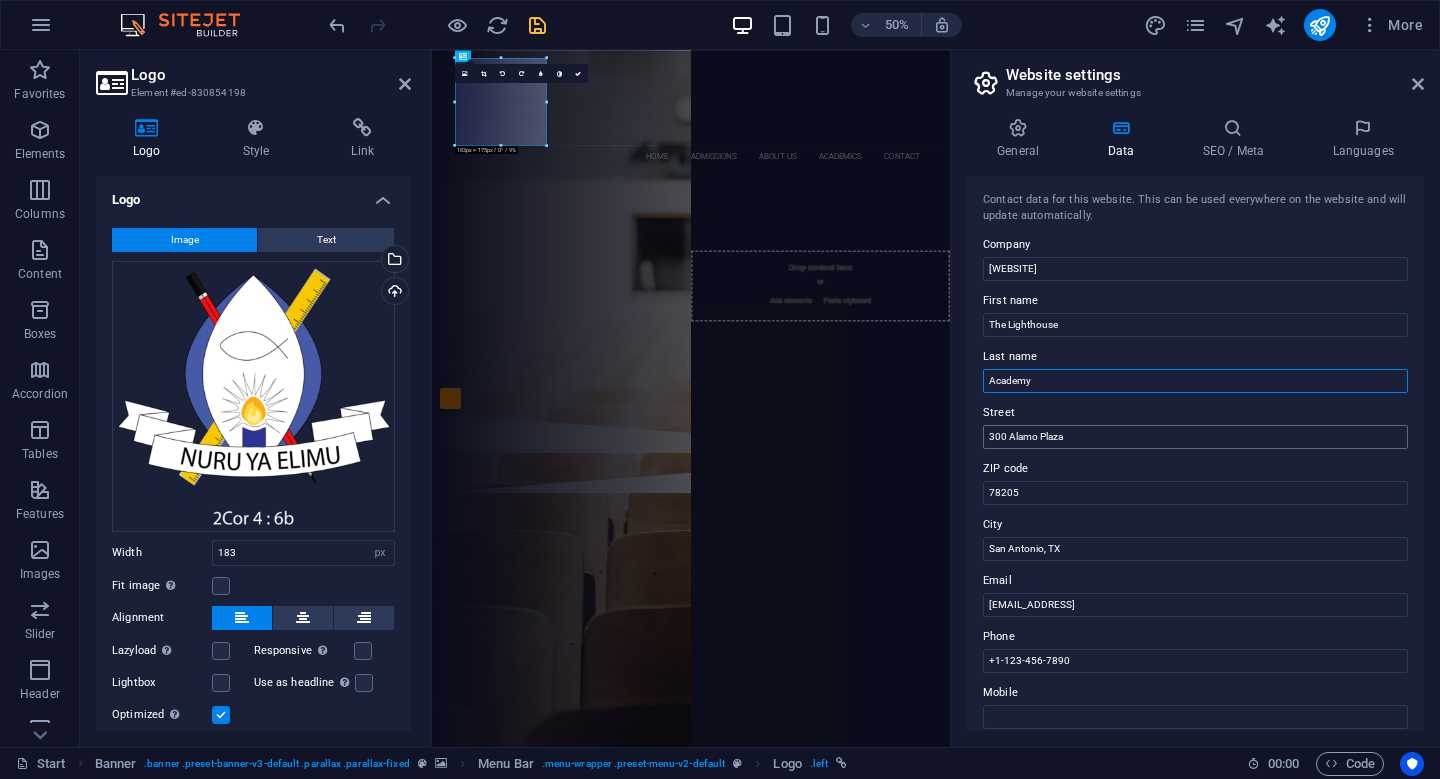 type on "Academy" 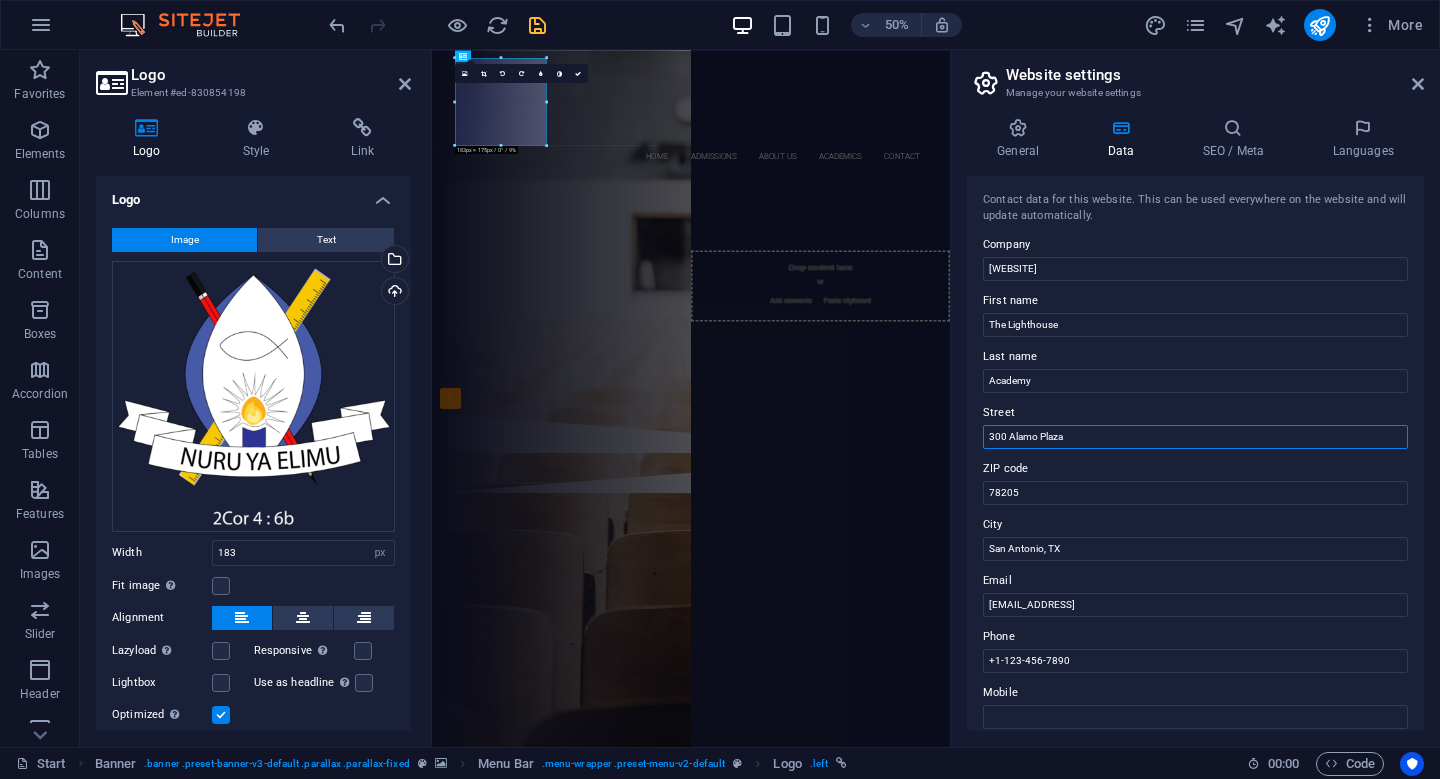 click on "300 Alamo Plaza" at bounding box center (1195, 437) 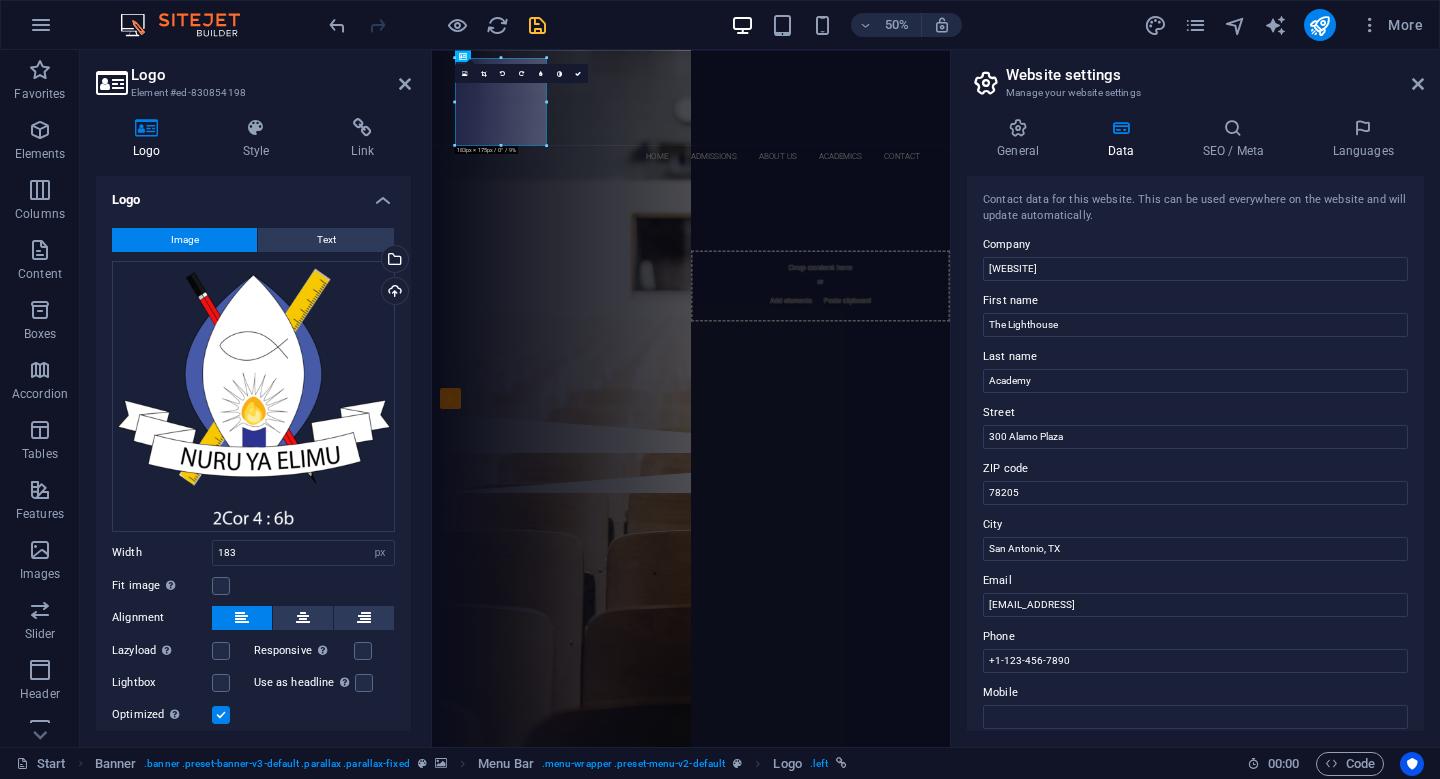click on "Street" at bounding box center (1195, 413) 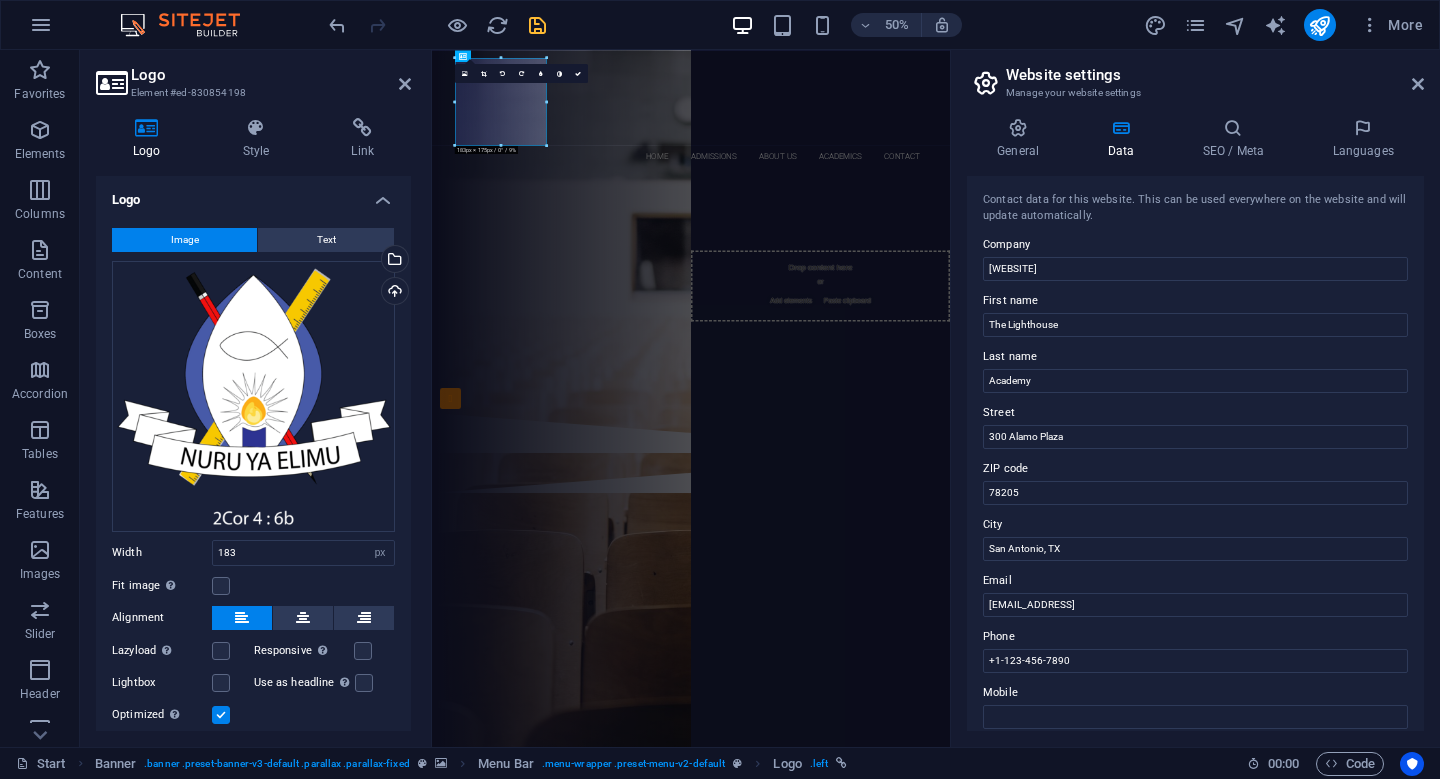 click on "Street" at bounding box center (1195, 413) 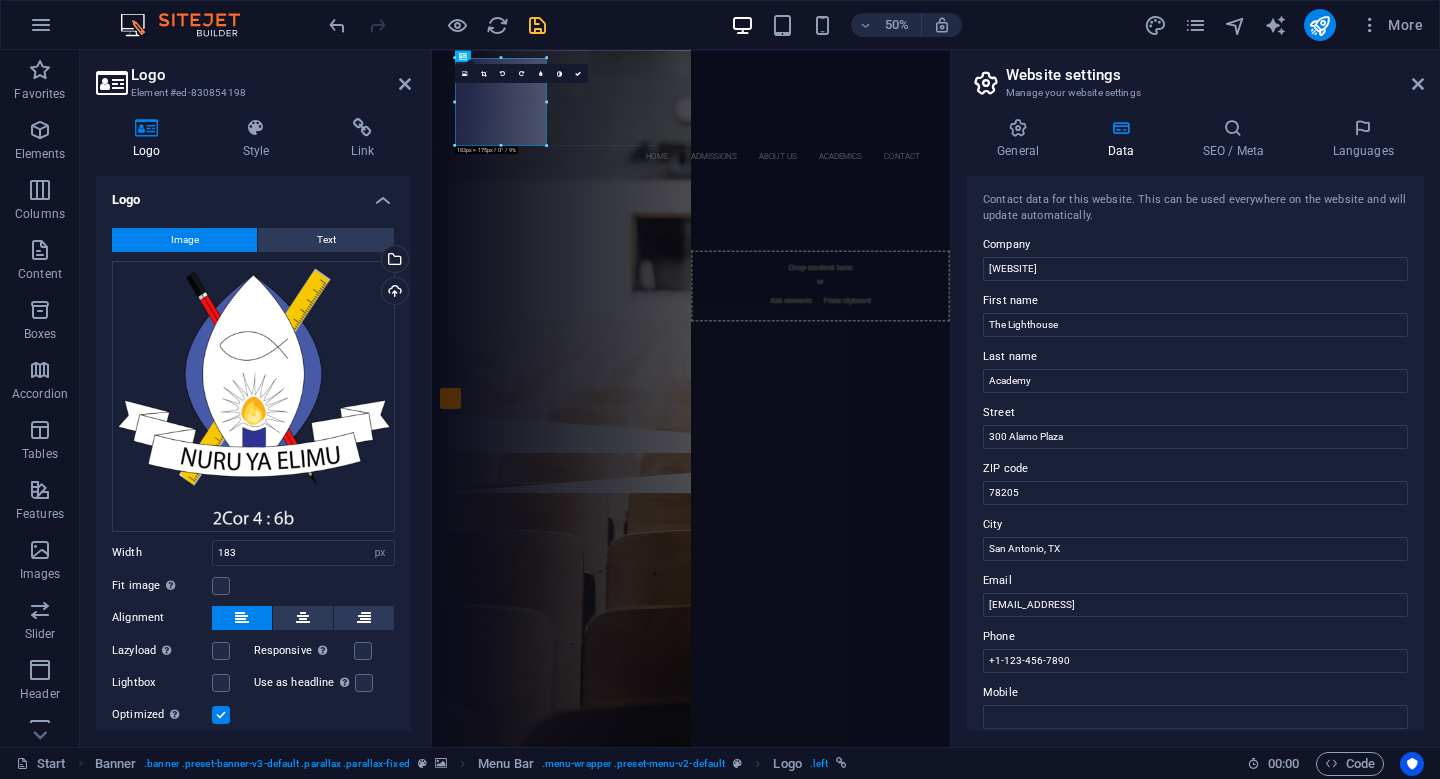 click on "Street" at bounding box center (1195, 413) 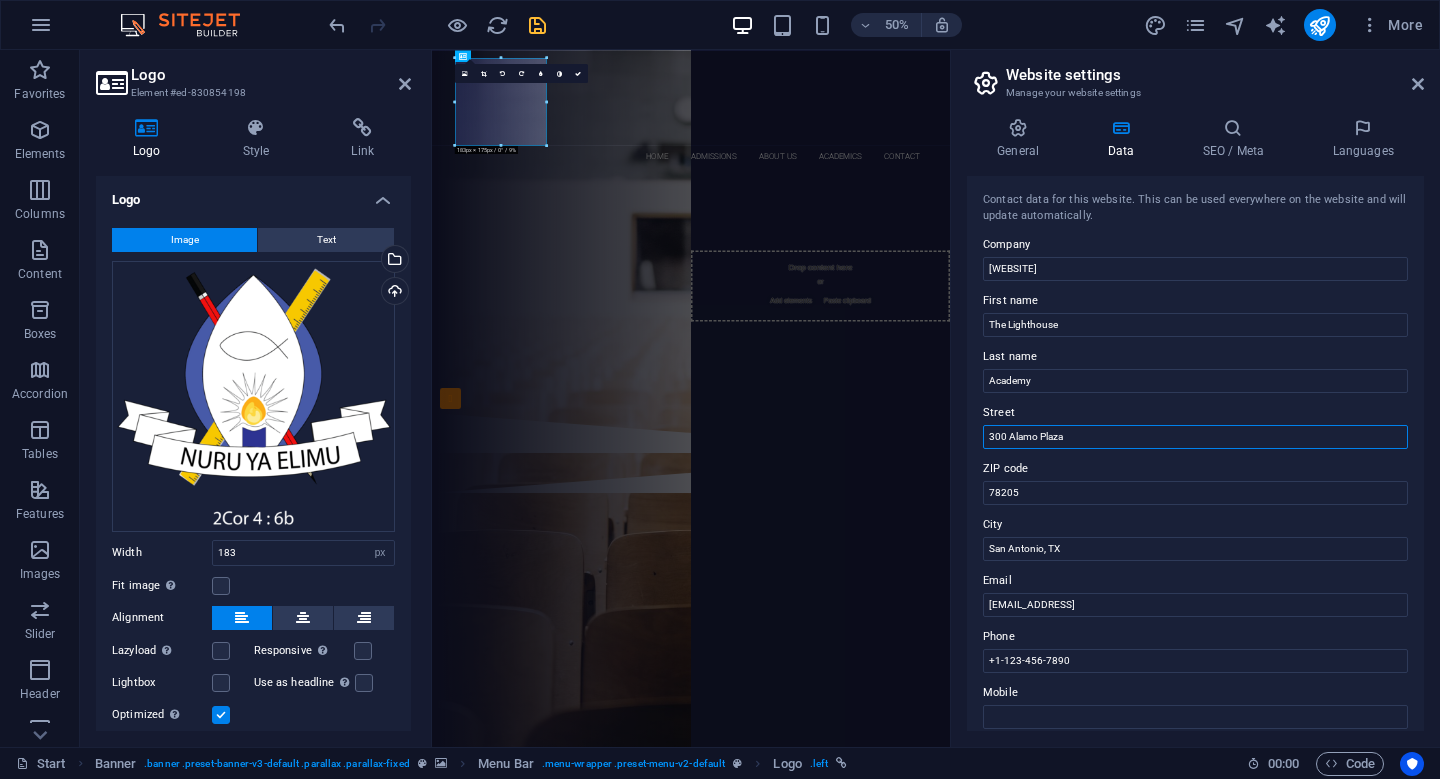 click on "300 Alamo Plaza" at bounding box center [1195, 437] 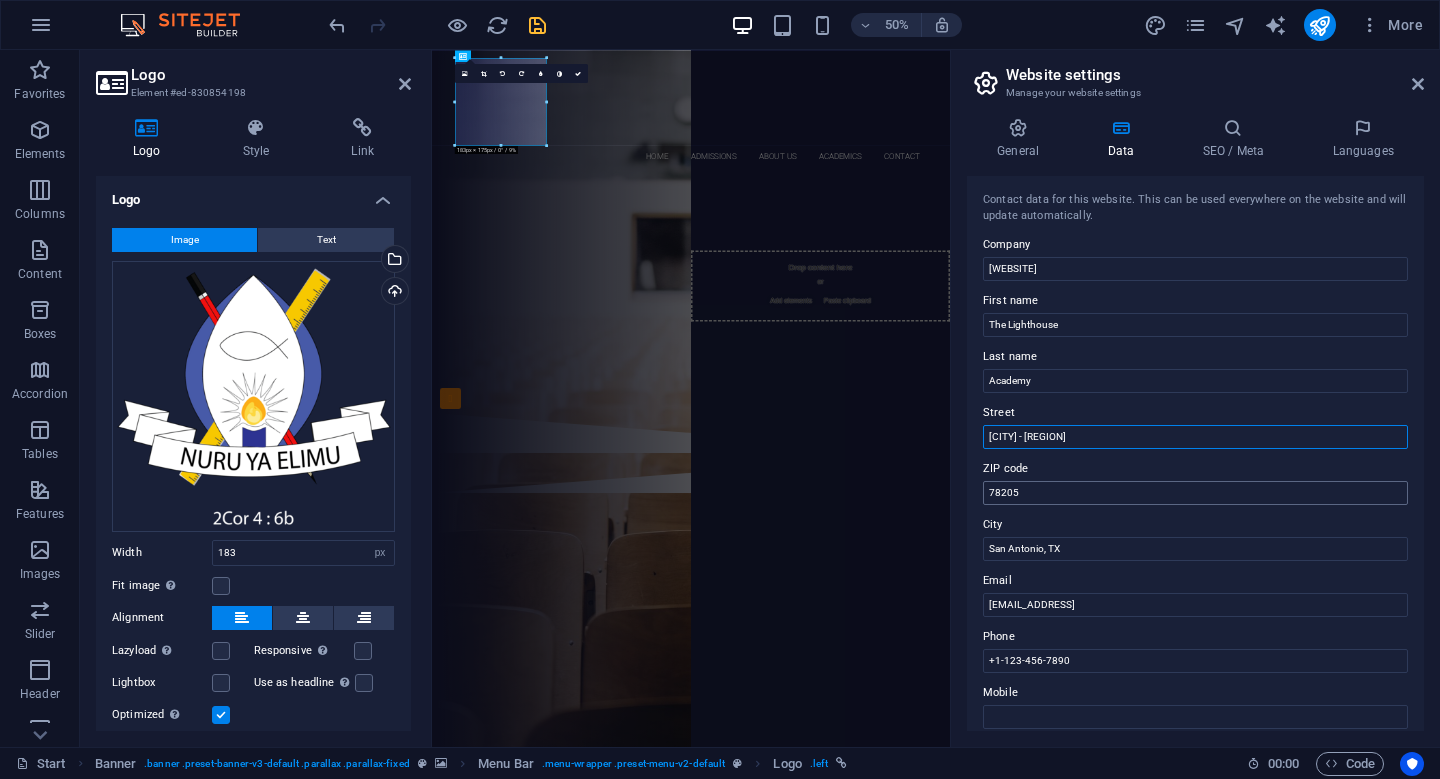 type on "[CITY] - [REGION]" 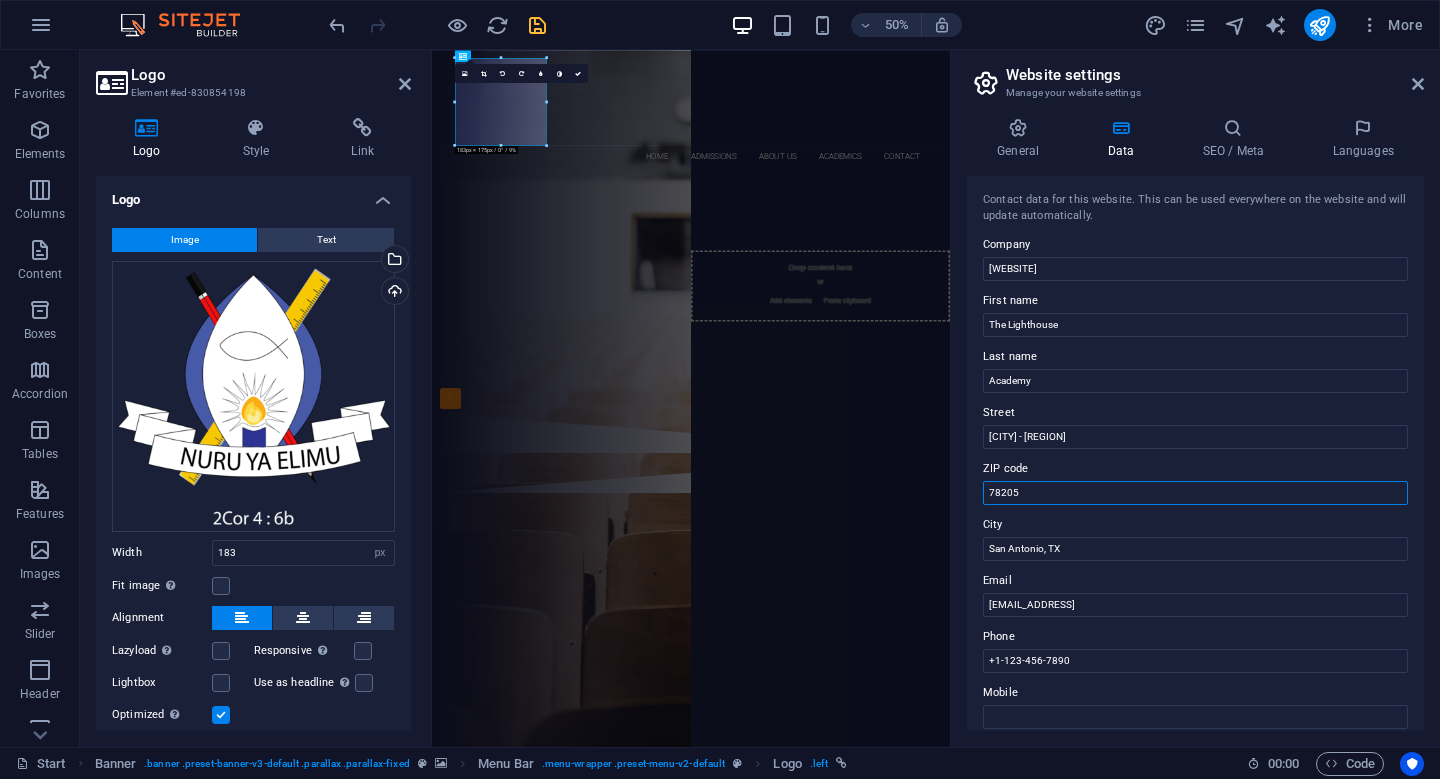 click on "78205" at bounding box center [1195, 493] 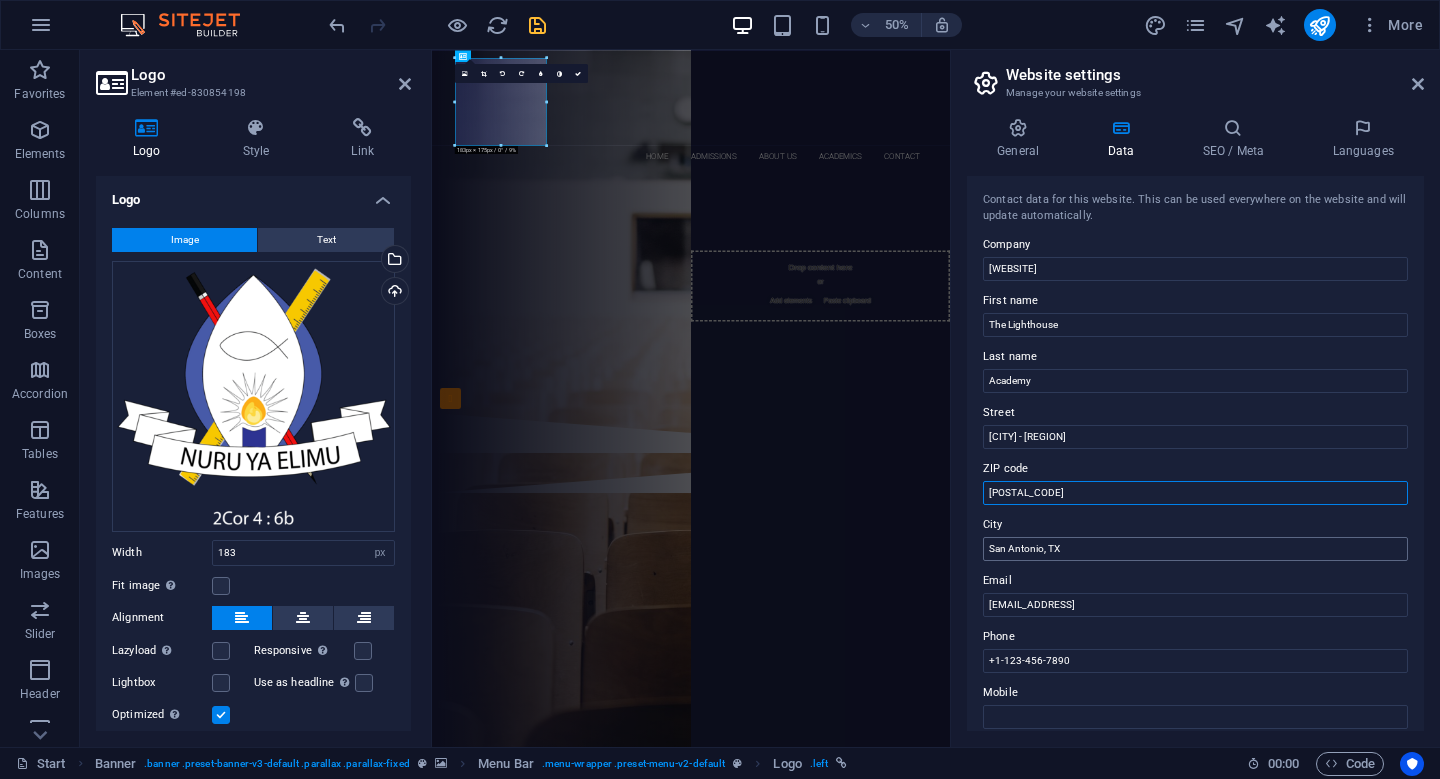 type on "[POSTAL_CODE]" 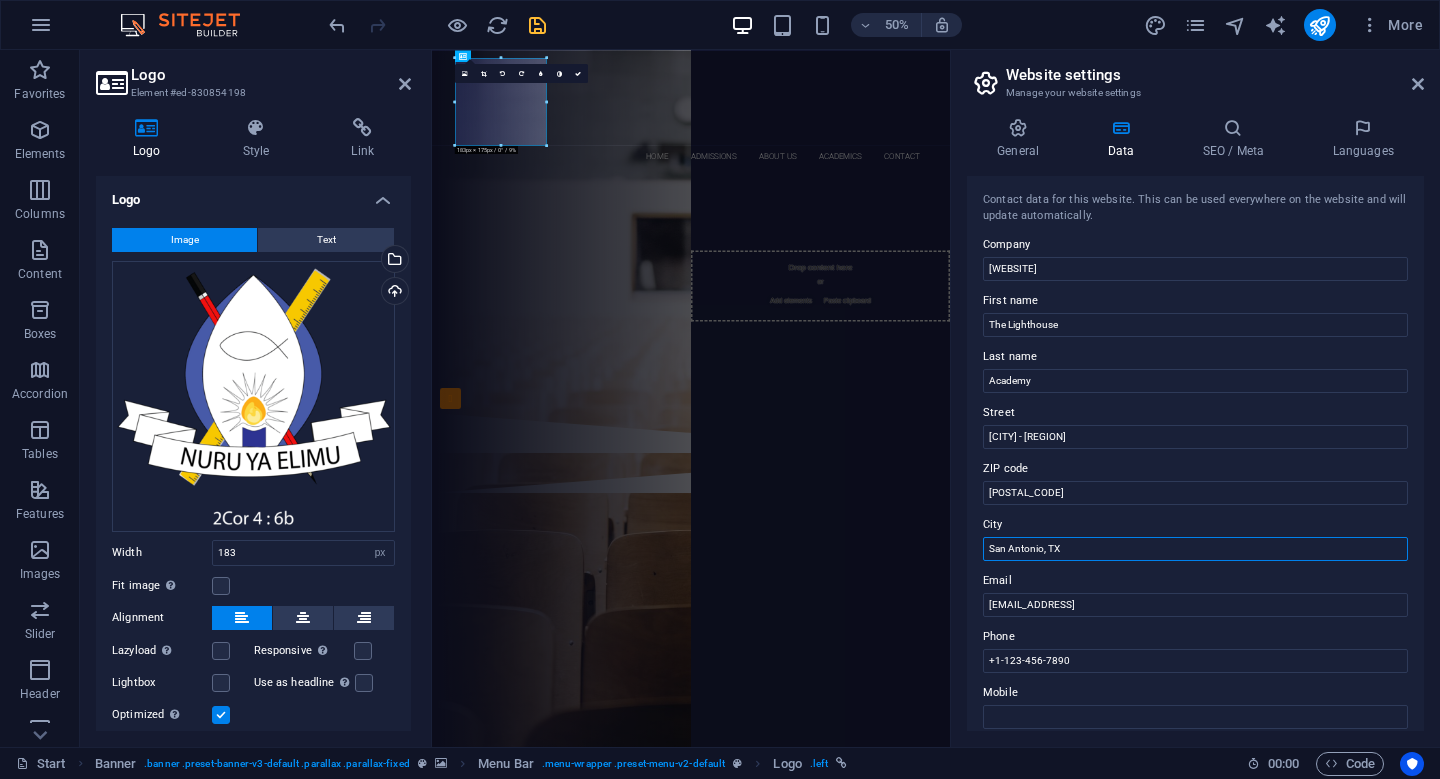 click on "San Antonio, TX" at bounding box center (1195, 549) 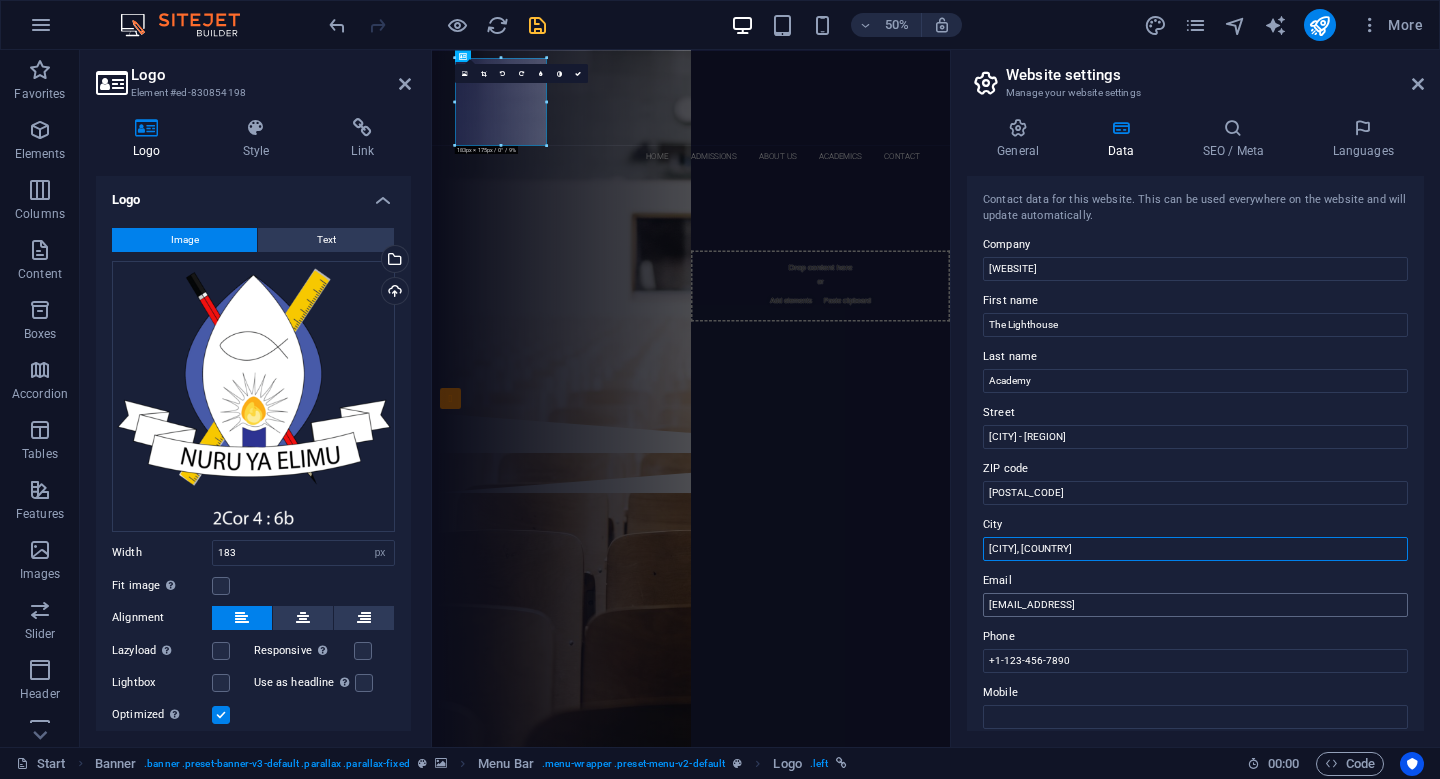 type on "[CITY], [COUNTRY]" 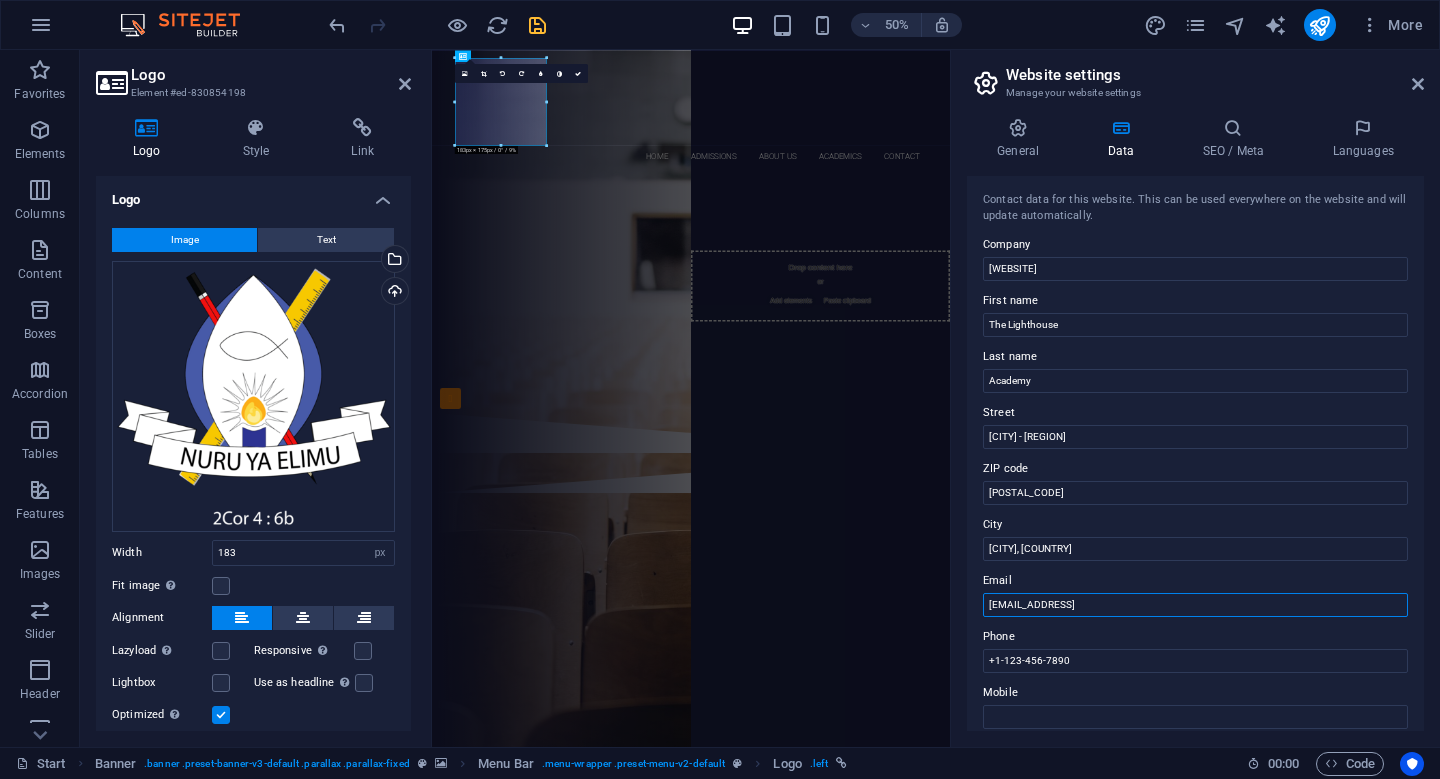 click on "[EMAIL_ADDRESS]" at bounding box center [1195, 605] 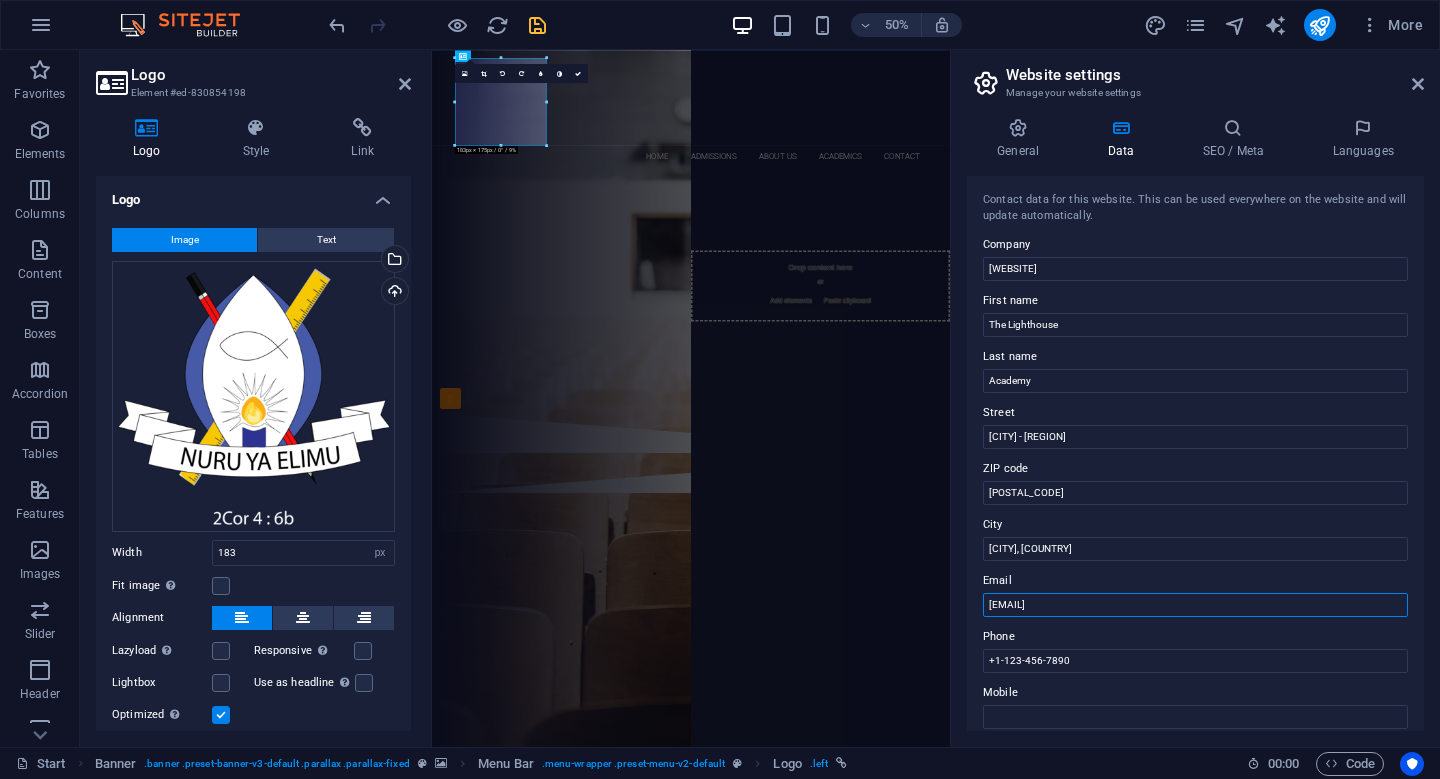 click on "[EMAIL]" at bounding box center (1195, 605) 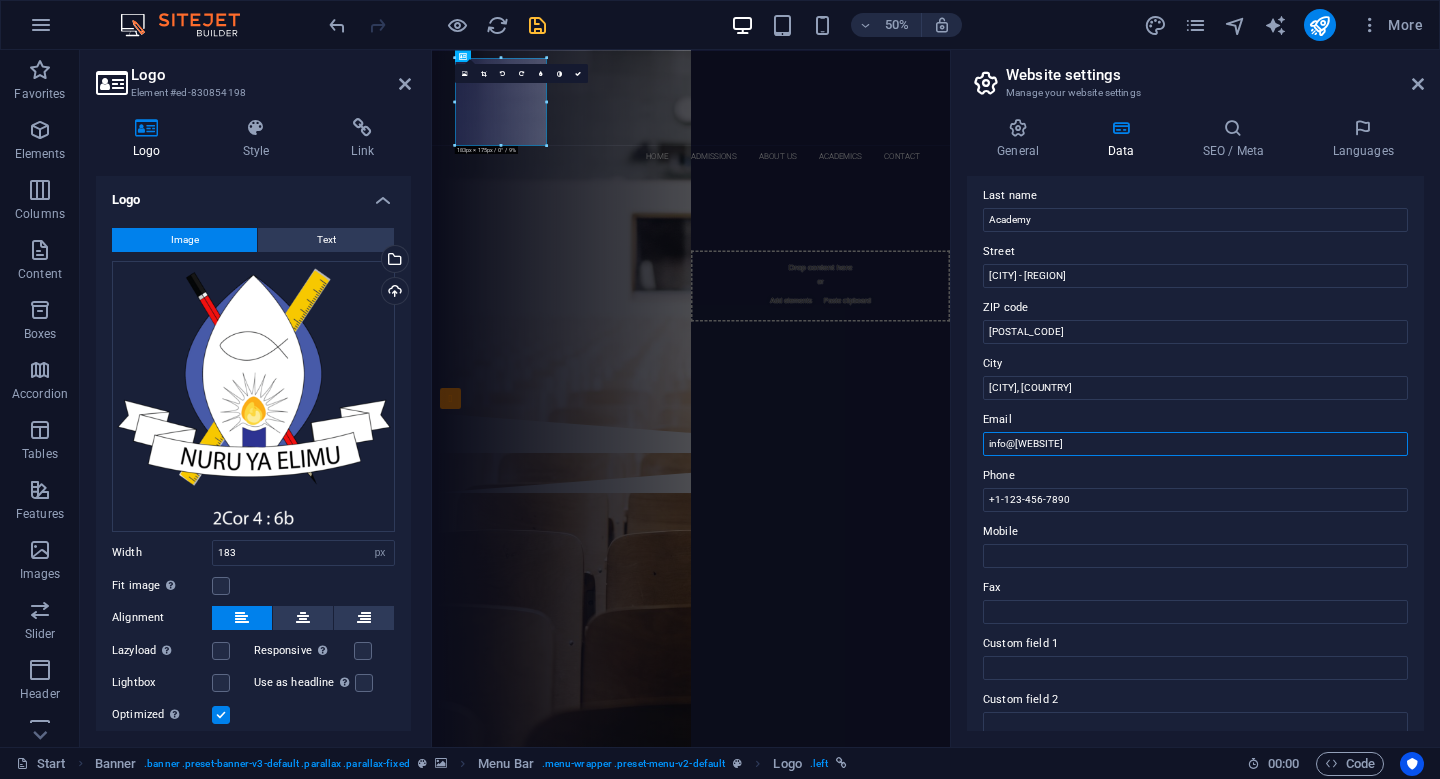 scroll, scrollTop: 176, scrollLeft: 0, axis: vertical 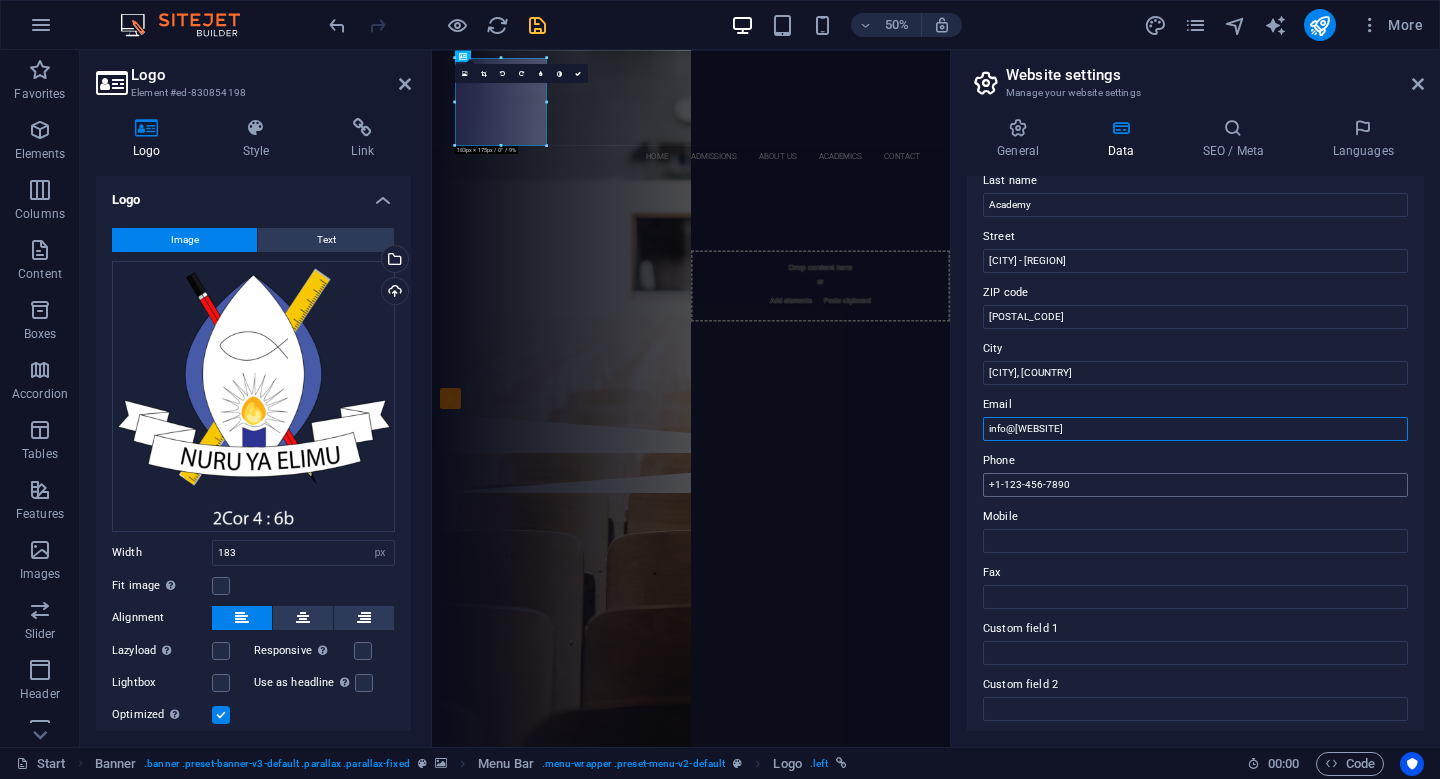type on "info@[WEBSITE]" 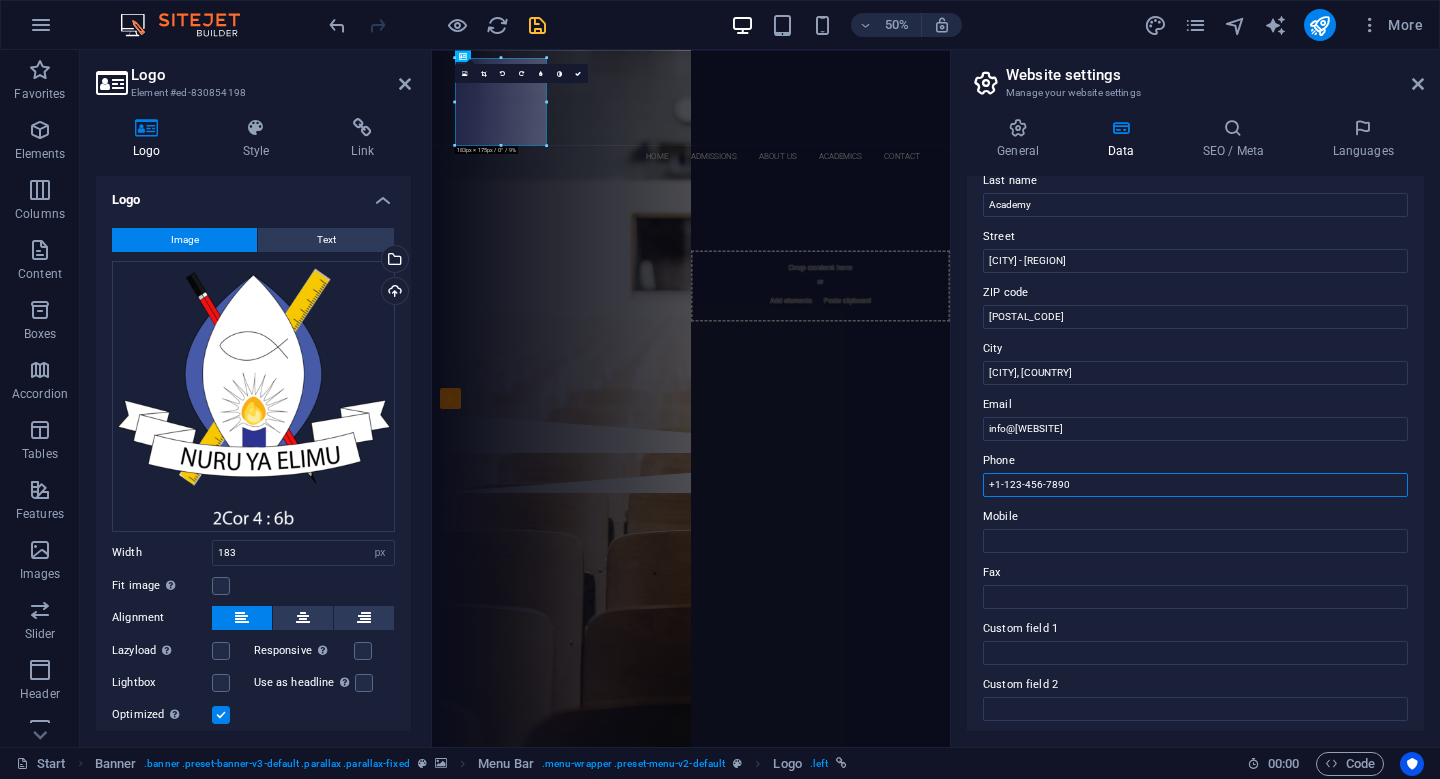 click on "+1-123-456-7890" at bounding box center [1195, 485] 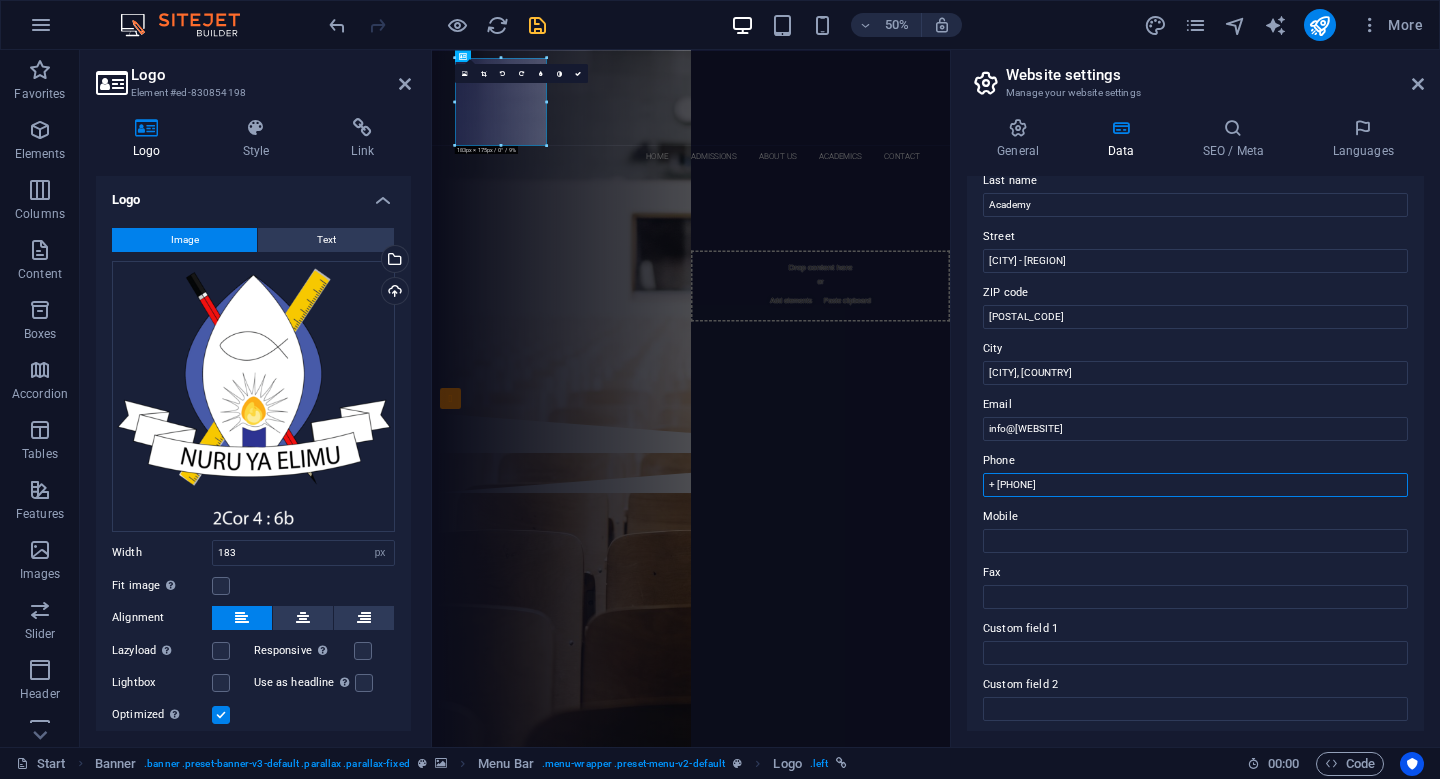 click on "+ [PHONE]" at bounding box center [1195, 485] 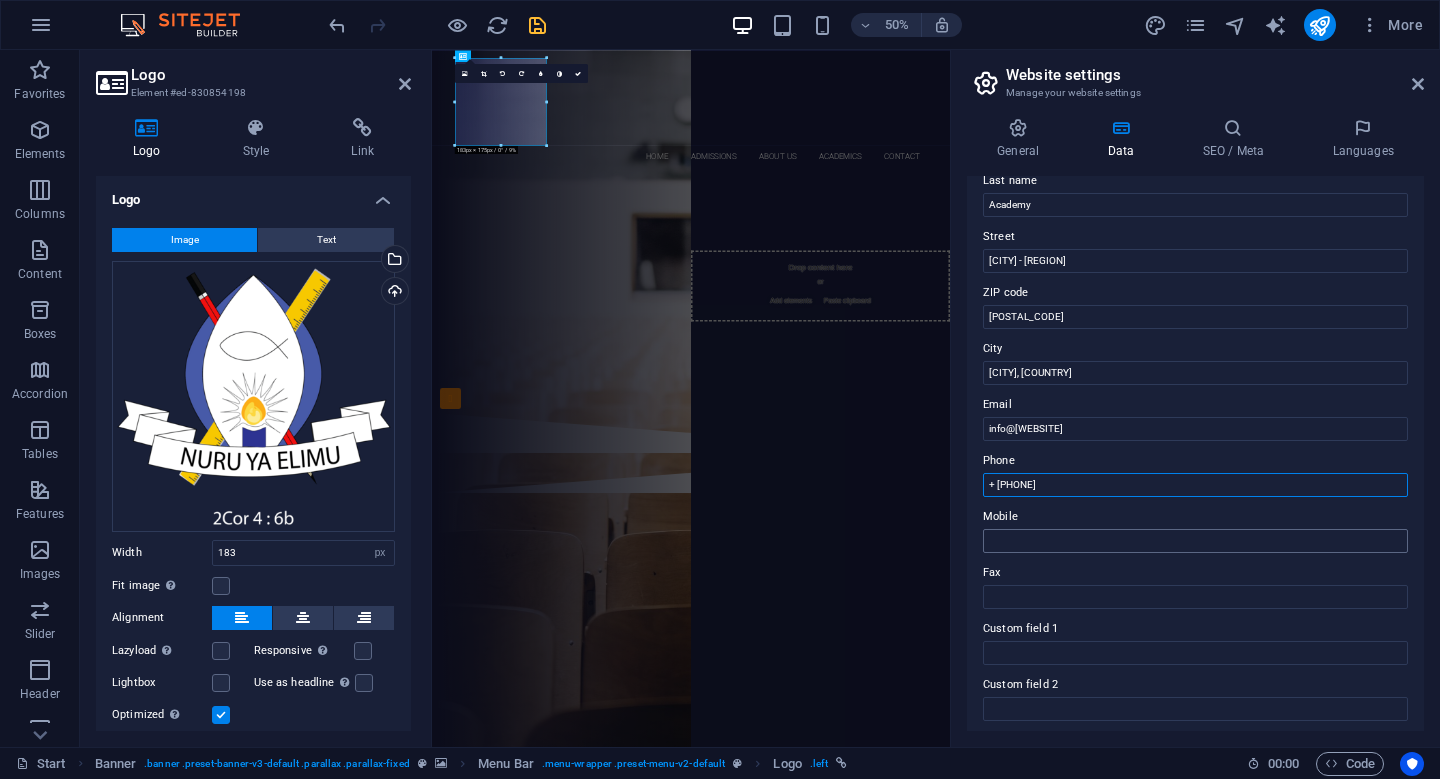 type on "+ [PHONE]" 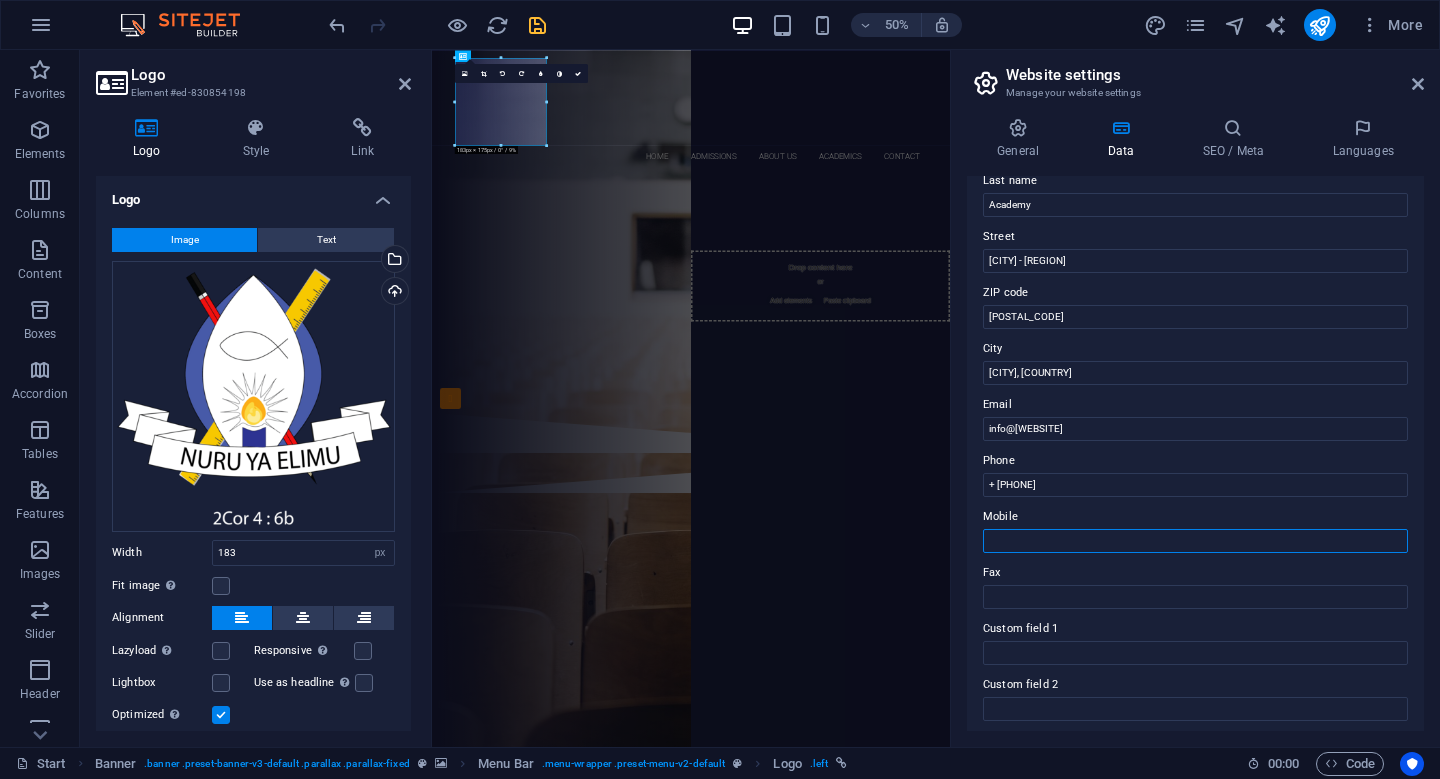 click on "Mobile" at bounding box center [1195, 541] 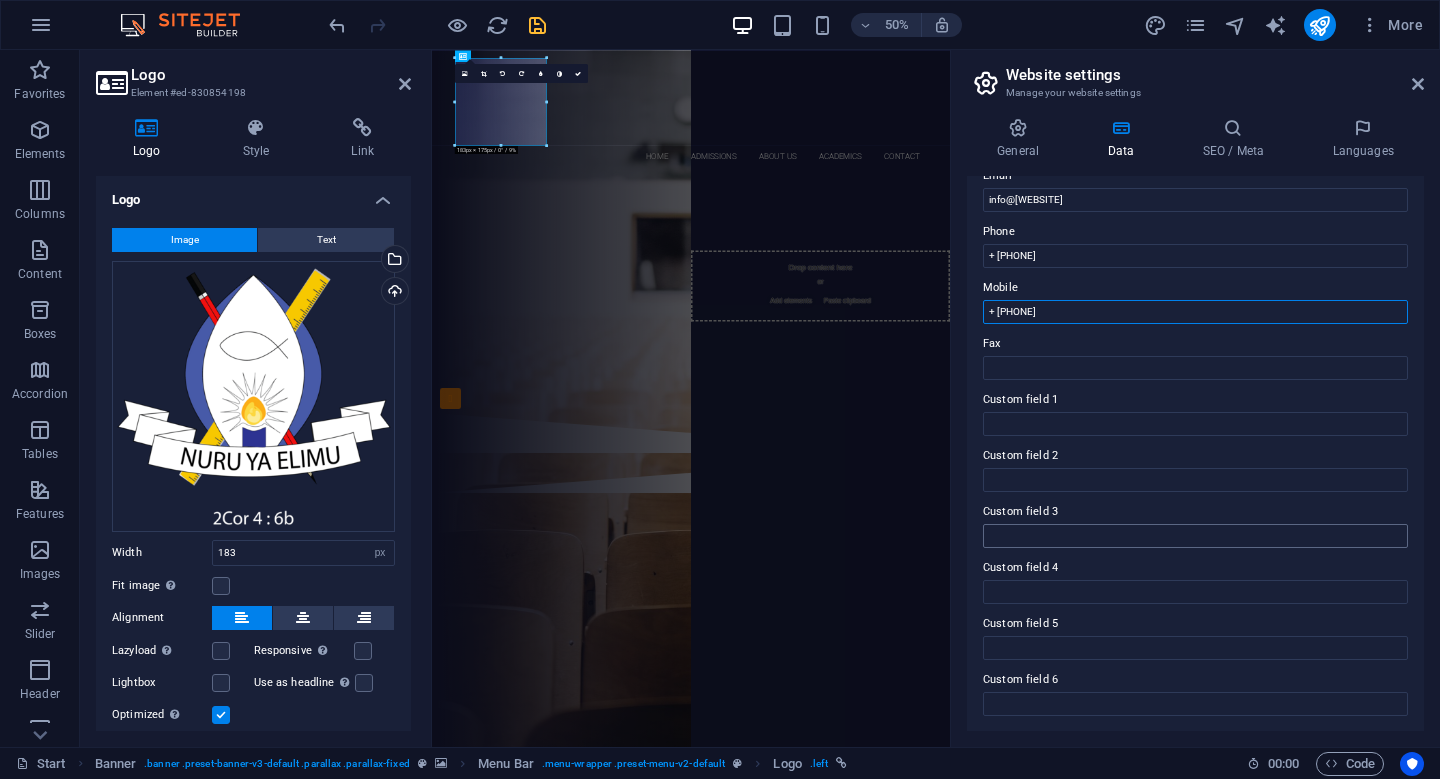scroll, scrollTop: 404, scrollLeft: 0, axis: vertical 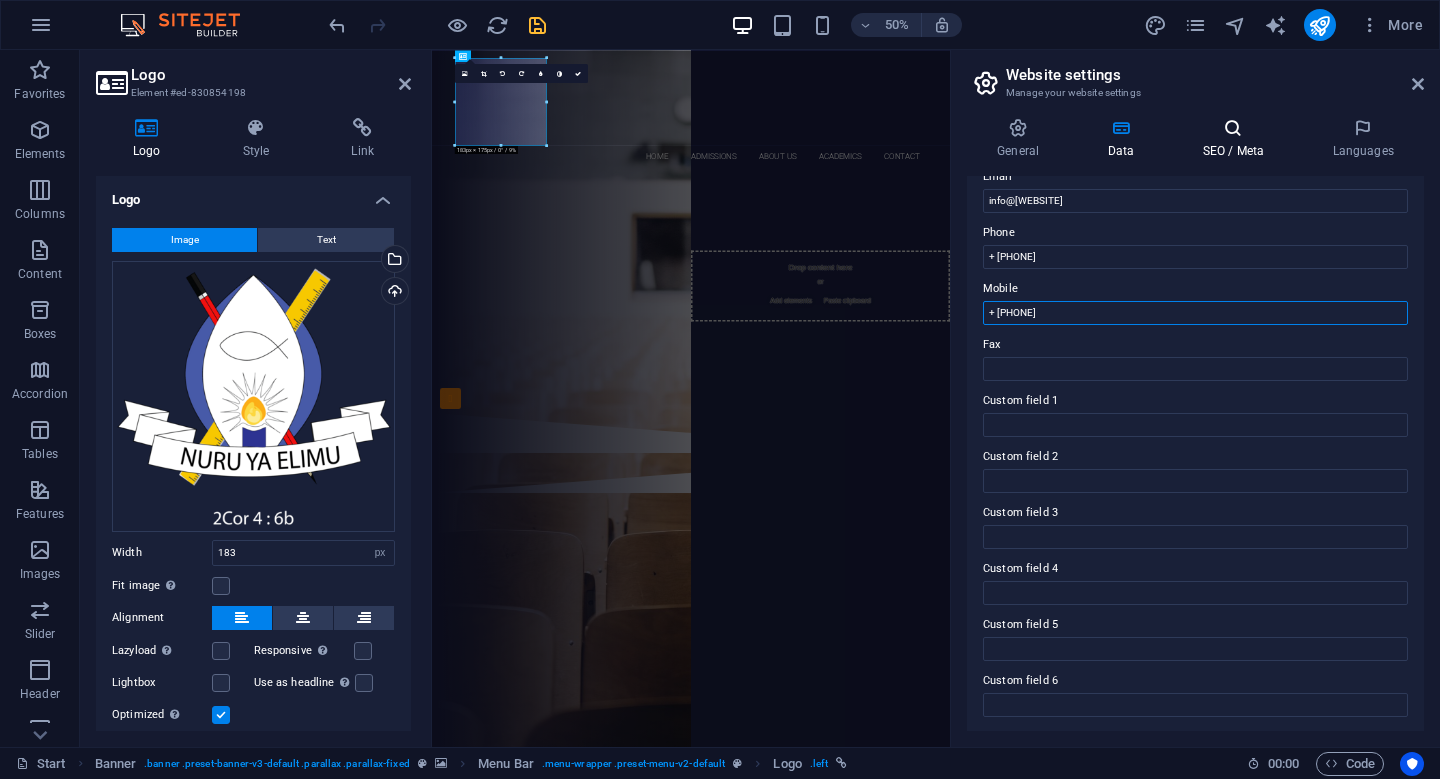 type on "+ [PHONE]" 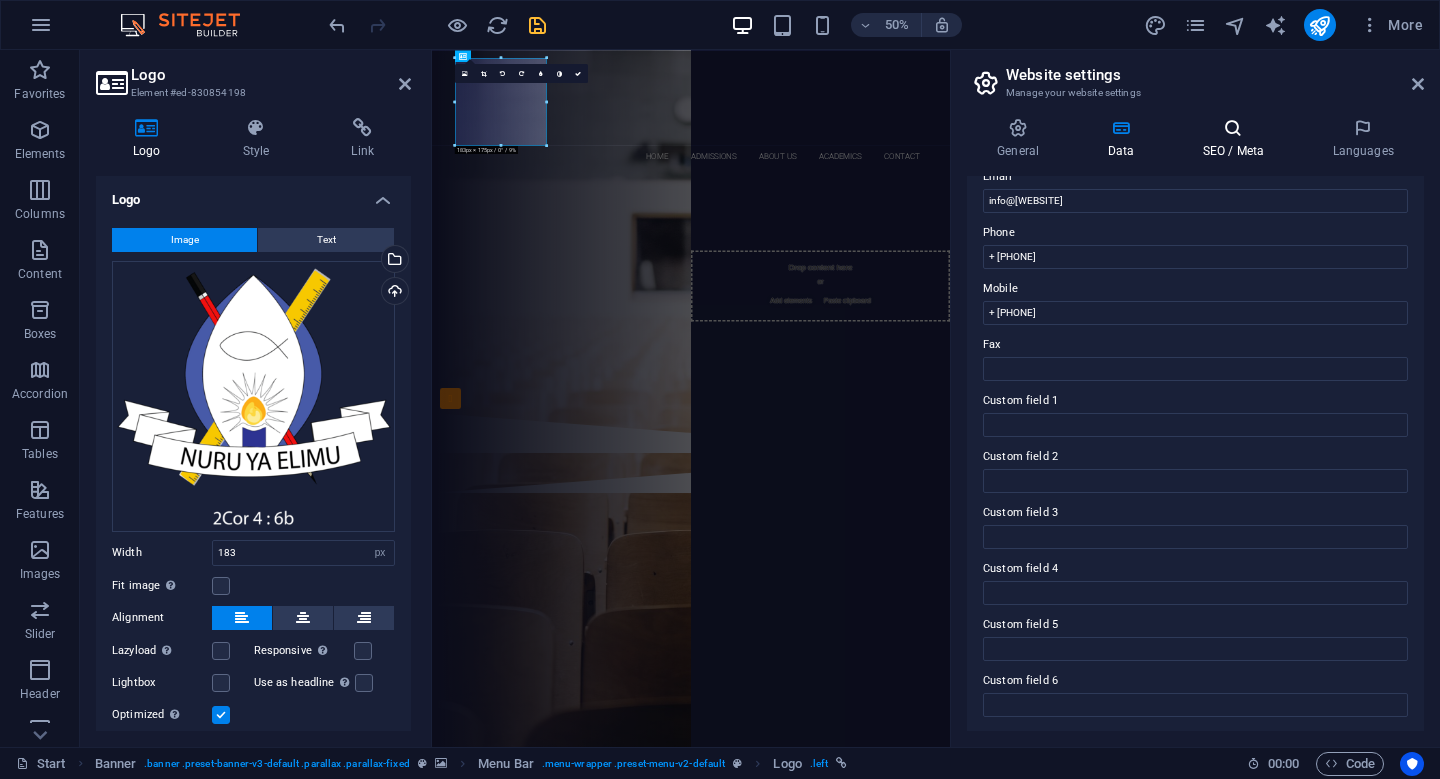 click on "SEO / Meta" at bounding box center [1237, 139] 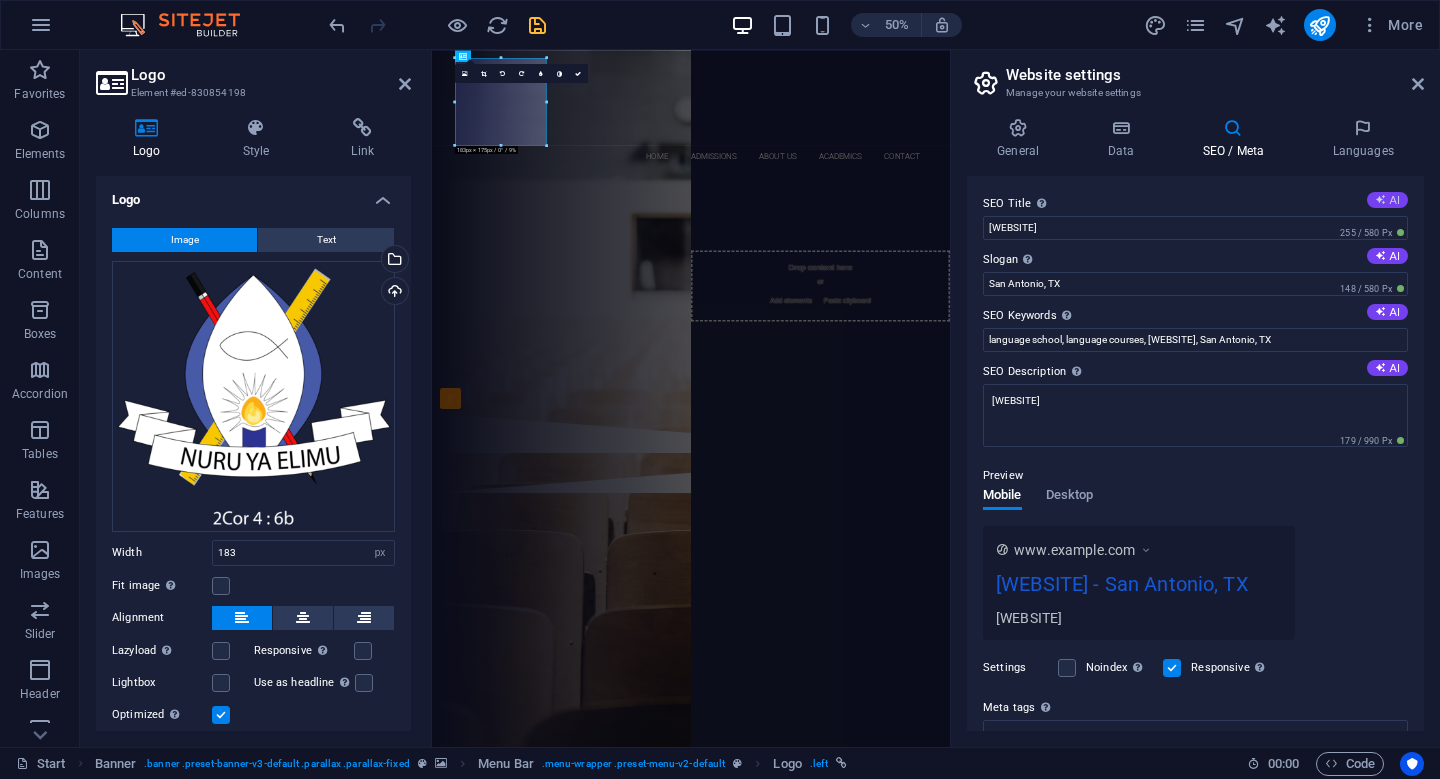 click at bounding box center (1380, 199) 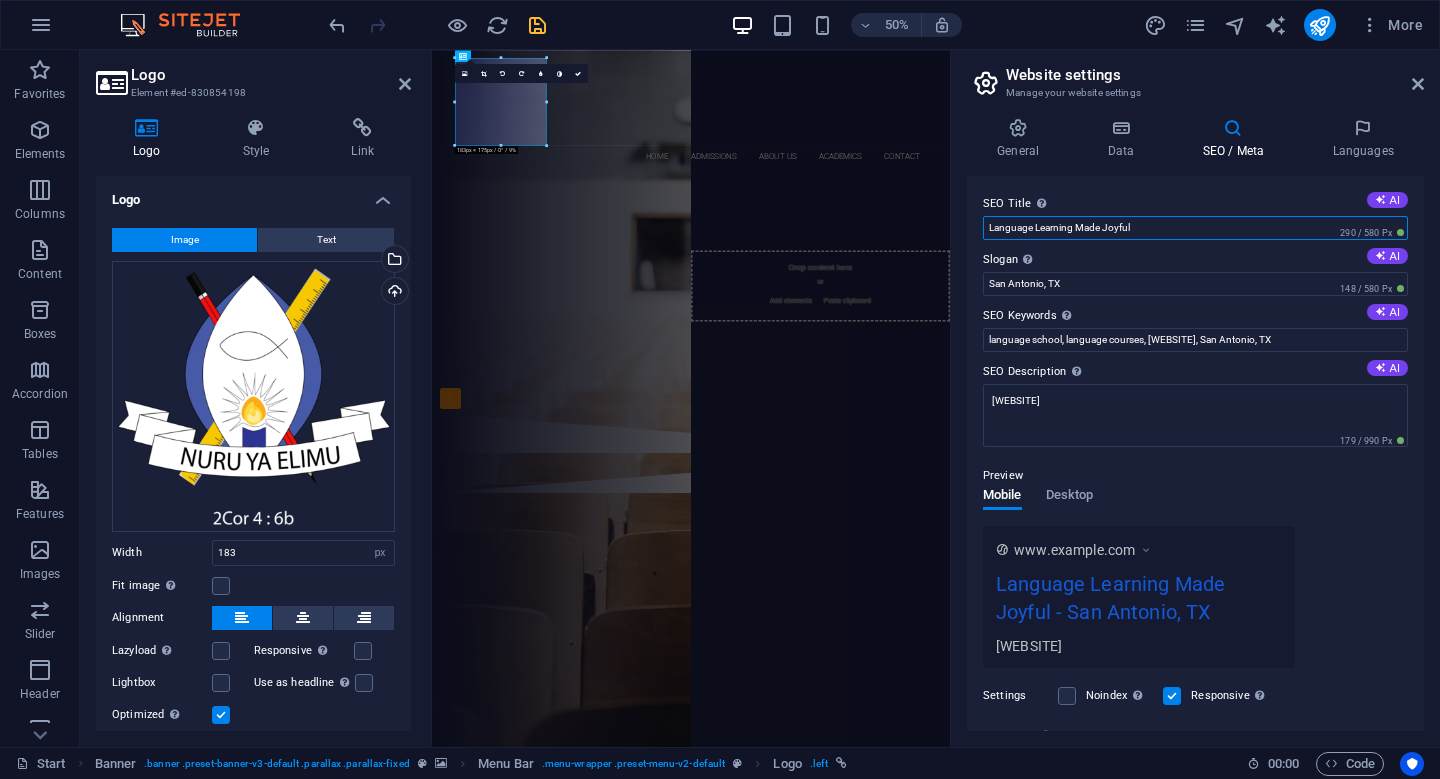 click on "Language Learning Made Joyful" at bounding box center [1195, 228] 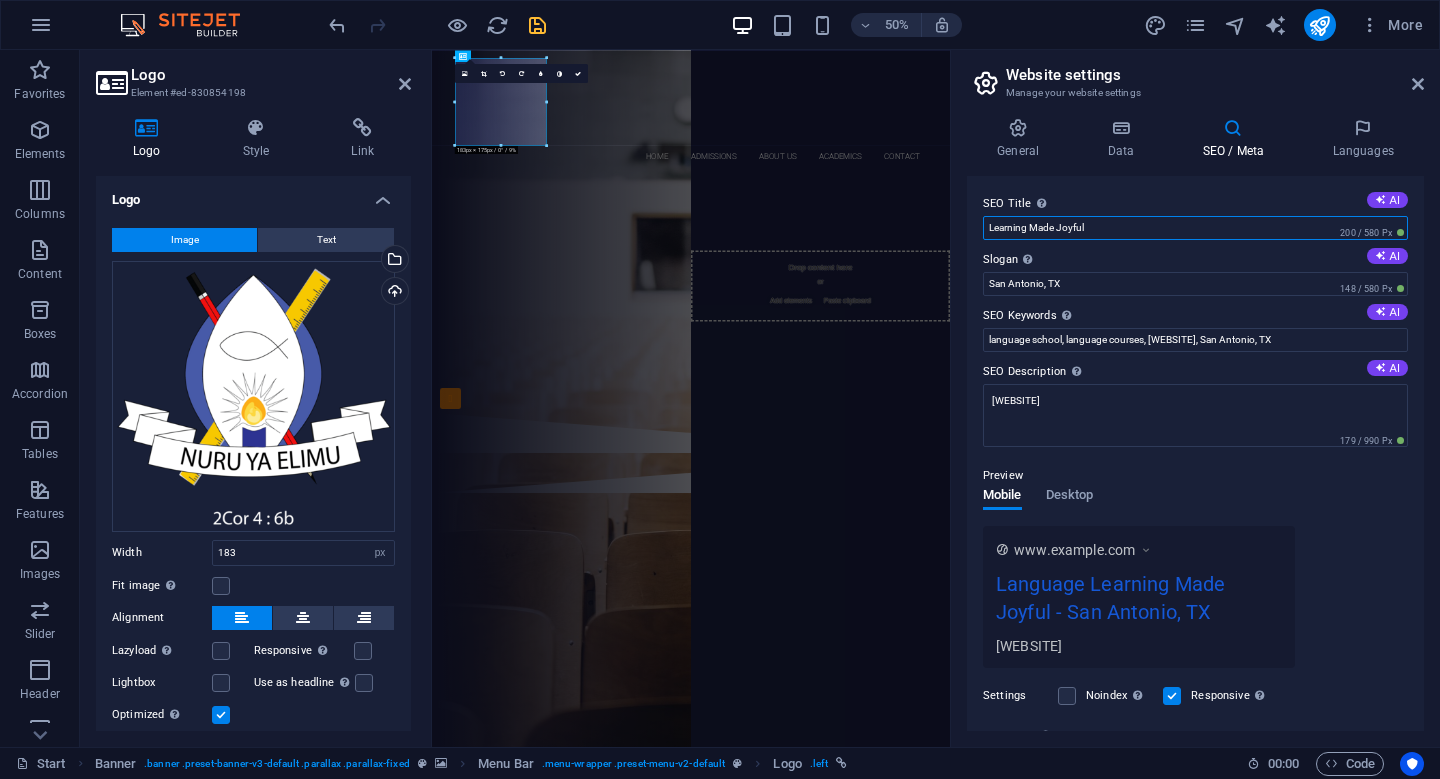 type on "Learning Made Joyful" 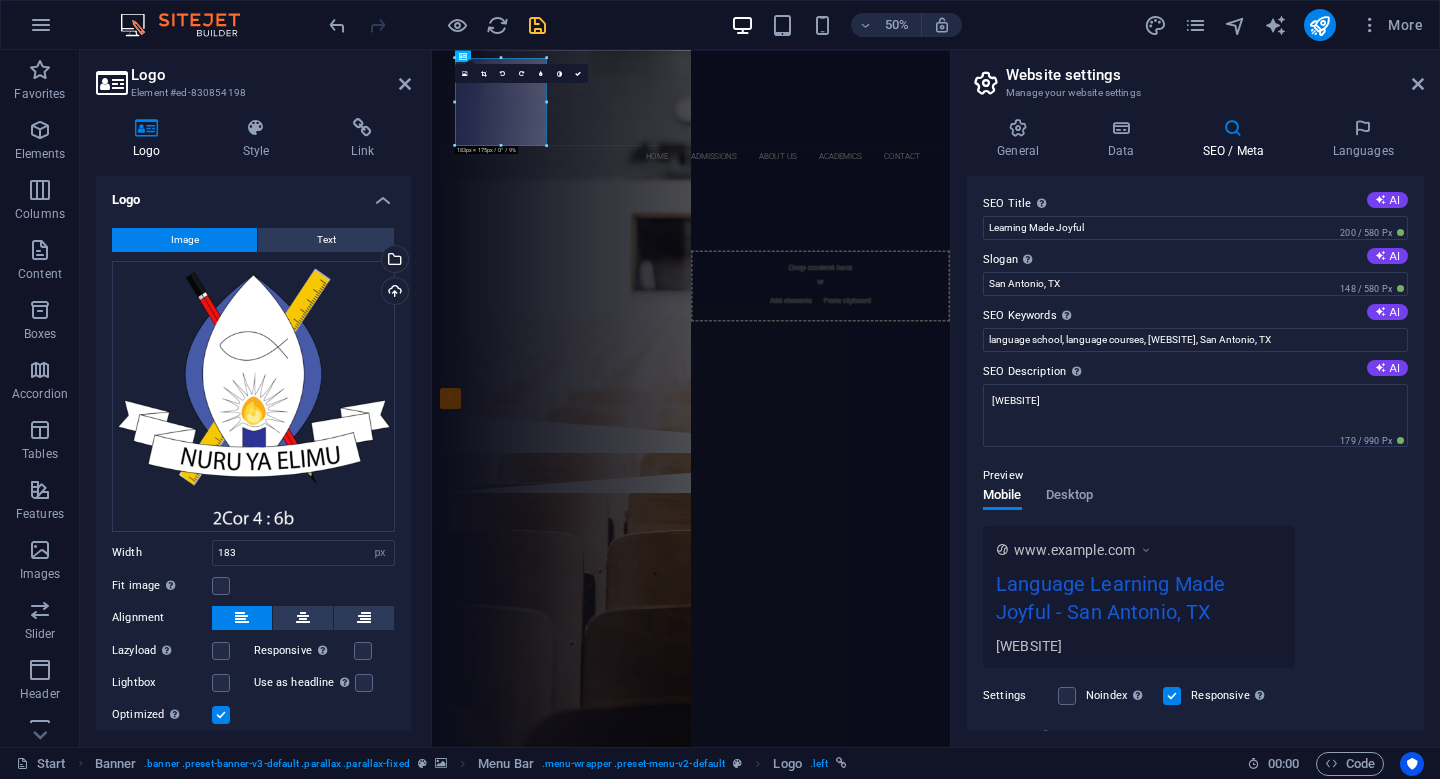 click on "SEO Title The title of your website - make it something that stands out in search engine results. AI Learning Made Joyful 200 / 580 Px Slogan The slogan of your website. AI [CITY], [STATE] 148 / 580 Px SEO Keywords Comma-separated list of keywords representing your website. AI language school, language courses, thelighthouseacademy.sc.ke, [CITY], [STATE] SEO Description Describe the contents of your website - this is crucial for search engines and SEO! AI thelighthouseacademy.sc.ke 179 / 990 Px Preview Mobile Desktop www.example.com Learning Made Joyful - [CITY], [STATE] thelighthouseacademy.sc.ke Settings Noindex Instruct search engines to exclude this website from search results. Responsive Determine whether the website should be responsive based on screen resolution. Meta tags Enter HTML code here that will be placed inside the tags of your website. Please note that your website may not function if you include code with errors. Google Analytics ID Google Maps API key" at bounding box center [1195, 453] 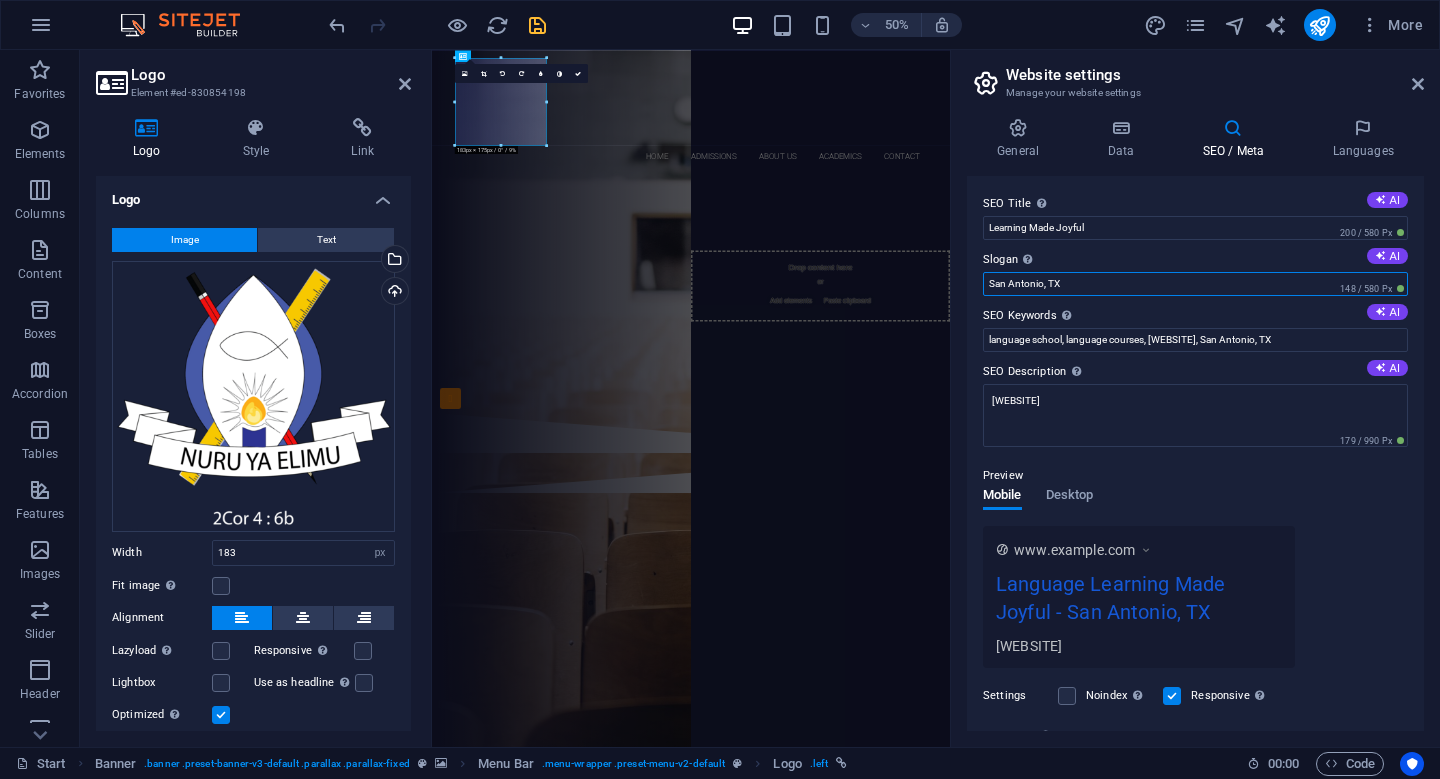 click on "San Antonio, TX" at bounding box center [1195, 284] 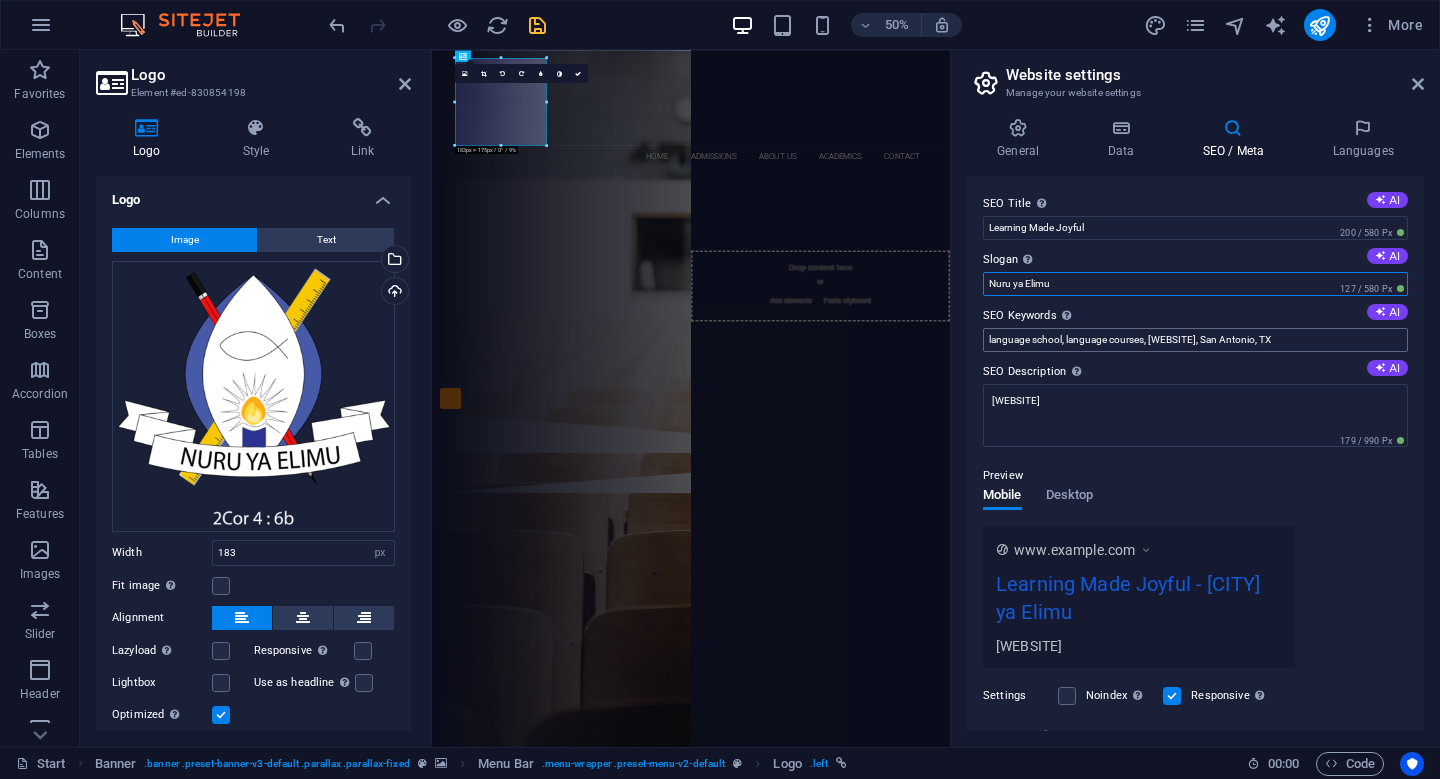 type on "Nuru ya Elimu" 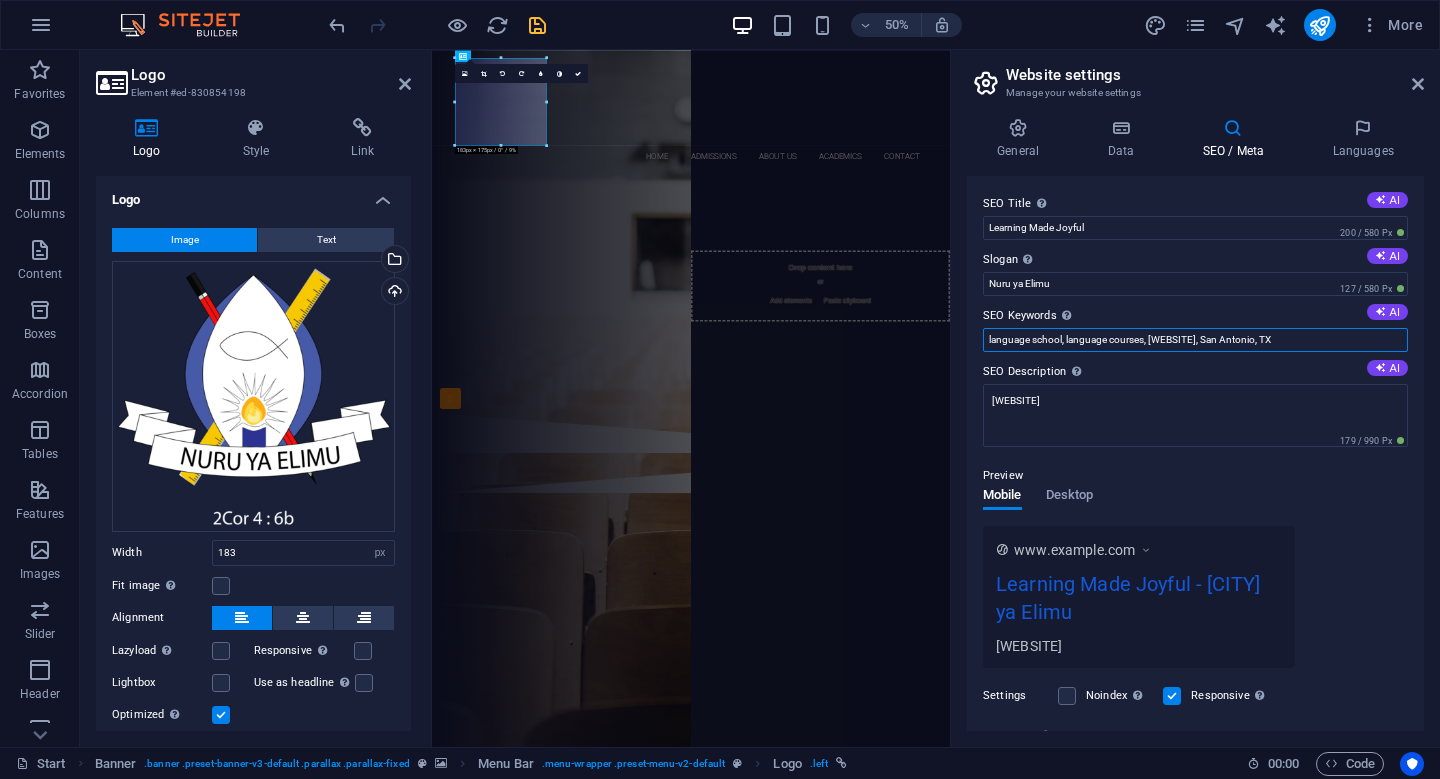 click on "language school, language courses, [WEBSITE], San Antonio, TX" at bounding box center [1195, 340] 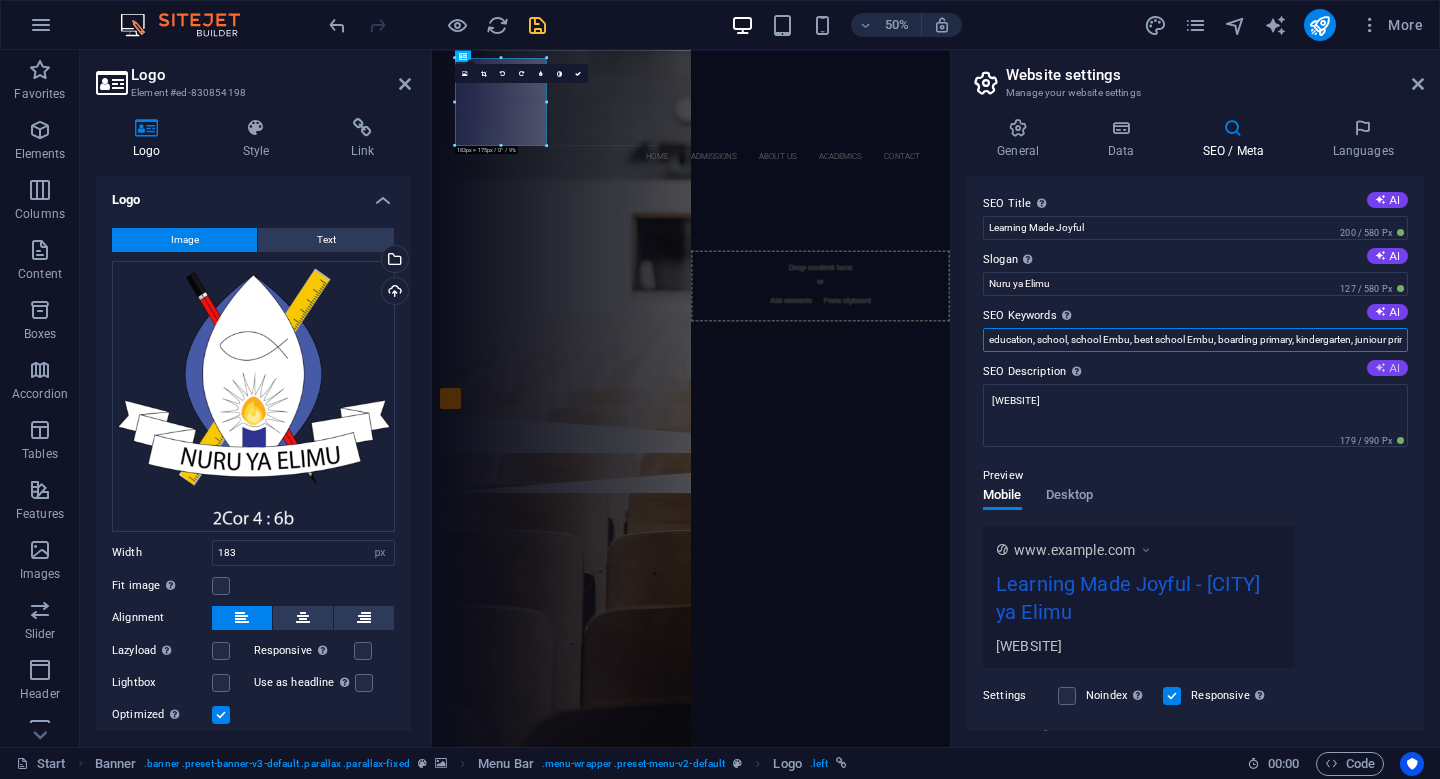 type on "education, school, school Embu, best school Embu, boarding primary, kindergarten, juniour primary school, best performing school, CBC, top school" 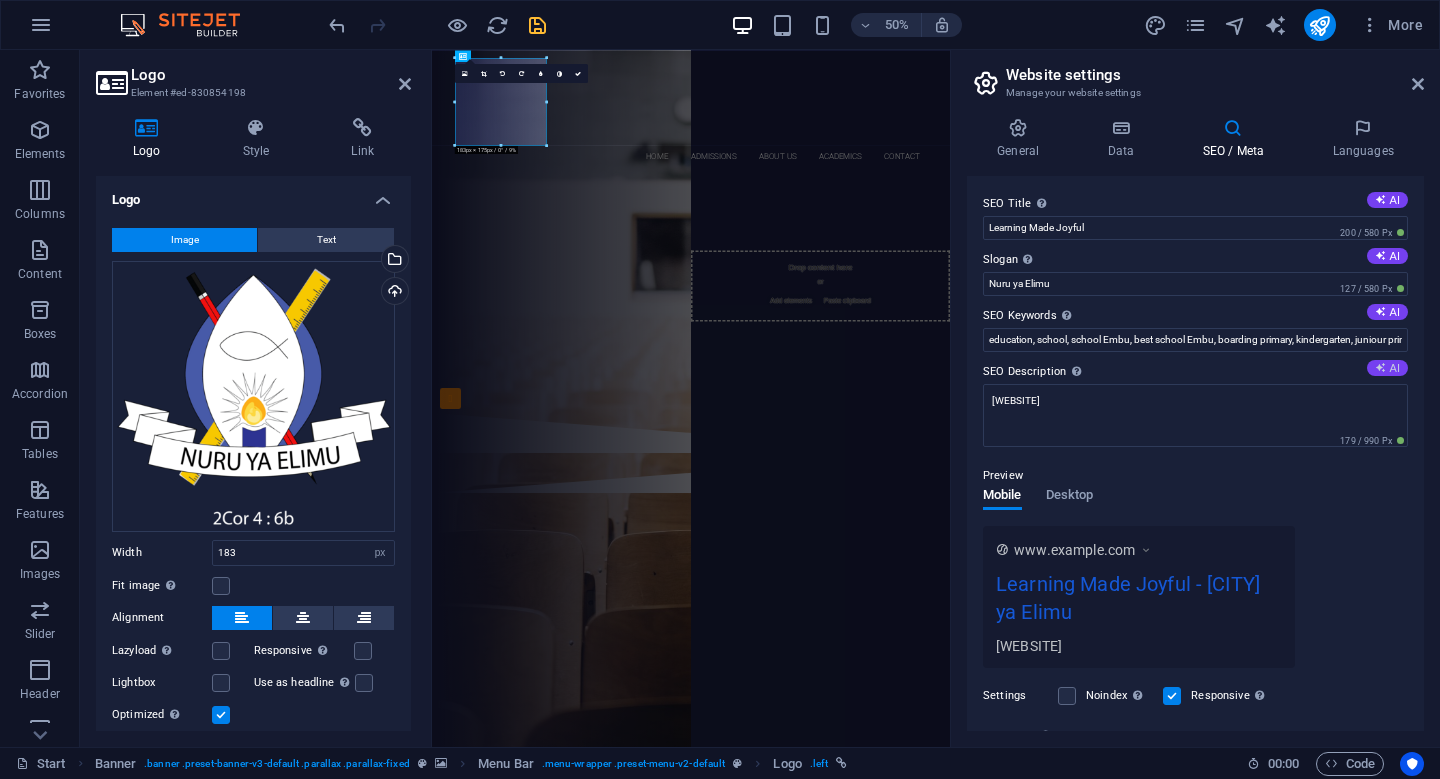 click on "AI" at bounding box center [1387, 368] 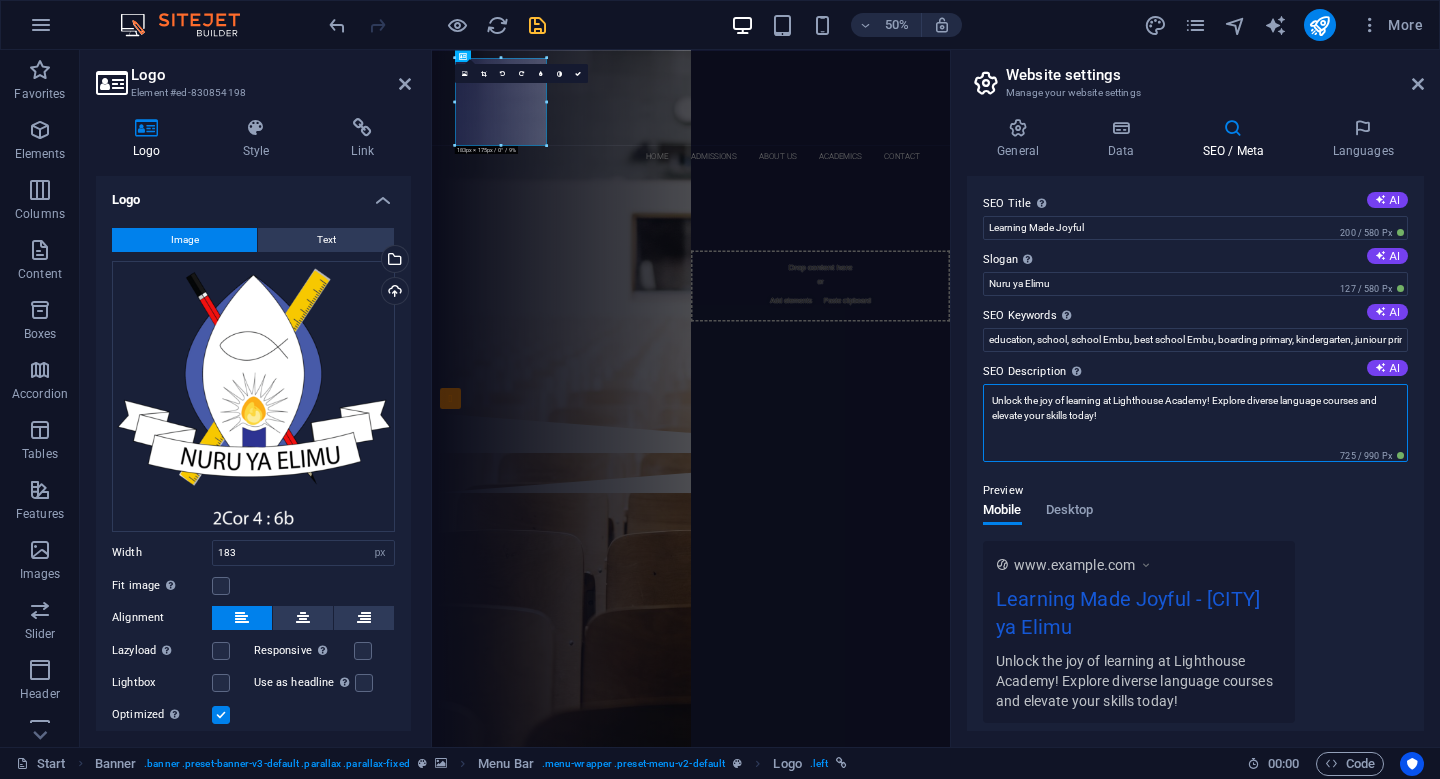 click on "Unlock the joy of learning at Lighthouse Academy! Explore diverse language courses and elevate your skills today!" at bounding box center (1195, 423) 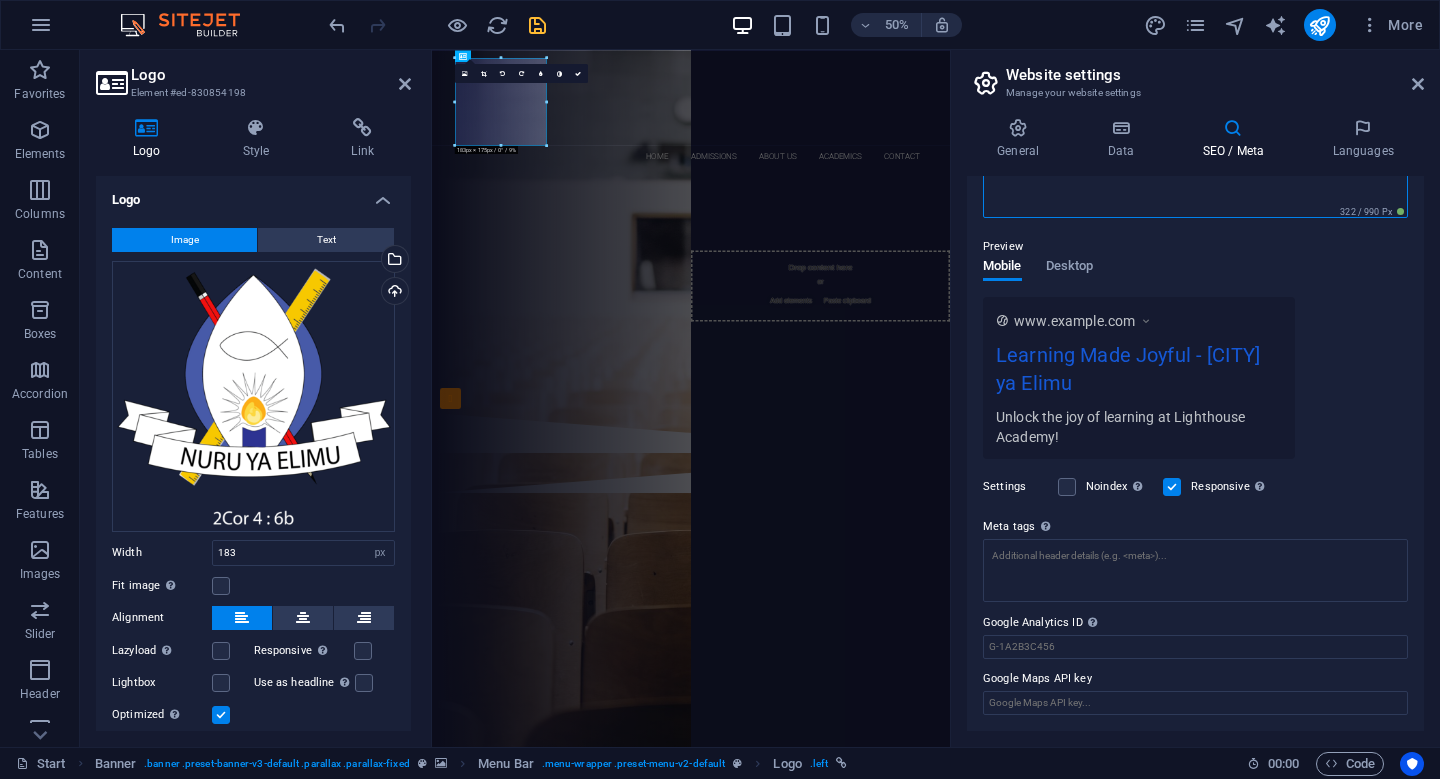 scroll, scrollTop: 243, scrollLeft: 0, axis: vertical 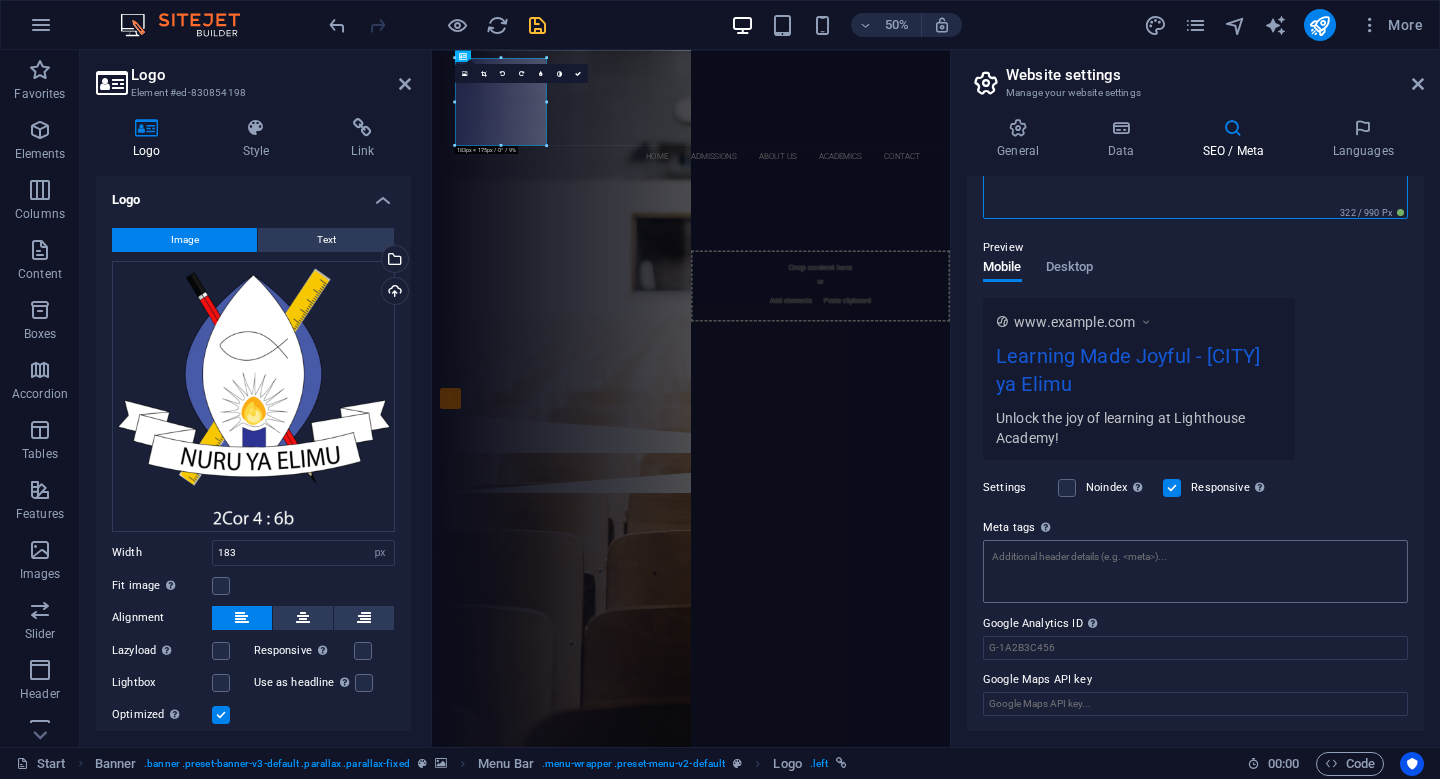 type on "Unlock the joy of learning at Lighthouse Academy!" 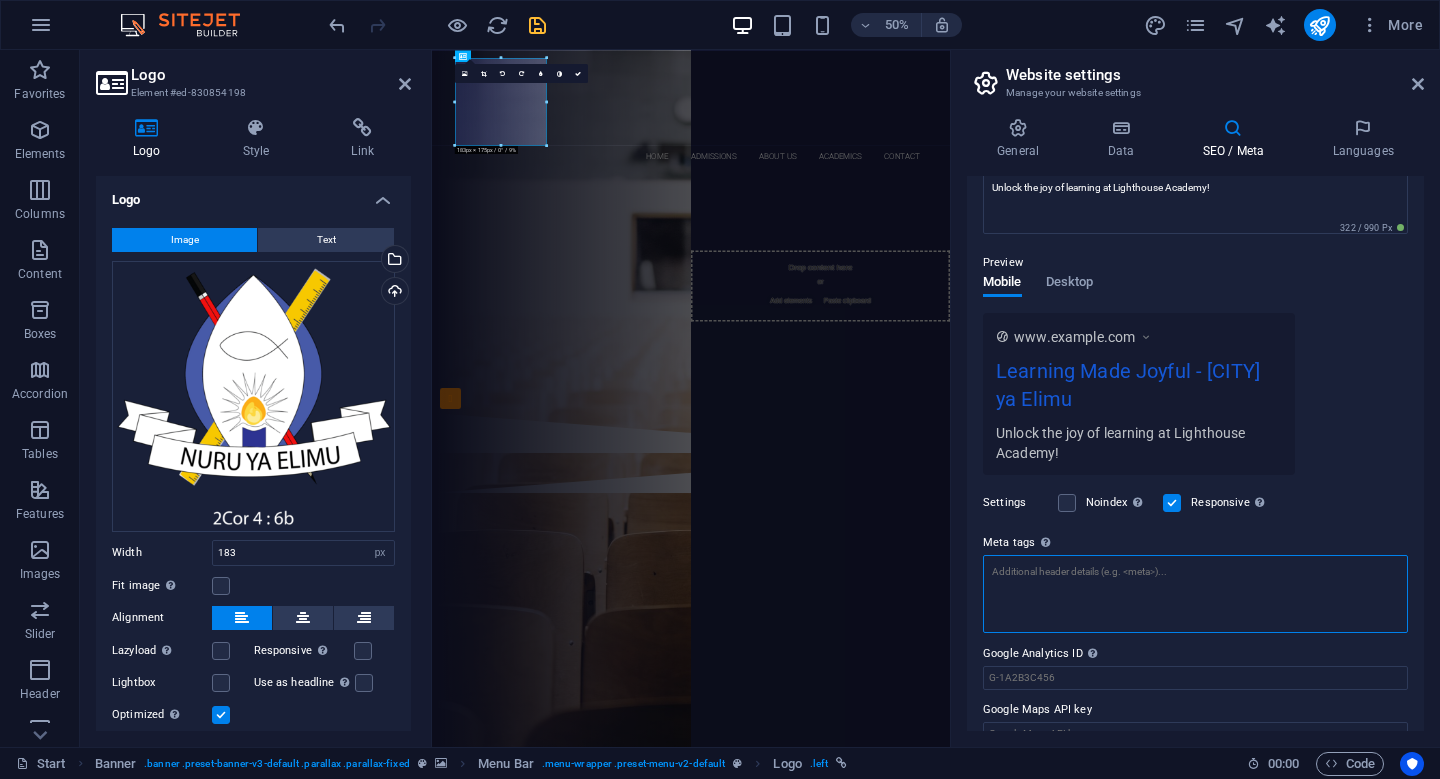 click on "Meta tags Enter HTML code here that will be placed inside the  tags of your website. Please note that your website may not function if you include code with errors." at bounding box center (1195, 594) 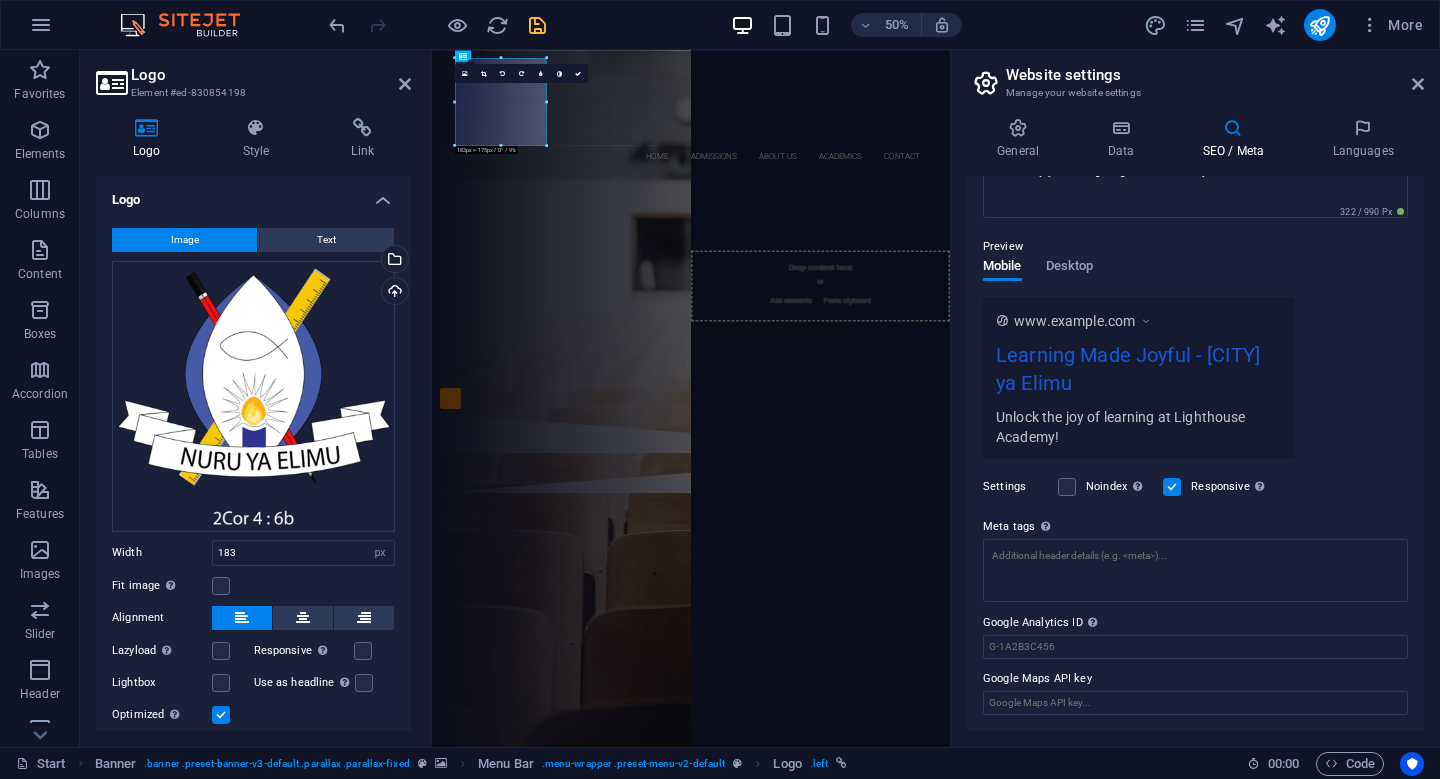 scroll, scrollTop: 228, scrollLeft: 0, axis: vertical 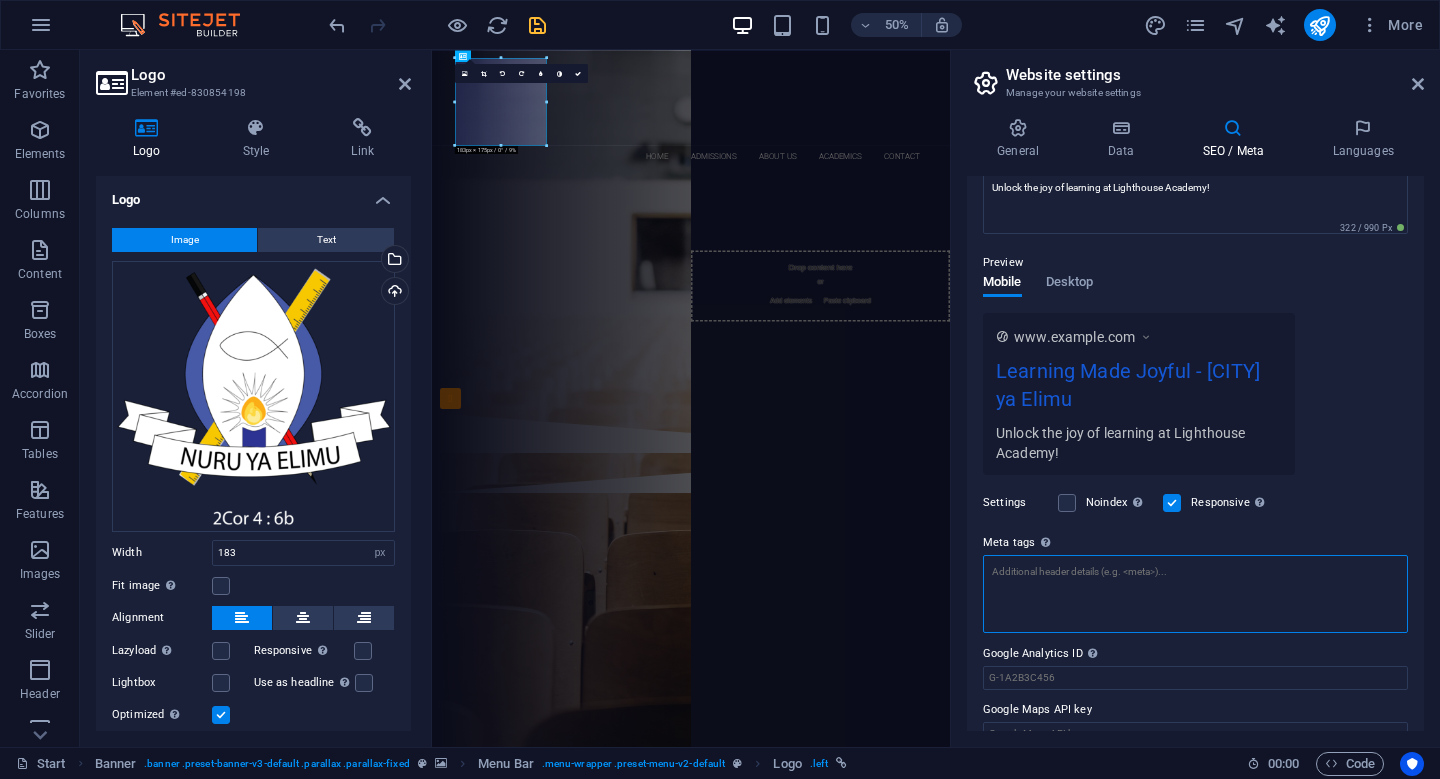 paste on "<meta charset="utf-8" />
<meta name="viewport" content="width=device-width,initial-scale=1,maximum-scale=1,user-scalable=yes">
<meta http-equiv="X-UA-Compatible" content="IE=edge,chrome=1">
<meta name="HandheldFriendly" content="true">
<noscript><link rel="stylesheet" href="css/noscript.css" /></noscript>
<meta name="title" content="The Lighthouse Academy| A Premier Learning Institution">
<meta name="description" content="We are pleased to have you here and are confident we can be your education partner of choice.">
<meta name="keywords" content="education, school, school Embu, best school Embu, boarding primary, kindergarten, juniour primary school, best performing school, CBC, top school">
<meta name="robots" content="index, follow">
<meta http-equiv="Content-Type" content="text/html; charset=utf-8">
<meta name="language" content="English">
<meta name="revisit-after" content="1 days">
<meta name="author" content="The Lighthouse Academy">
<meta charset="utf-8" />
<meta name="vi..." 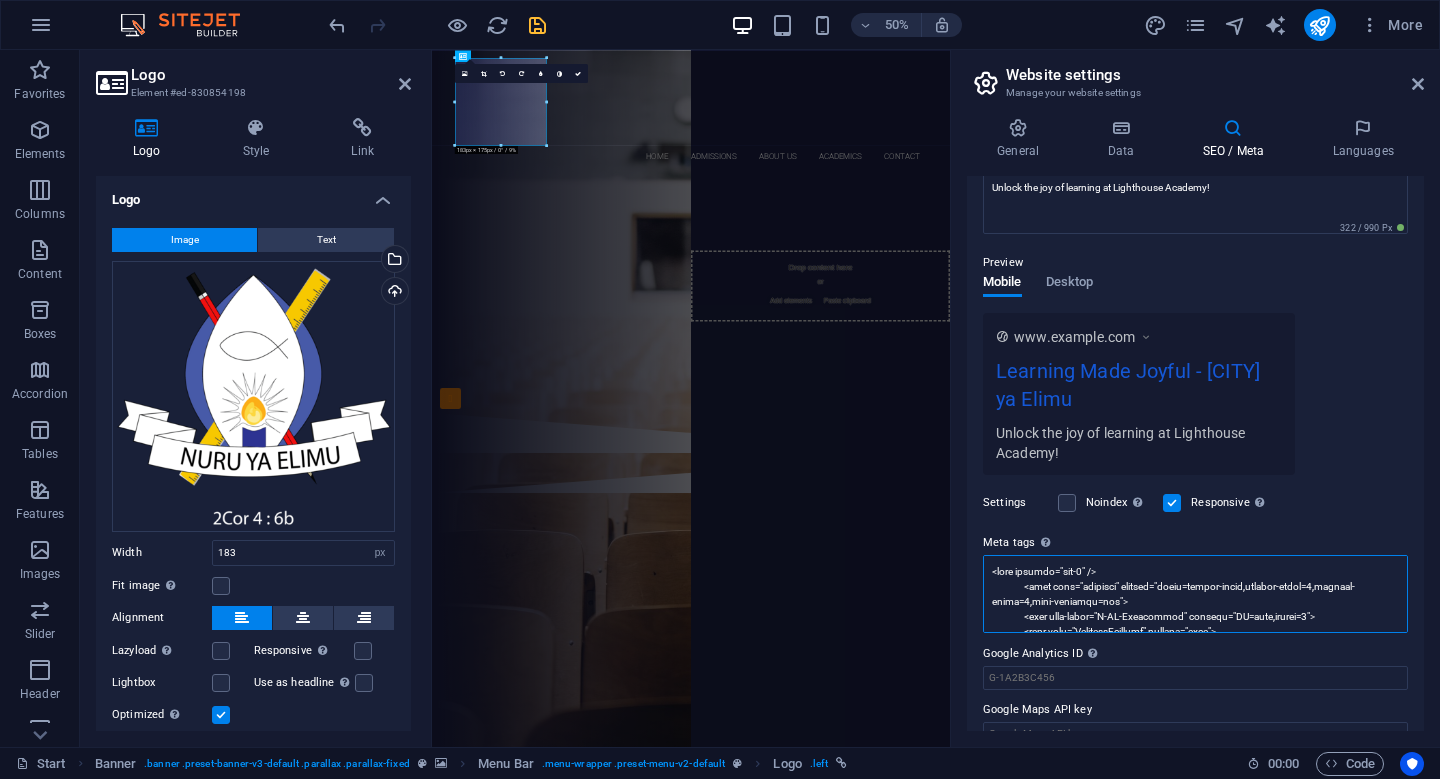 scroll, scrollTop: 0, scrollLeft: 0, axis: both 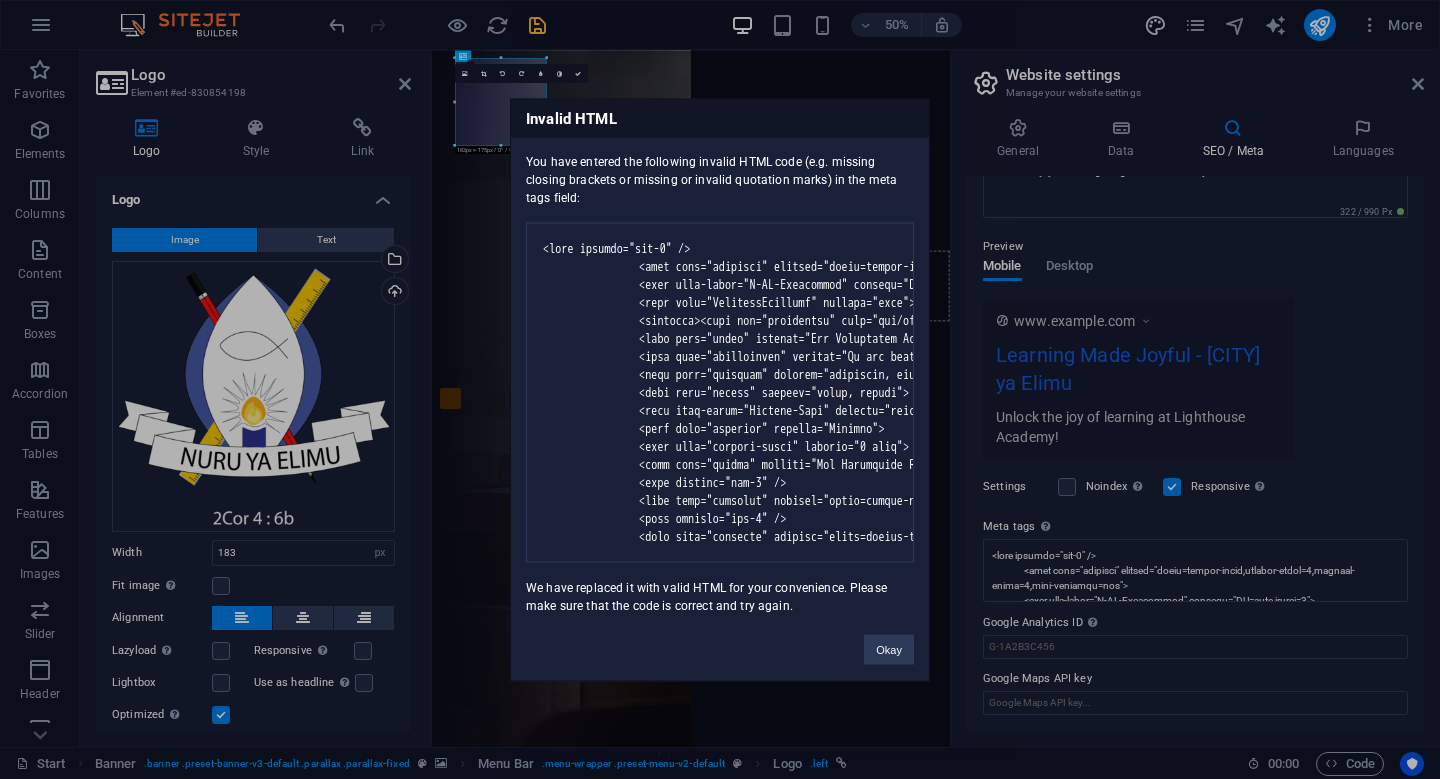 type on "<meta charset="utf-8">
<meta name="viewport" content="width=device-width,initial-scale=1,maximum-scale=1,user-scalable=yes">
<meta http-equiv="X-UA-Compatible" content="IE=edge,chrome=1">
<meta name="HandheldFriendly" content="true">
<noscript><link rel="stylesheet" href="css/noscript.css" /></noscript>
<meta name="title" content="The Lighthouse Academy| A Premier Learning Institution">
<meta name="description" content="We are pleased to have you here and are confident we can be your education partner of choice.">
<meta name="keywords" content="education, school, school Embu, best school Embu, boarding primary, kindergarten, juniour primary school, best performing school, CBC, top school">
<meta name="robots" content="index, follow">
<meta http-equiv="Content-Type" content="text/html; charset=utf-8">
<meta name="language" content="English">
<meta name="revisit-after" content="1 days">
<meta name="author" content="The Lighthouse Academy">
<meta charset="utf-8">
<meta name="vi..." 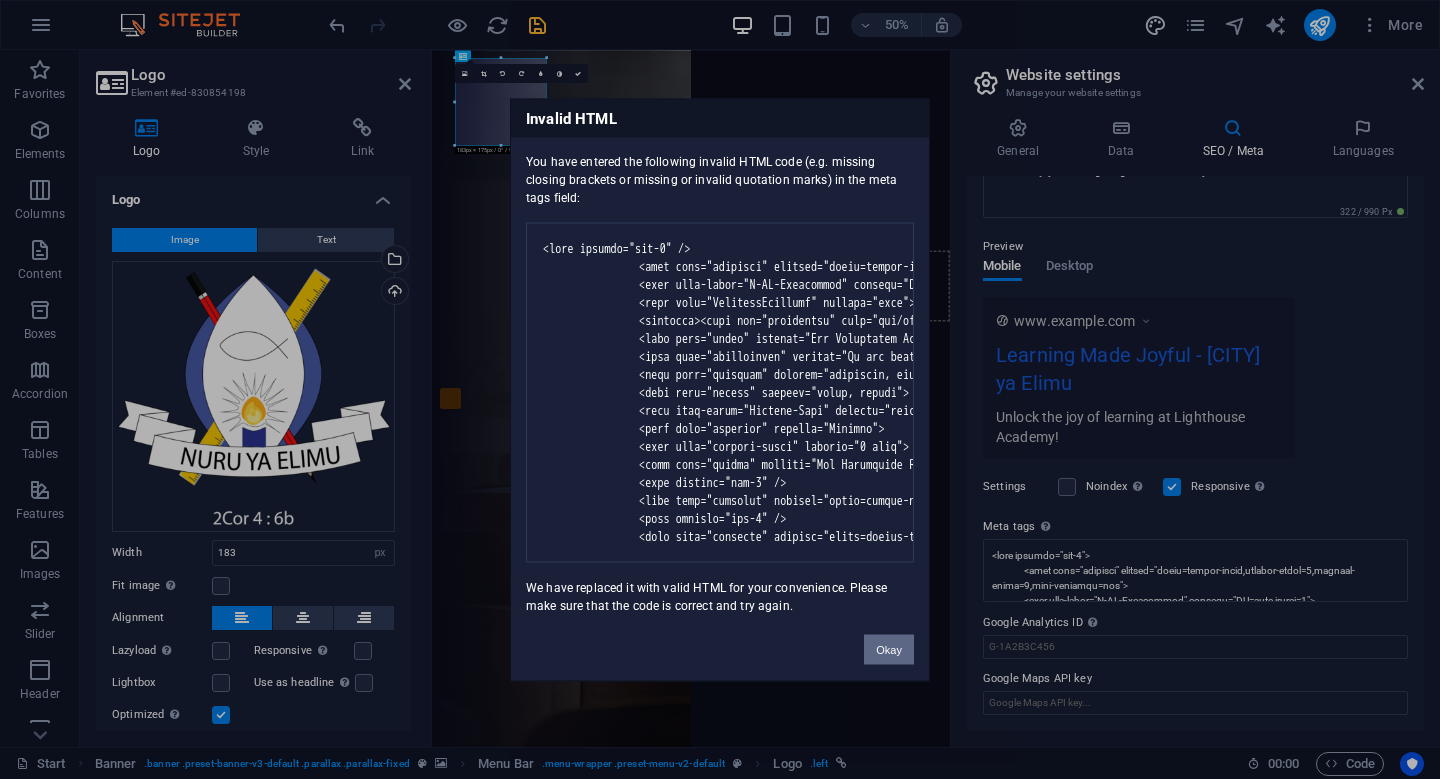 scroll, scrollTop: 228, scrollLeft: 0, axis: vertical 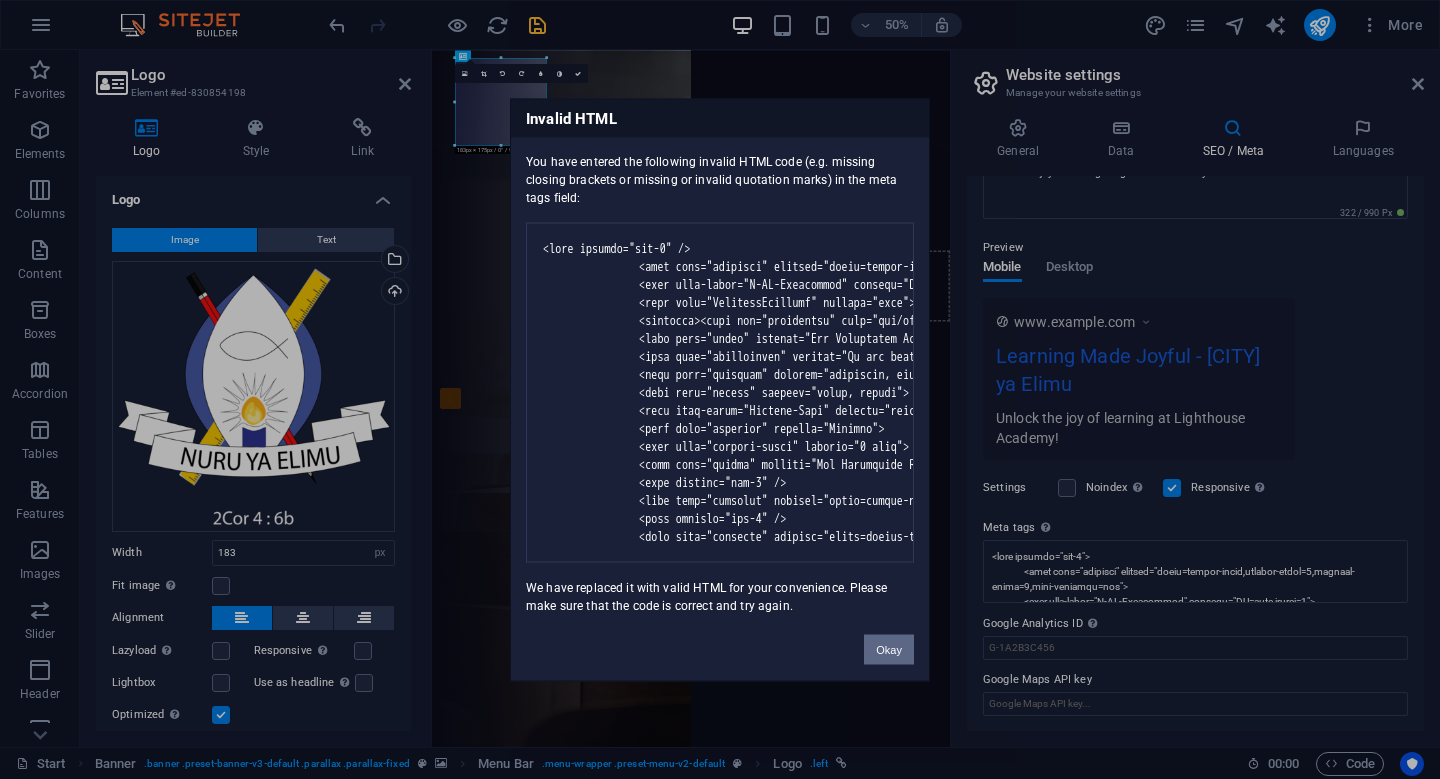 click on "Okay" at bounding box center [889, 649] 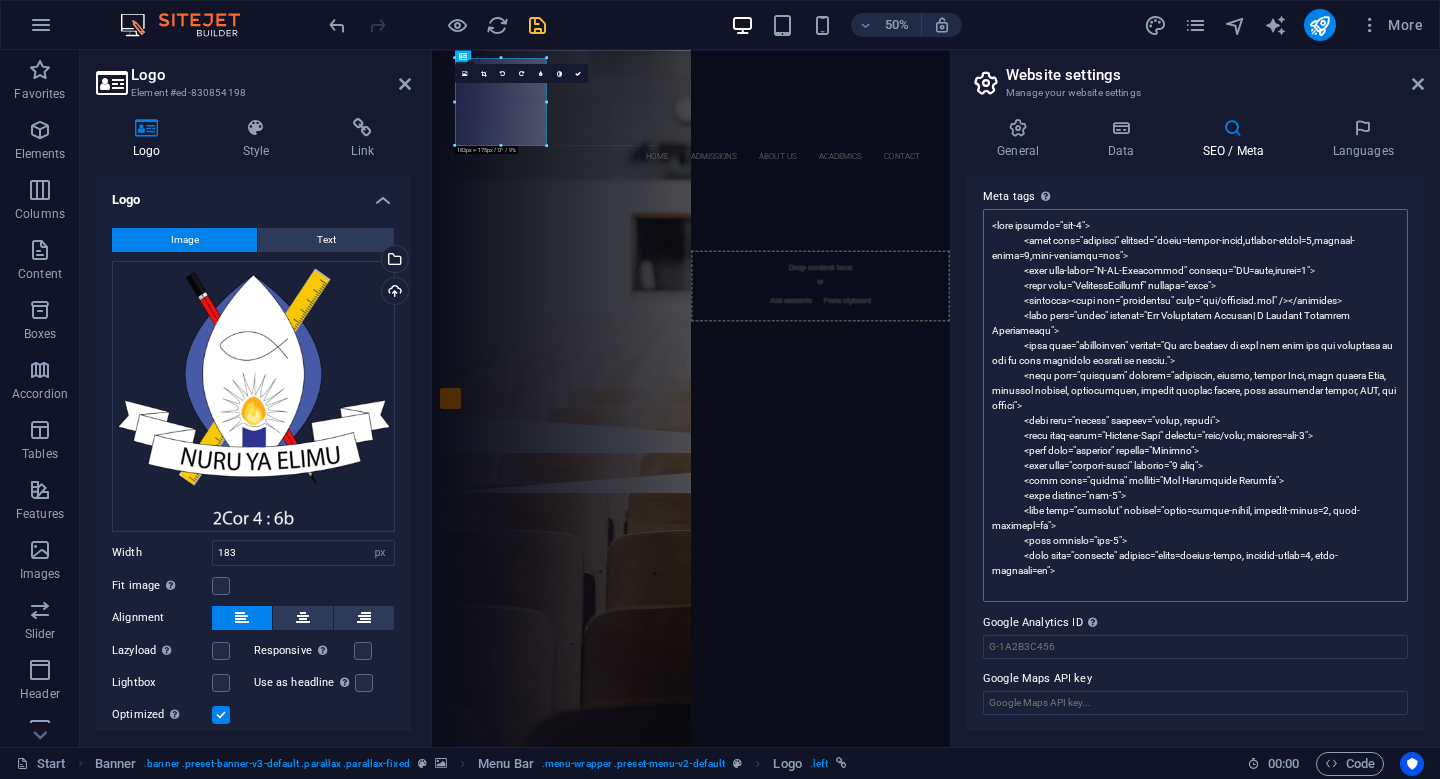 scroll, scrollTop: 558, scrollLeft: 0, axis: vertical 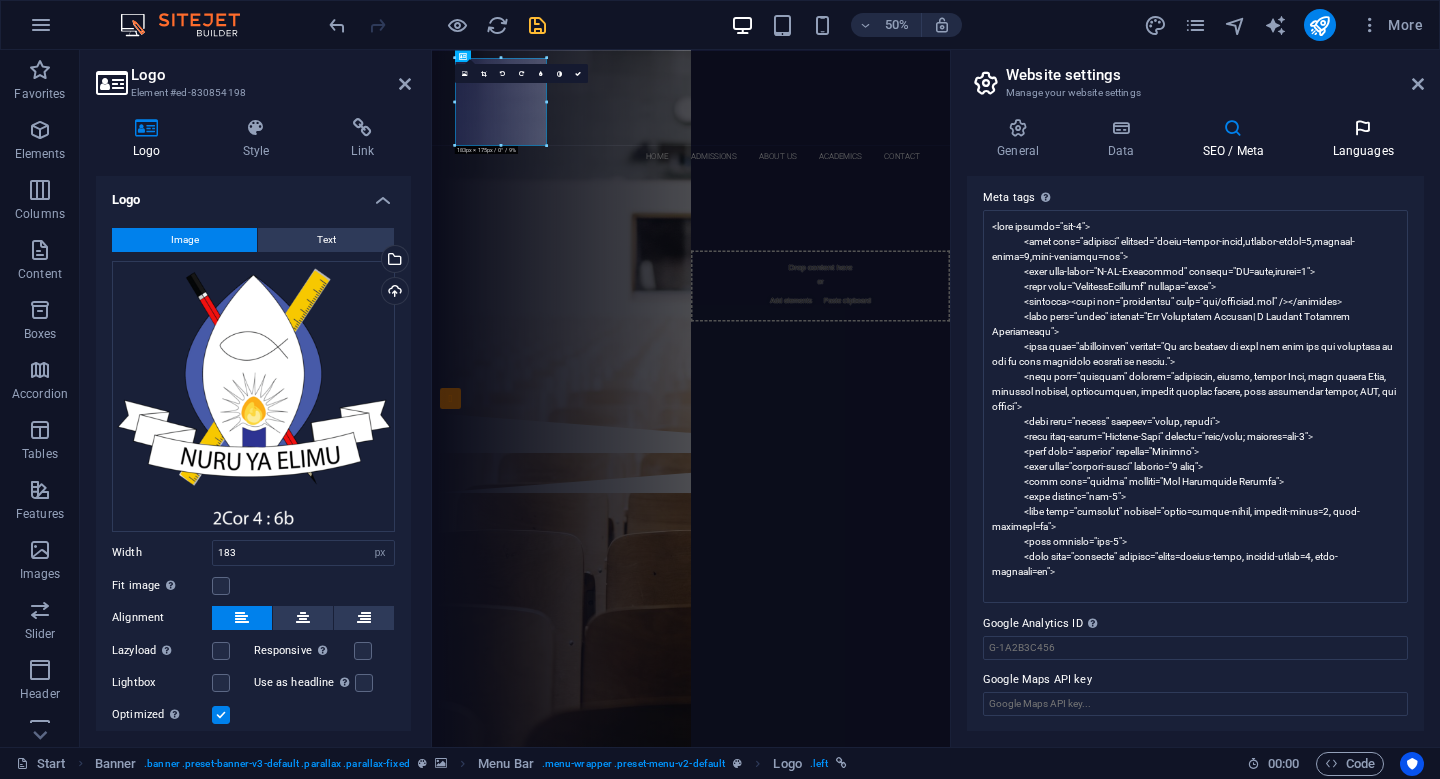 click at bounding box center (1363, 128) 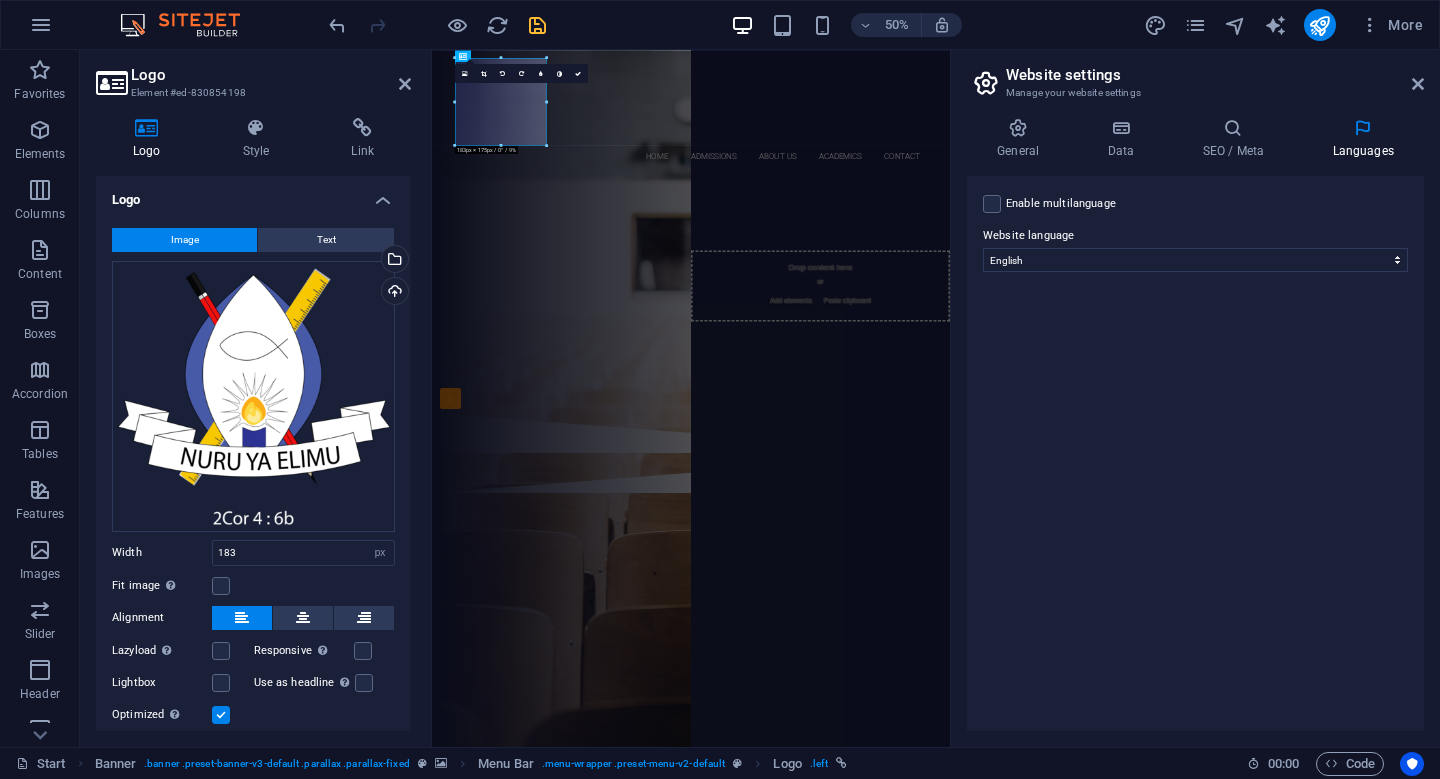 scroll, scrollTop: 0, scrollLeft: 0, axis: both 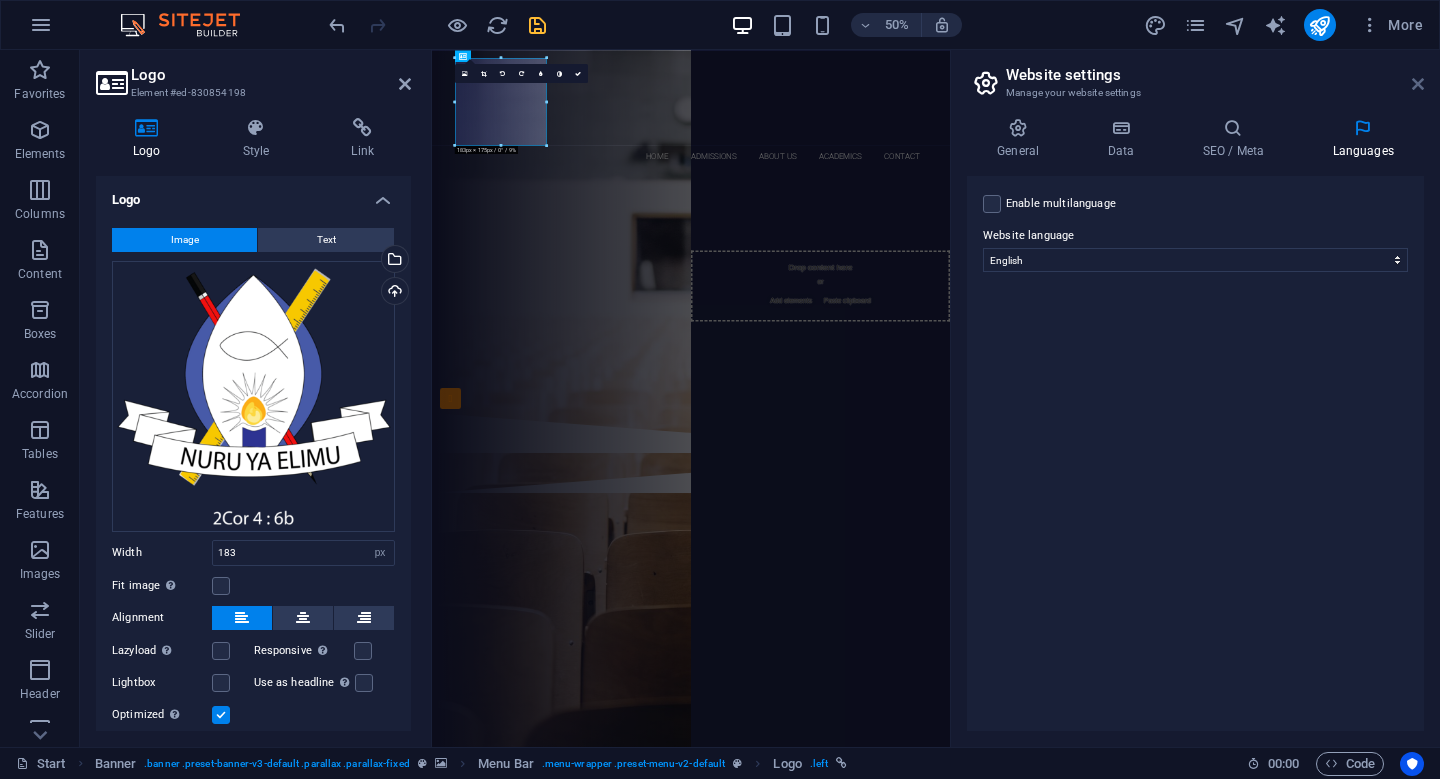 click at bounding box center [1418, 84] 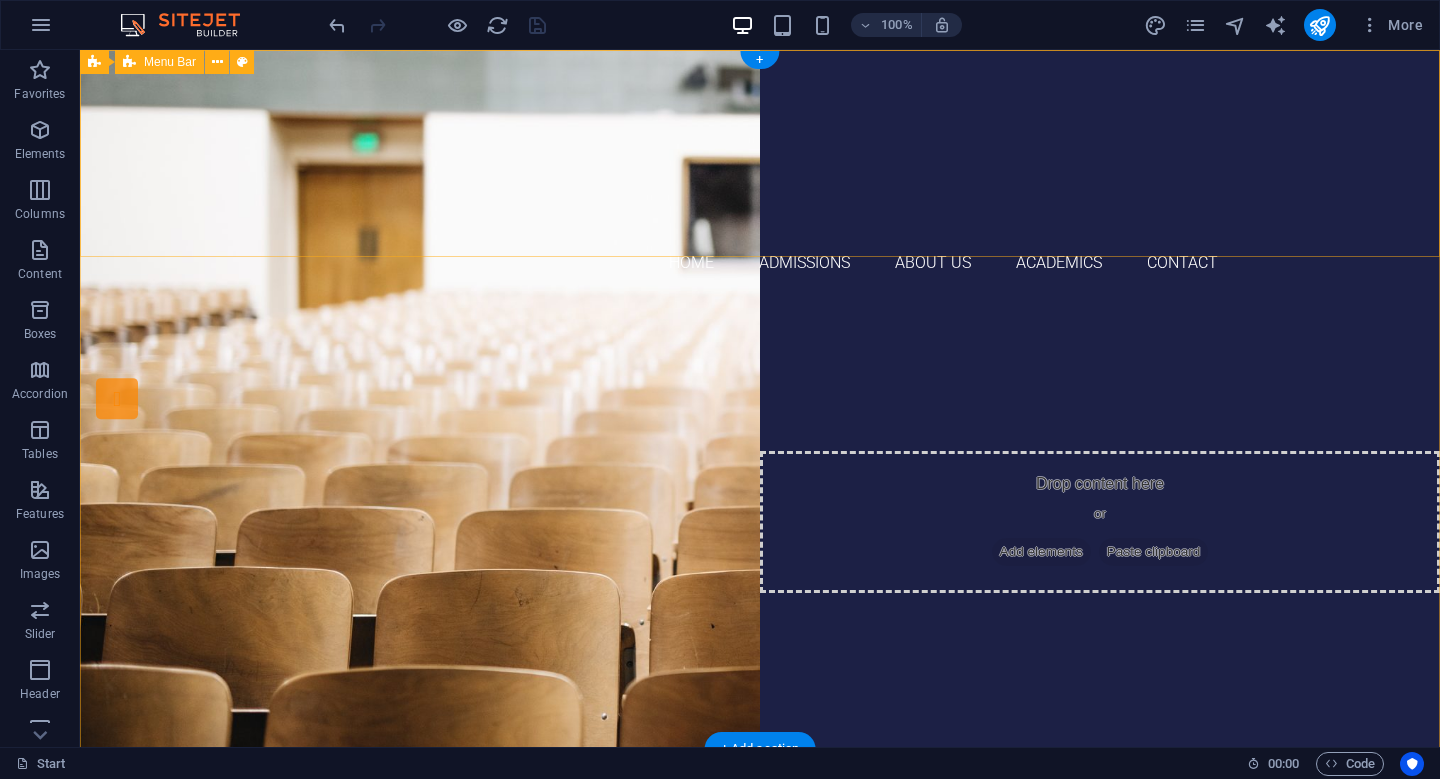 scroll, scrollTop: 0, scrollLeft: 0, axis: both 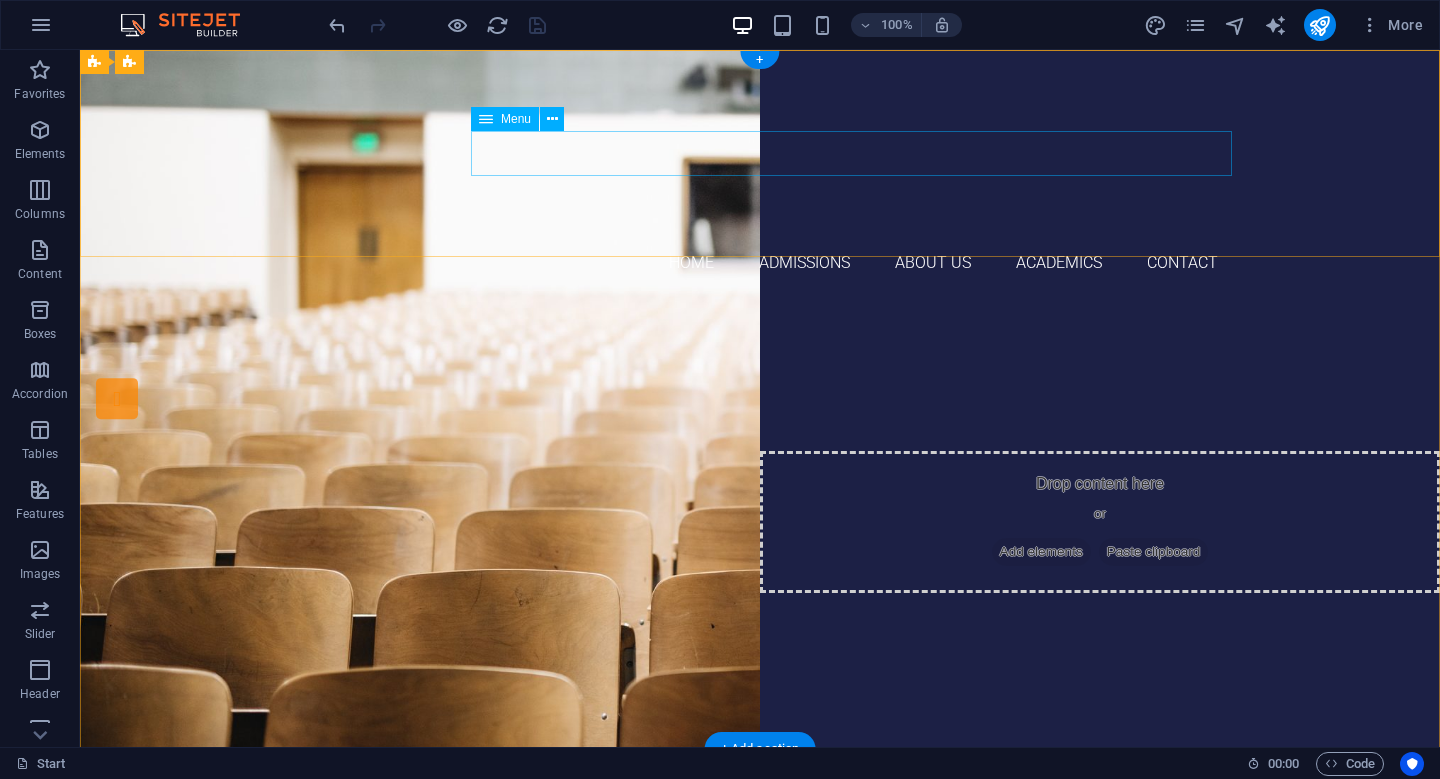 click on "Home Admissions About Us Academics Contact" at bounding box center (760, 263) 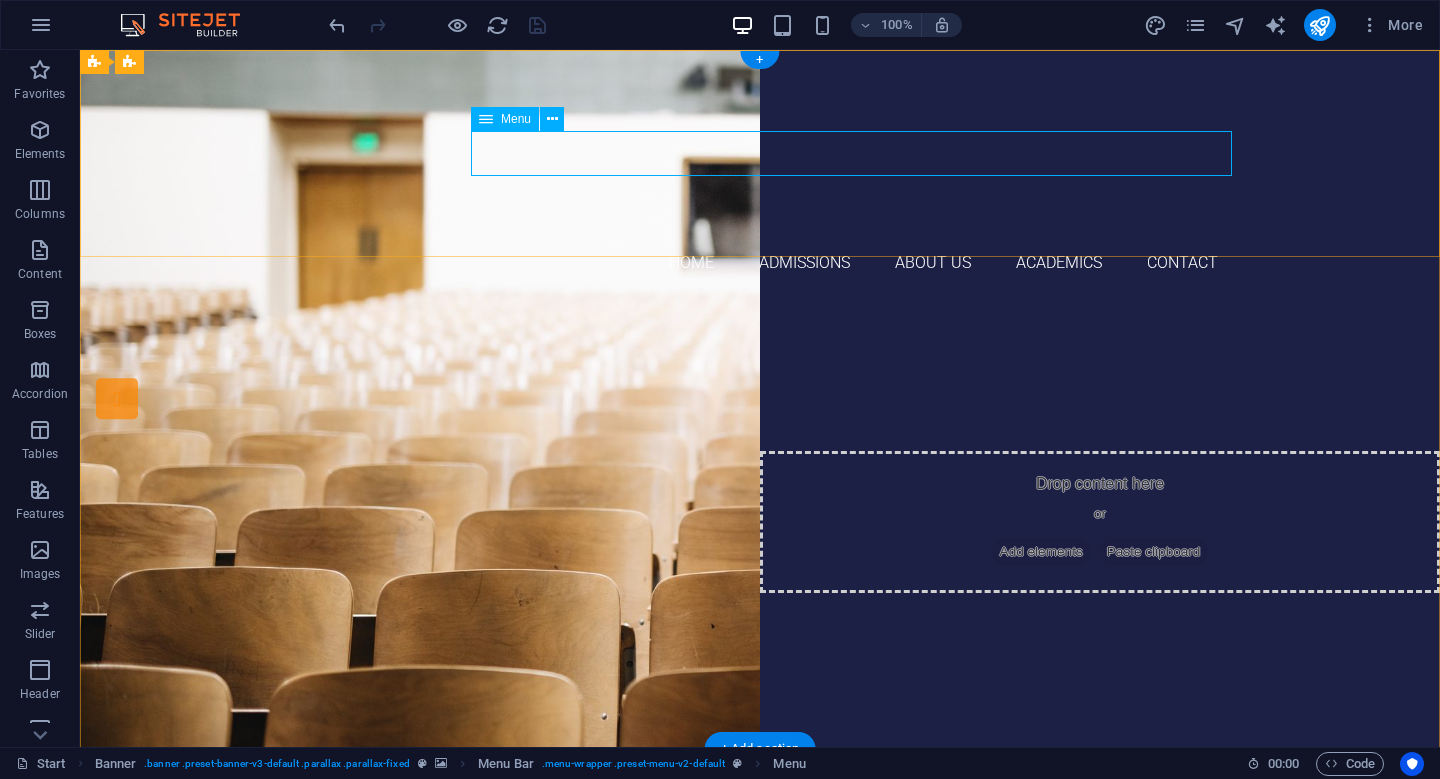 click on "Home Admissions About Us Academics Contact" at bounding box center (760, 263) 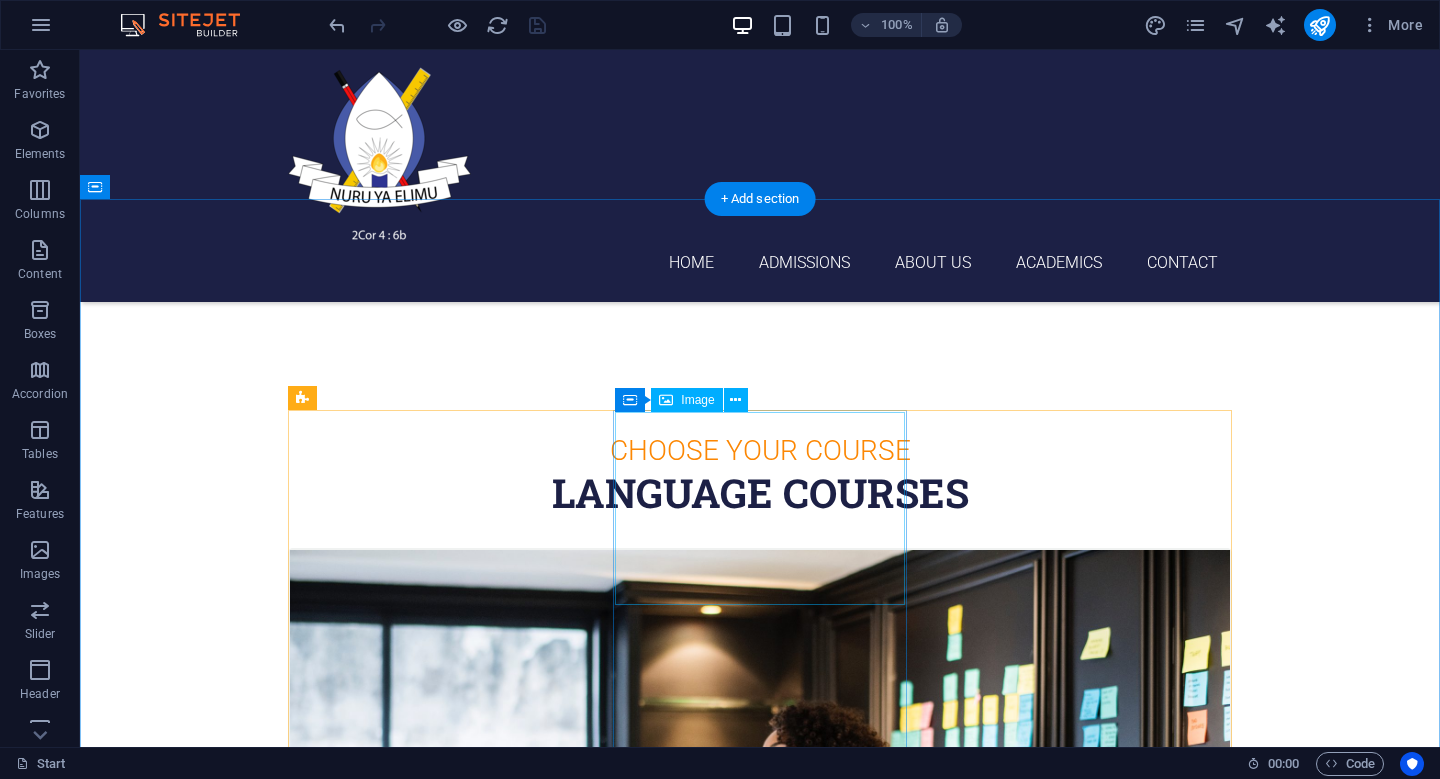 scroll, scrollTop: 550, scrollLeft: 0, axis: vertical 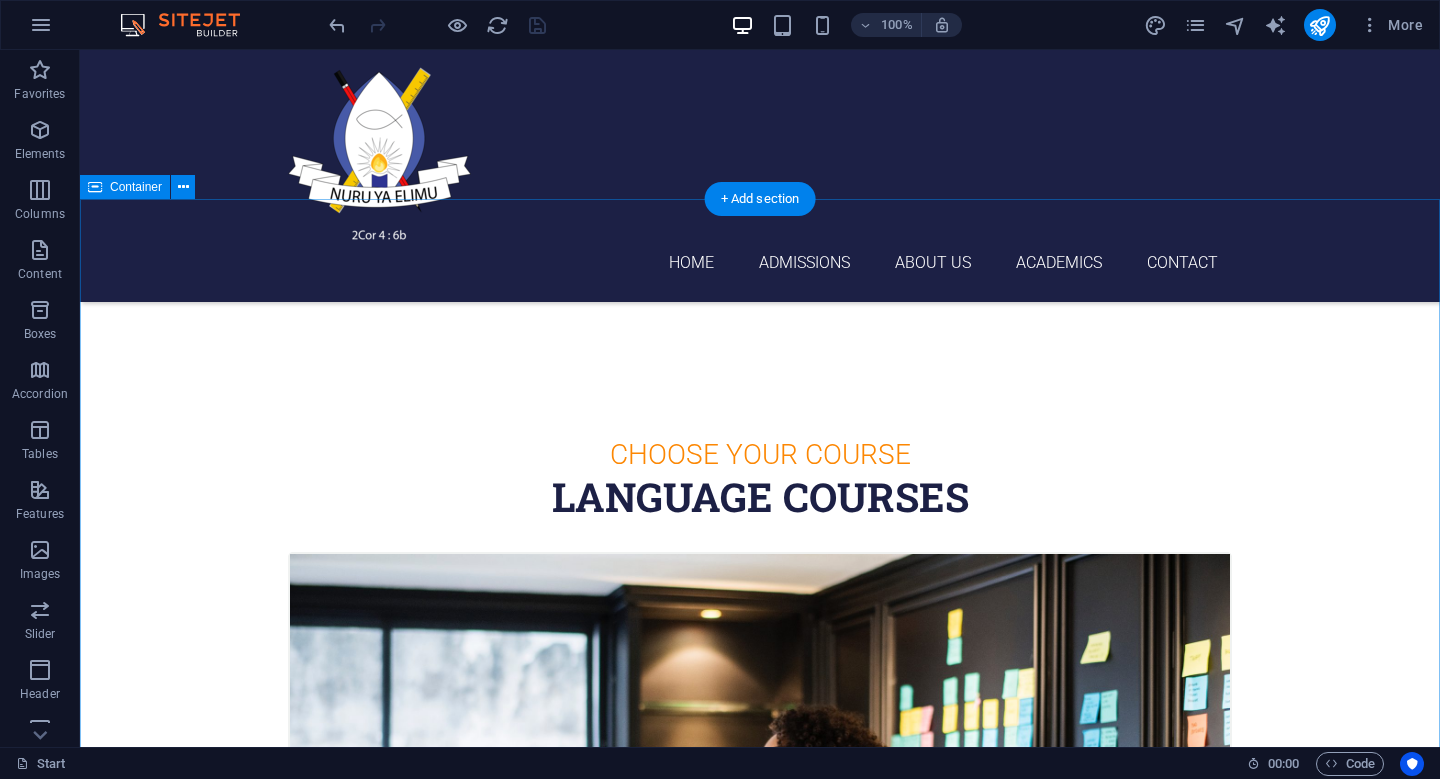 click on "Choose Your Course Language Courses Spanish  12. September 2019  08:00 am - 04:00 pm Lorem ipsum dolor sit amet, consectetur adipisicing elit. Veritatis, dolorem! Swedish  12. September 2019  08:00 am - 04:00 pm Lorem ipsum dolor sit amet, consectetur adipisicing elit. Veritatis, dolorem! German  12. September 2019  08:00 am - 04:00 pm Lorem ipsum dolor sit amet, consectetur adipisicing elit. Veritatis, dolorem! Italian  12. September 2019  08:00 am - 04:00 pm Lorem ipsum dolor sit amet, consectetur adipisicing elit. Veritatis, dolorem! French  12. September 2019  08:00 am - 04:00 pm Lorem ipsum dolor sit amet, consectetur adipisicing elit. Veritatis, dolorem! Danish  12. September 2019  08:00 am - 04:00 pm Lorem ipsum dolor sit amet, consectetur adipisicing elit. Veritatis, dolorem!" at bounding box center (760, 2943) 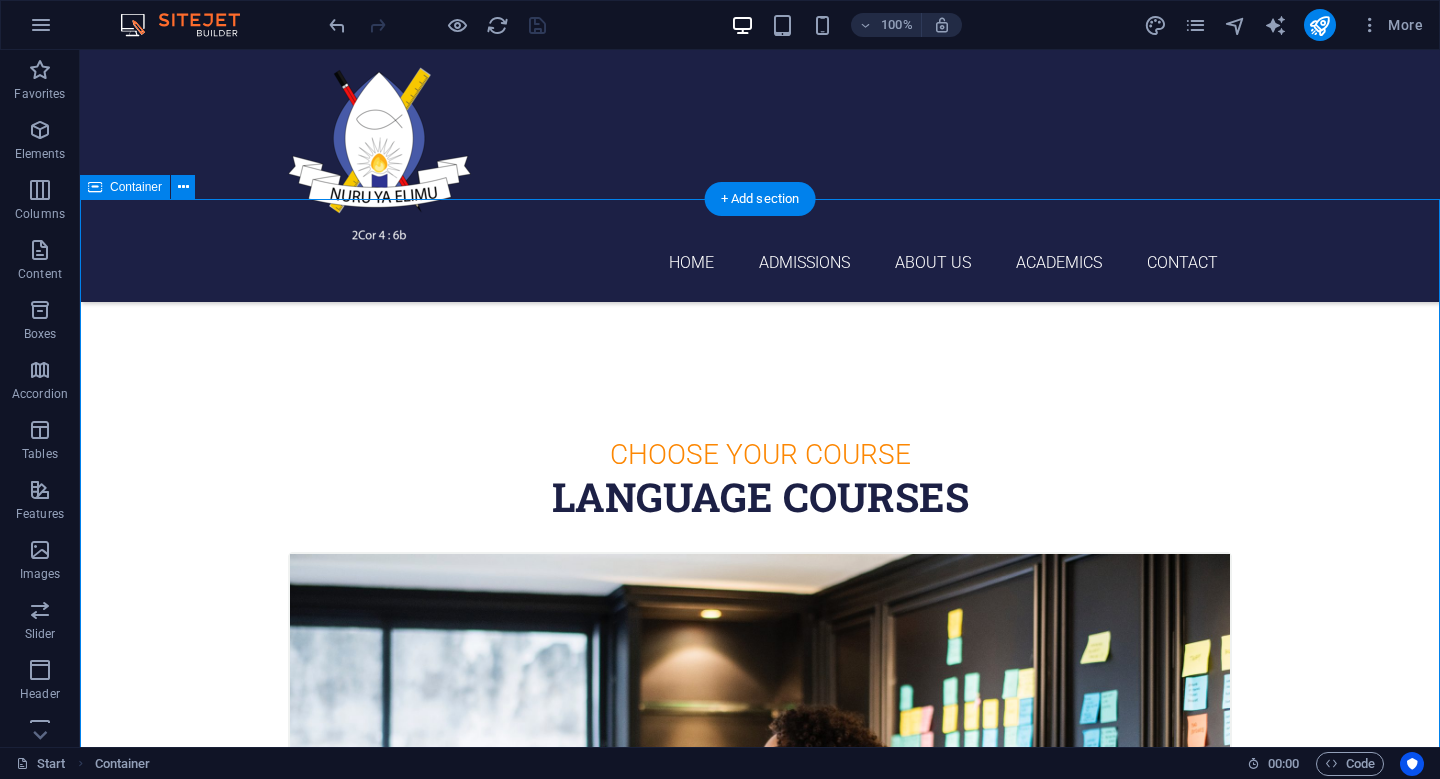 click on "Choose Your Course Language Courses Spanish  12. September 2019  08:00 am - 04:00 pm Lorem ipsum dolor sit amet, consectetur adipisicing elit. Veritatis, dolorem! Swedish  12. September 2019  08:00 am - 04:00 pm Lorem ipsum dolor sit amet, consectetur adipisicing elit. Veritatis, dolorem! German  12. September 2019  08:00 am - 04:00 pm Lorem ipsum dolor sit amet, consectetur adipisicing elit. Veritatis, dolorem! Italian  12. September 2019  08:00 am - 04:00 pm Lorem ipsum dolor sit amet, consectetur adipisicing elit. Veritatis, dolorem! French  12. September 2019  08:00 am - 04:00 pm Lorem ipsum dolor sit amet, consectetur adipisicing elit. Veritatis, dolorem! Danish  12. September 2019  08:00 am - 04:00 pm Lorem ipsum dolor sit amet, consectetur adipisicing elit. Veritatis, dolorem!" at bounding box center [760, 2943] 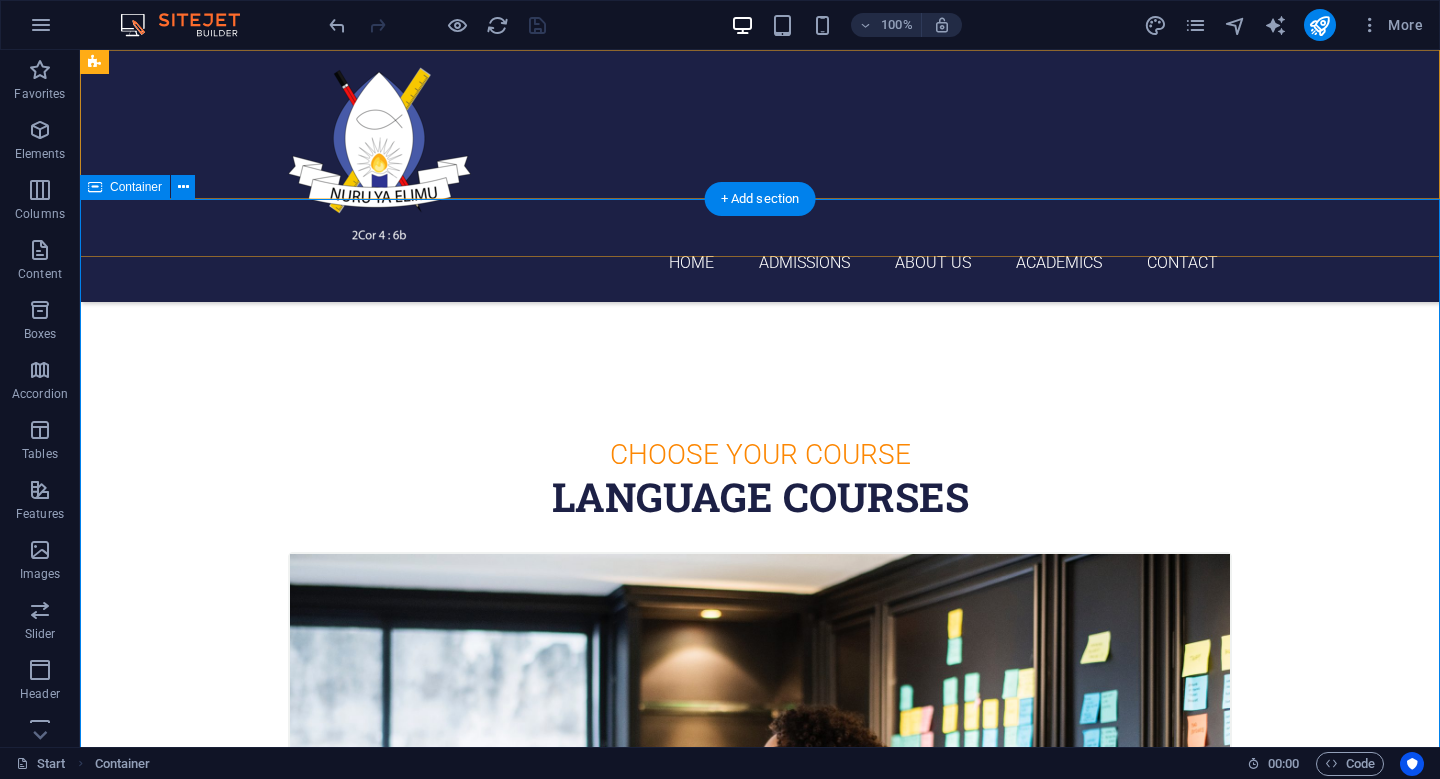click at bounding box center [95, 187] 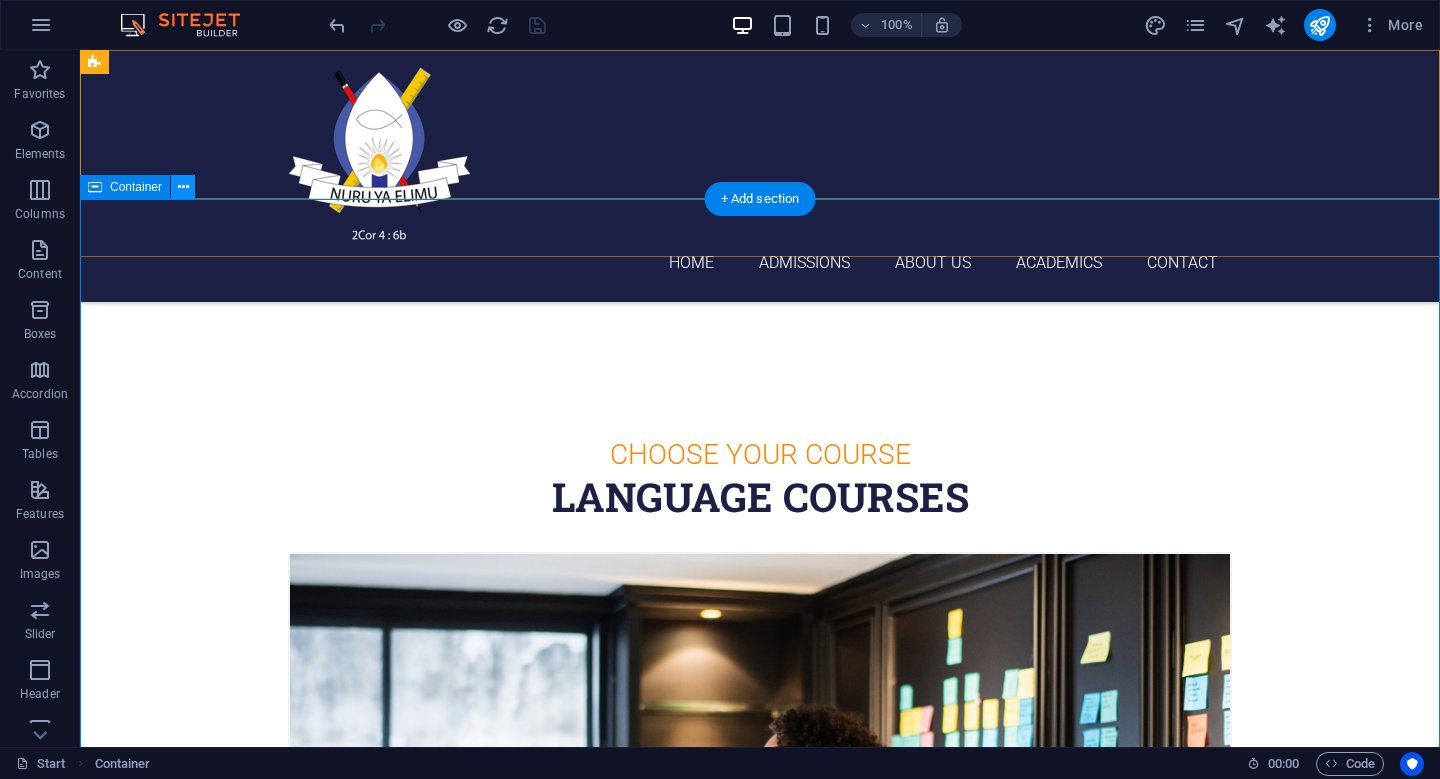 click at bounding box center (183, 187) 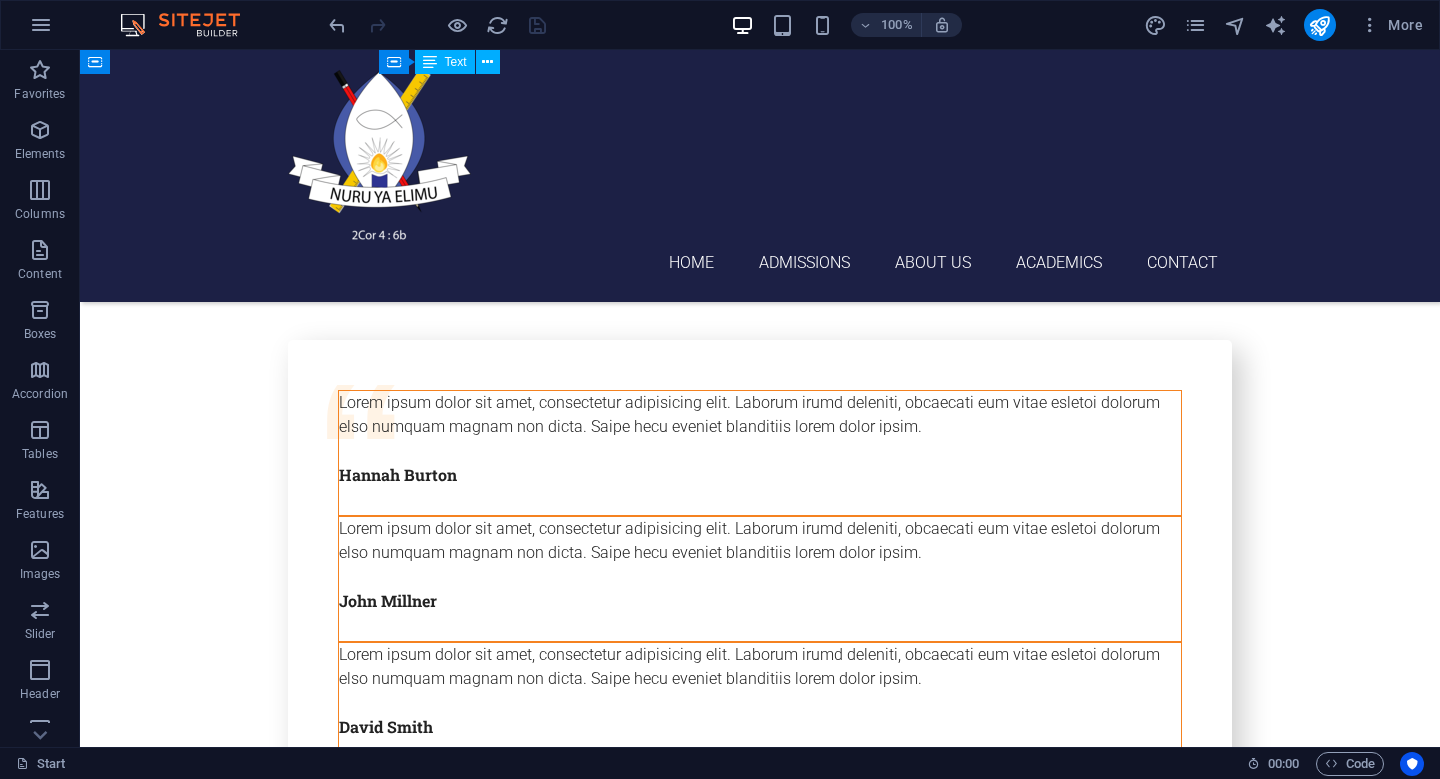 scroll, scrollTop: 7528, scrollLeft: 0, axis: vertical 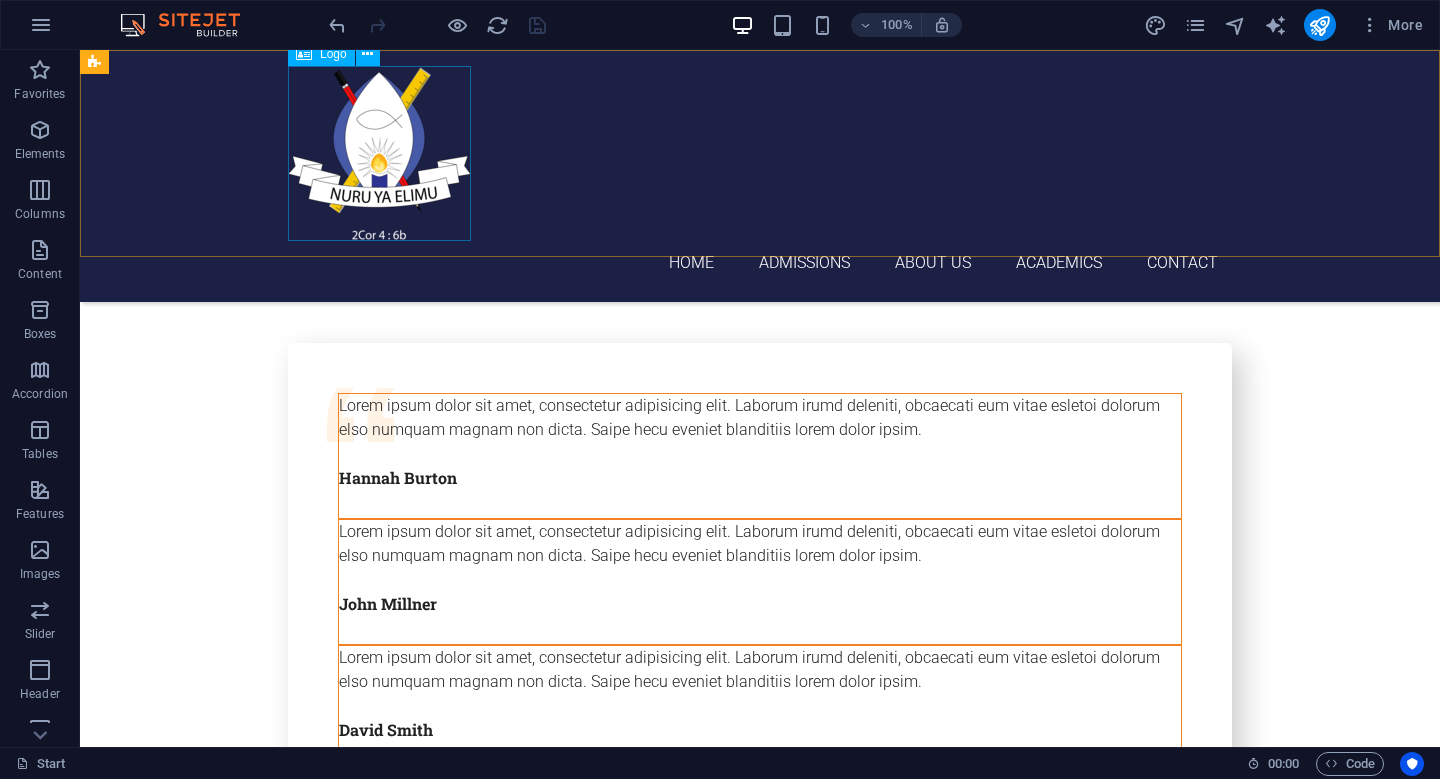 click at bounding box center (760, 153) 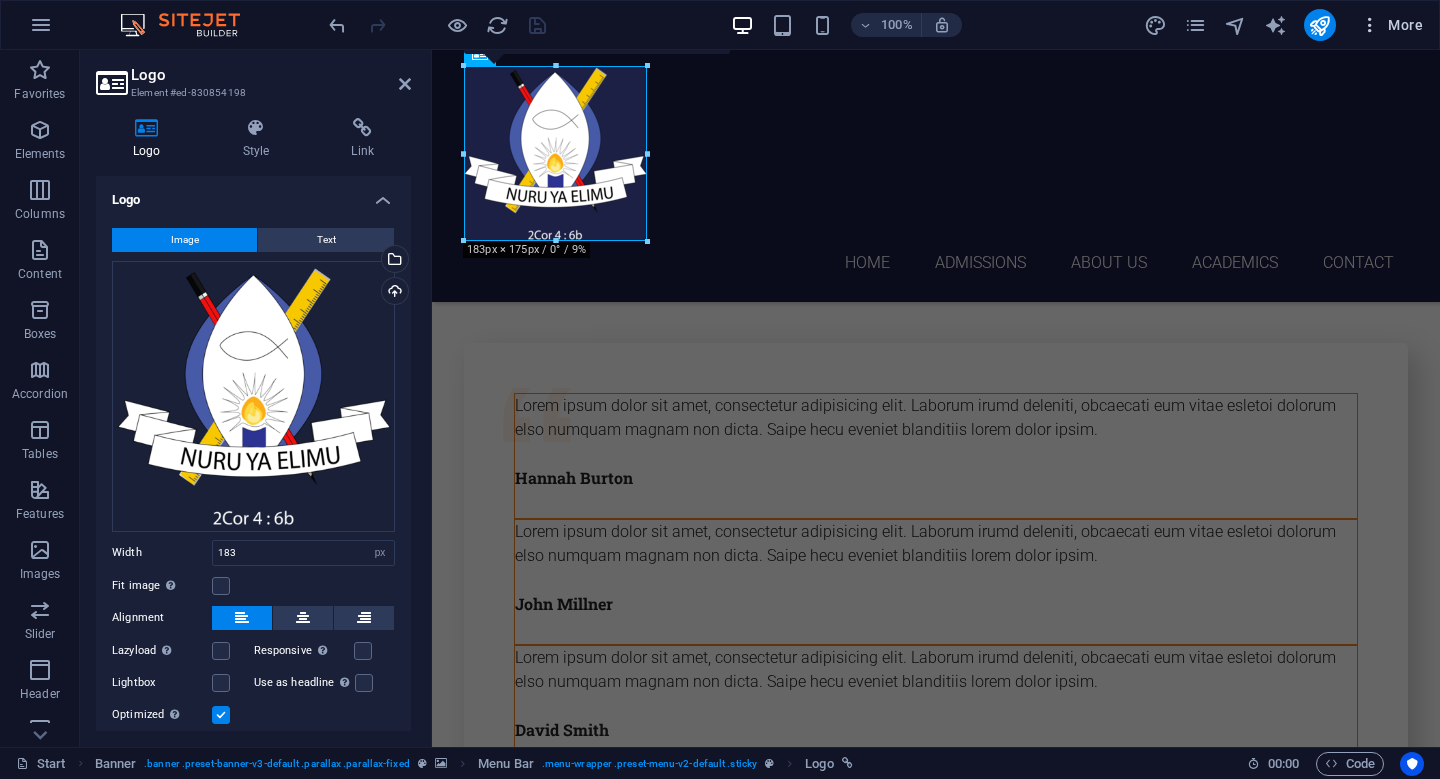 click at bounding box center [1370, 25] 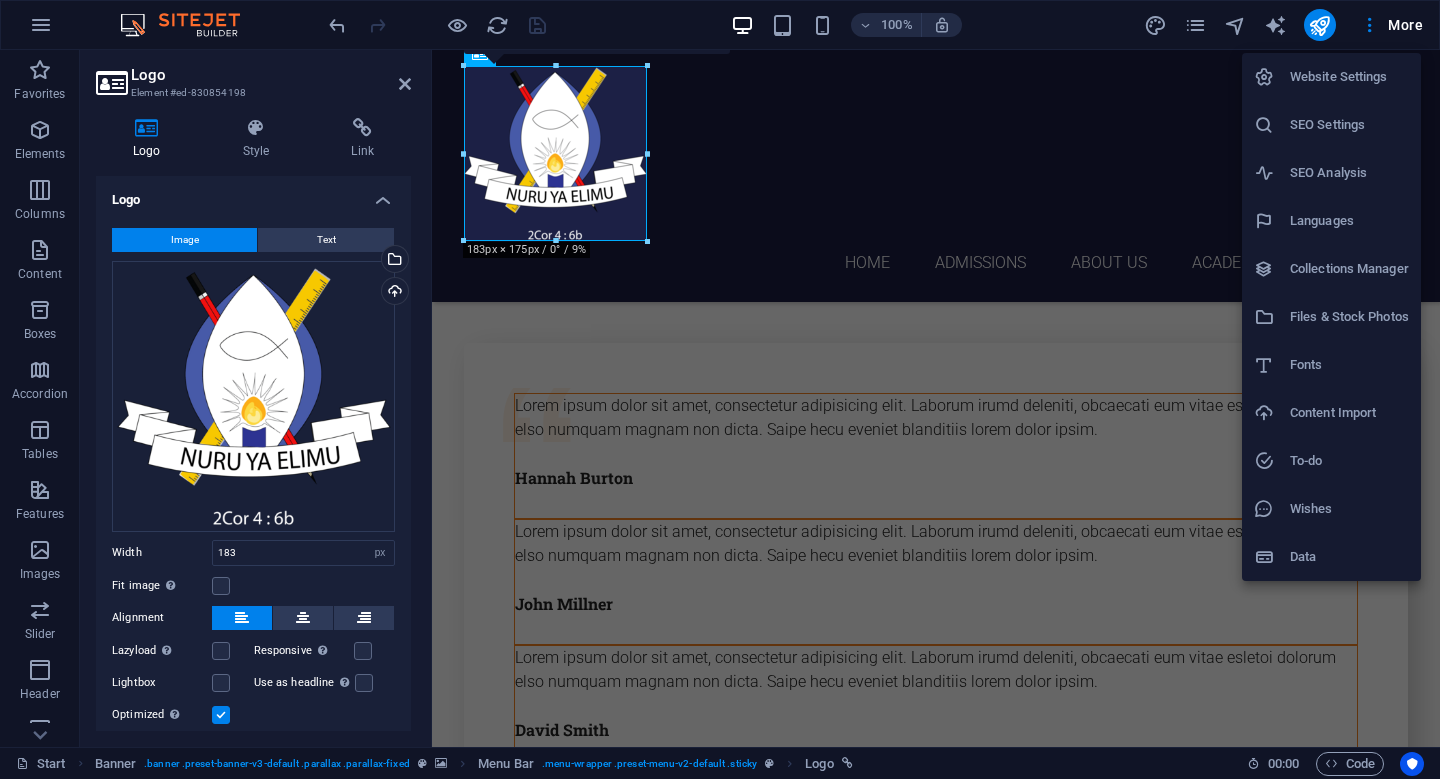 click on "Website Settings" at bounding box center [1349, 77] 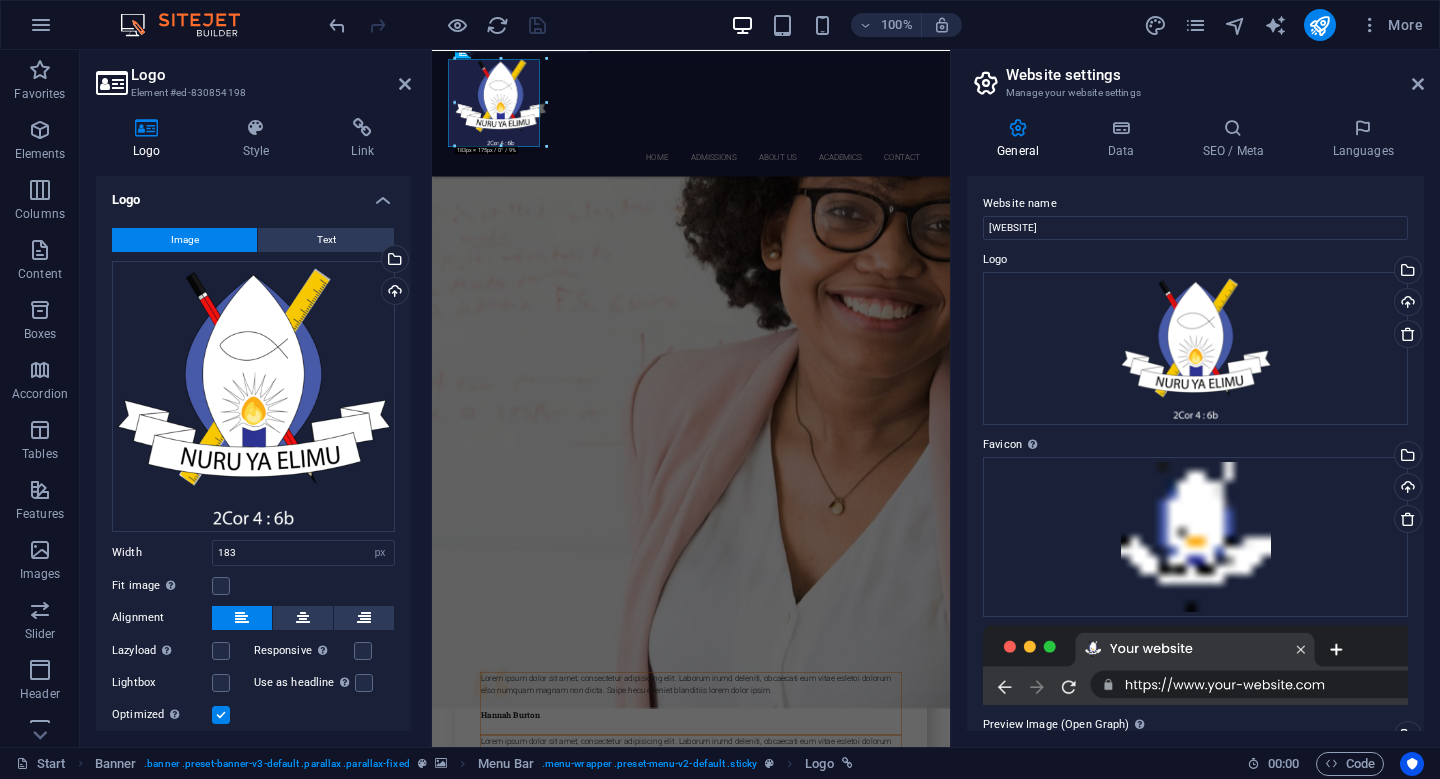 scroll, scrollTop: 7526, scrollLeft: 0, axis: vertical 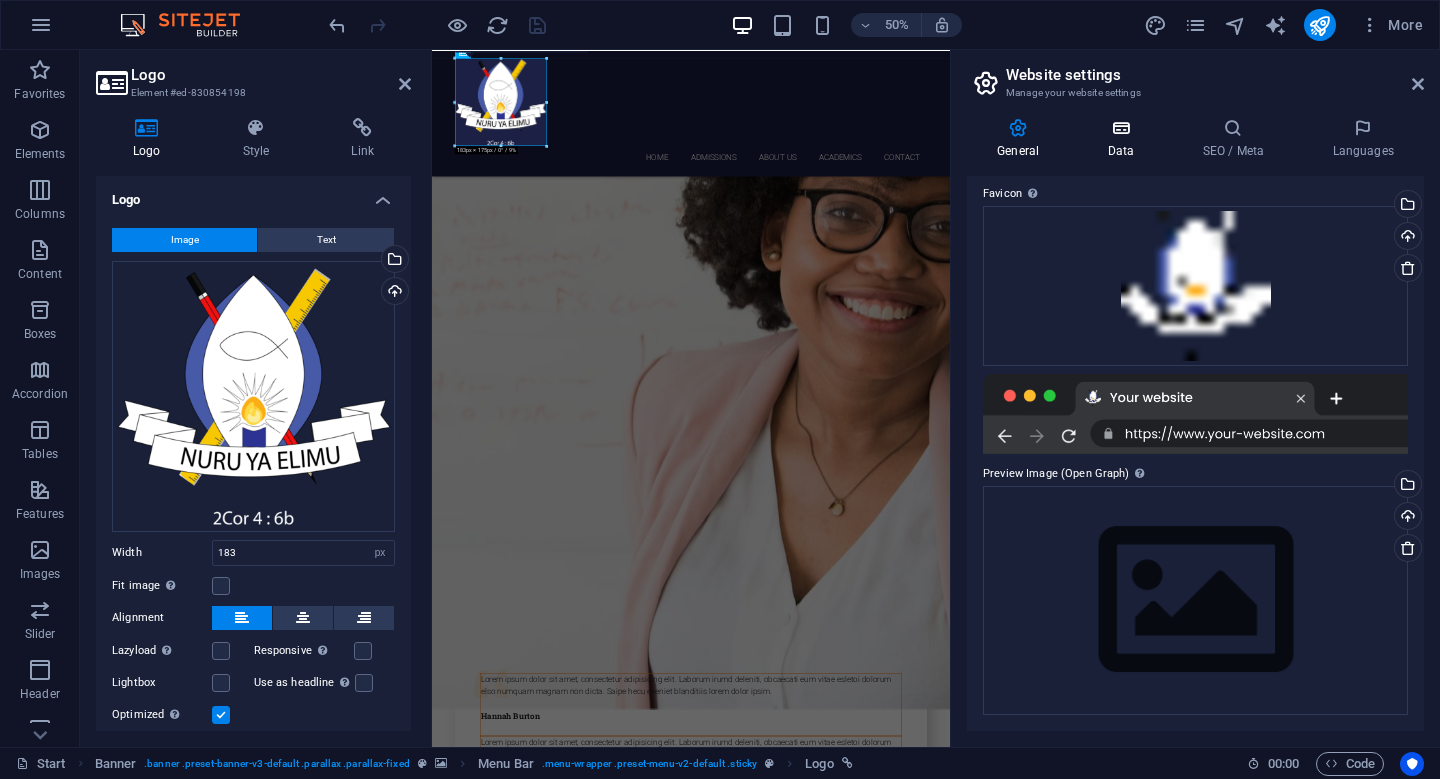 click at bounding box center (1120, 128) 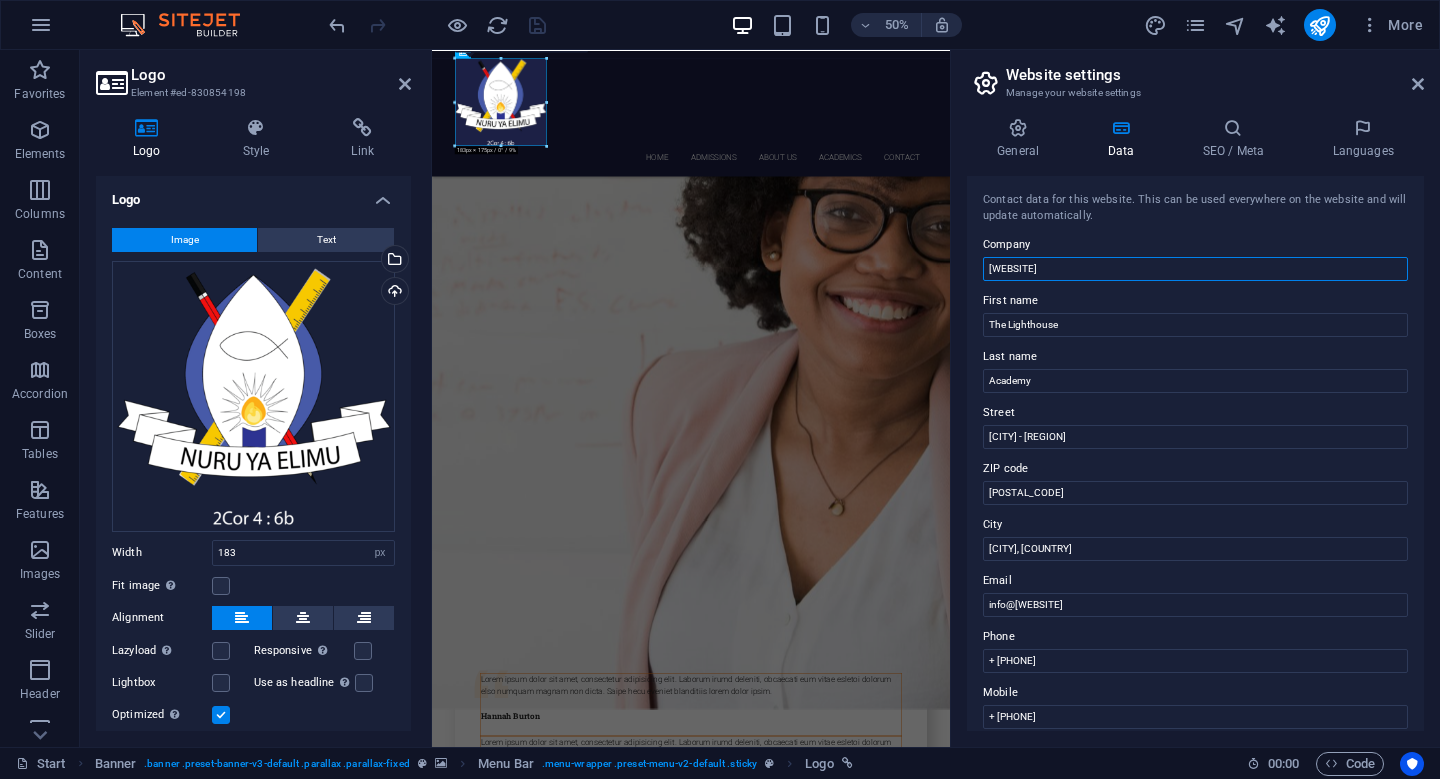 click on "[WEBSITE]" at bounding box center [1195, 269] 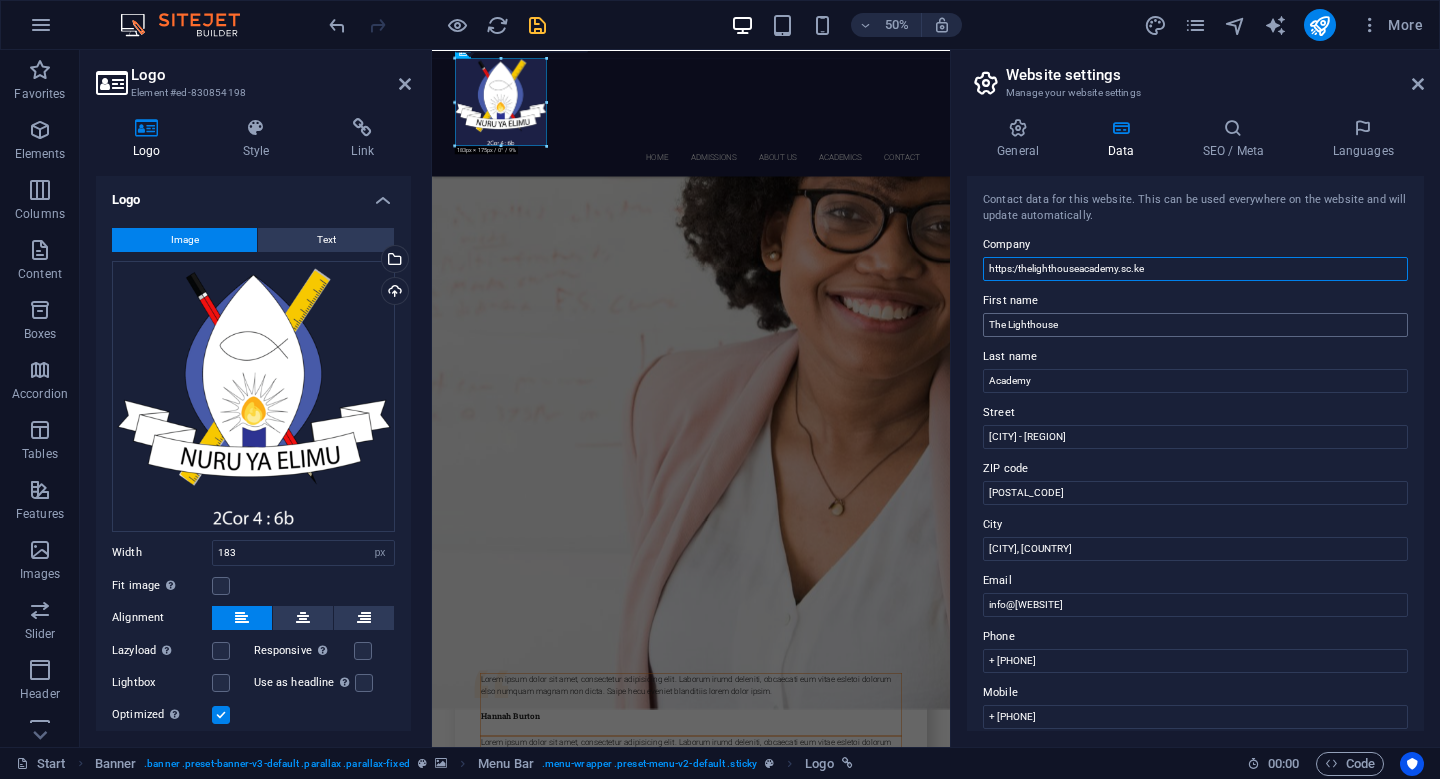 type on "https://[WEBSITE]" 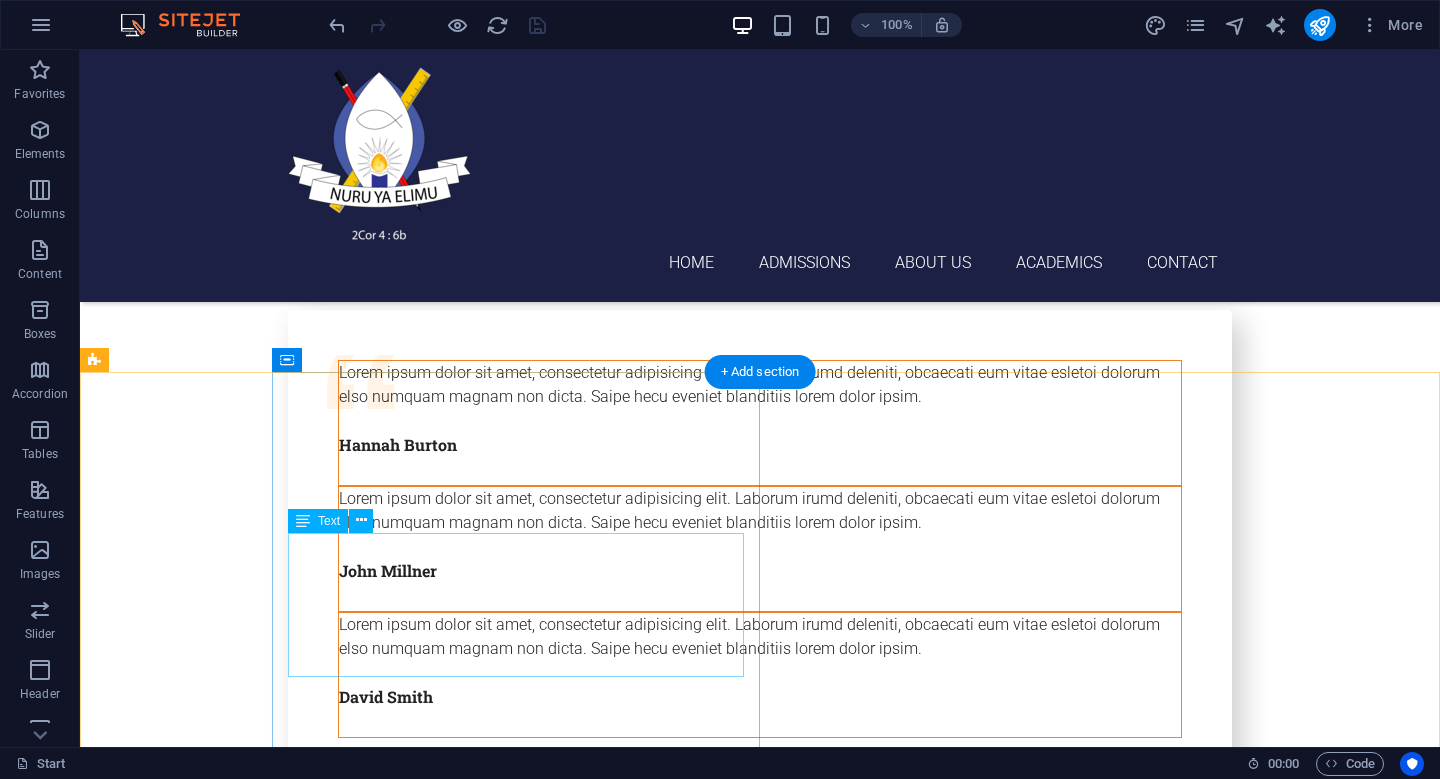 scroll, scrollTop: 7569, scrollLeft: 0, axis: vertical 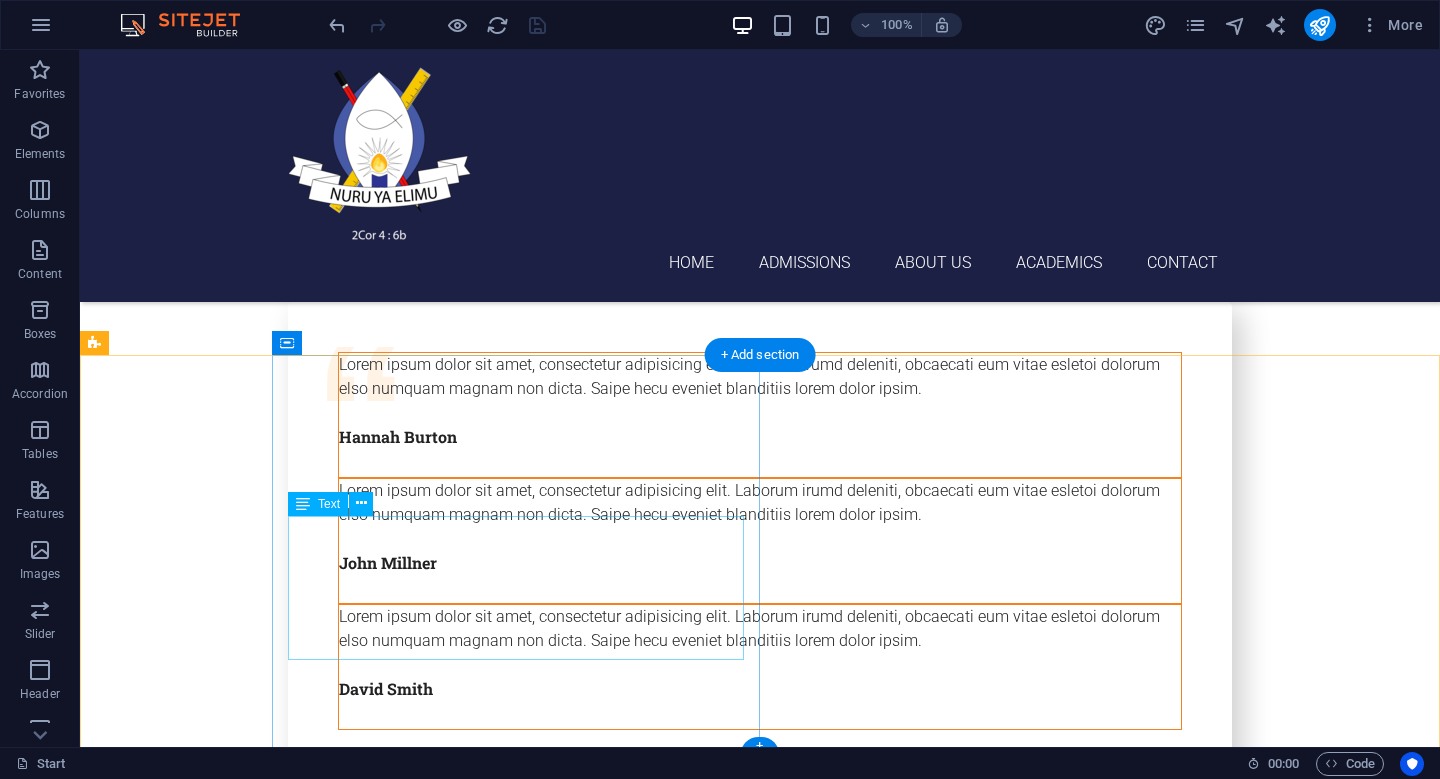 click on "https://thelighthouseacademy.sc.ke [CITY] - [CITY] Highway , [CITY], [COUNTRY] [POSTAL_CODE] + [COUNTRY_CODE]-[PHONE] + [COUNTRY_CODE]-[PHONE] [EMAIL] Legal Notice | Privacy" at bounding box center [516, 6711] 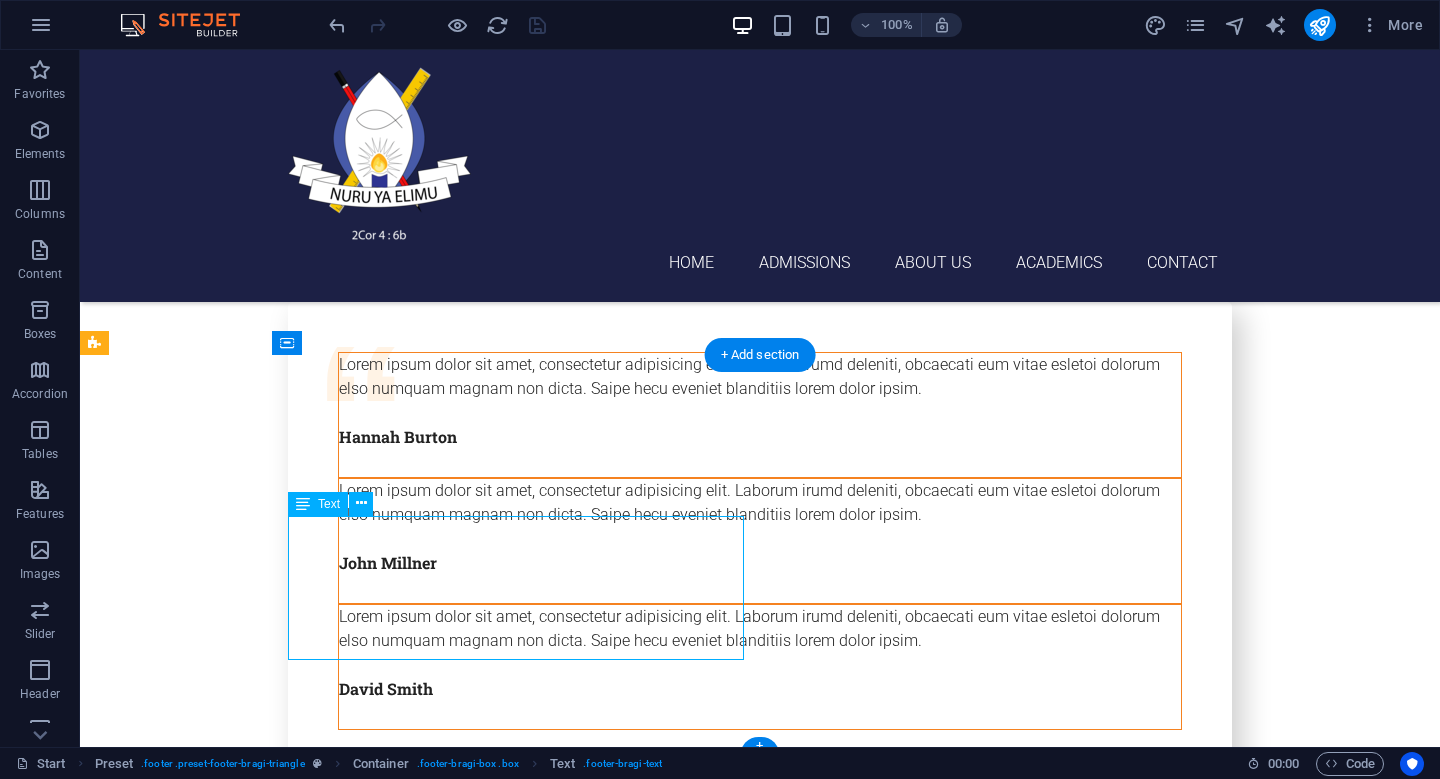 click on "https://thelighthouseacademy.sc.ke [CITY] - [CITY] Highway , [CITY], [COUNTRY] [POSTAL_CODE] + [COUNTRY_CODE]-[PHONE] + [COUNTRY_CODE]-[PHONE] [EMAIL] Legal Notice | Privacy" at bounding box center (516, 6711) 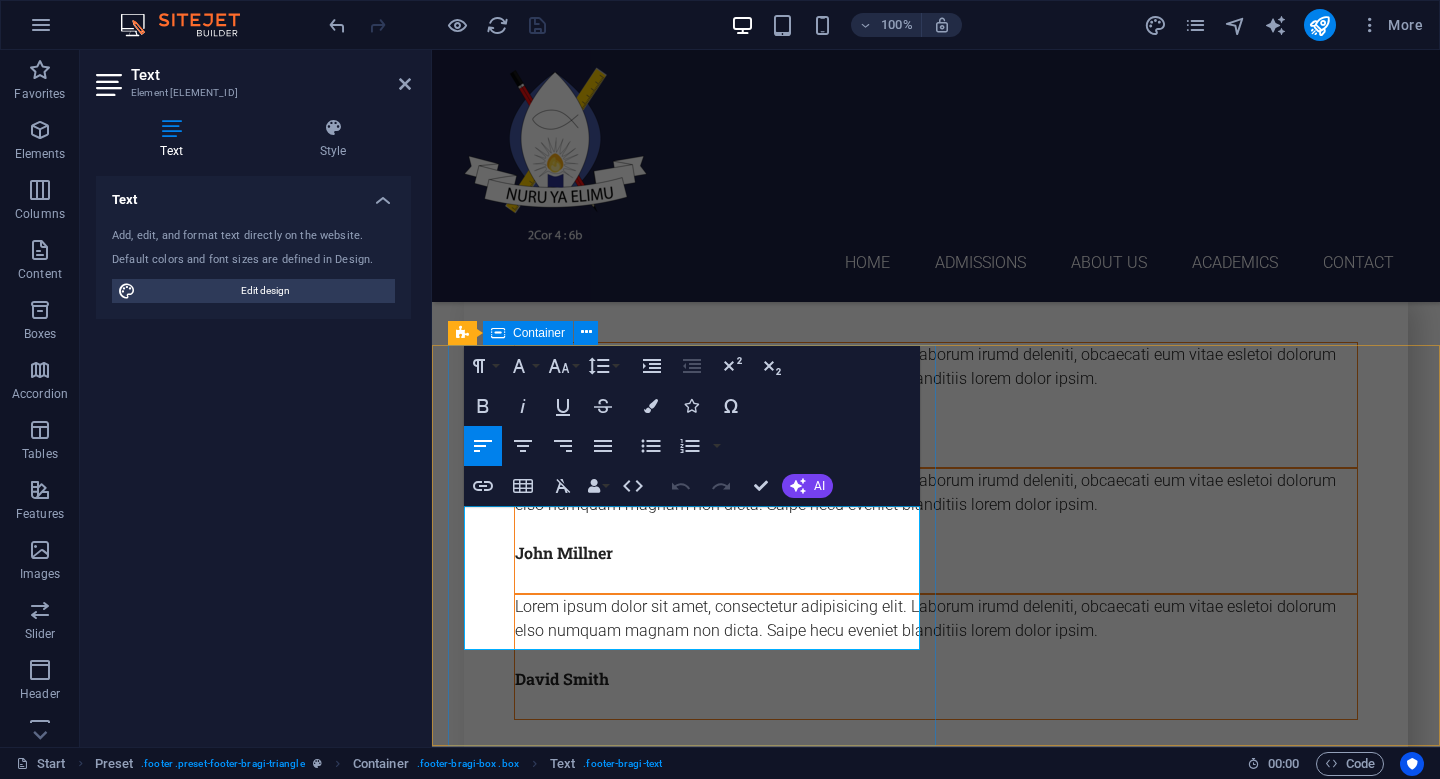 scroll, scrollTop: 7578, scrollLeft: 0, axis: vertical 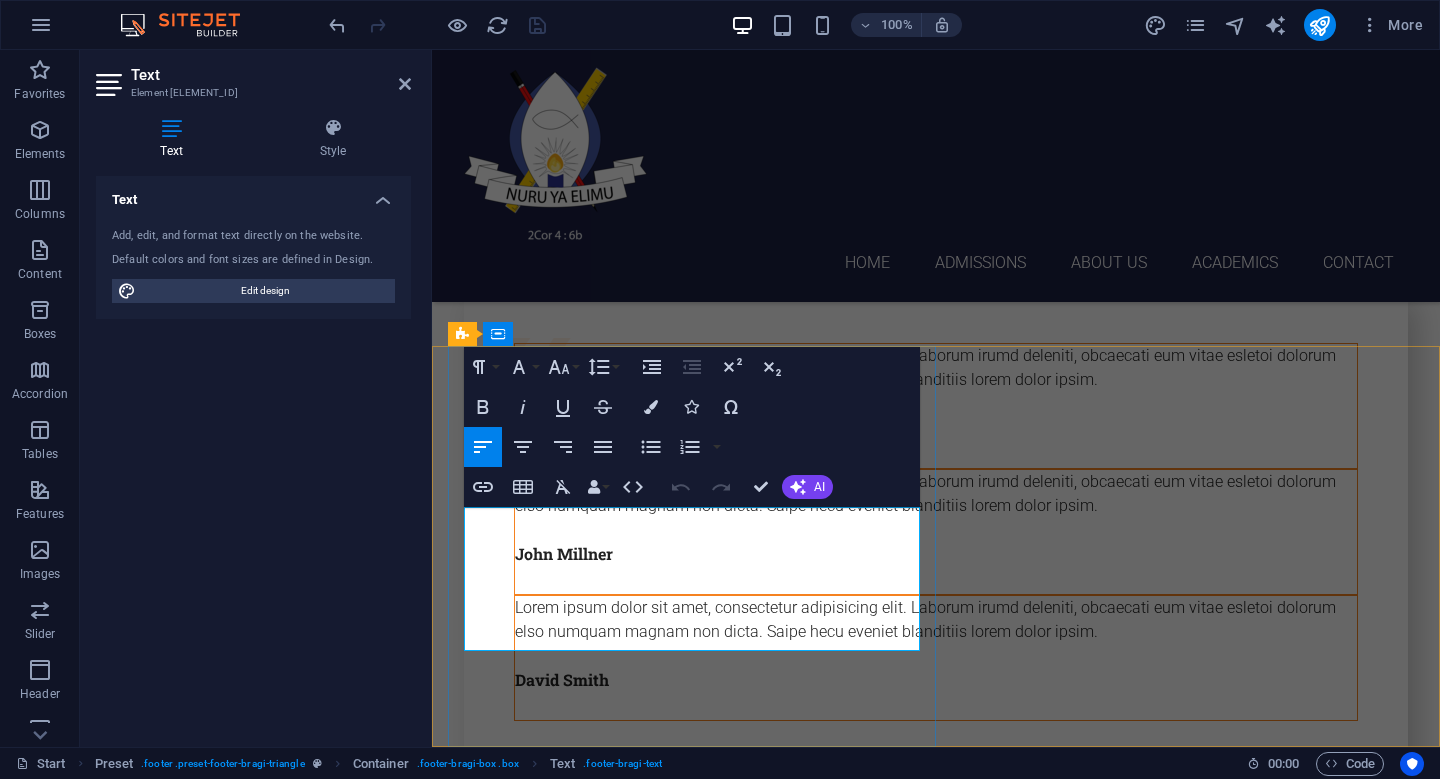 click on "Legal Notice" at bounding box center [507, 6761] 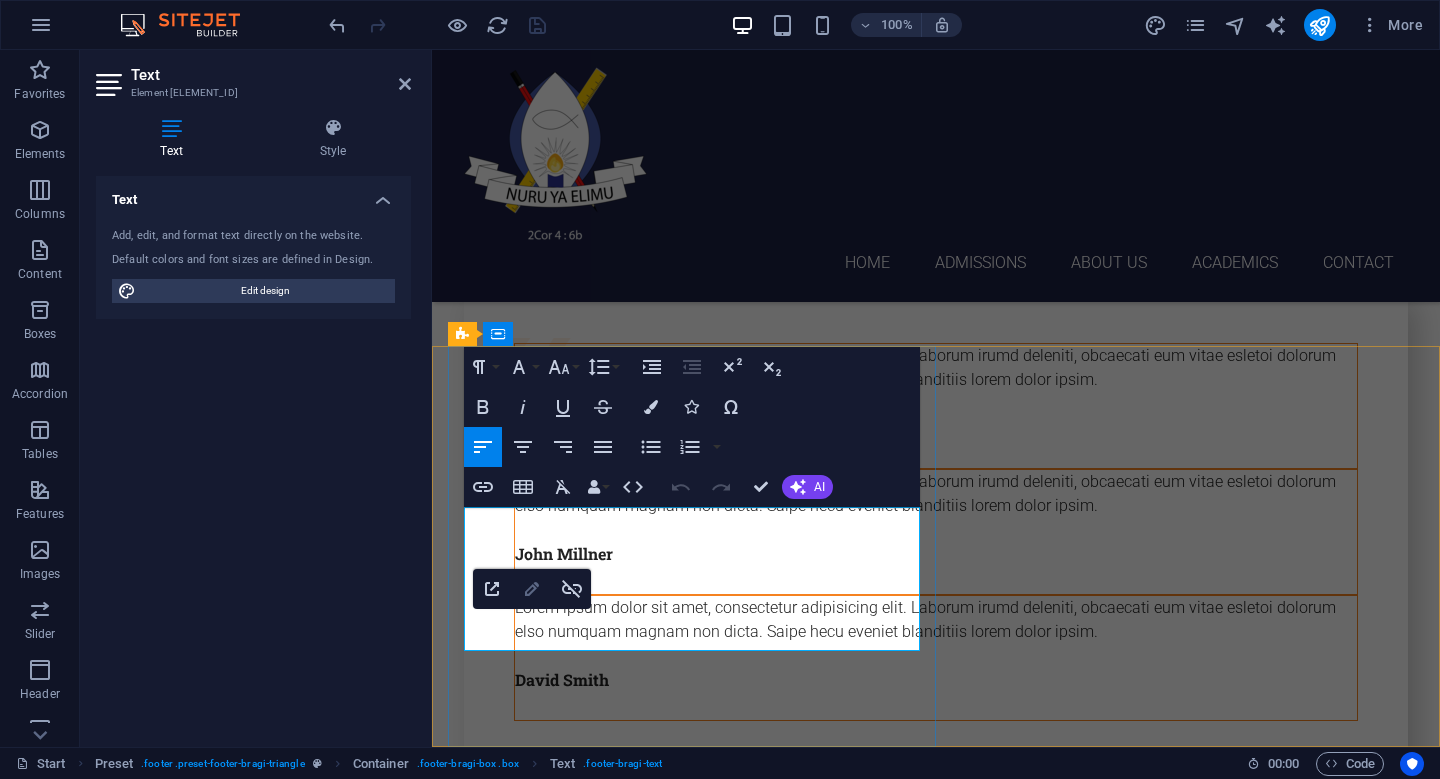 click 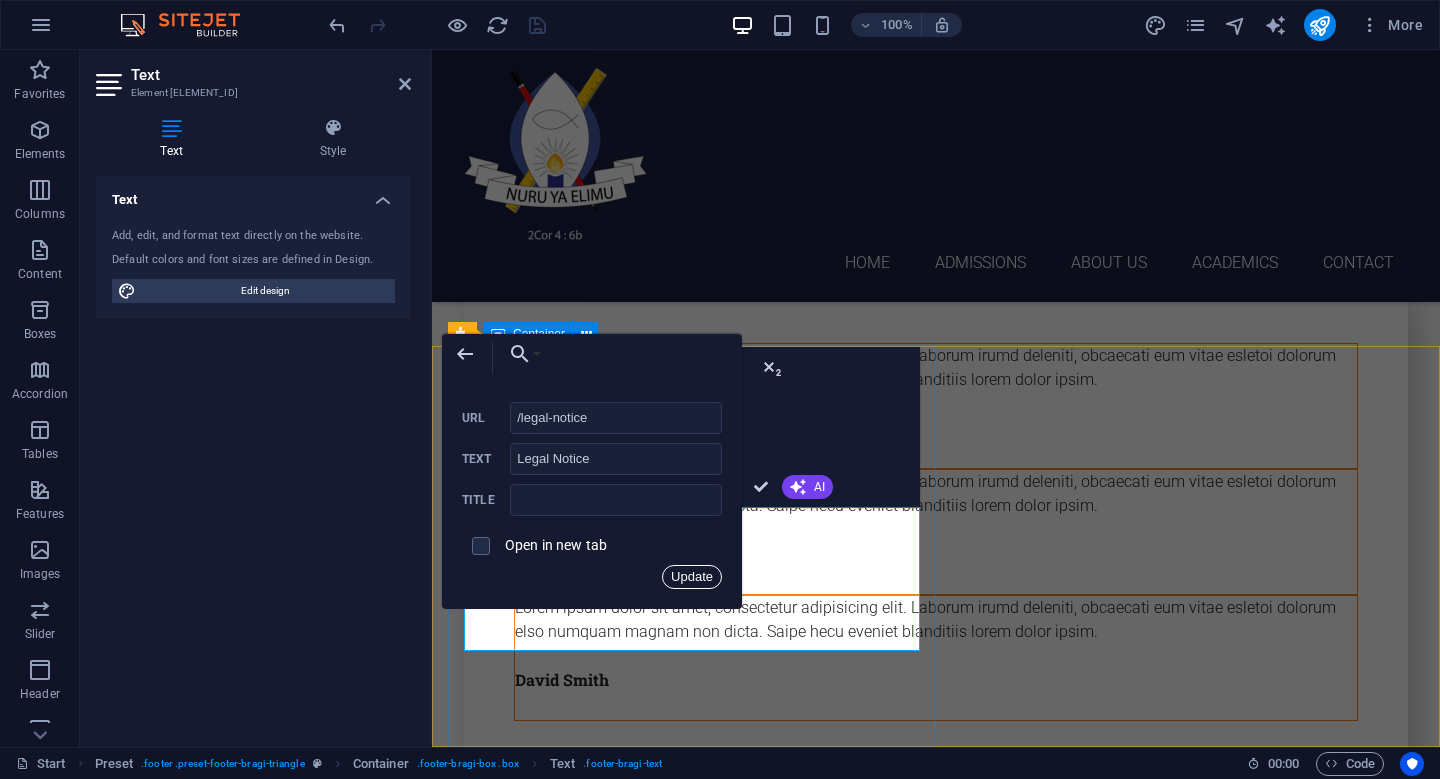 click on "Update" at bounding box center [692, 577] 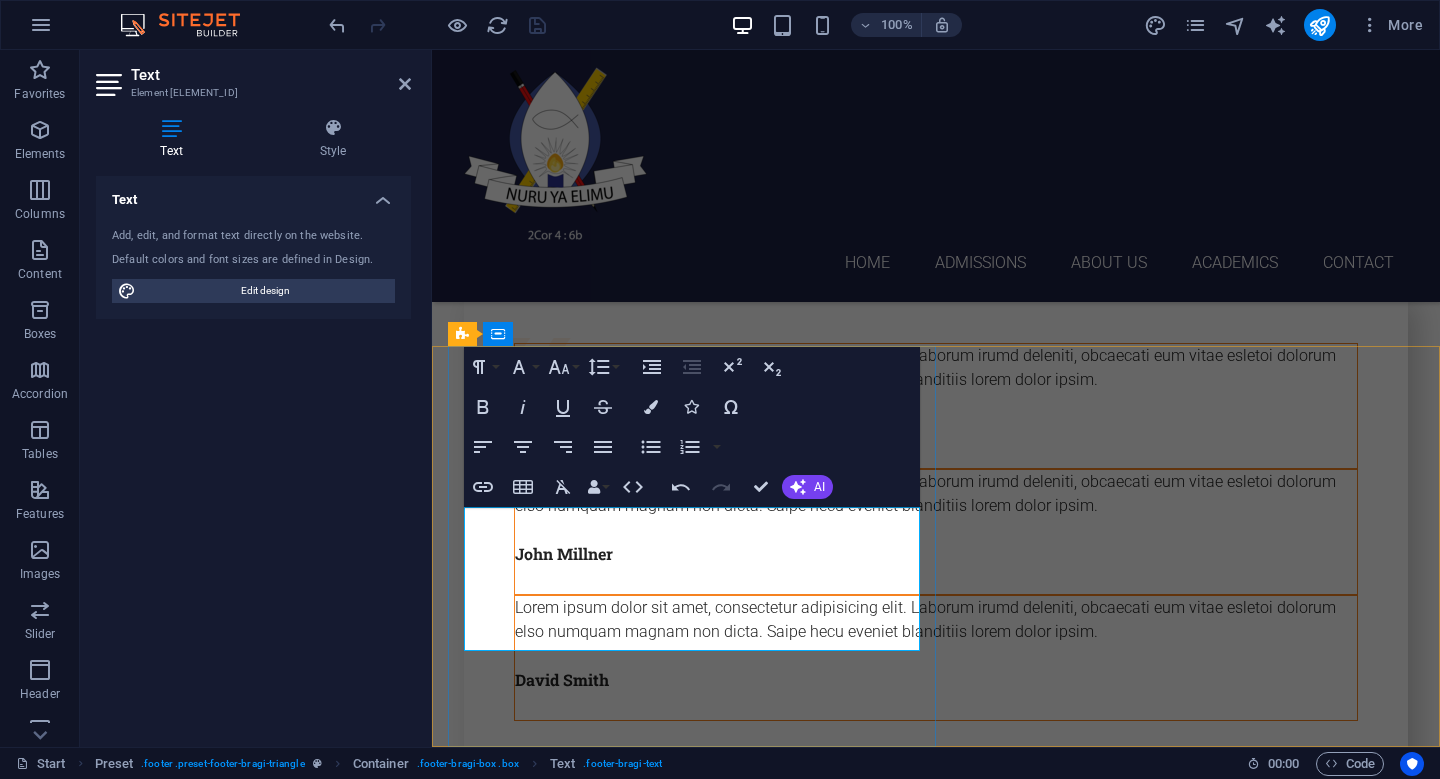 click on "Privacy" at bounding box center [581, 6761] 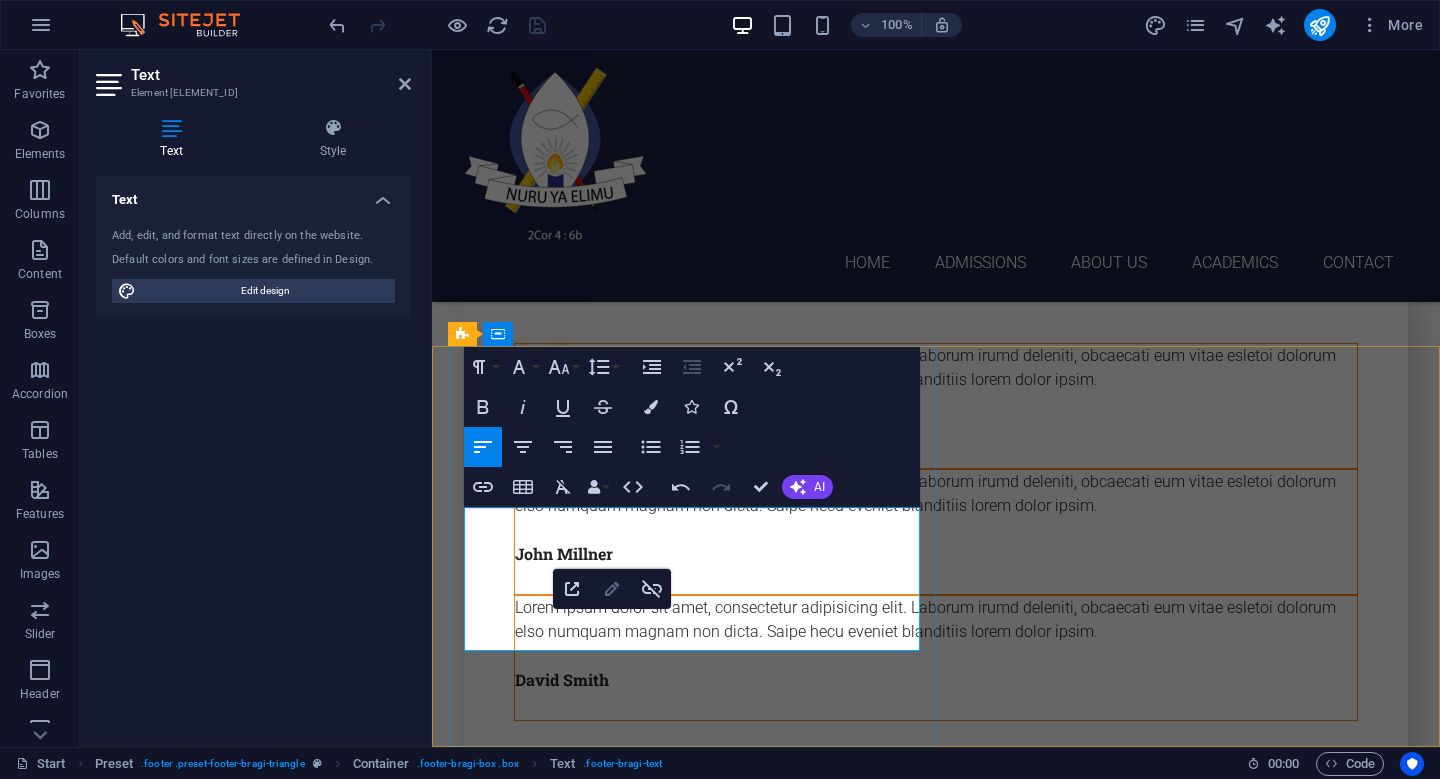 type on "/privacy" 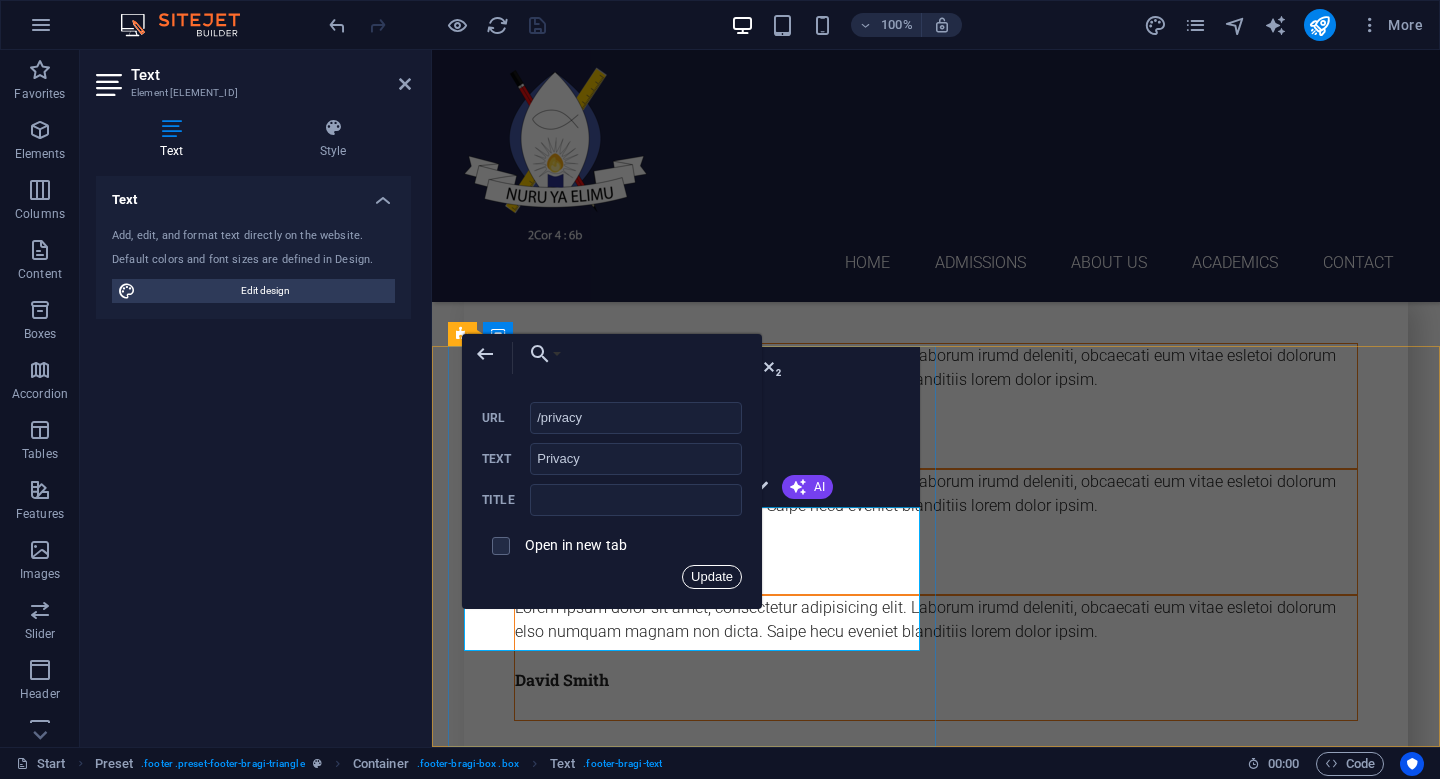 click on "Update" at bounding box center [712, 577] 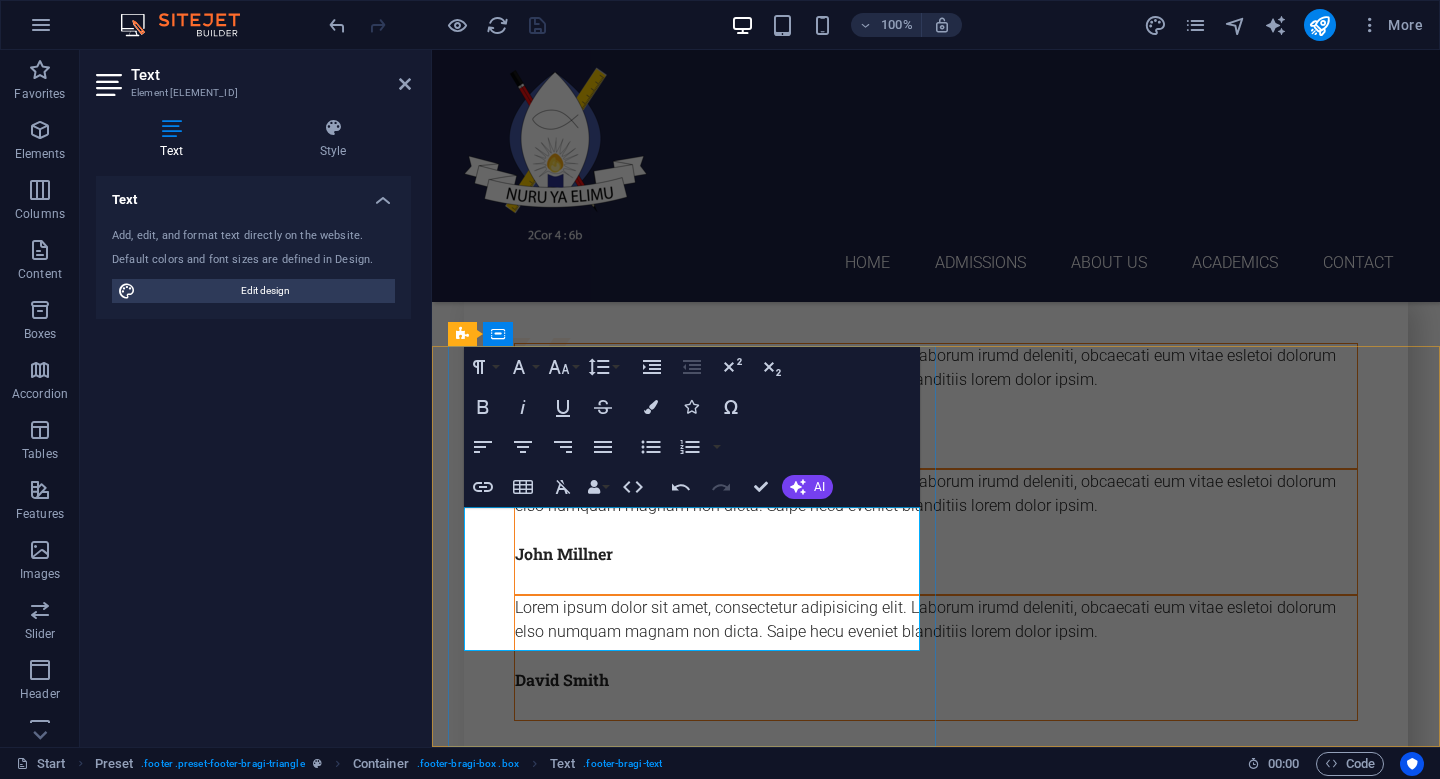 click on "Privacy" at bounding box center (581, 6761) 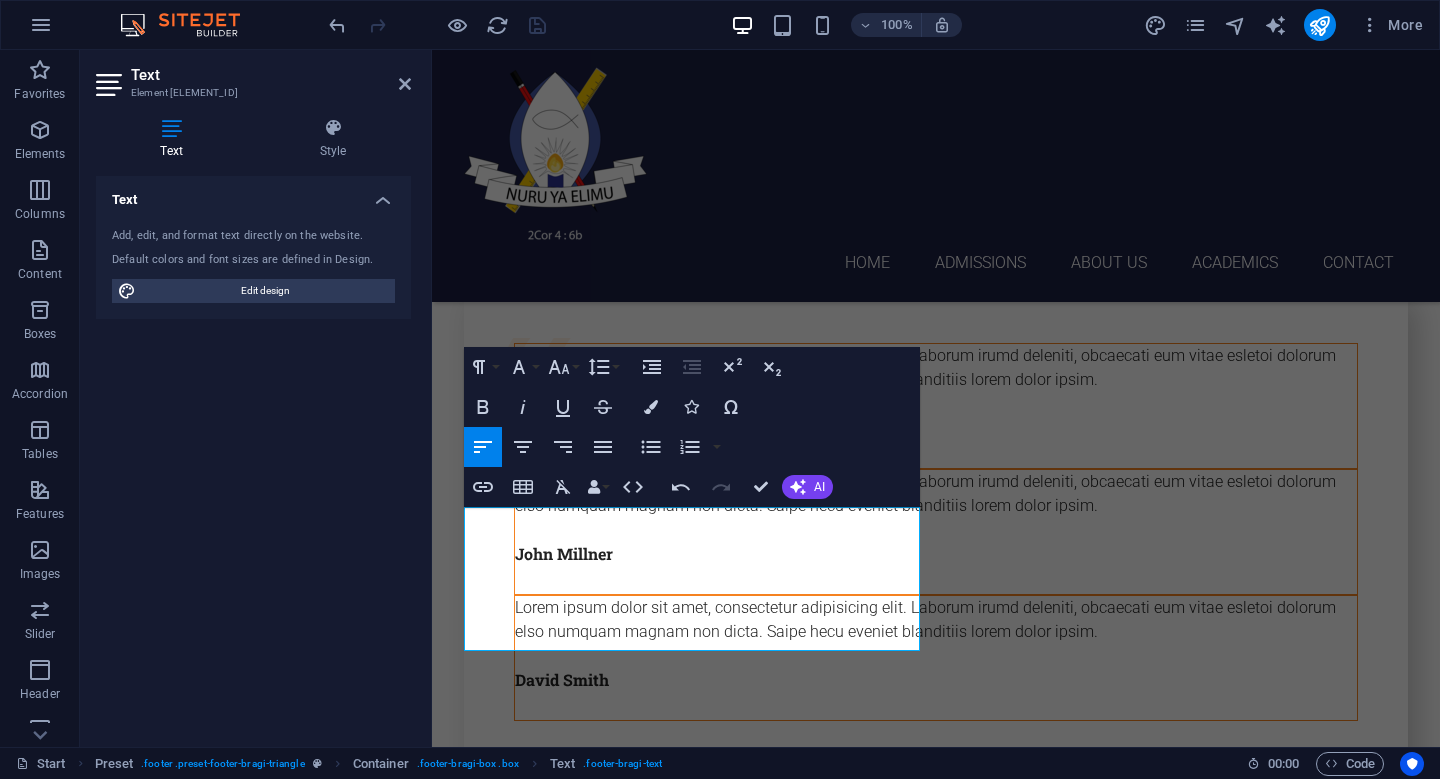 drag, startPoint x: 266, startPoint y: 1, endPoint x: 659, endPoint y: 20, distance: 393.459 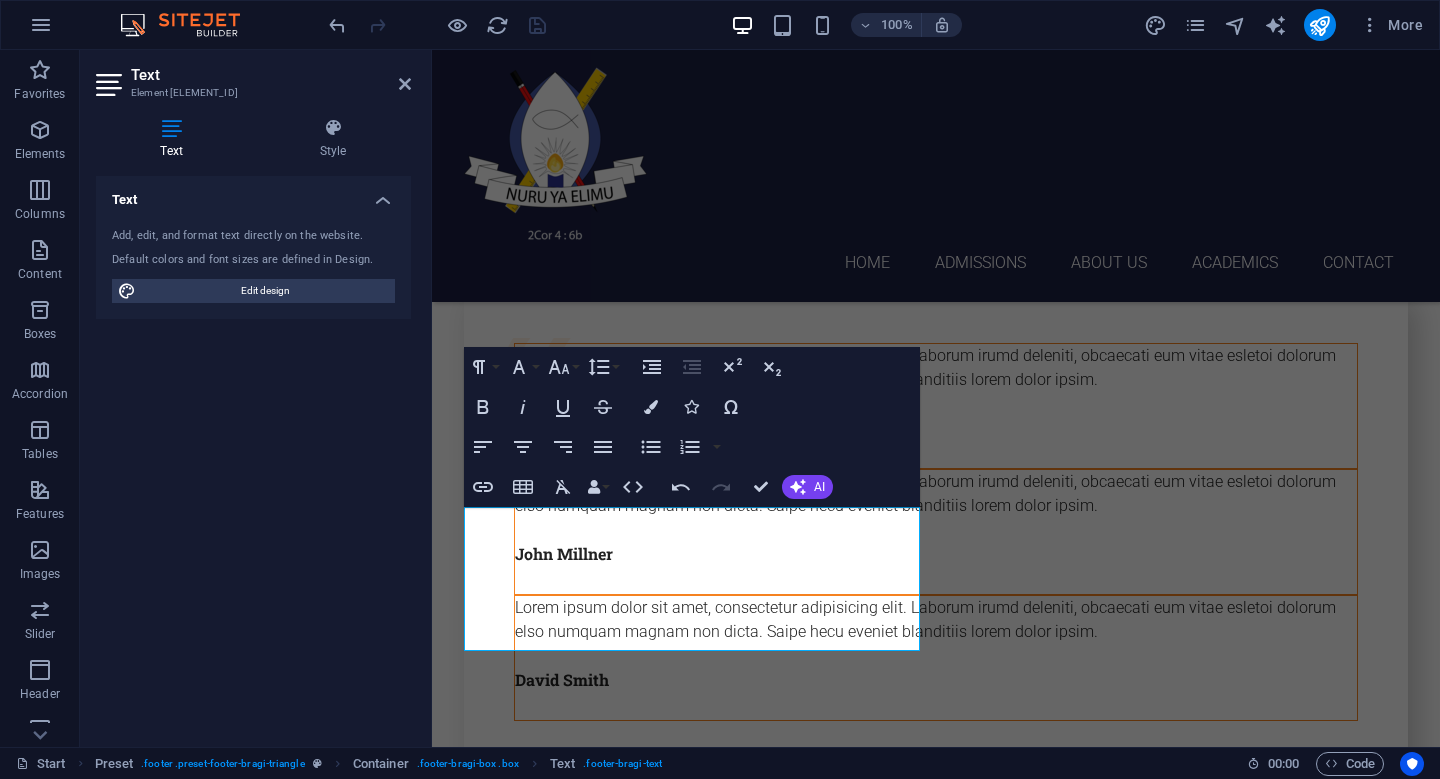 click on "Text Element [ELEMENT_ID] Text Style Text Add, edit, and format text directly on the website. Default colors and font sizes are defined in Design. Edit design Alignment Left aligned Centered Right aligned Preset Element Layout How this element expands within the layout (Flexbox). Size Default auto px % 1/1 1/2 1/3 1/4 1/5 1/6 1/7 1/8 1/9 1/10 Grow Shrink Order Container layout Visible Visible Opacity 100 % Overflow Spacing Margin Default auto px % rem vw vh Custom Custom auto px % rem vw vh auto px % rem vw vh auto px % rem vw vh auto px % rem vw vh Padding Default px rem % vh vw Custom Custom px rem % vh vw px rem % vh vw px rem % vh vw px rem % vh vw Border Style              - Width 1 auto px rem % vh vw Custom Custom 1 auto px rem % vh vw 1 auto px rem % vh vw 1 auto px rem % vh vw 1 auto px rem % vh vw  - Color Round corners Default px rem % vh vw Custom Custom px rem % vh vw px rem % vh vw px rem % vh vw px rem % vh vw Shadow Default None Outside Inside Color X offset 0 px rem vh vw Y offset" at bounding box center (256, 398) 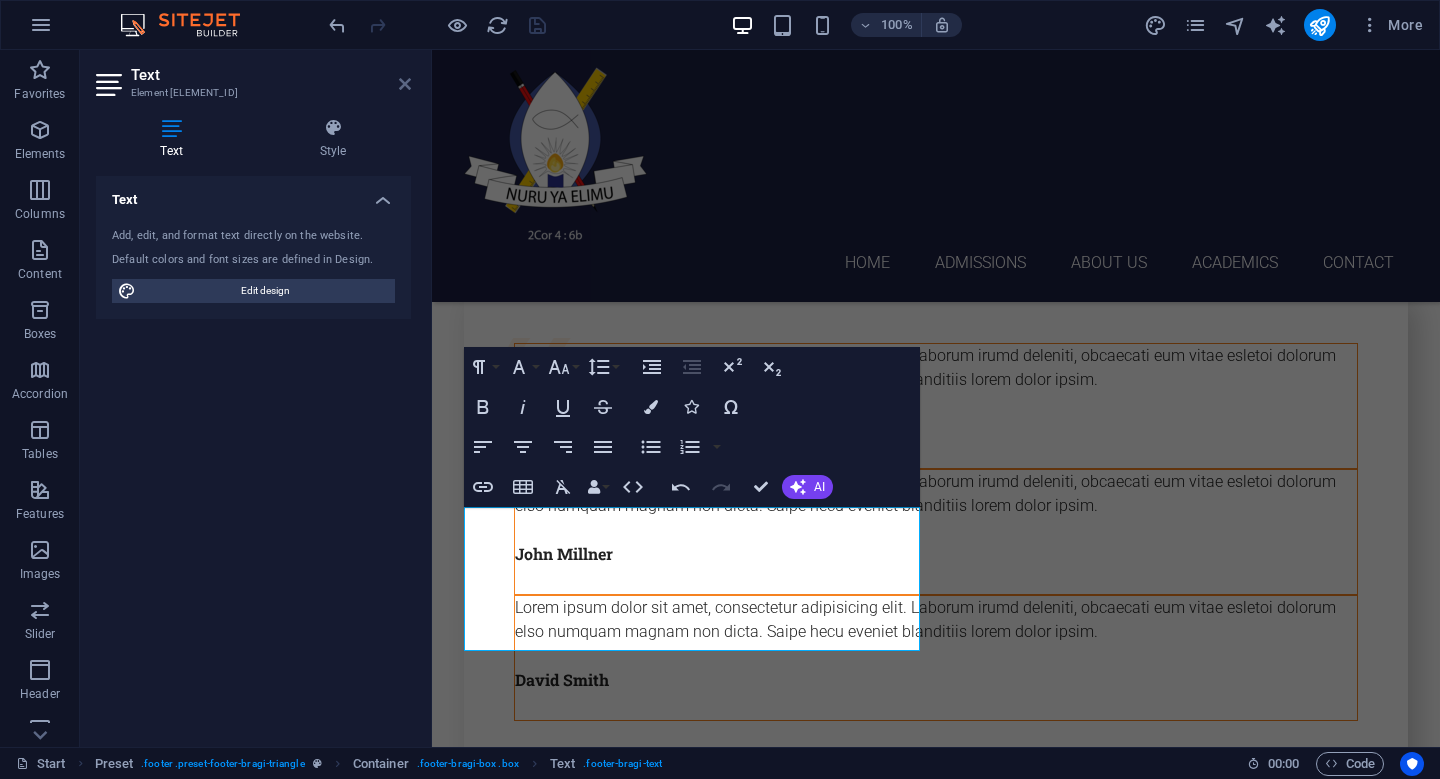 click at bounding box center (405, 84) 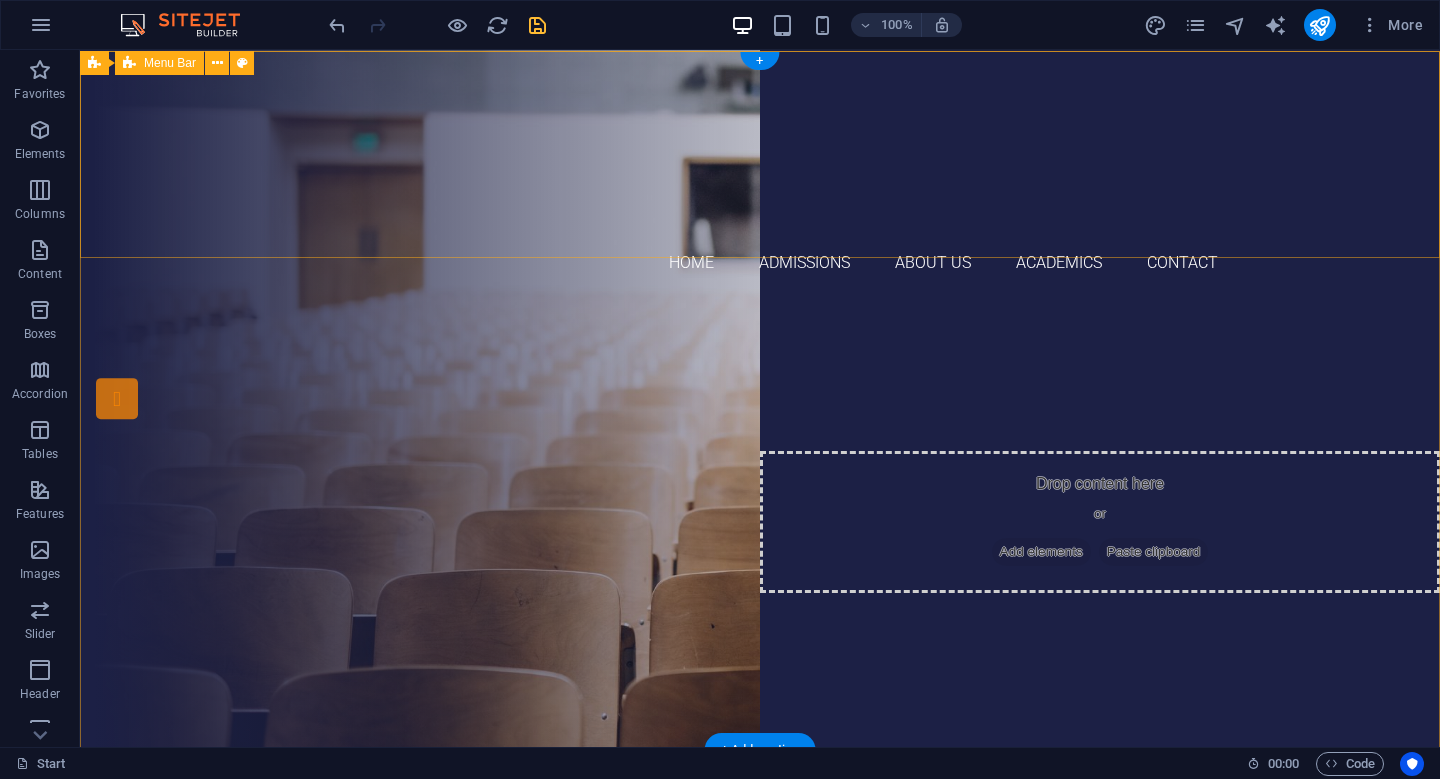 scroll, scrollTop: 0, scrollLeft: 0, axis: both 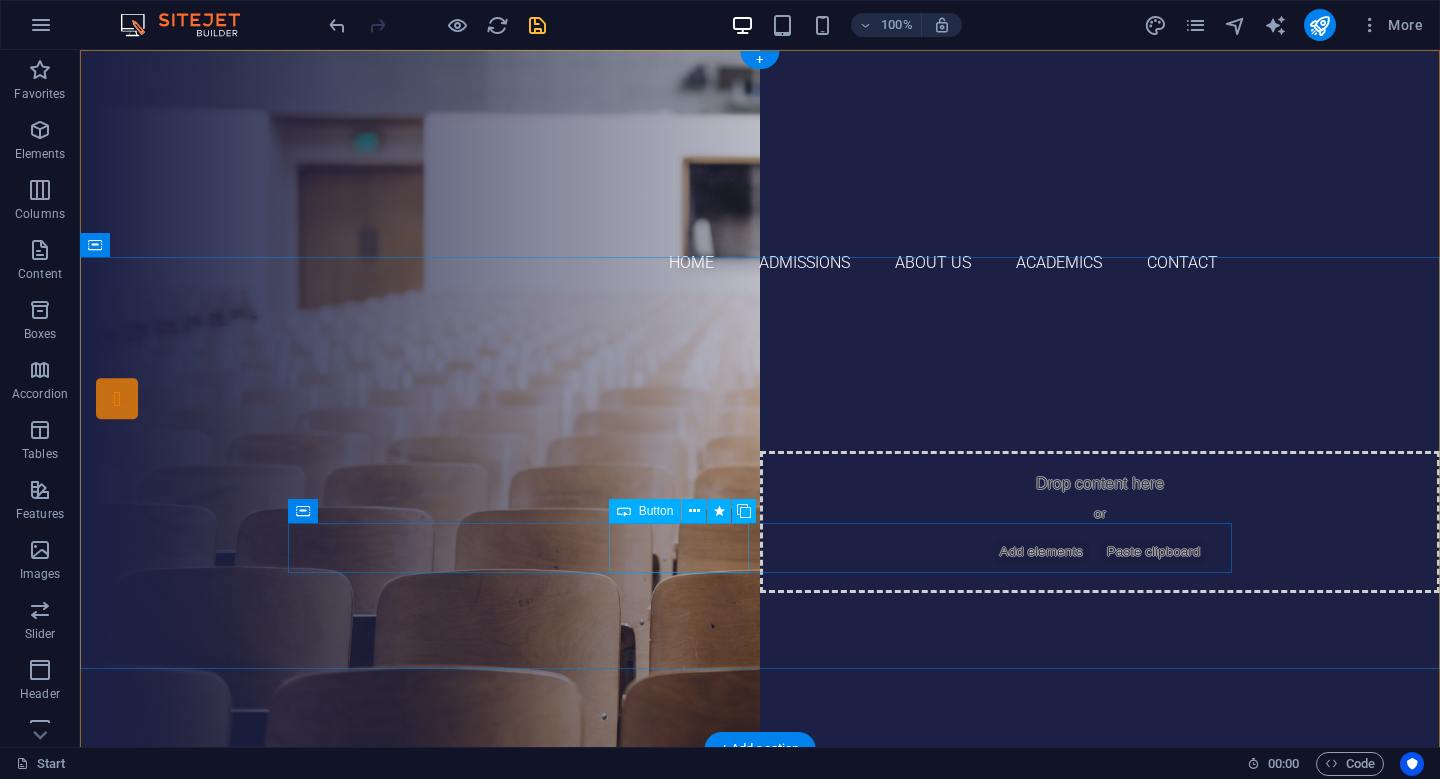 click on "Learn more" at bounding box center (760, 593) 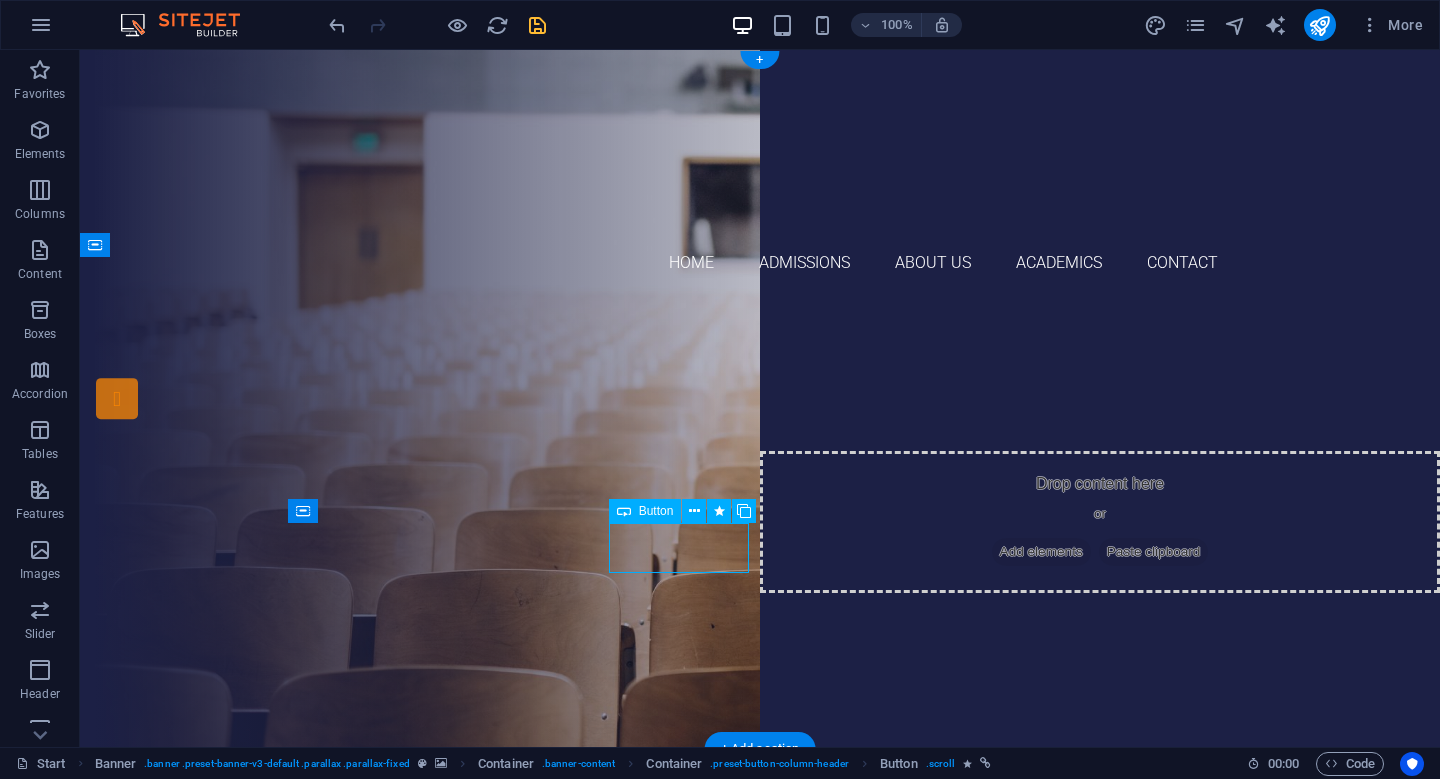 click on "Learn more" at bounding box center (760, 593) 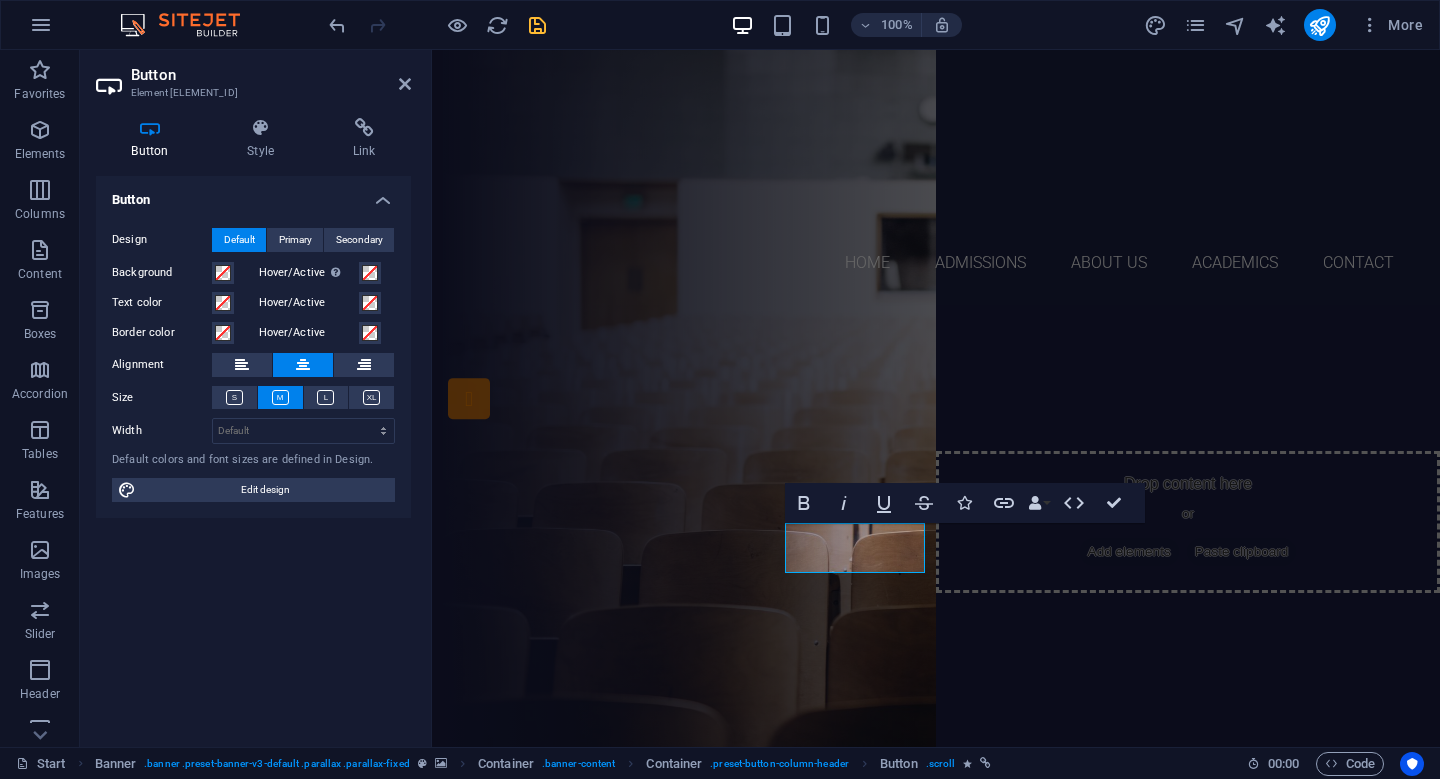click on "Design Default Primary Secondary Background Hover/Active Switch to preview mode to test the active/hover state Text color Hover/Active Border color Hover/Active Alignment Size Width Default px rem % em vh vw Default colors and font sizes are defined in Design. Edit design" at bounding box center [253, 365] 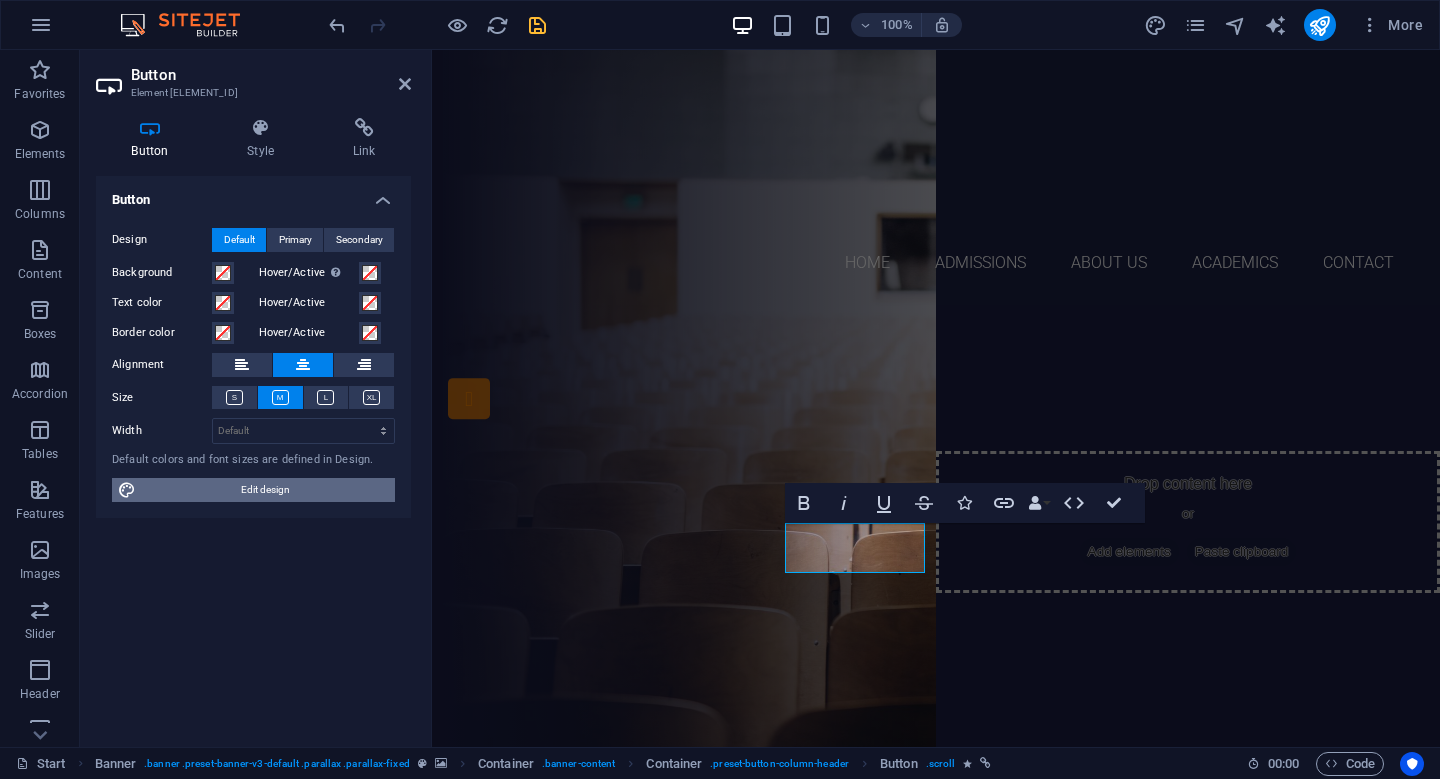 click on "Edit design" at bounding box center (265, 490) 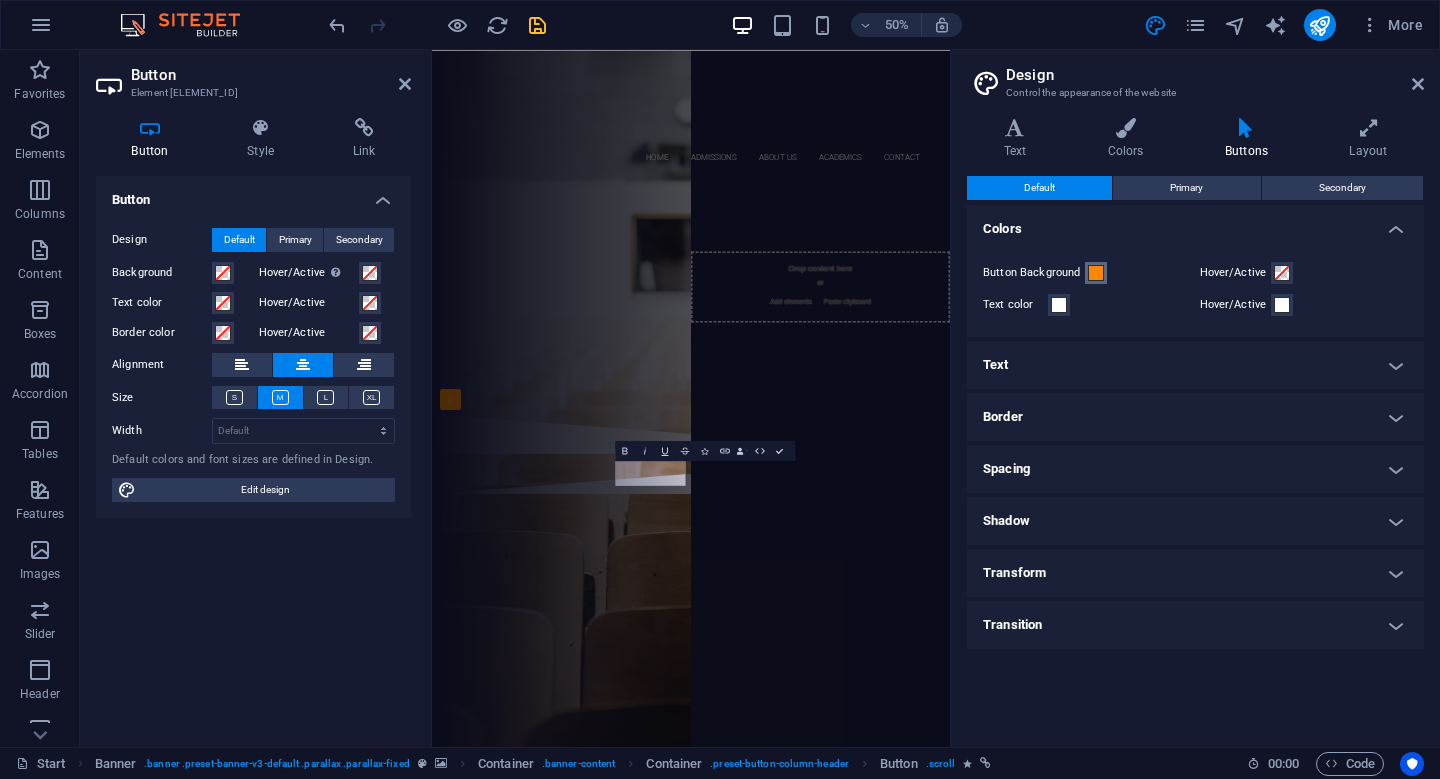 click at bounding box center (1096, 273) 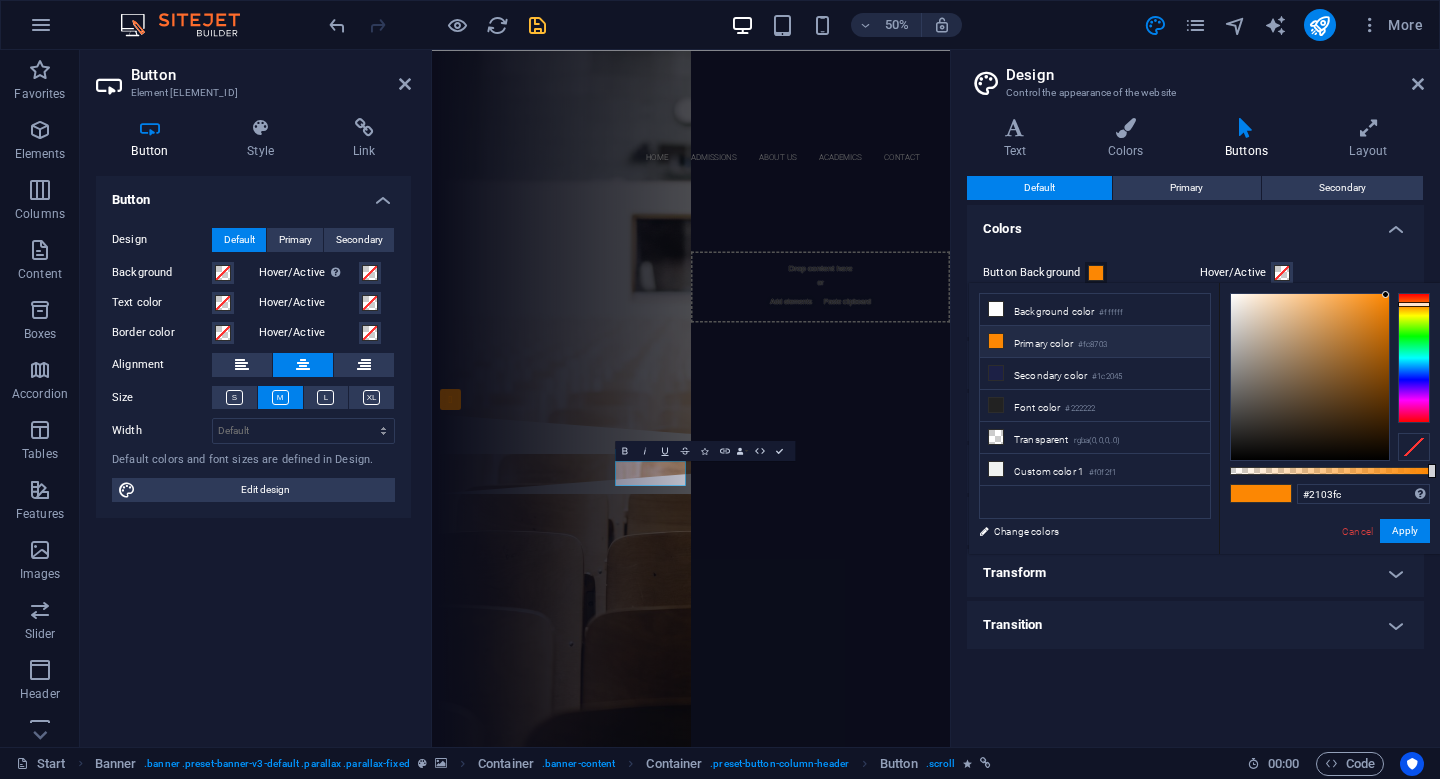 click at bounding box center [1414, 358] 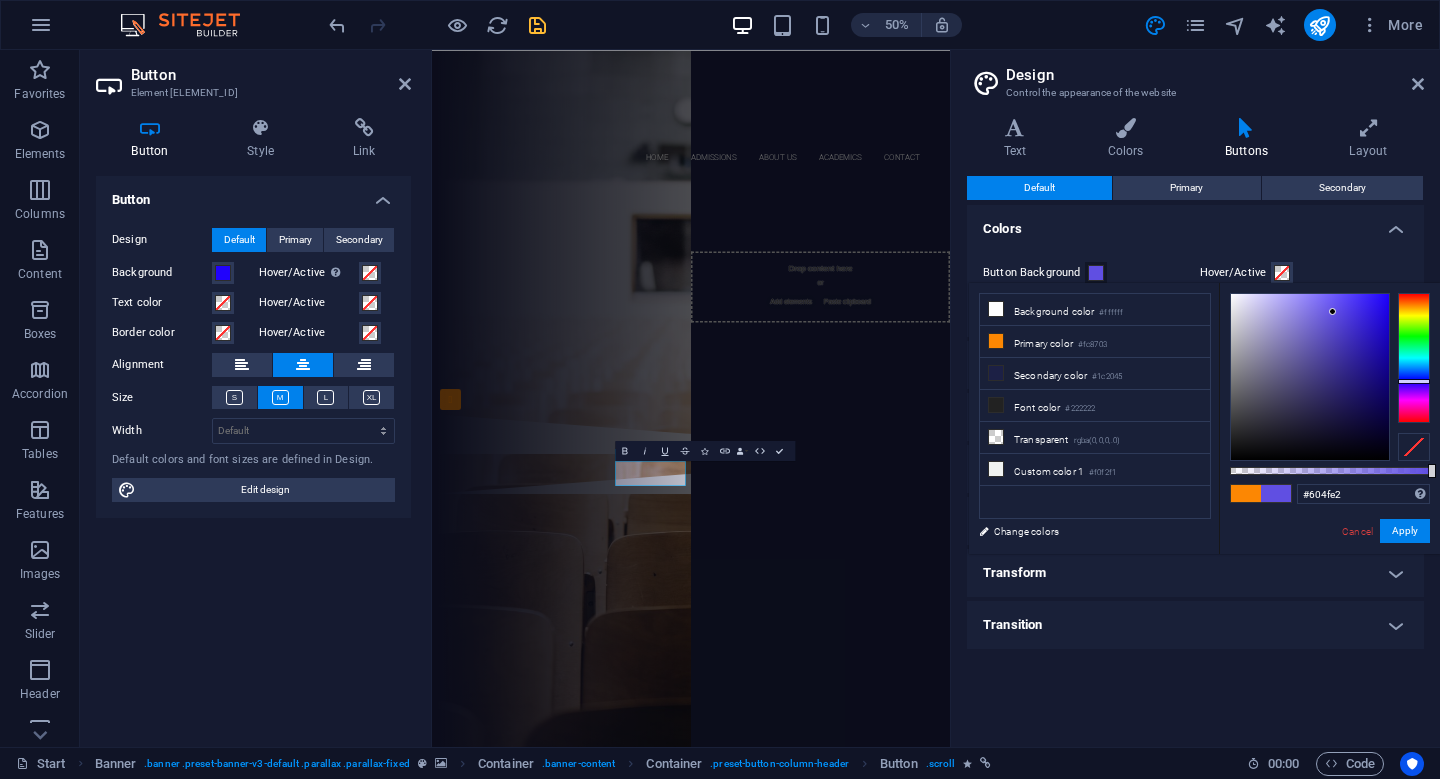 drag, startPoint x: 1329, startPoint y: 351, endPoint x: 1333, endPoint y: 312, distance: 39.20459 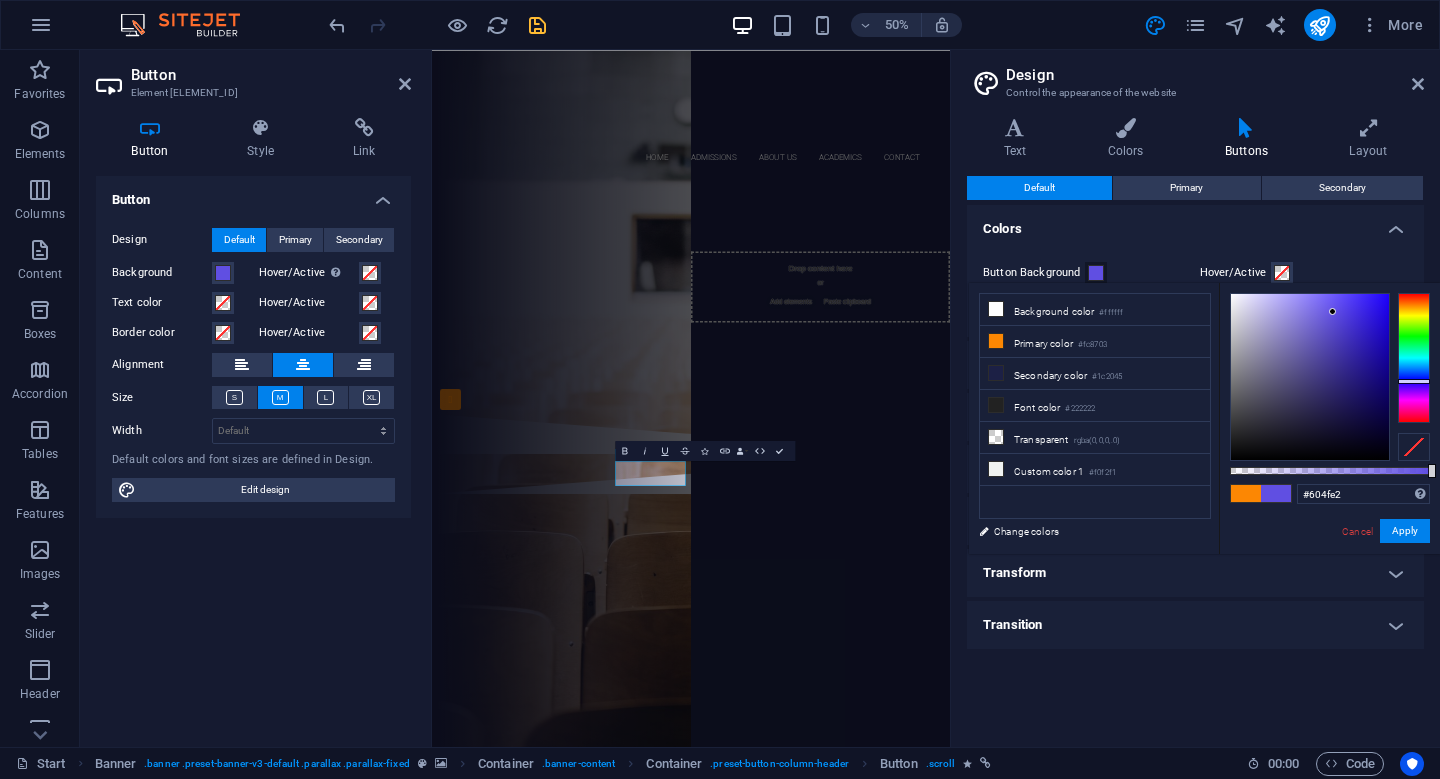 click at bounding box center [1332, 311] 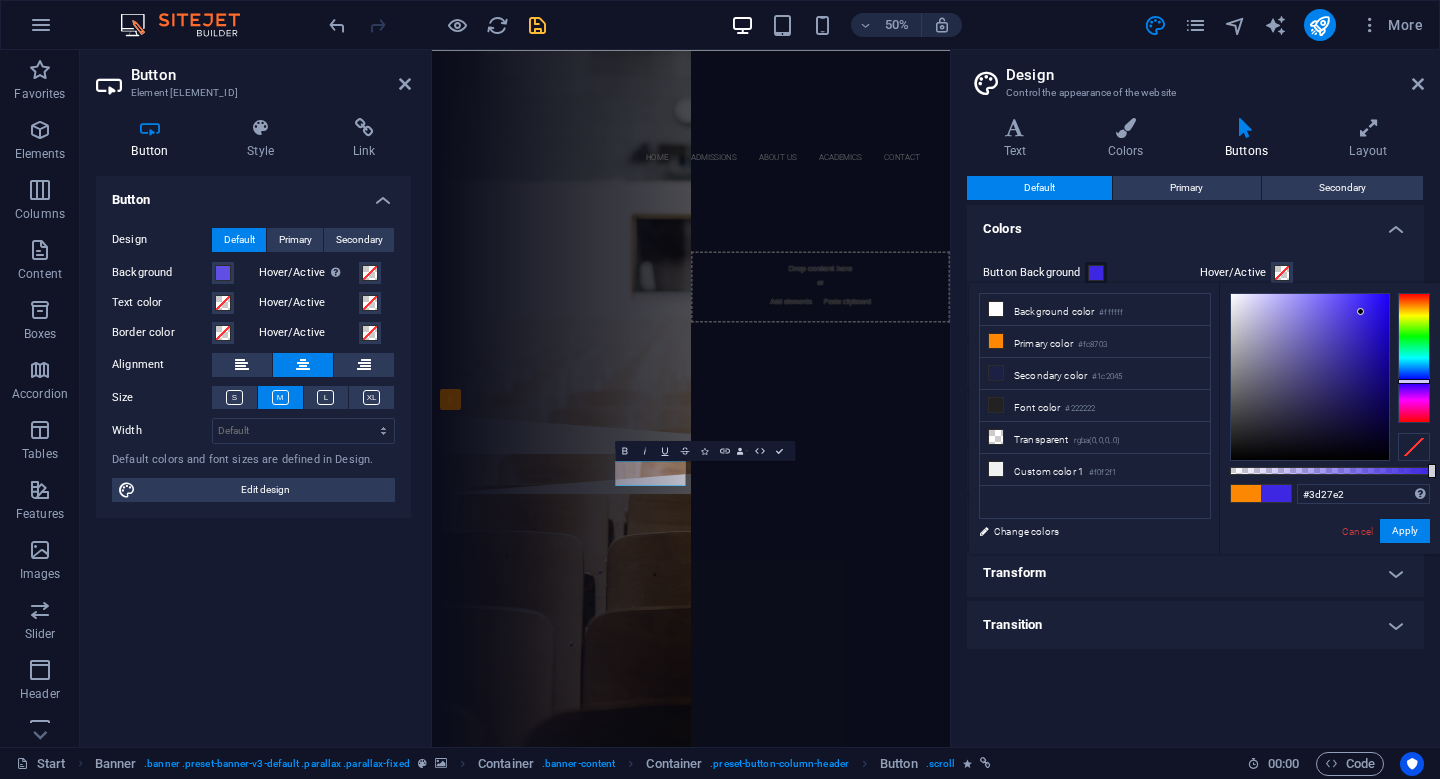 click at bounding box center (1310, 377) 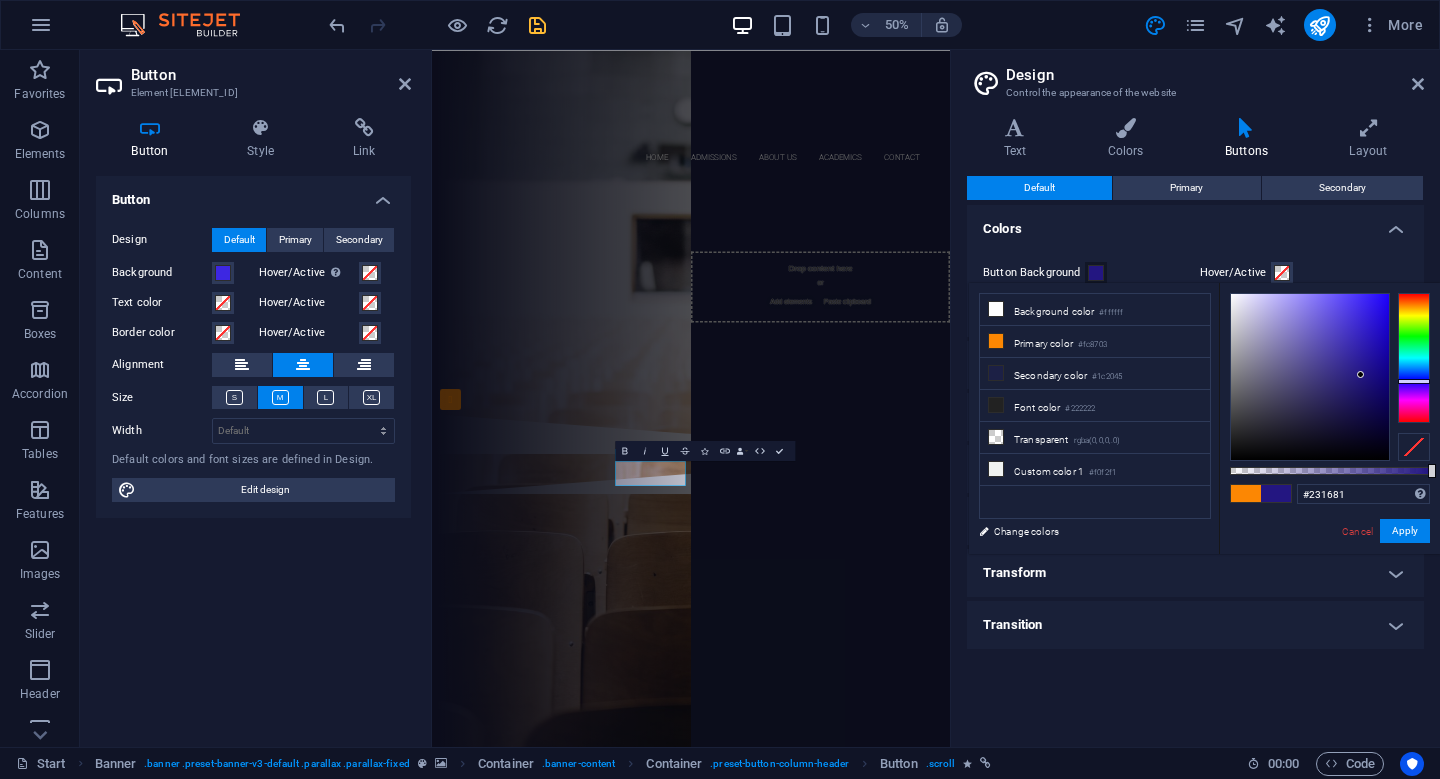 drag, startPoint x: 1361, startPoint y: 375, endPoint x: 1361, endPoint y: 397, distance: 22 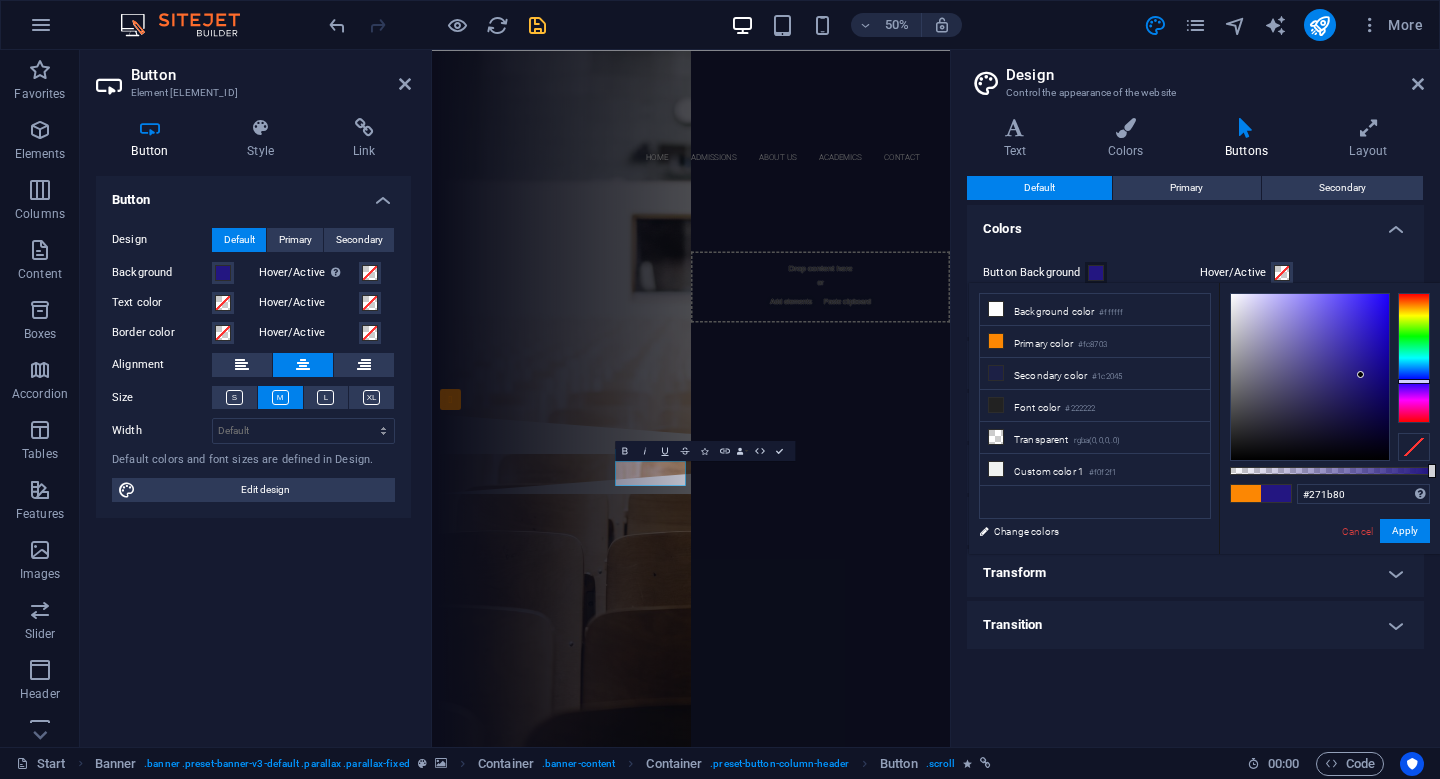 click at bounding box center [1310, 377] 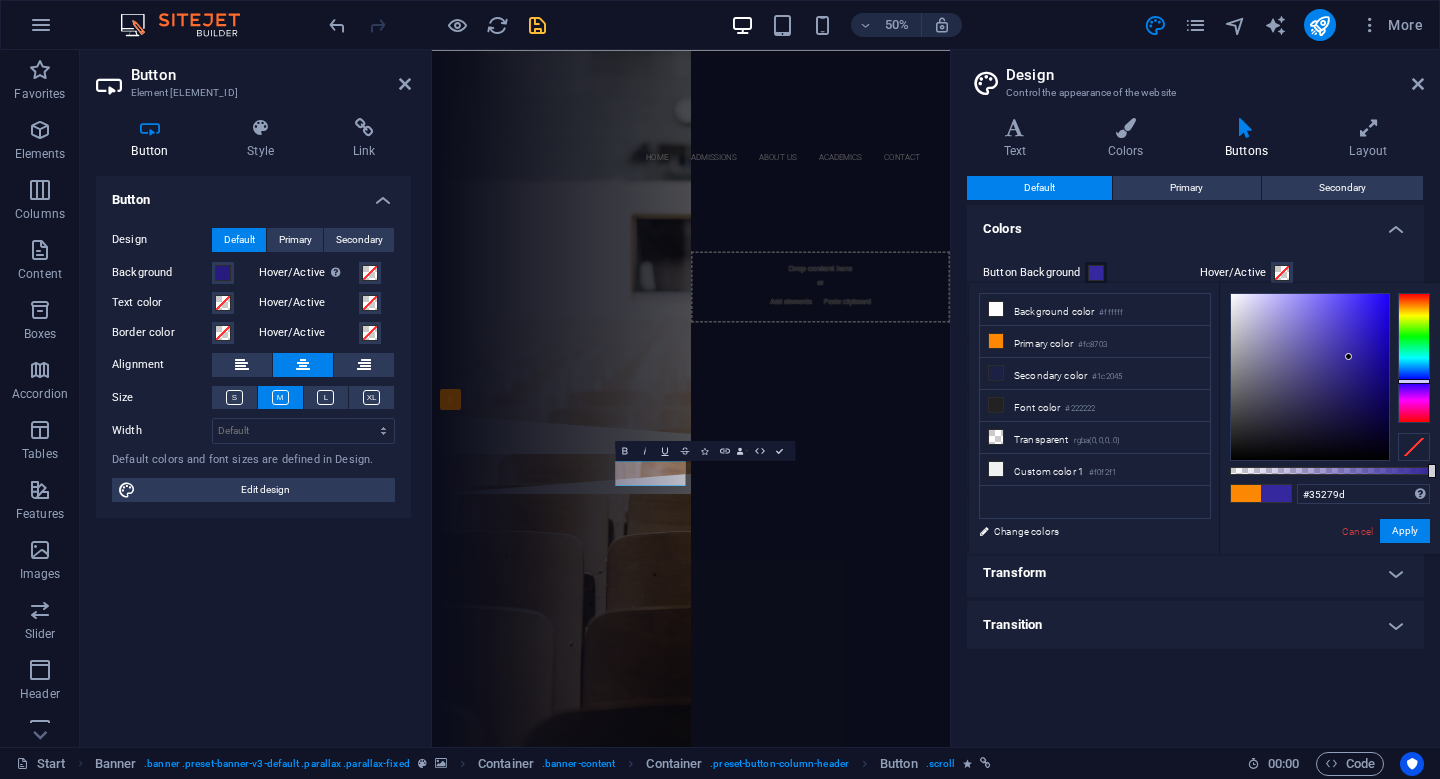 click at bounding box center (1310, 377) 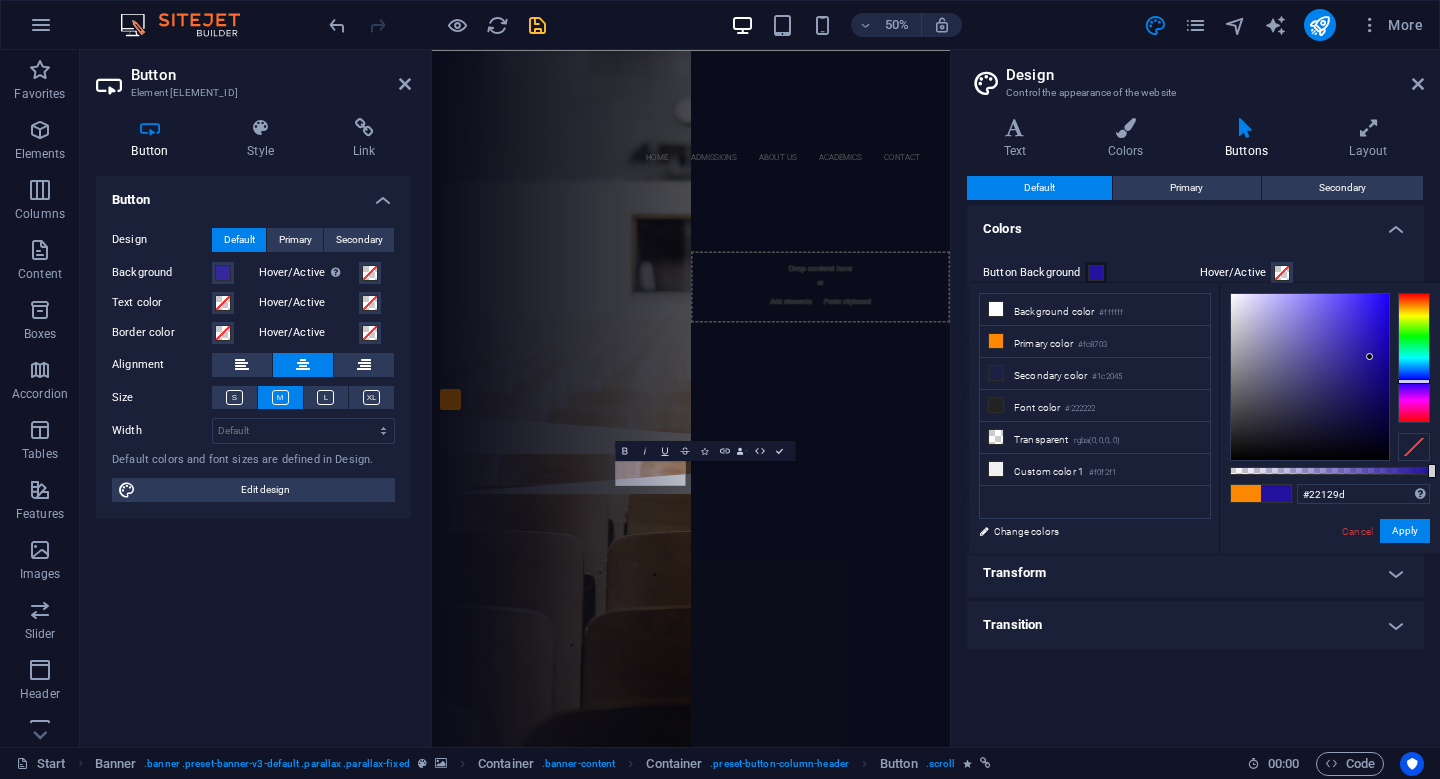 click at bounding box center [1310, 377] 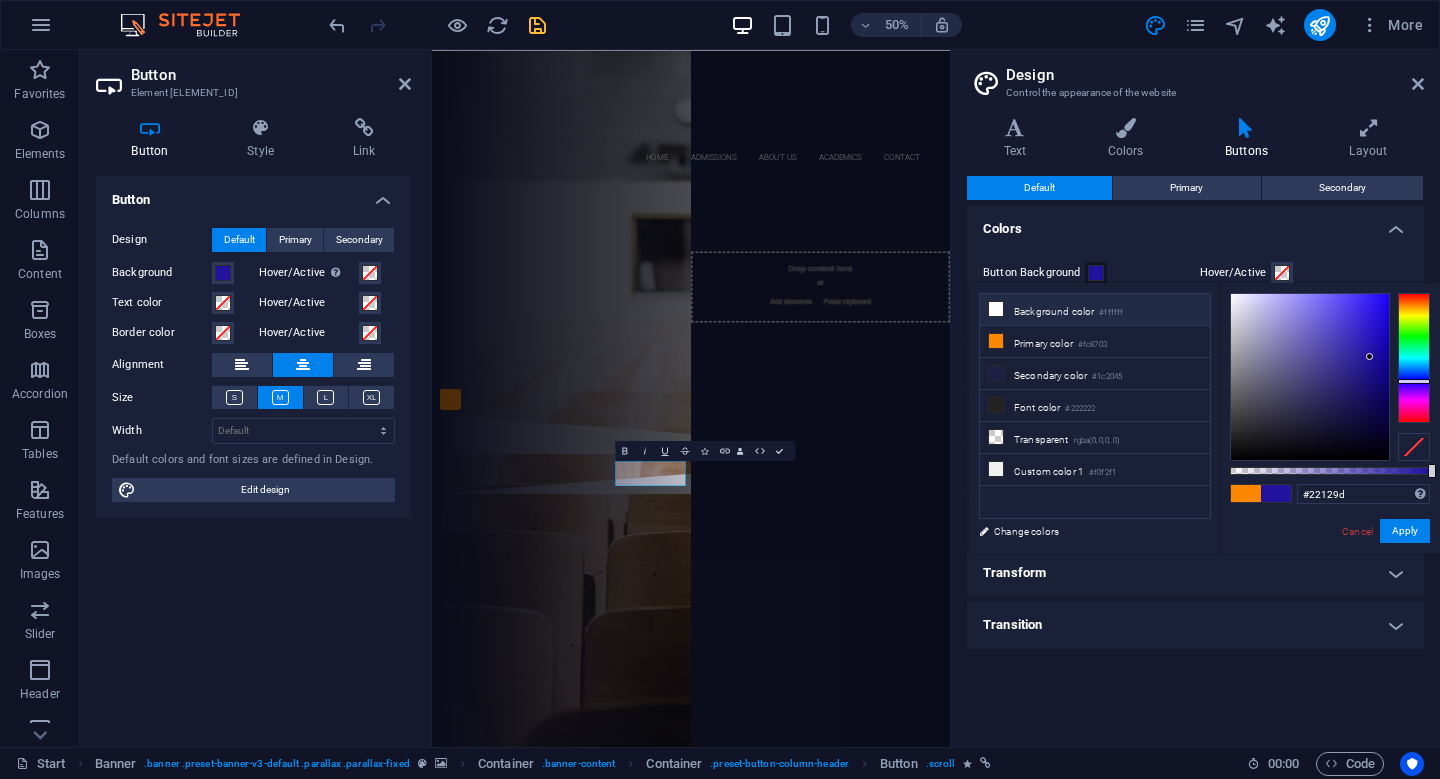 click on "Background color
#ffffff" at bounding box center (1095, 310) 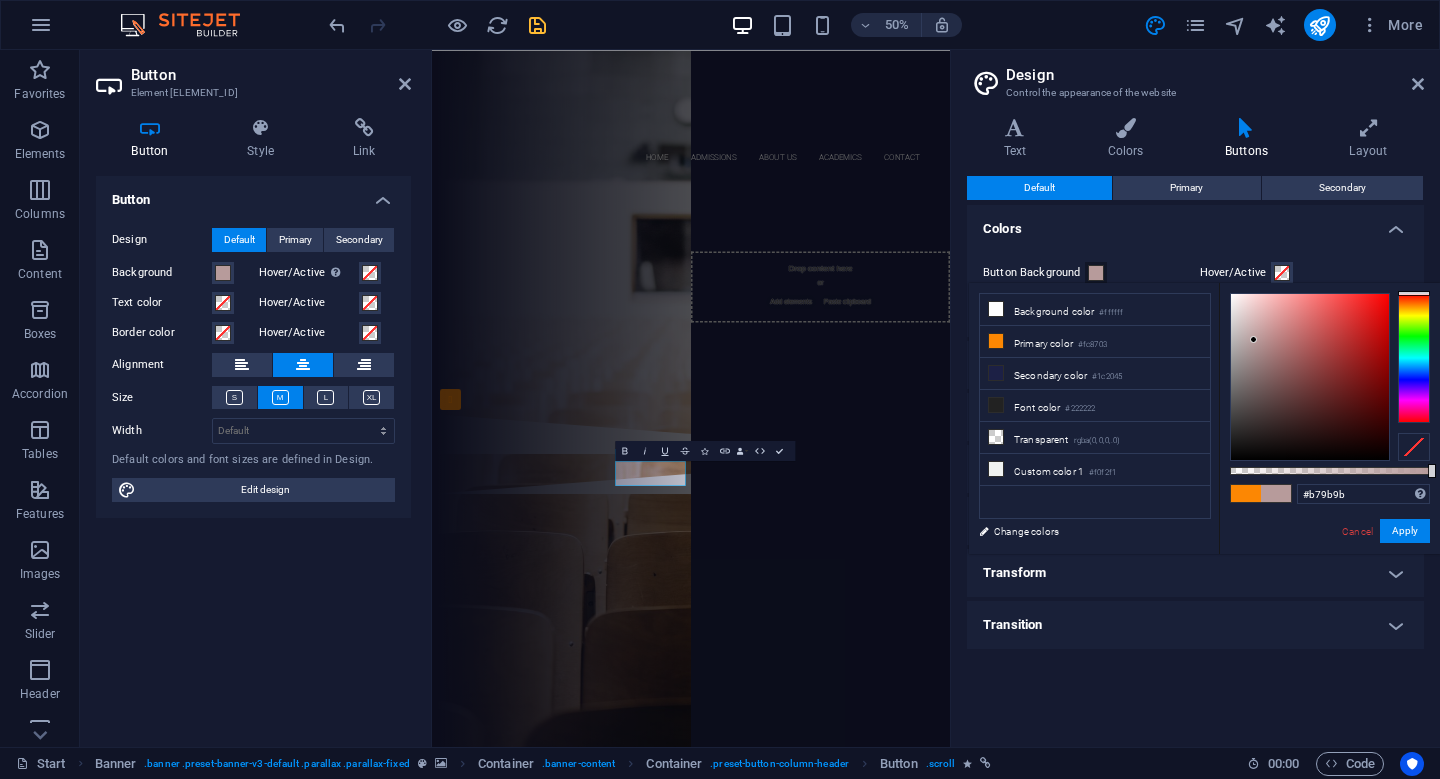 drag, startPoint x: 1266, startPoint y: 318, endPoint x: 1254, endPoint y: 340, distance: 25.059929 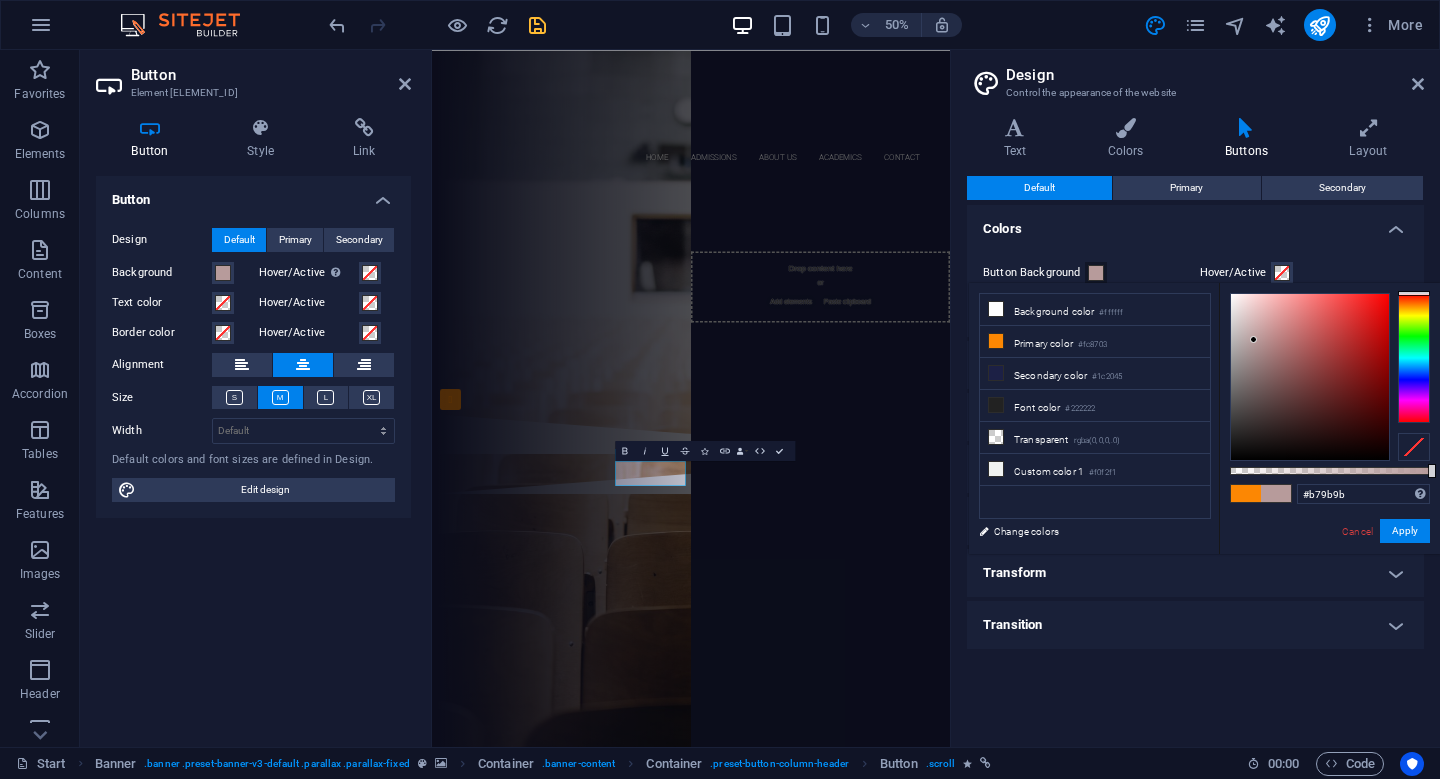 click at bounding box center (1310, 377) 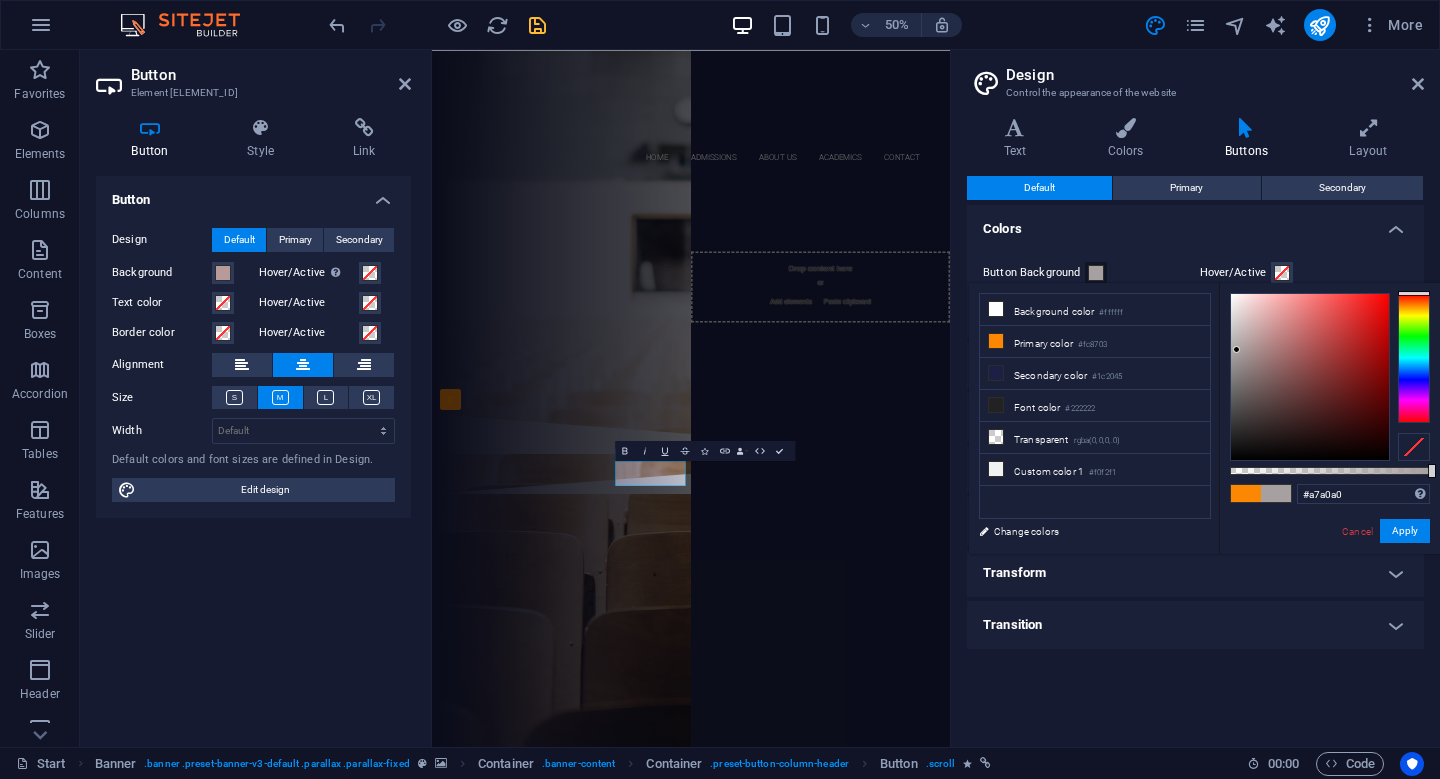 click at bounding box center [1310, 377] 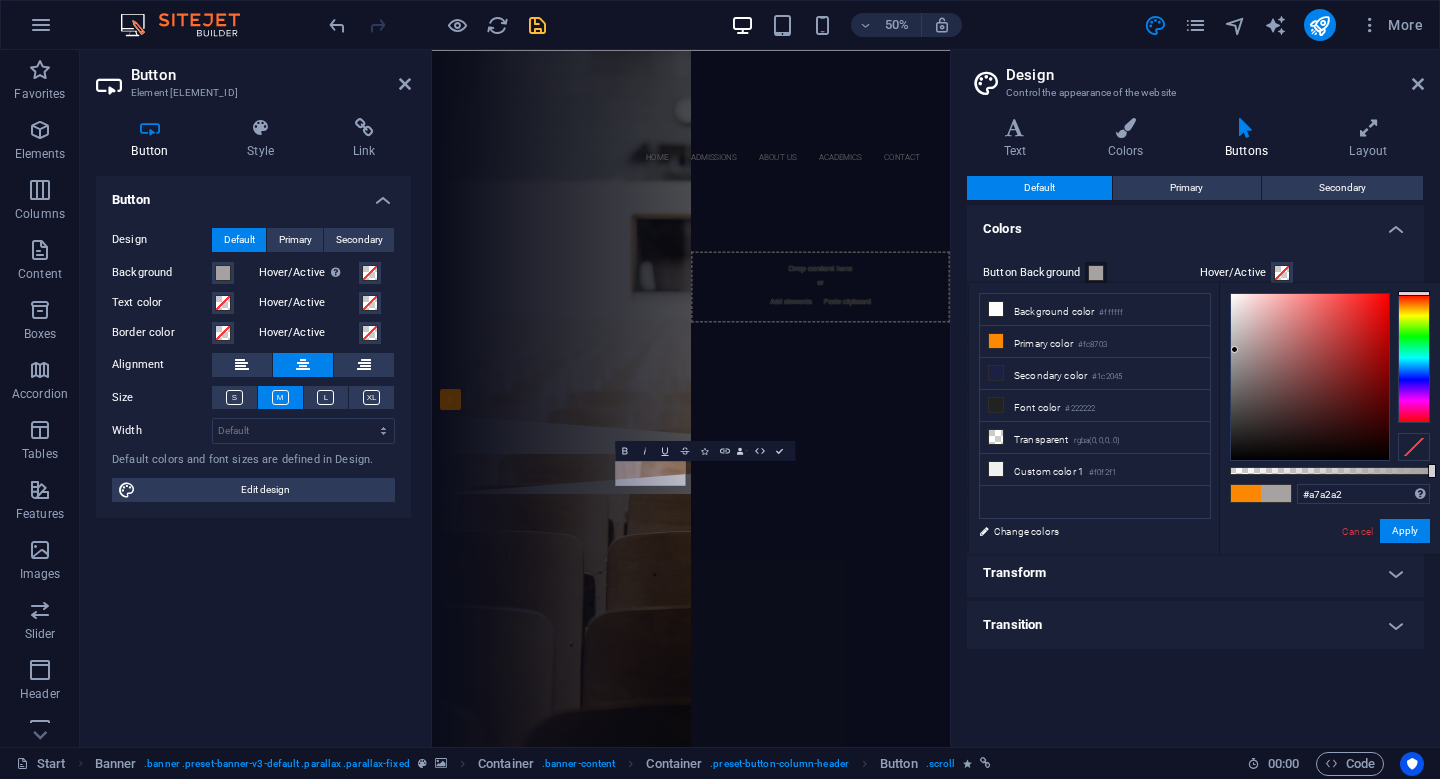 click at bounding box center (1234, 349) 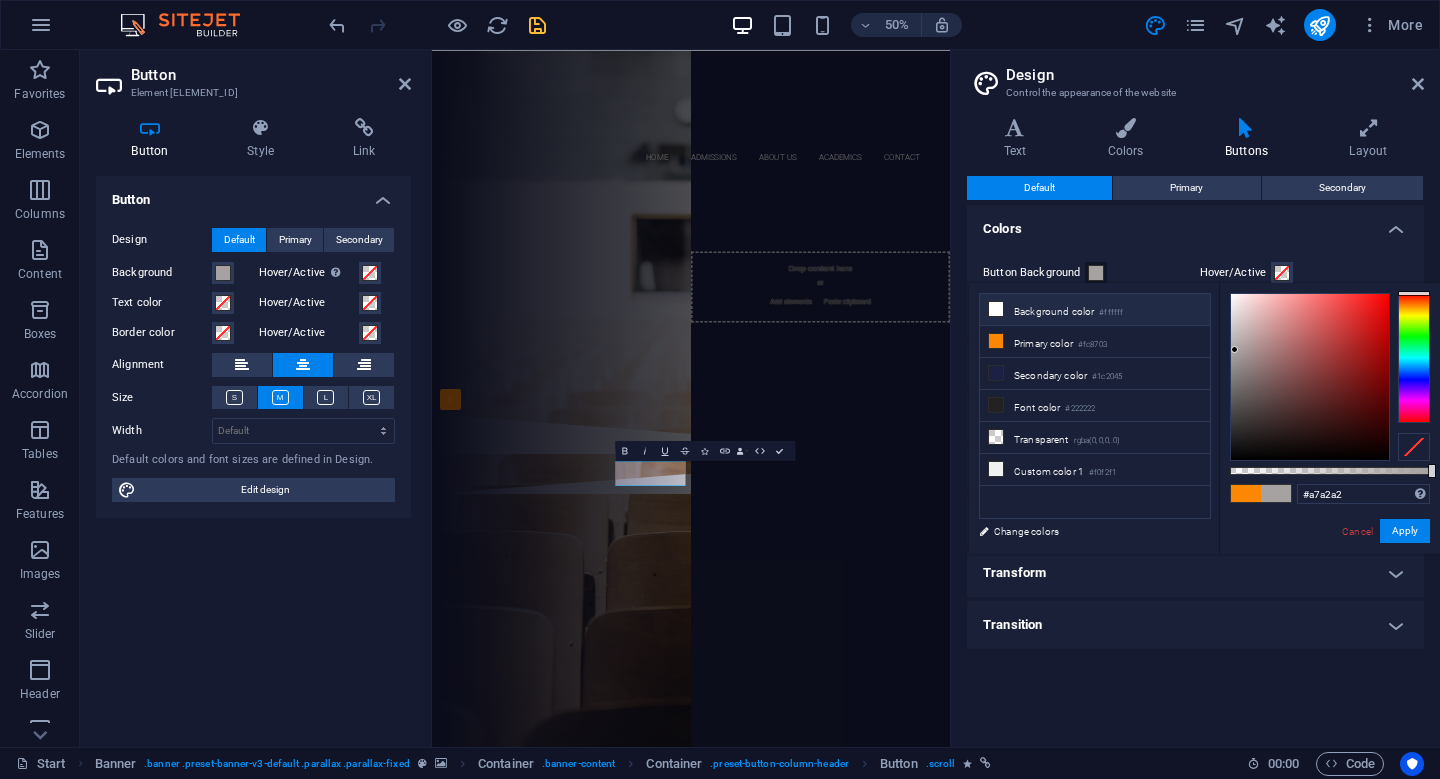 click on "Background color
#ffffff" at bounding box center (1095, 310) 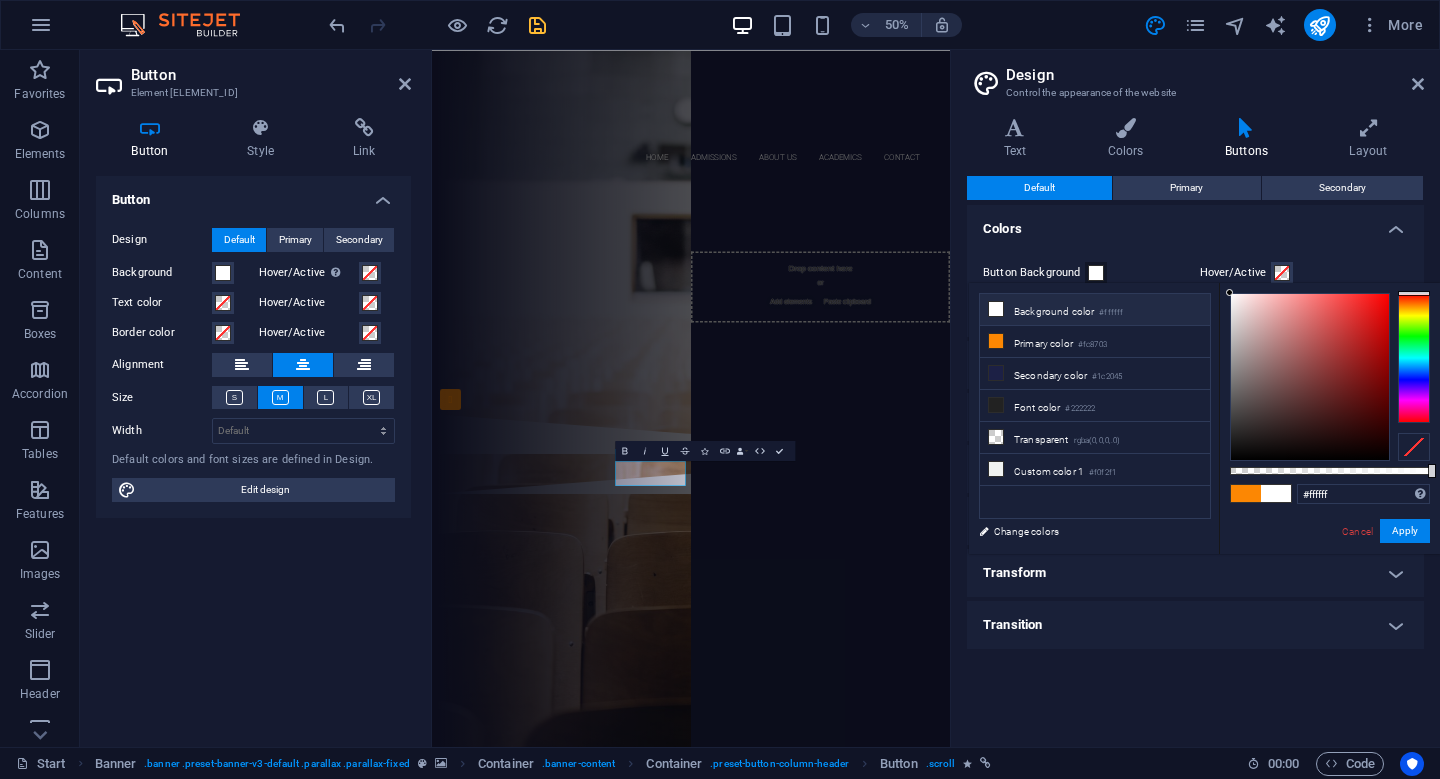 click at bounding box center (1414, 358) 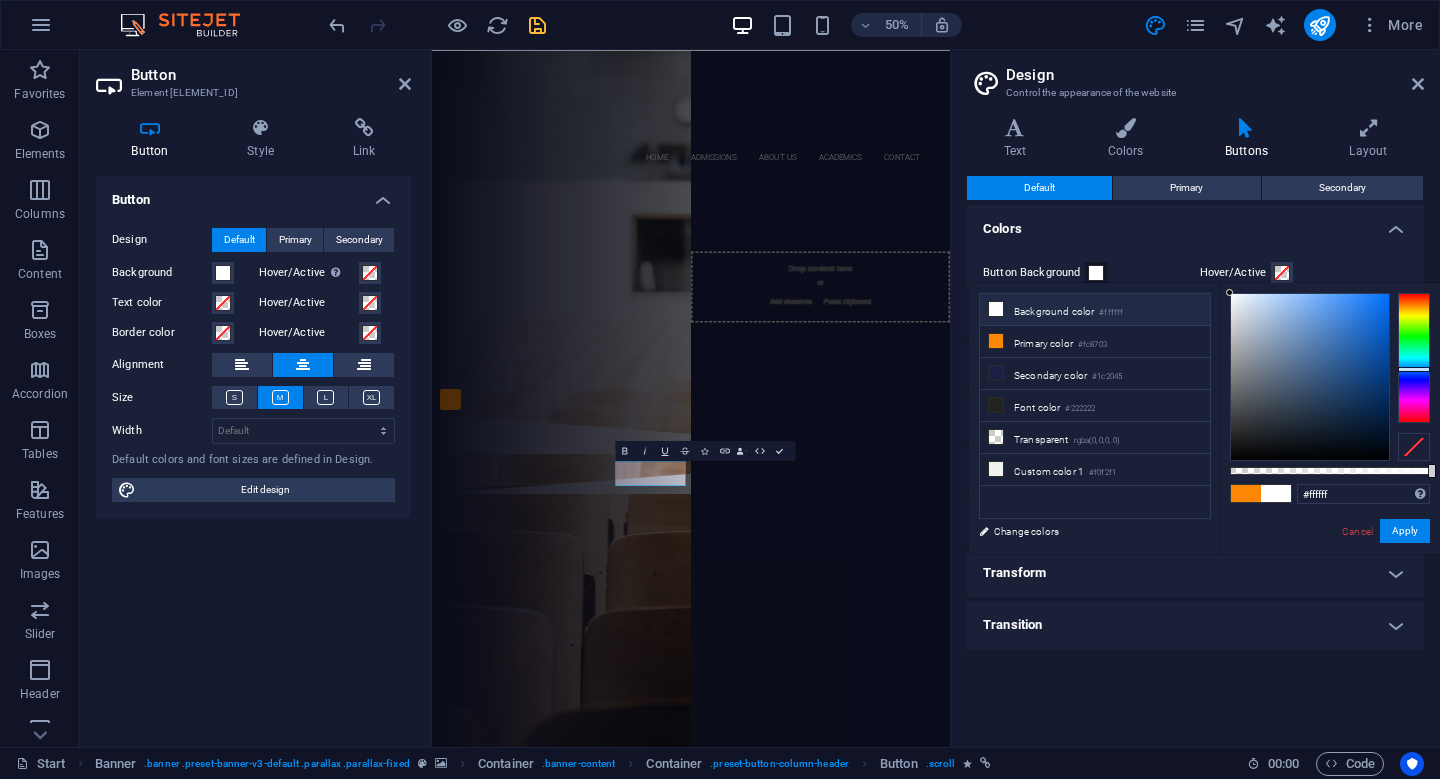 click at bounding box center (1414, 369) 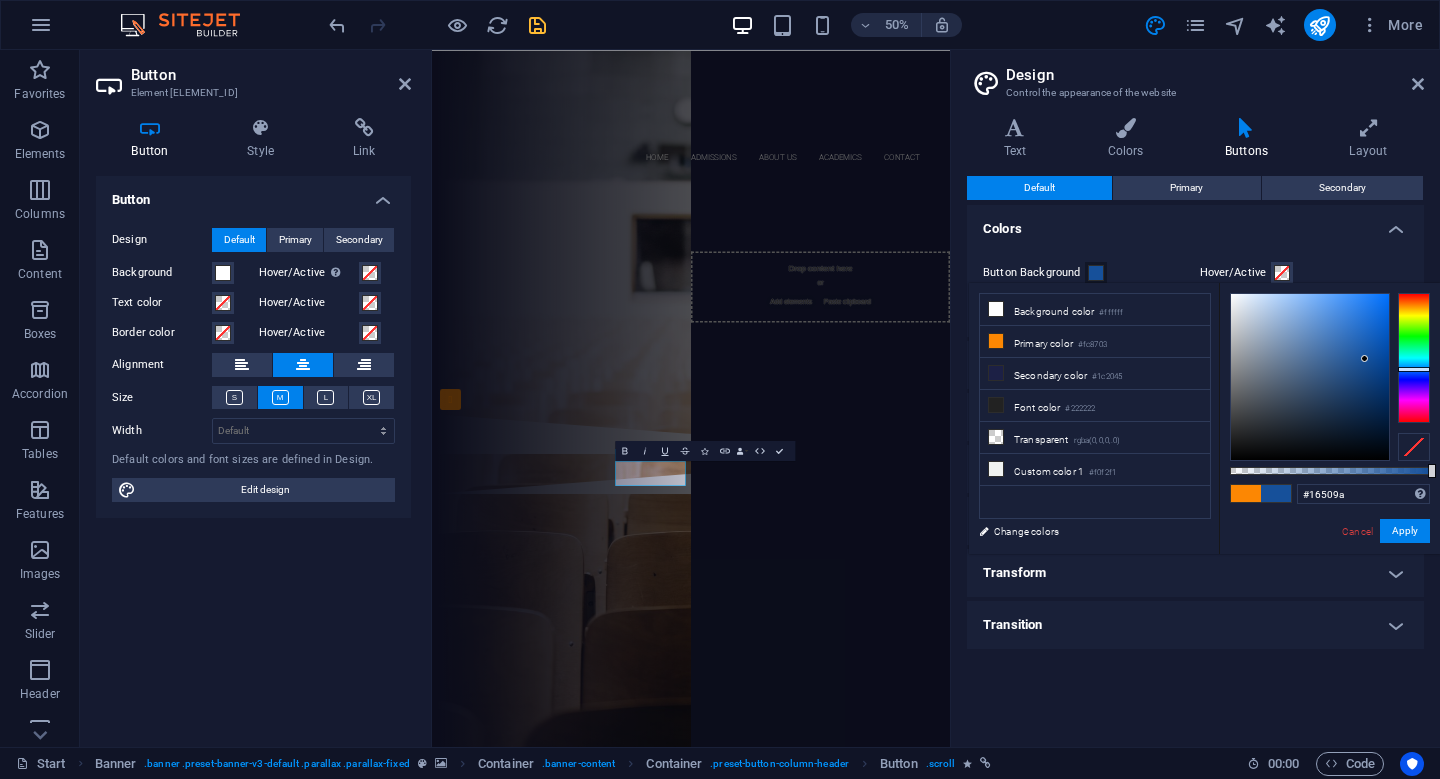 click at bounding box center [1310, 377] 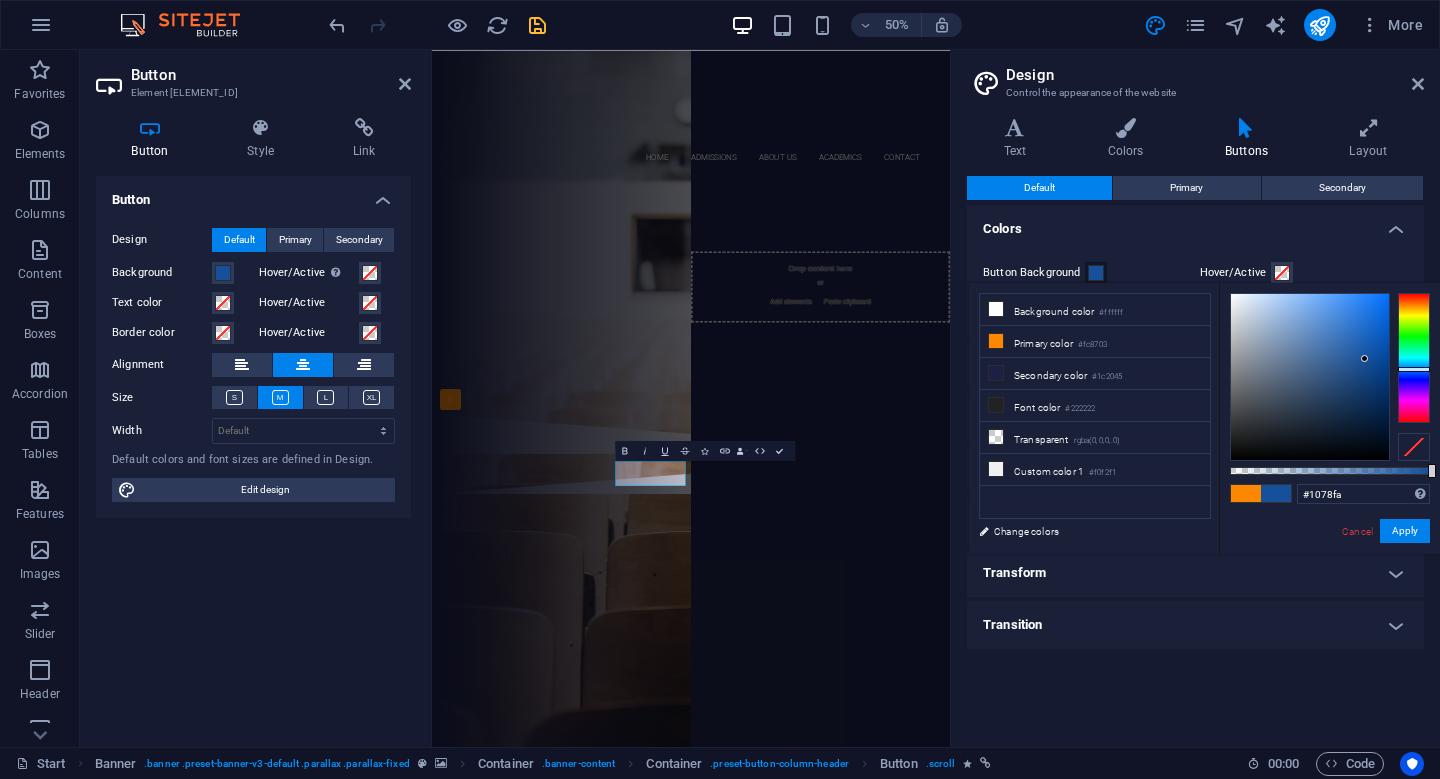 click at bounding box center (1310, 377) 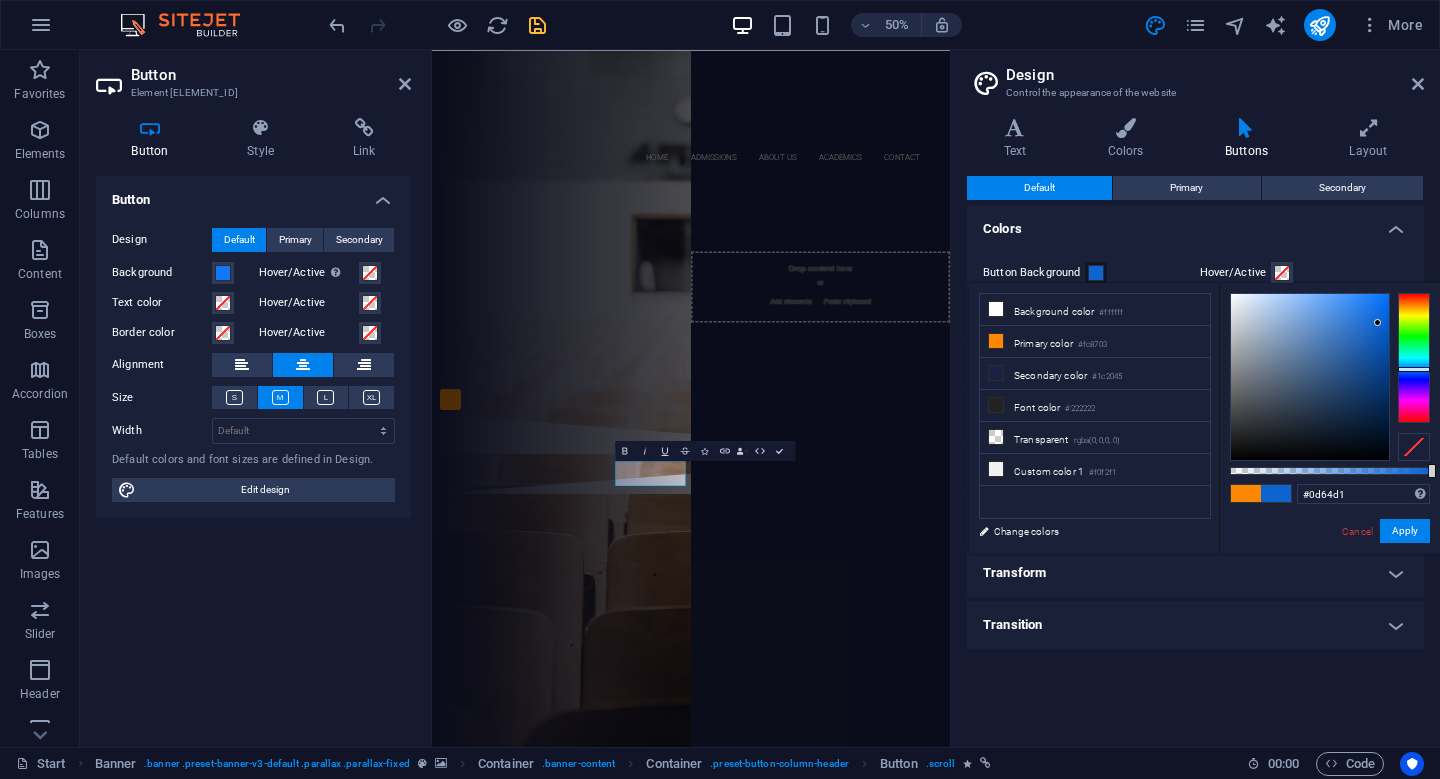 click at bounding box center (1310, 377) 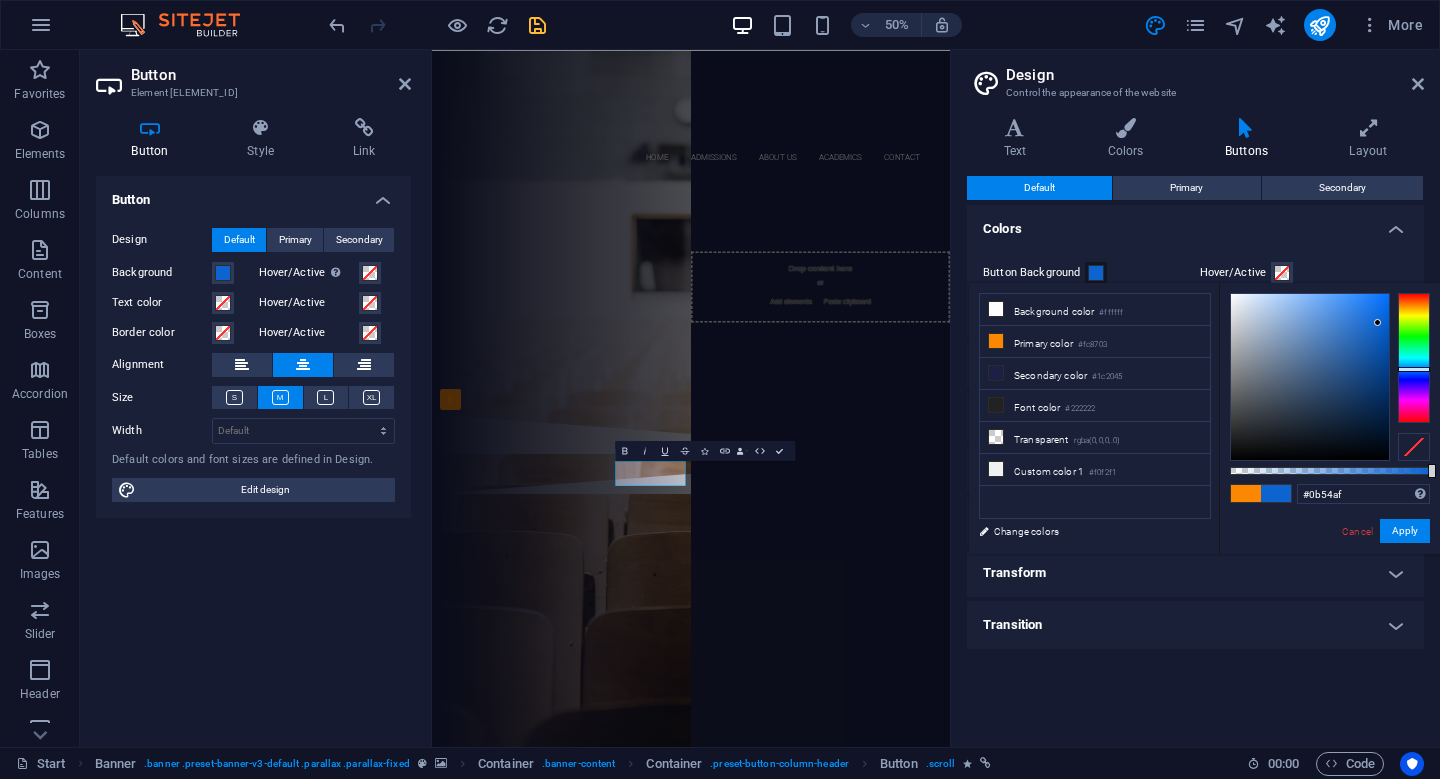 click at bounding box center (1310, 377) 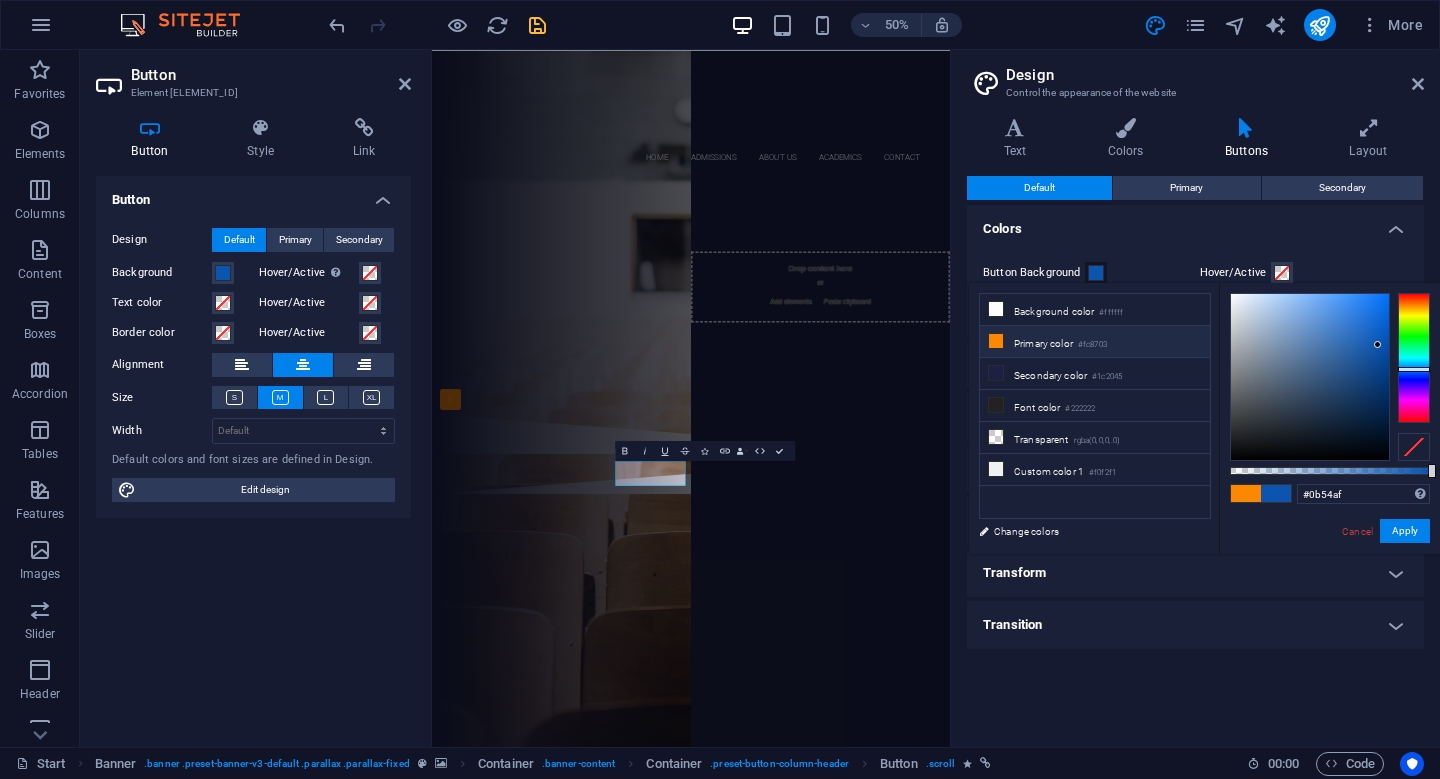 click on "#fc8703" at bounding box center (1092, 345) 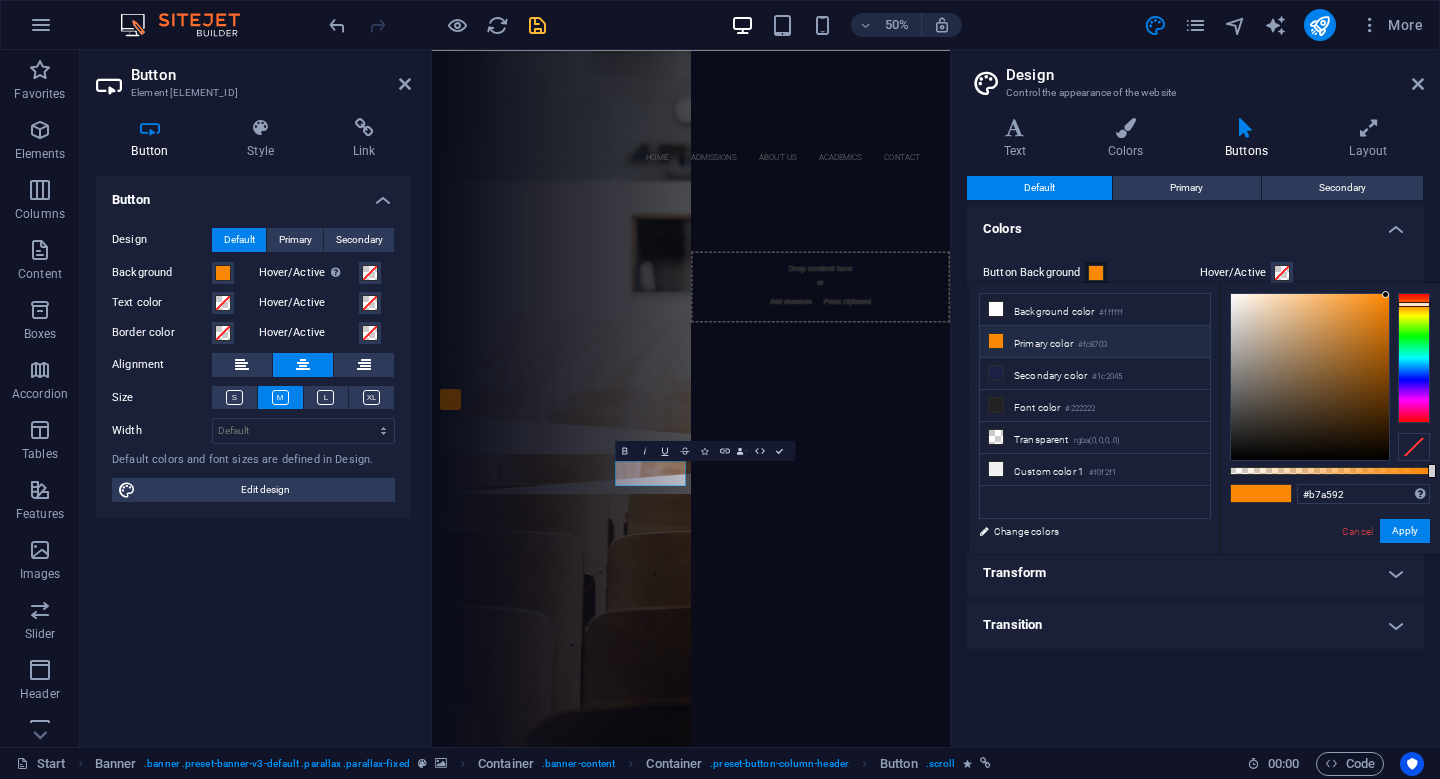click at bounding box center (1310, 377) 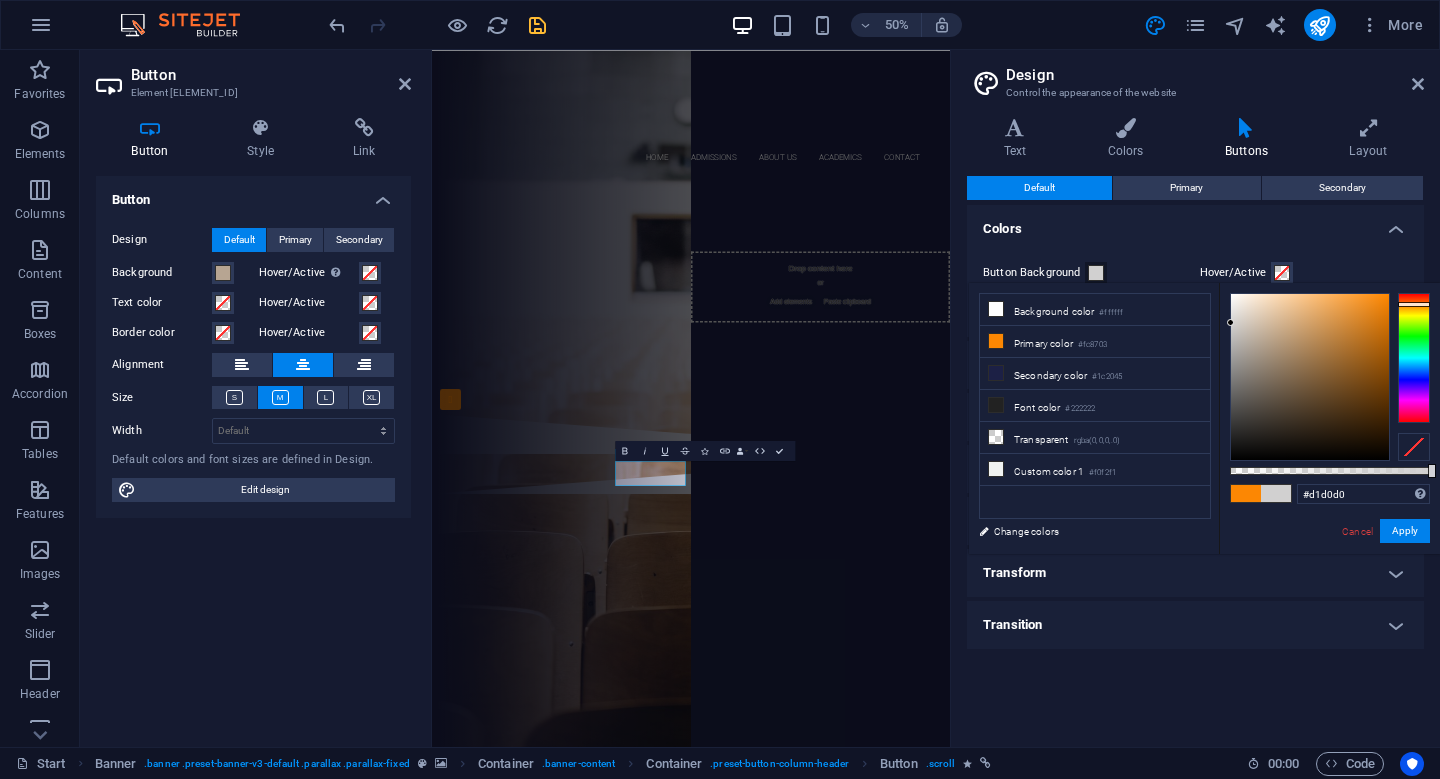 click at bounding box center (1310, 377) 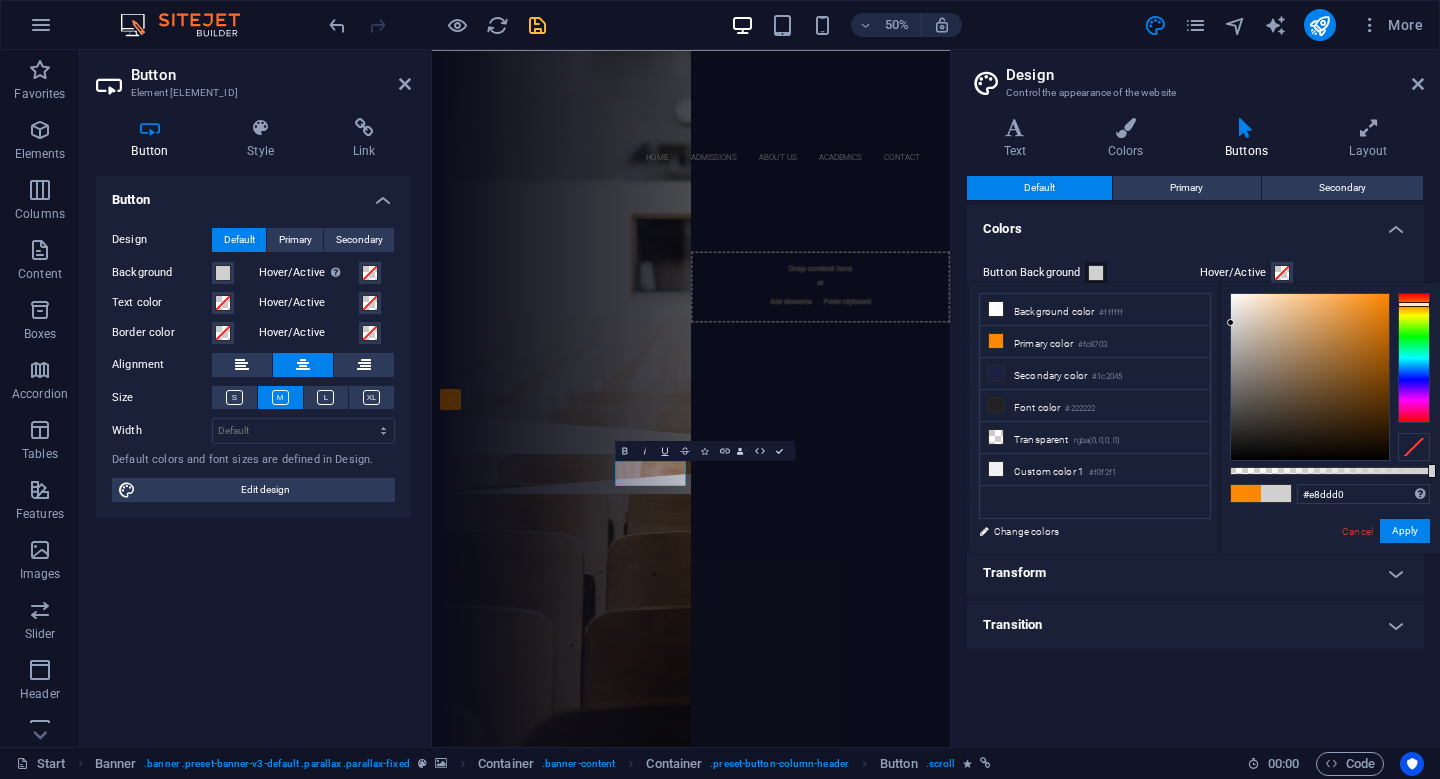 click at bounding box center (1310, 377) 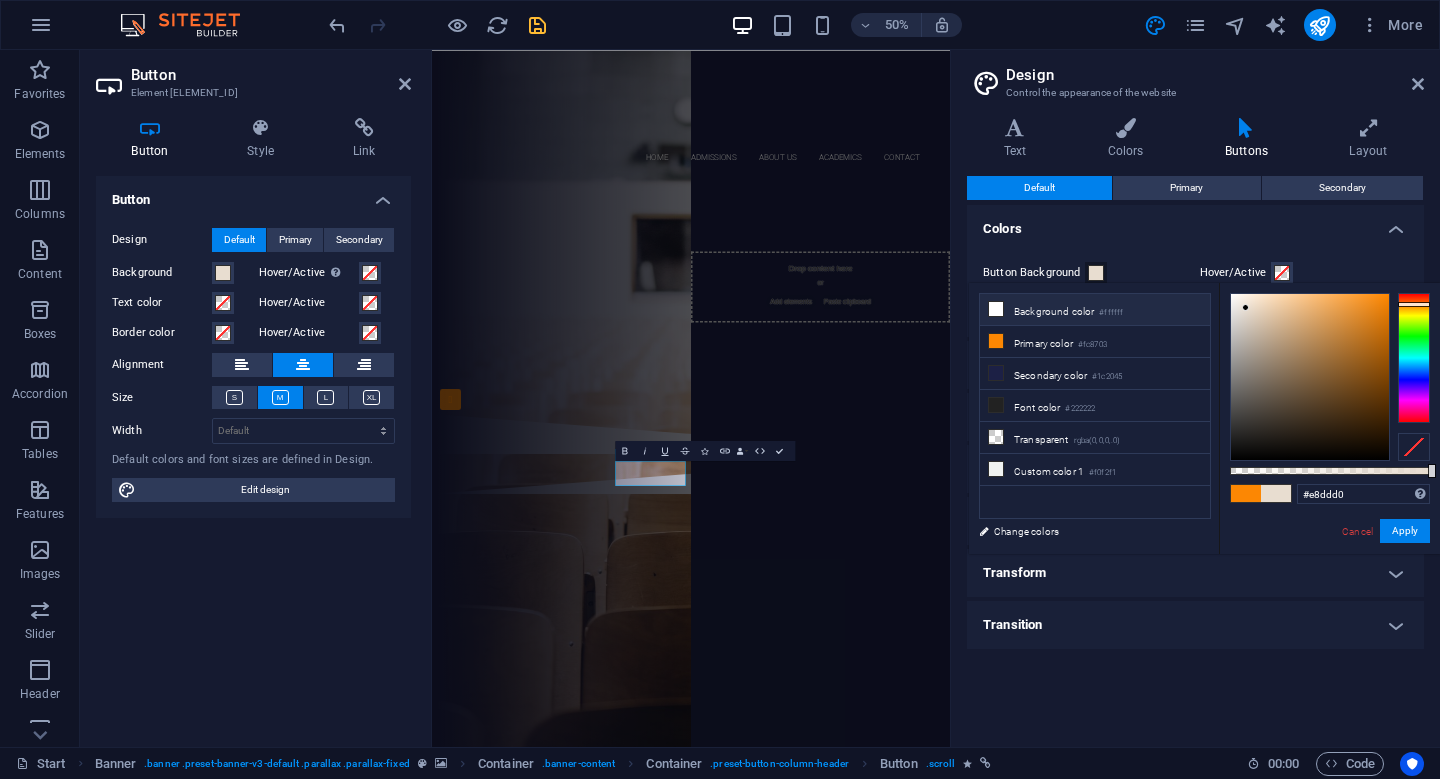click on "Background color
#ffffff" at bounding box center (1095, 310) 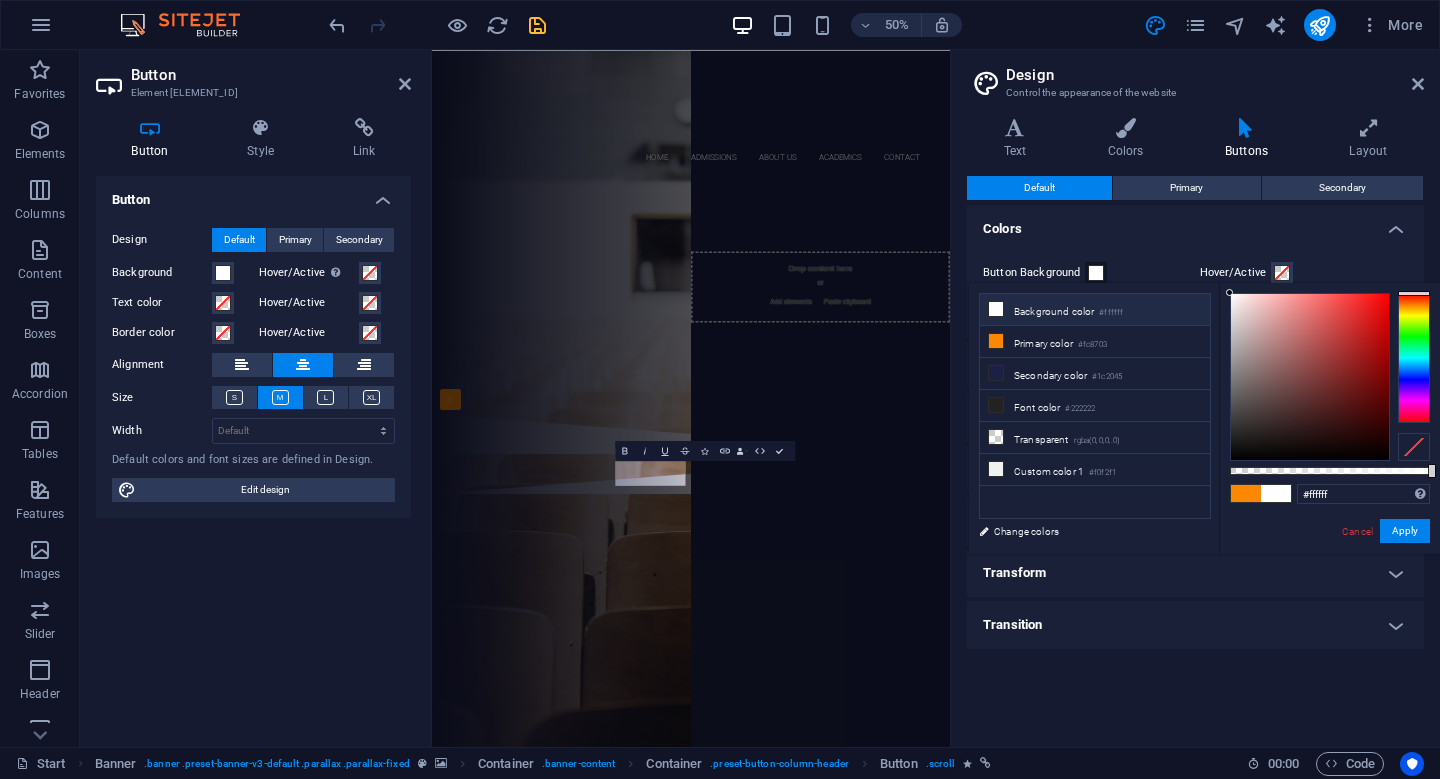 click at bounding box center [1414, 358] 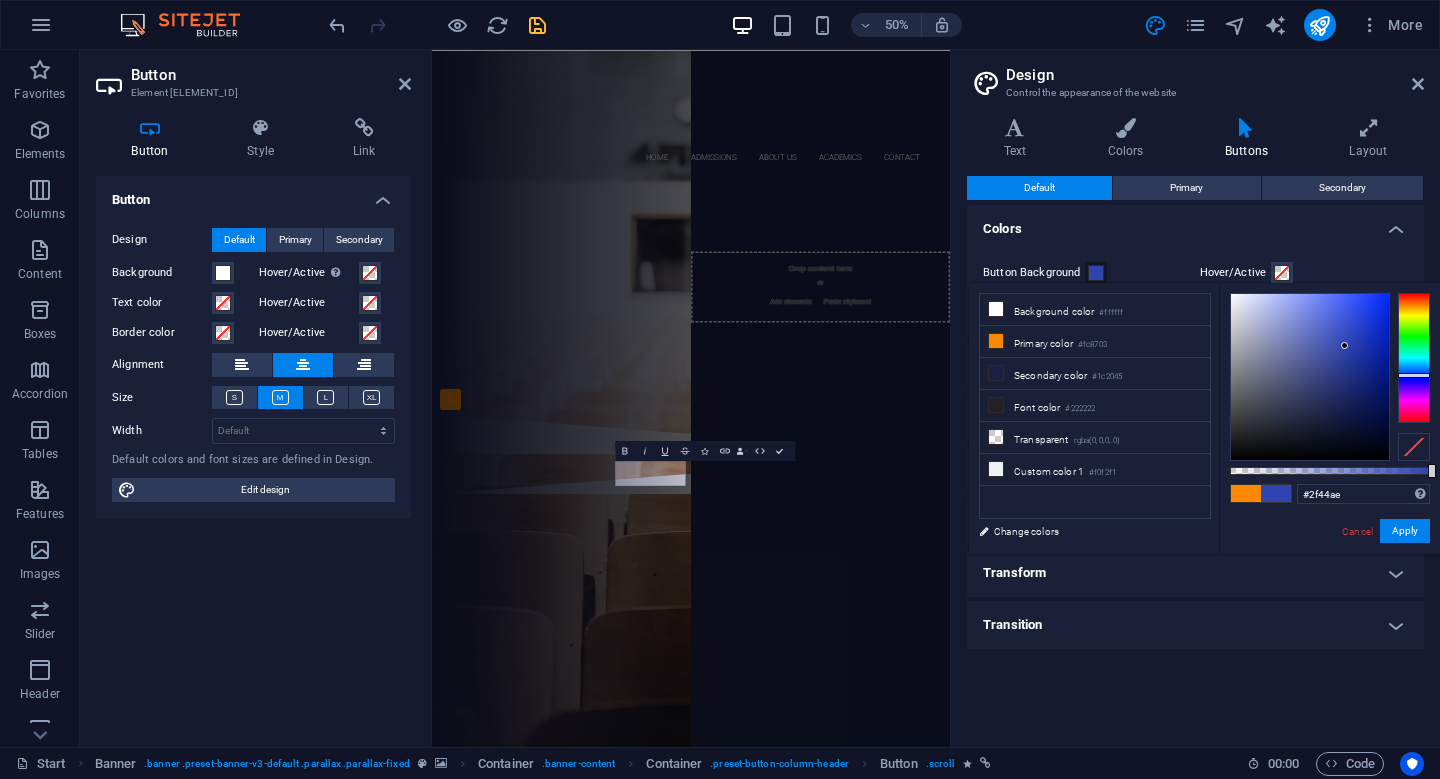 click at bounding box center (1310, 377) 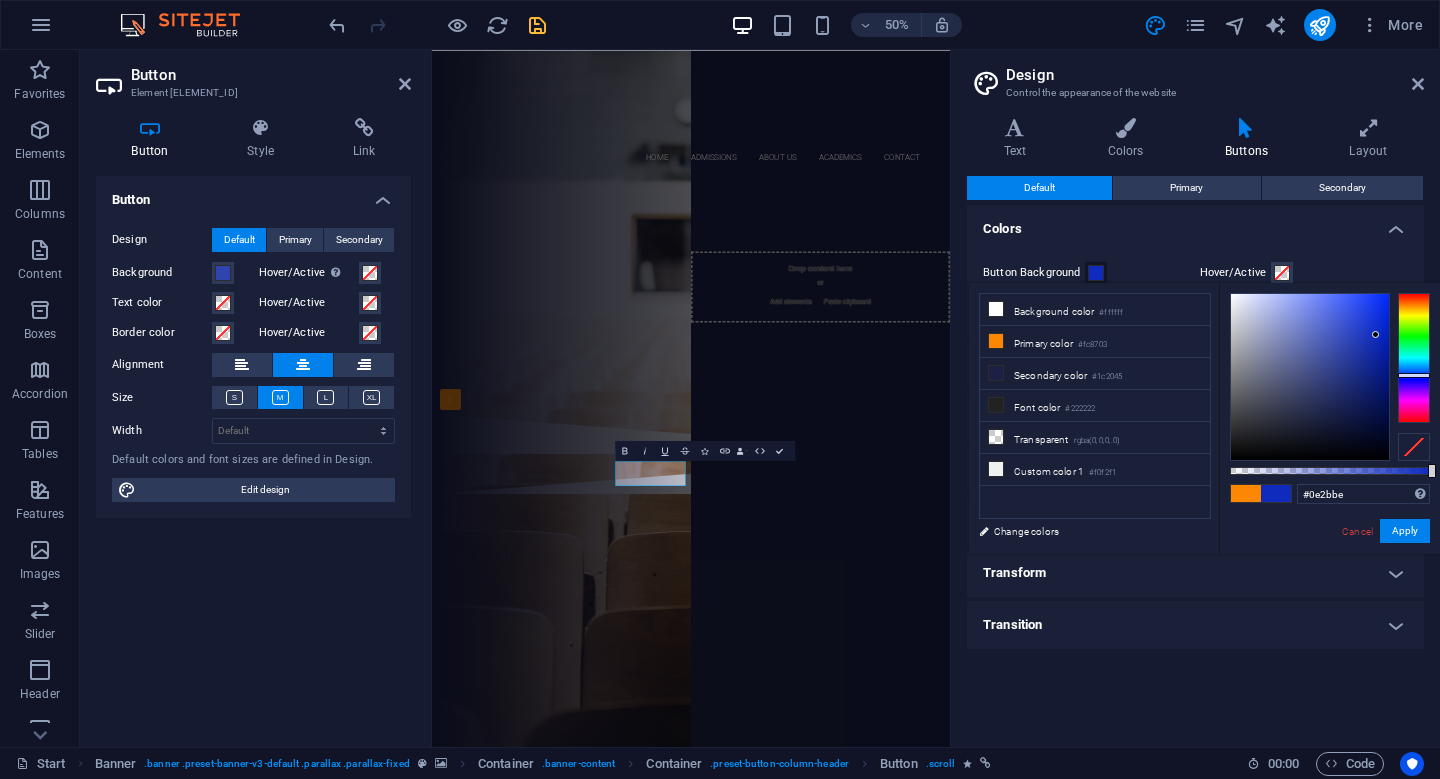 click at bounding box center (1310, 377) 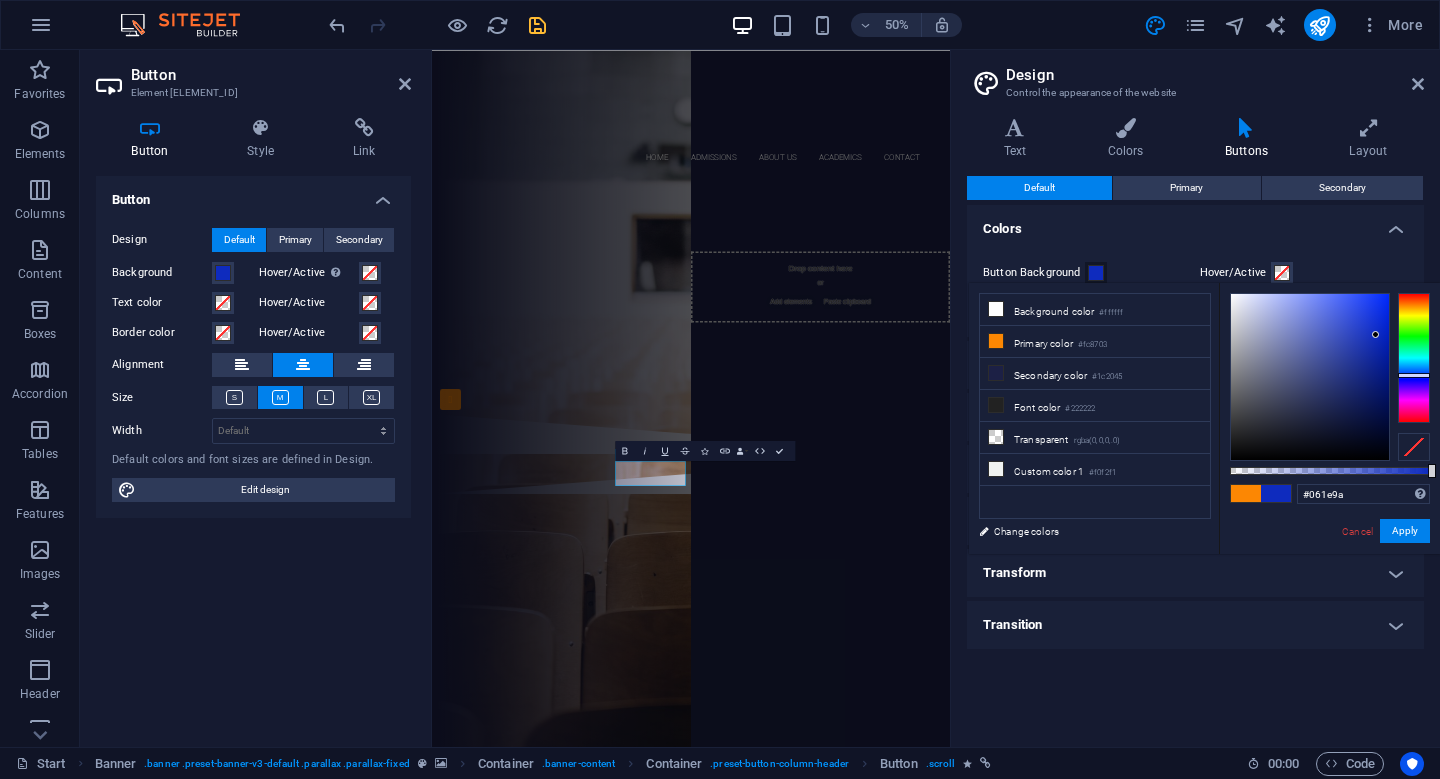 click at bounding box center (1310, 377) 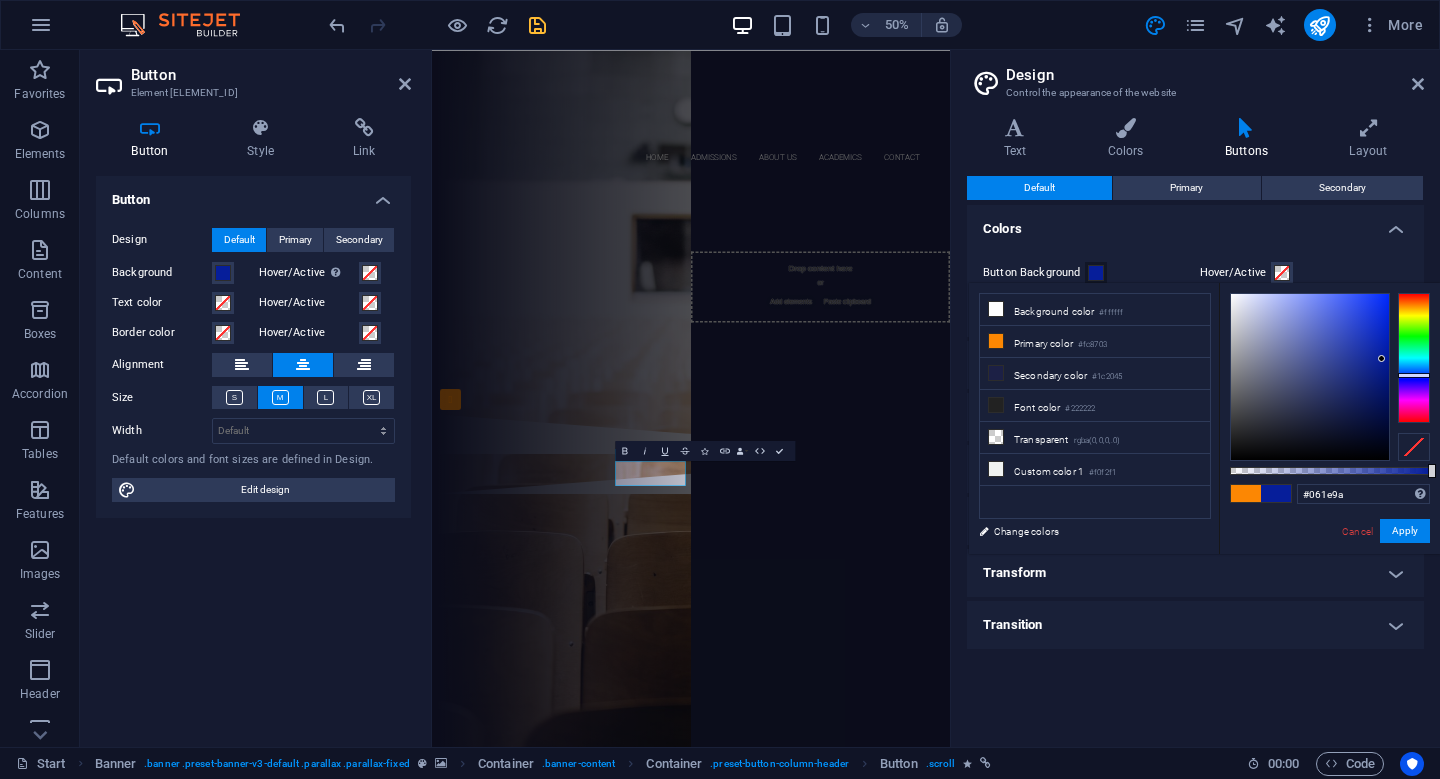 type on "#0e2ecf" 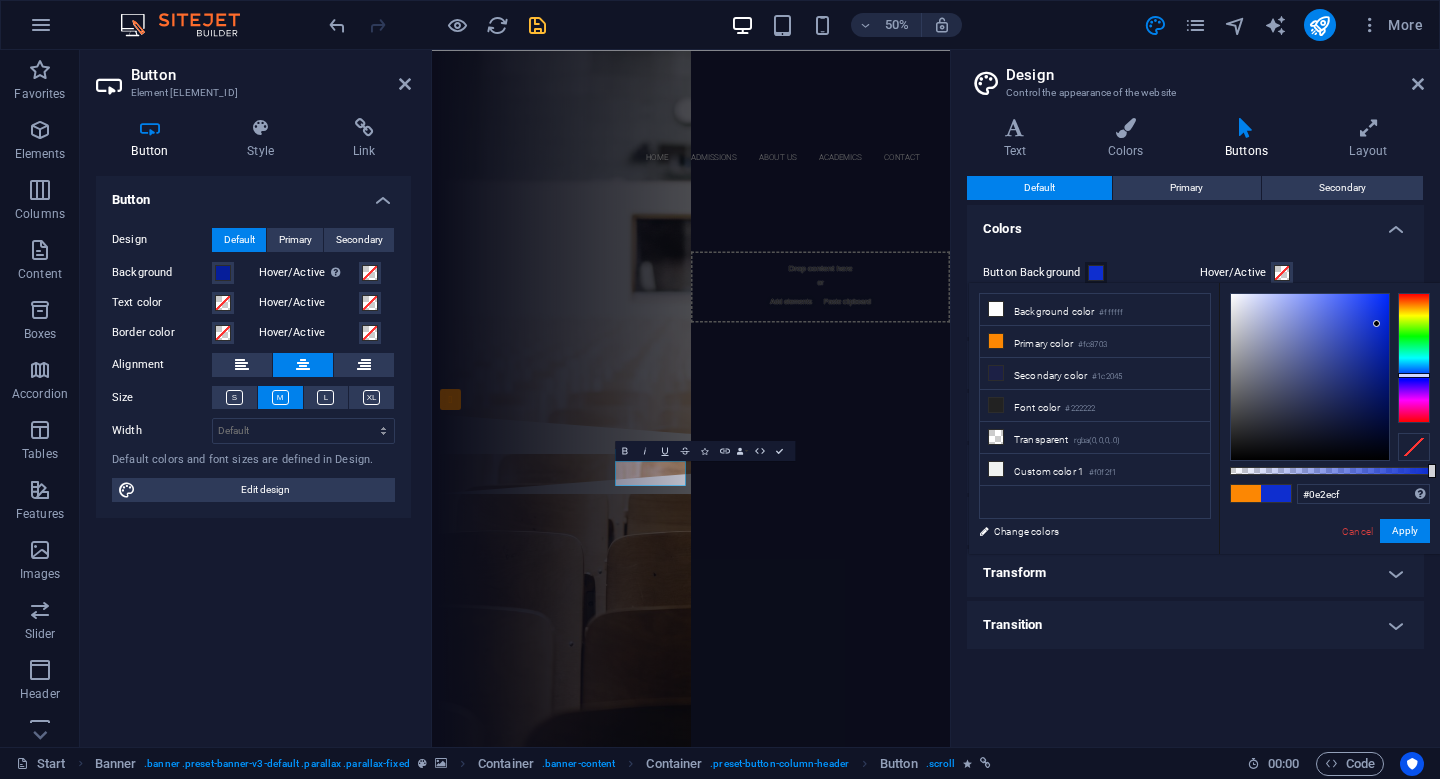 click at bounding box center (1310, 377) 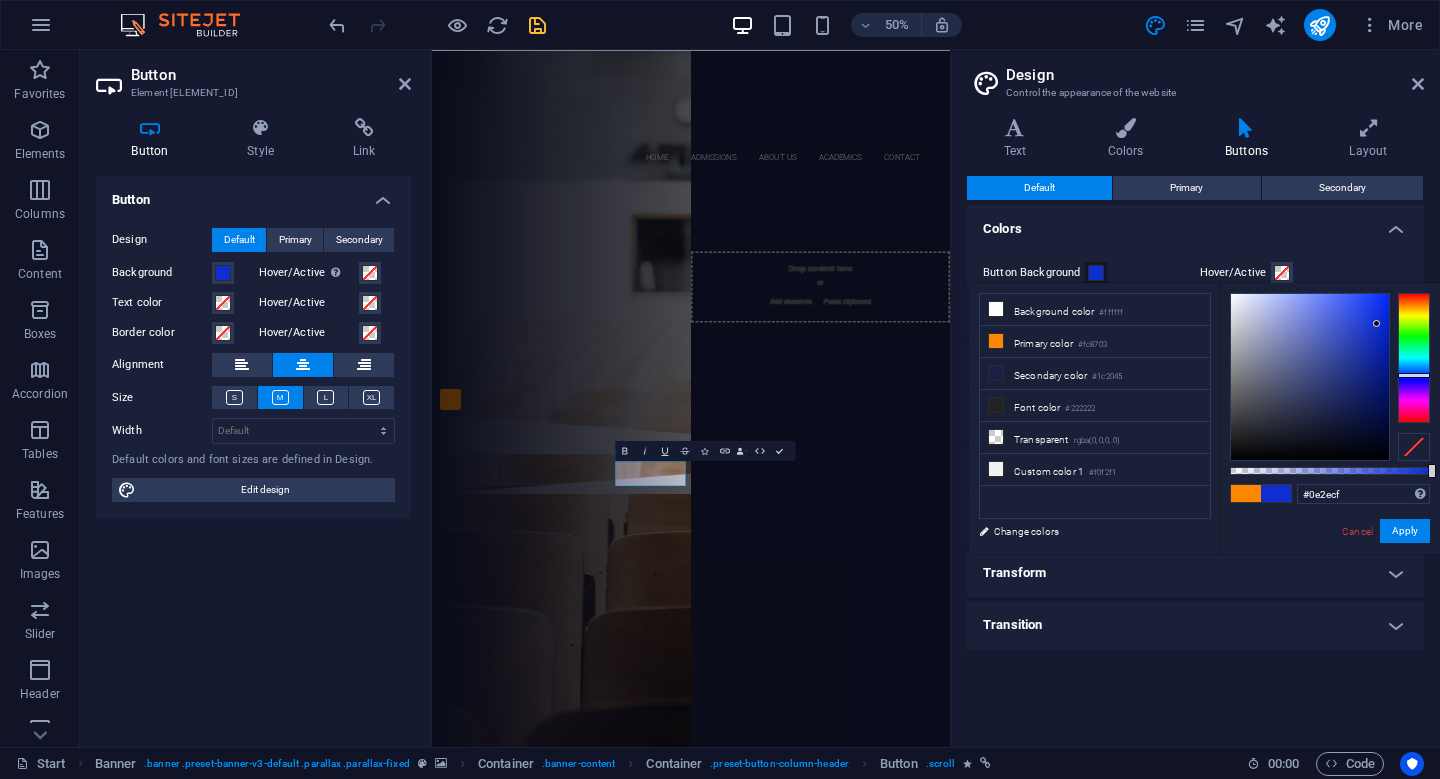click on "#0e2ecf Supported formats #0852ed rgb(8, 82, 237) rgba(8, 82, 237, 90%) hsv(221,97,93) hsl(221, 93%, 48%) Cancel Apply" at bounding box center (1329, 563) 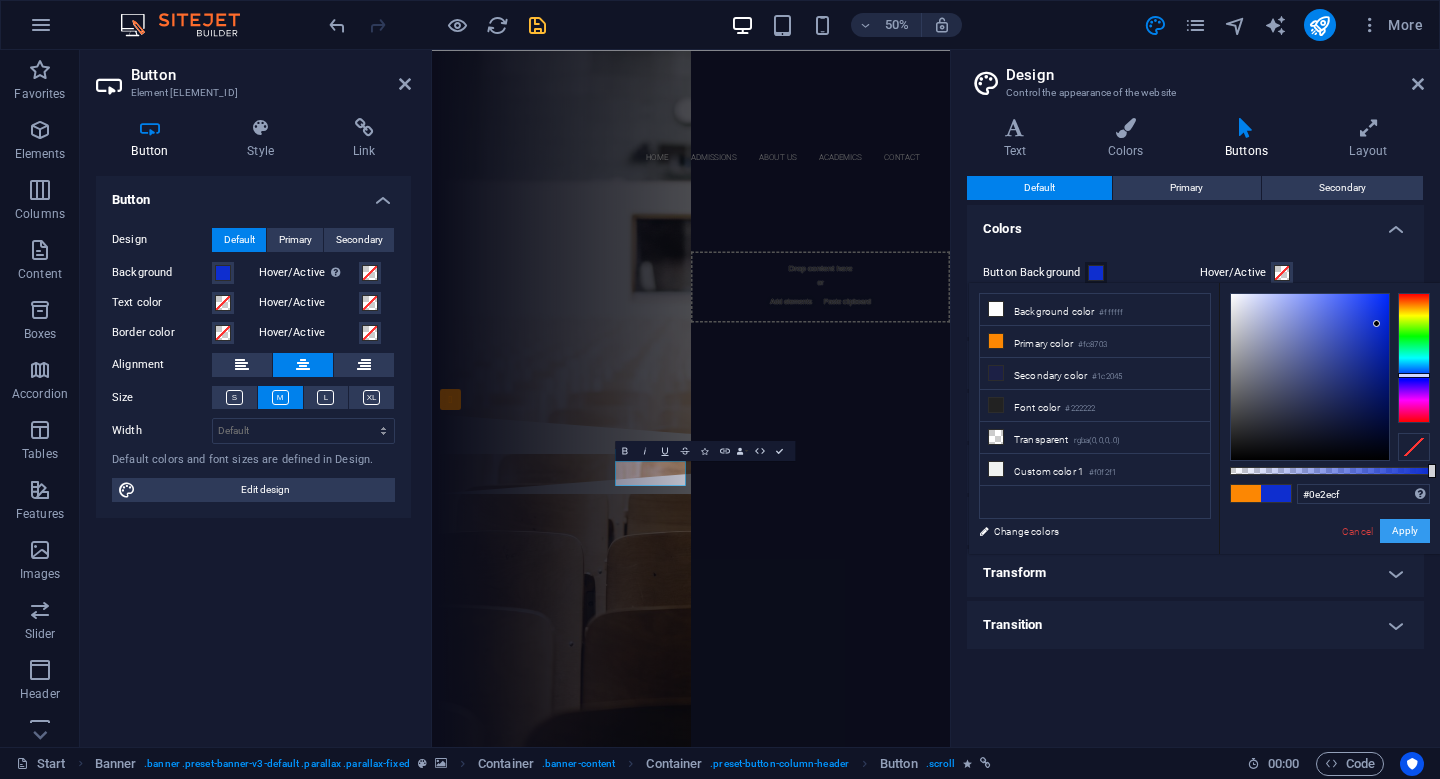 click on "Apply" at bounding box center [1405, 531] 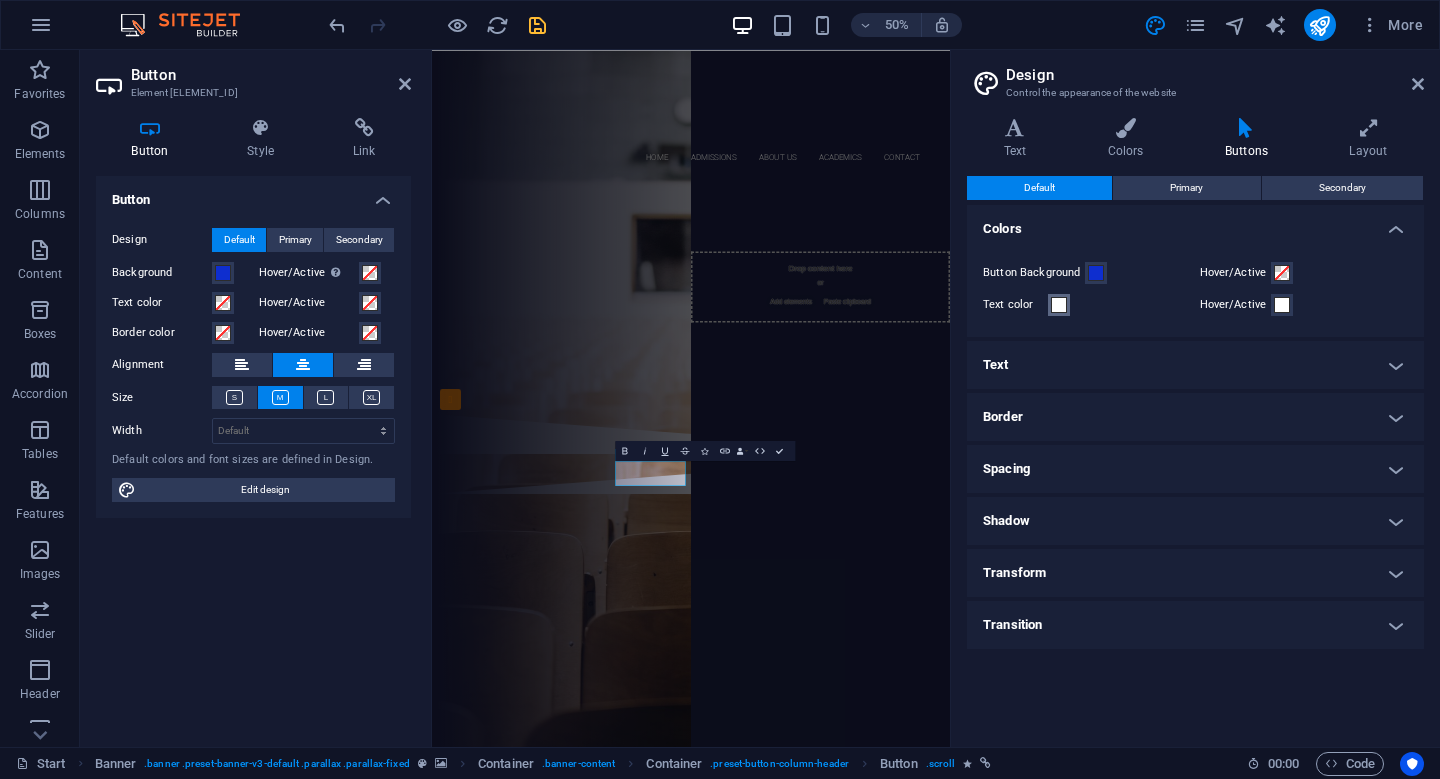 click at bounding box center (1059, 305) 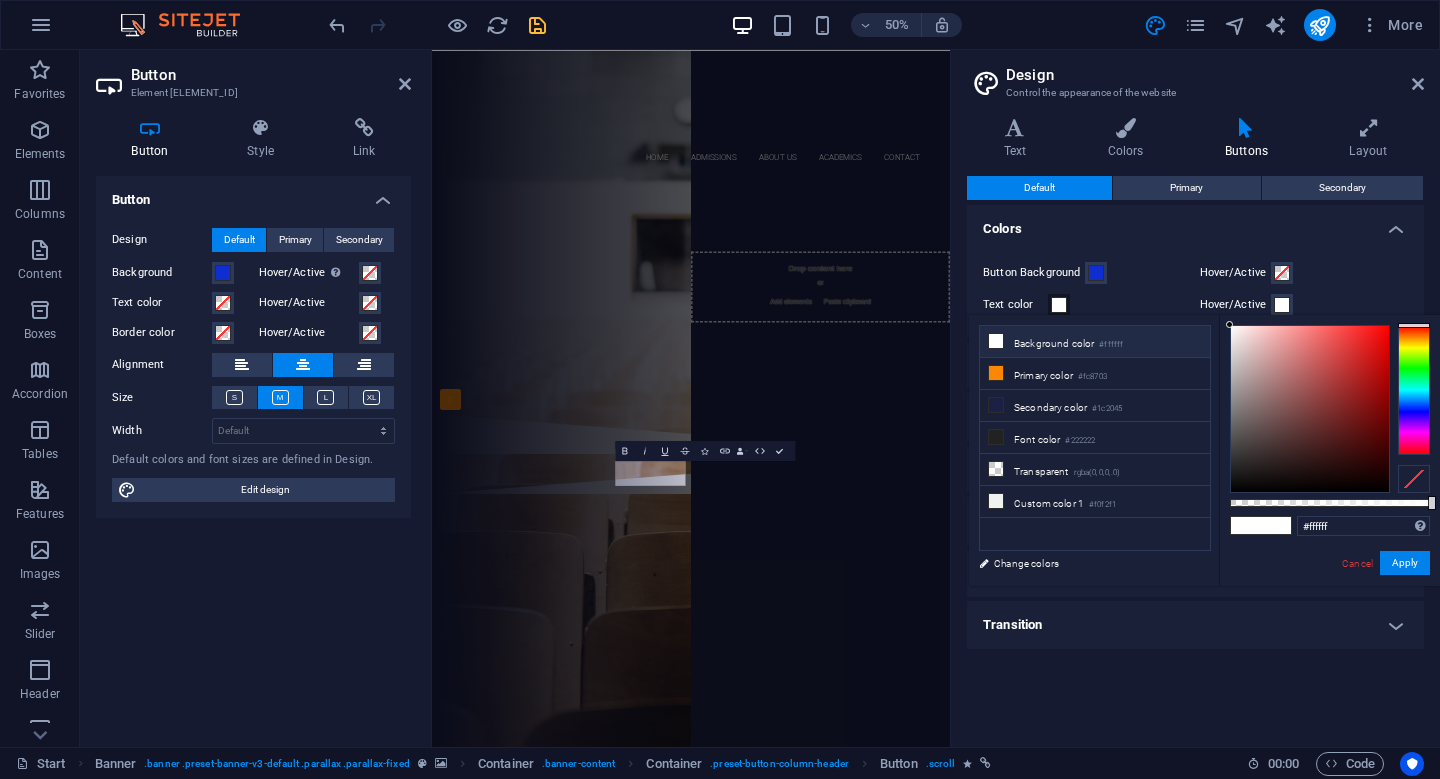 click on "Background color
#ffffff" at bounding box center [1095, 342] 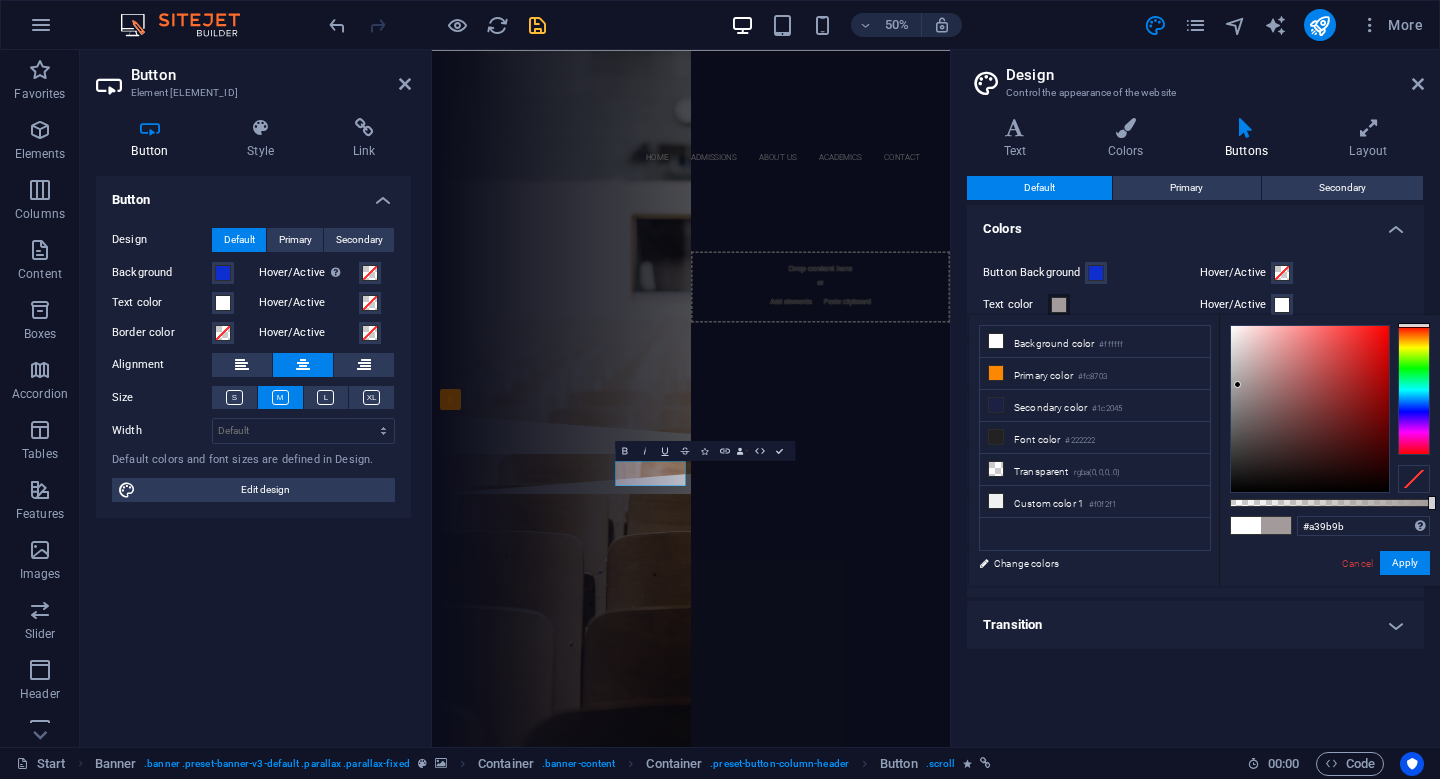 click at bounding box center (1310, 409) 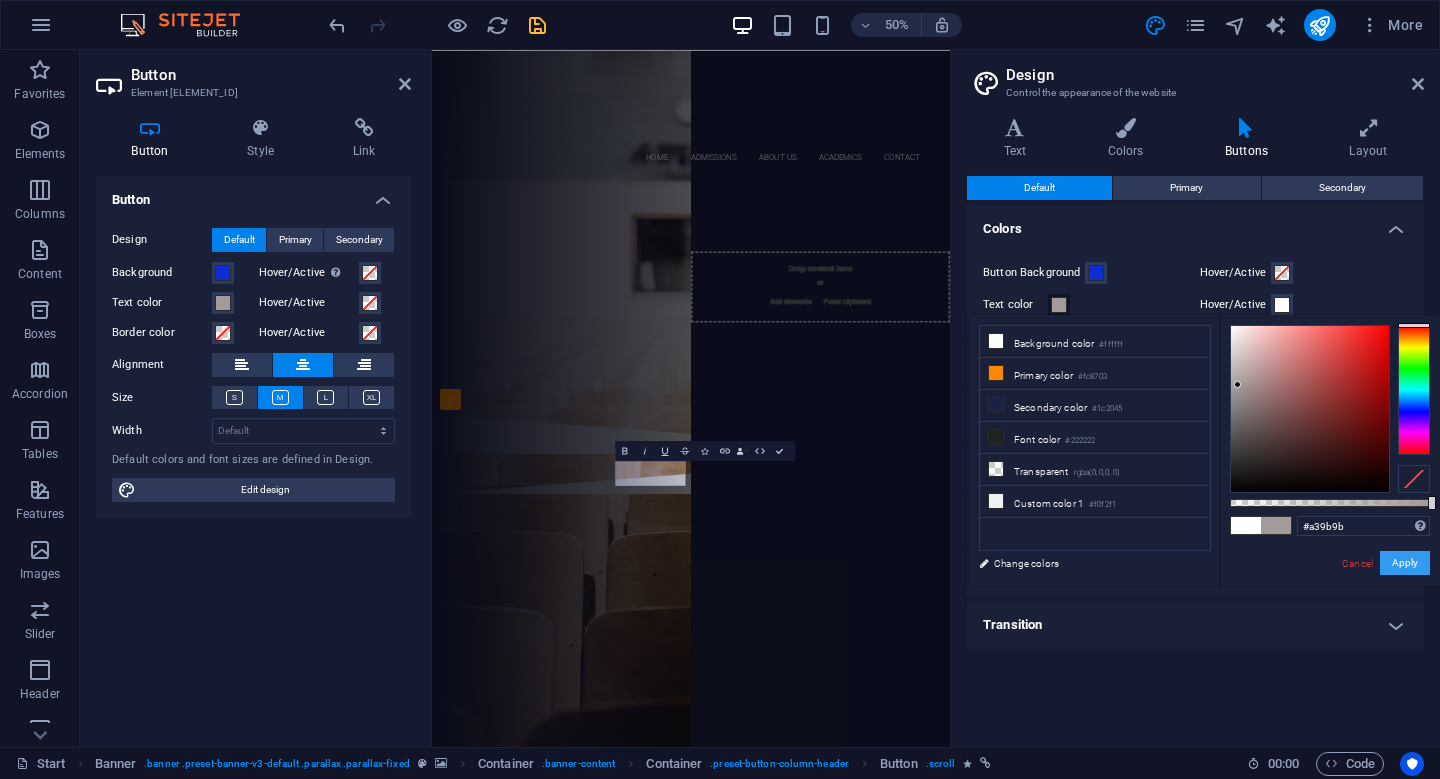 click on "Apply" at bounding box center (1405, 563) 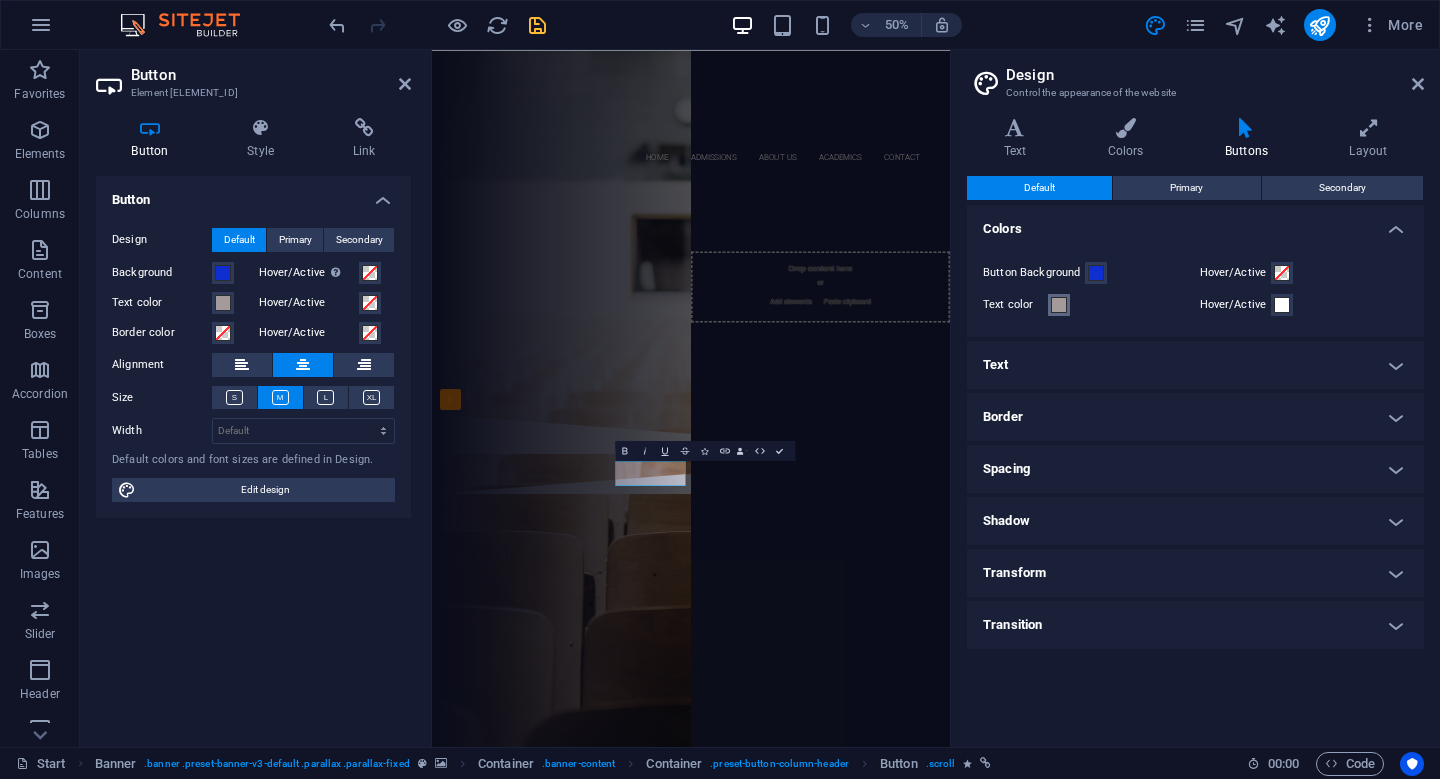 click on "Text color" at bounding box center (1059, 305) 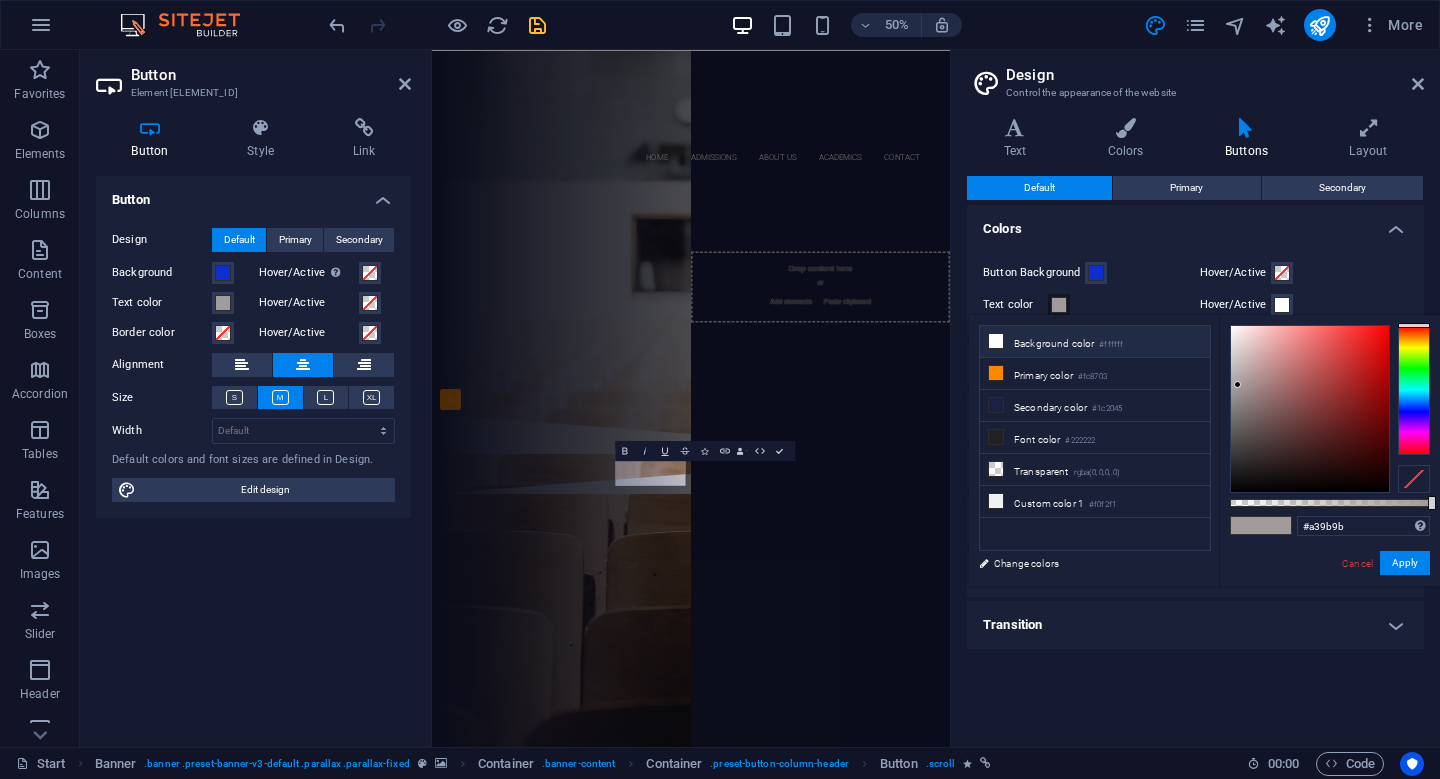 click at bounding box center [996, 341] 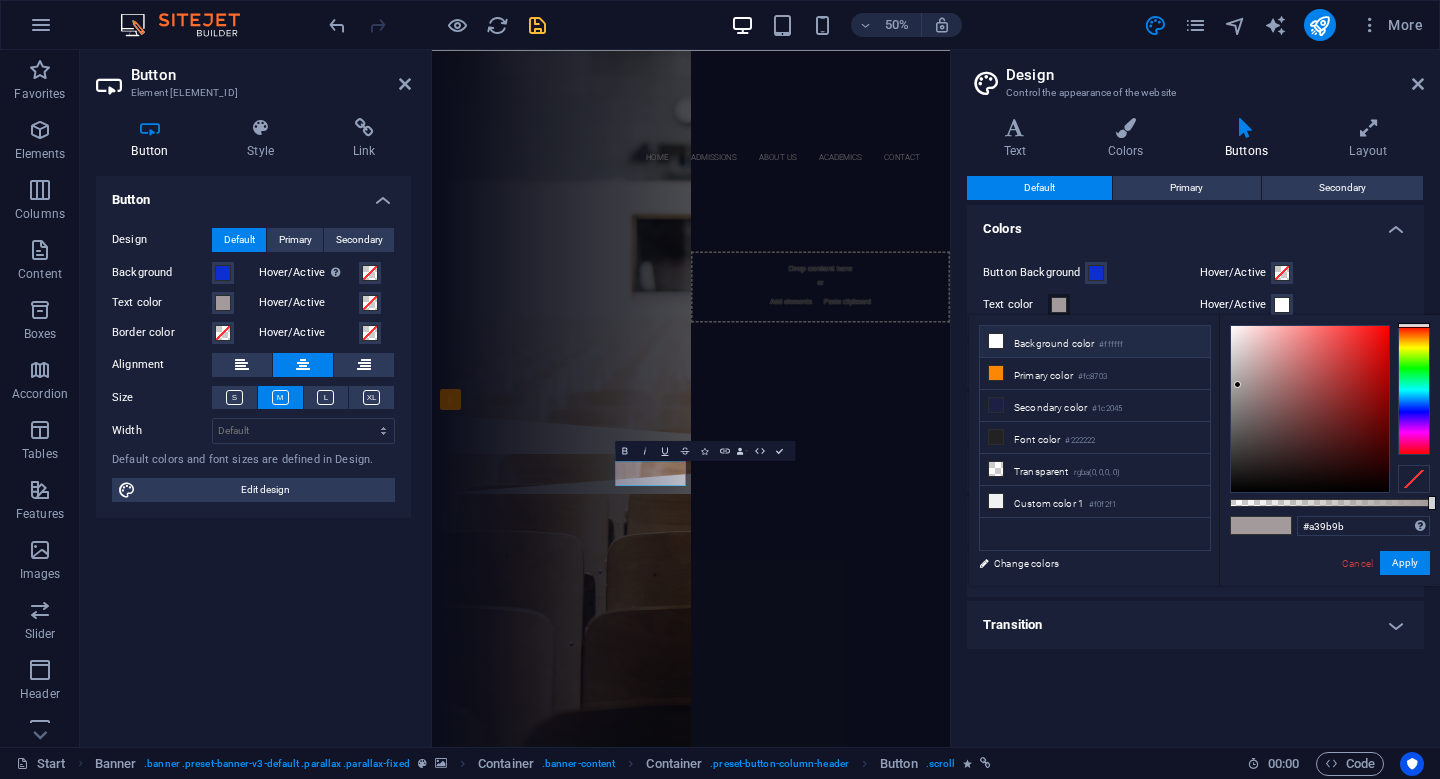 type on "#ffffff" 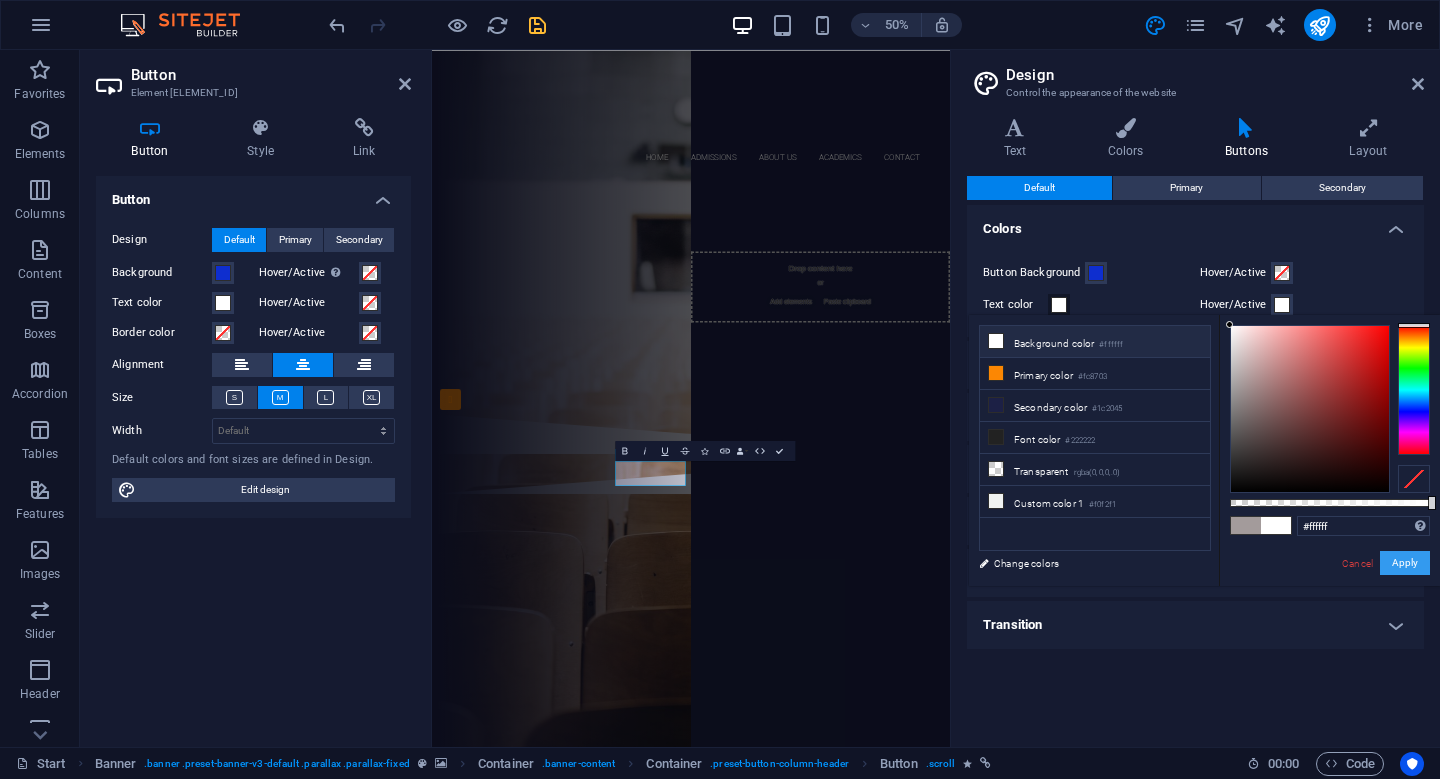 click on "Apply" at bounding box center [1405, 563] 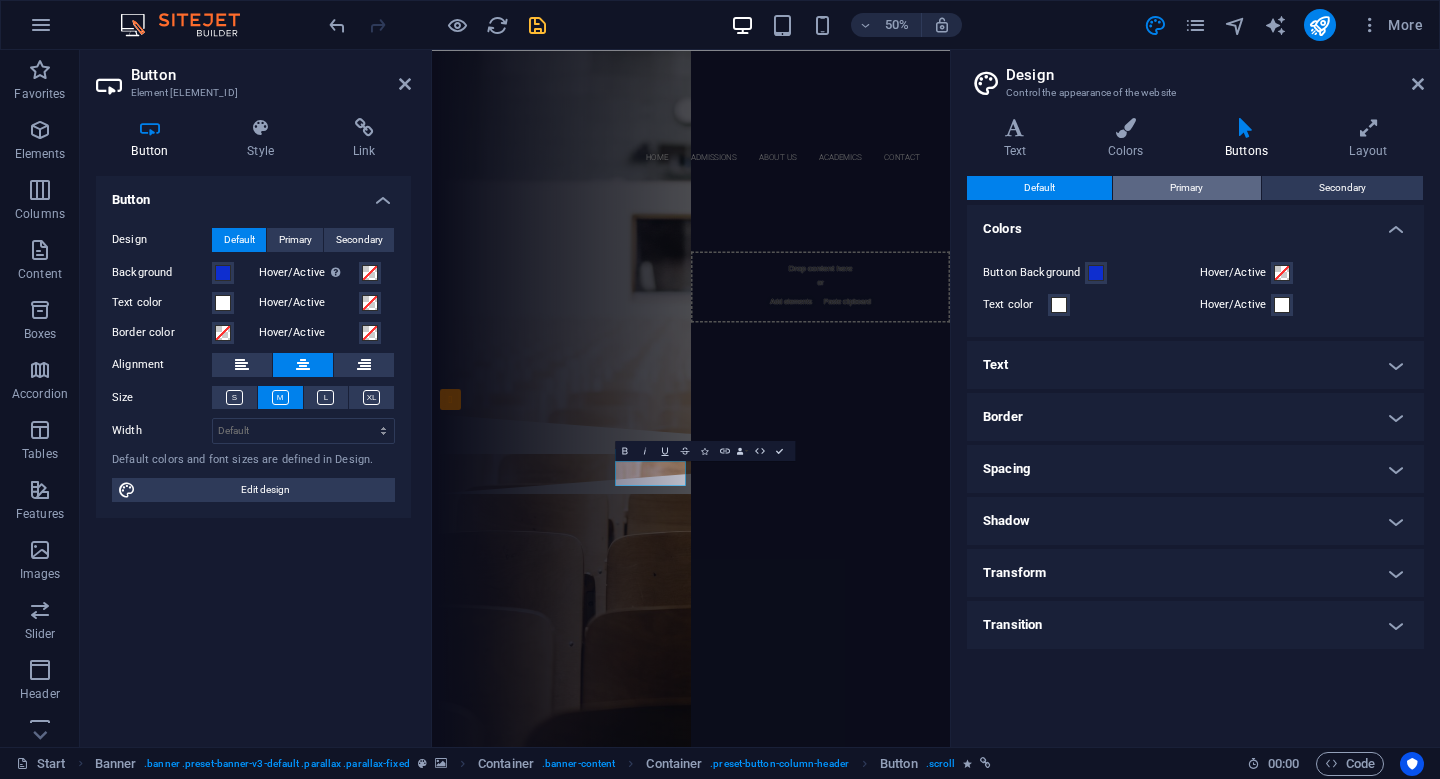 click on "Primary" at bounding box center [1186, 188] 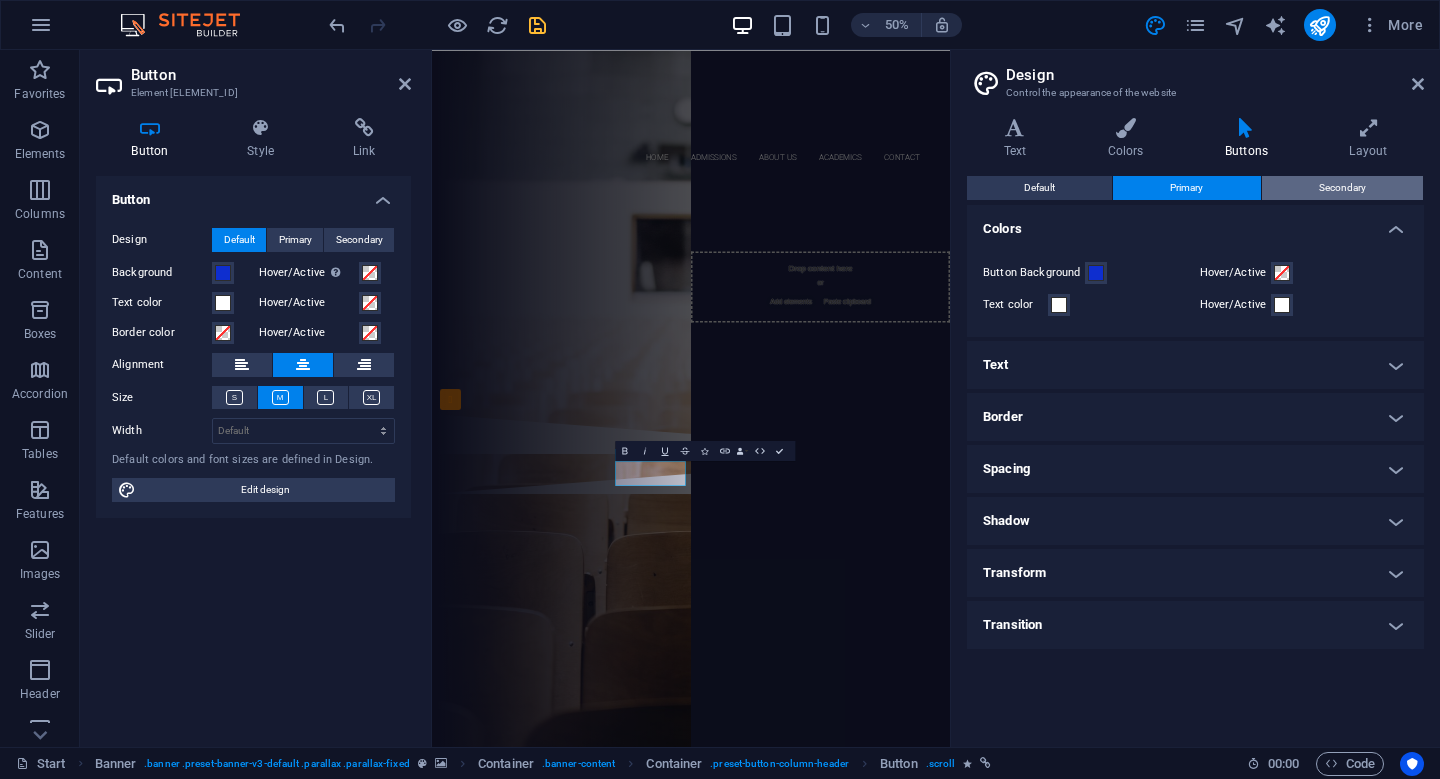 click on "Secondary" at bounding box center [1342, 188] 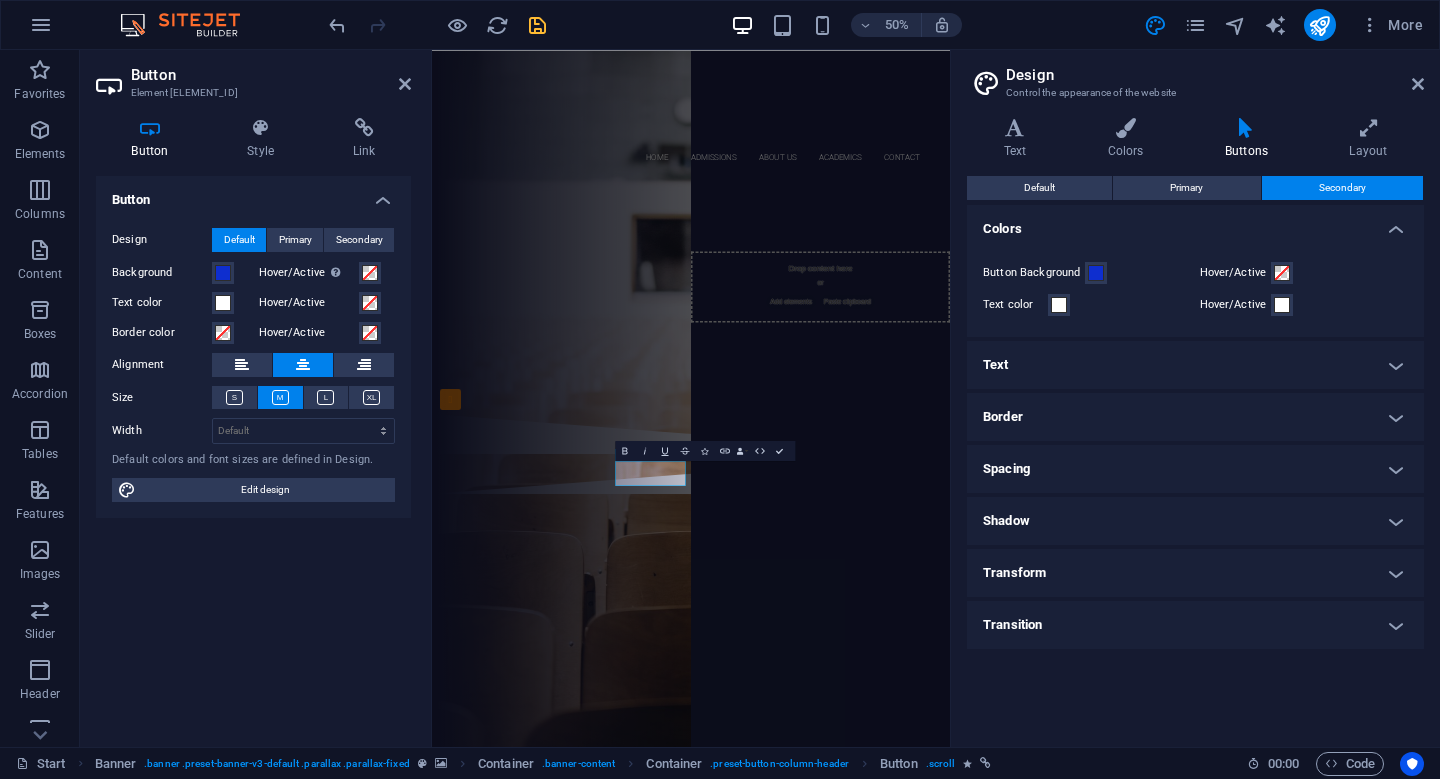 click at bounding box center [1246, 128] 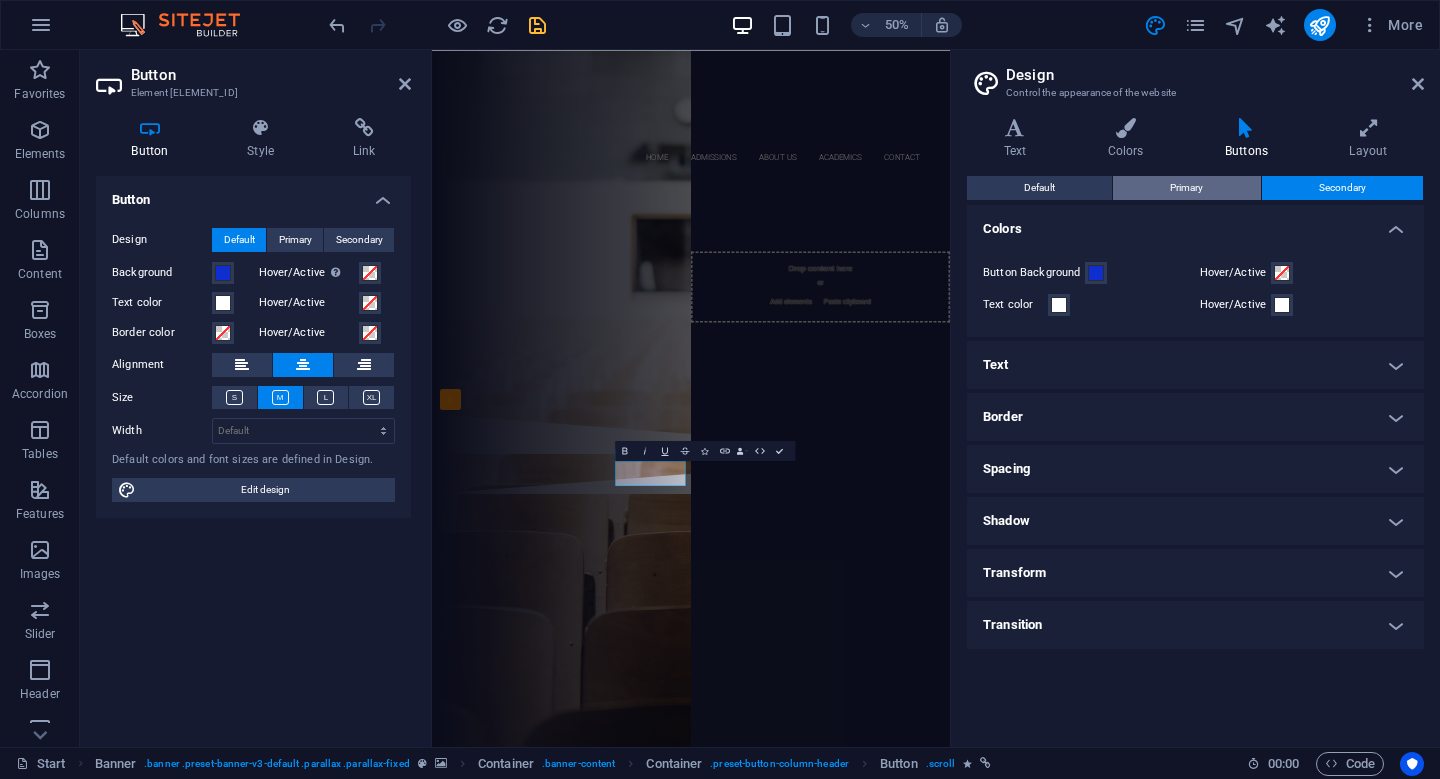 click on "Primary" at bounding box center [1186, 188] 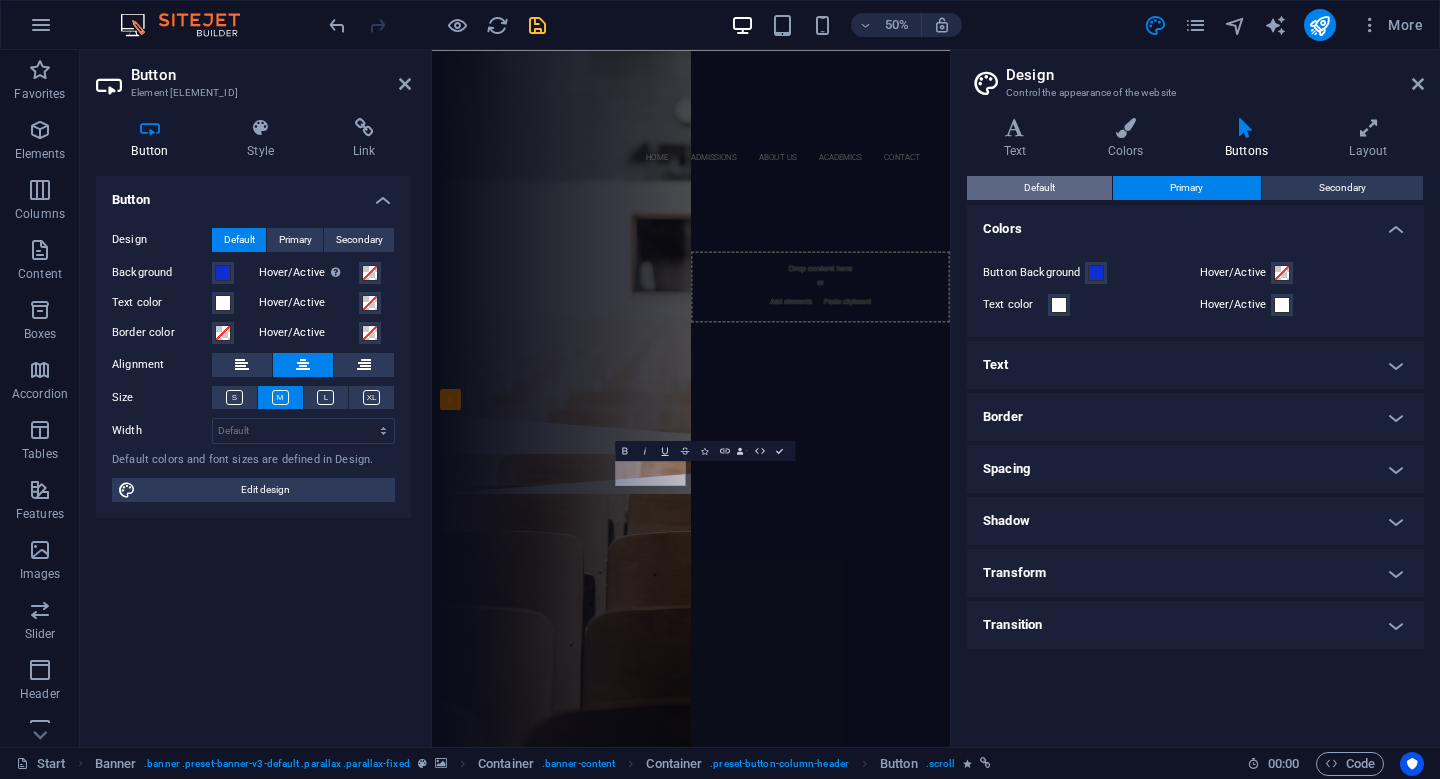 click on "Default" at bounding box center [1039, 188] 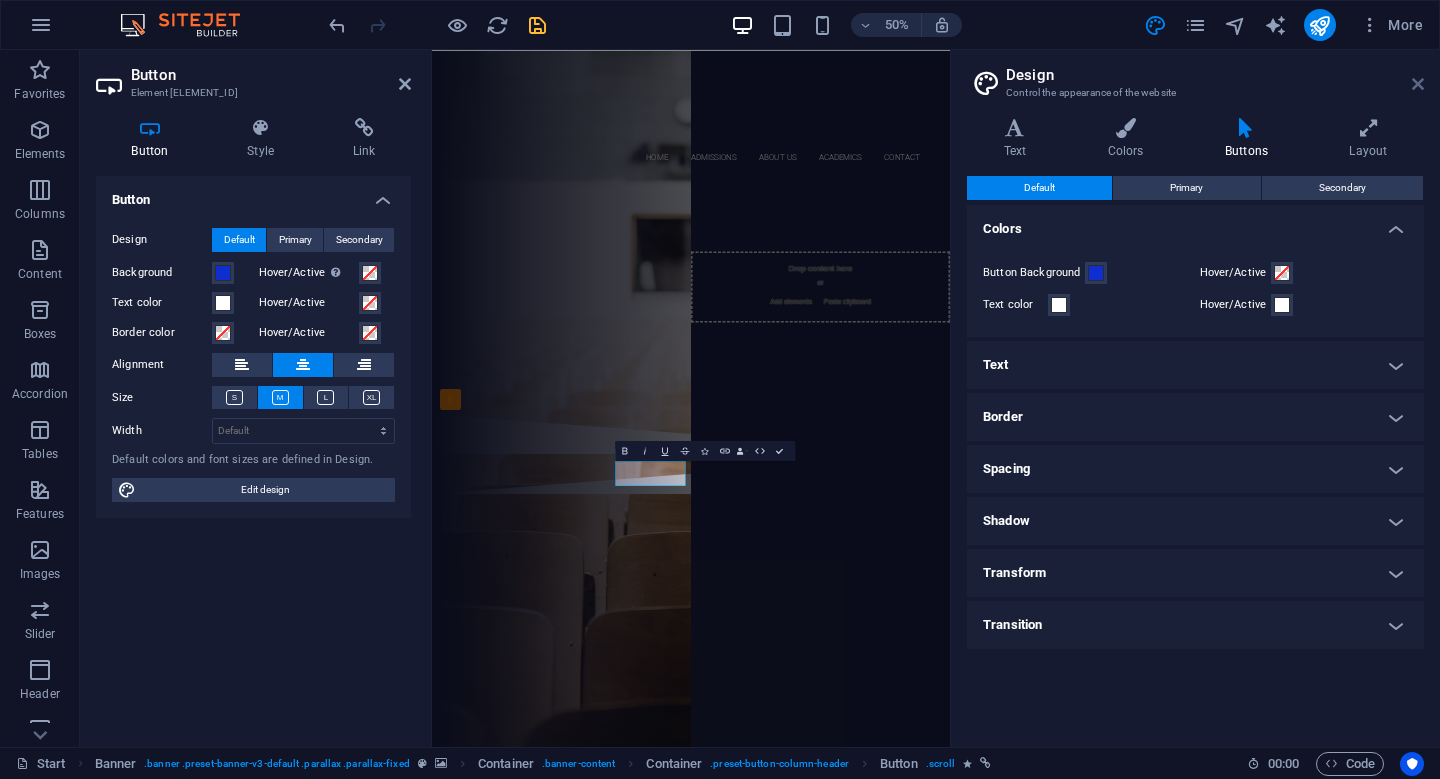 click at bounding box center [1418, 84] 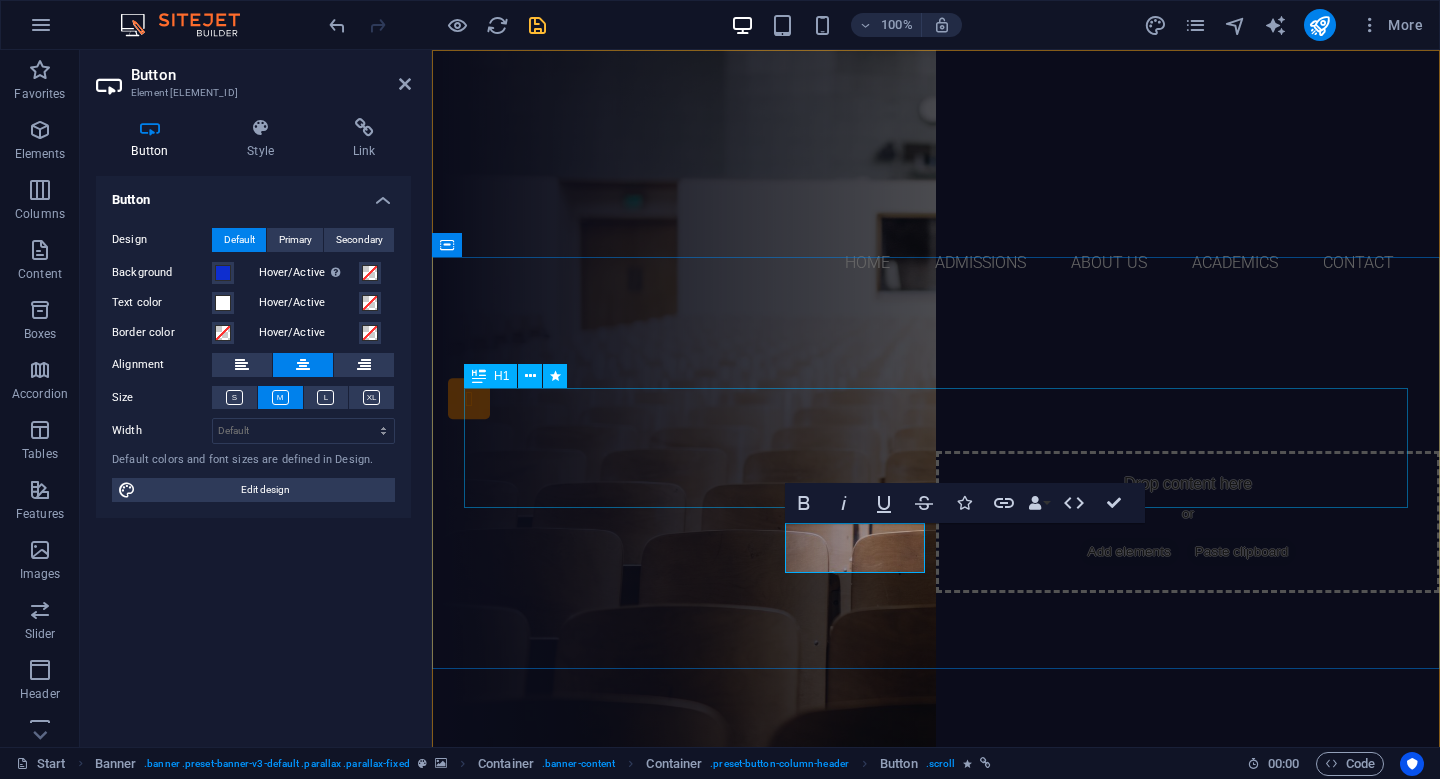 click on "welcome to the lighthouse academy" at bounding box center (936, 493) 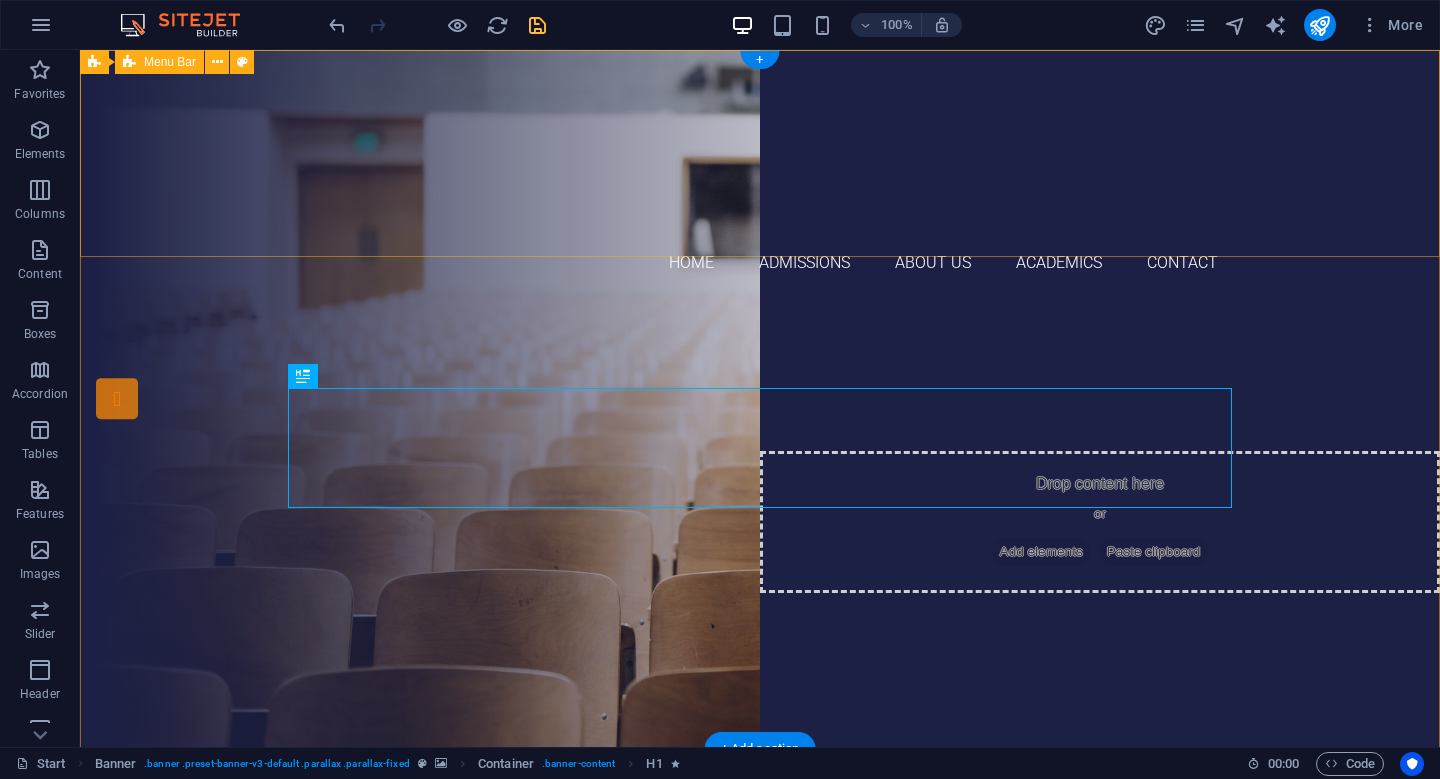 click on "Home Admissions About Us Academics Contact" at bounding box center (760, 176) 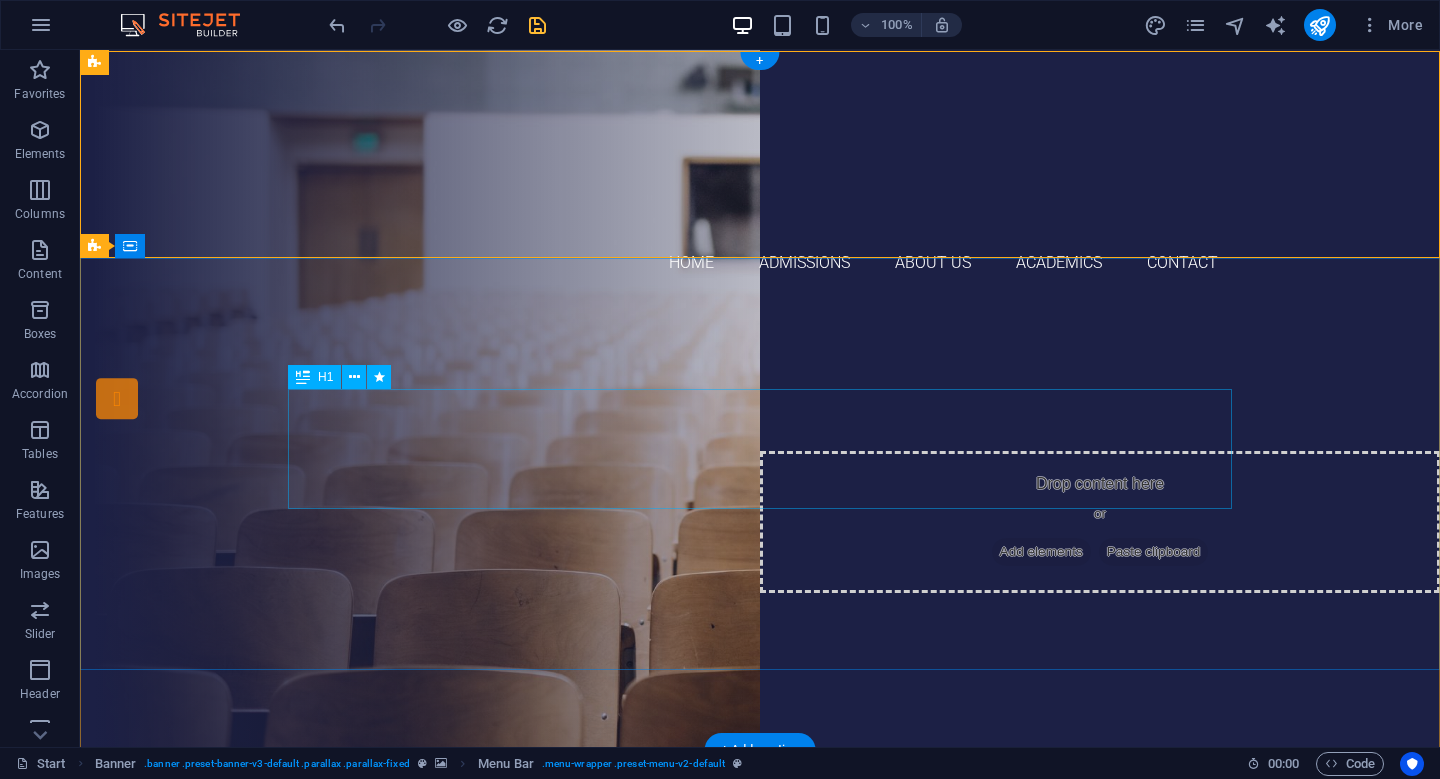 scroll, scrollTop: 0, scrollLeft: 0, axis: both 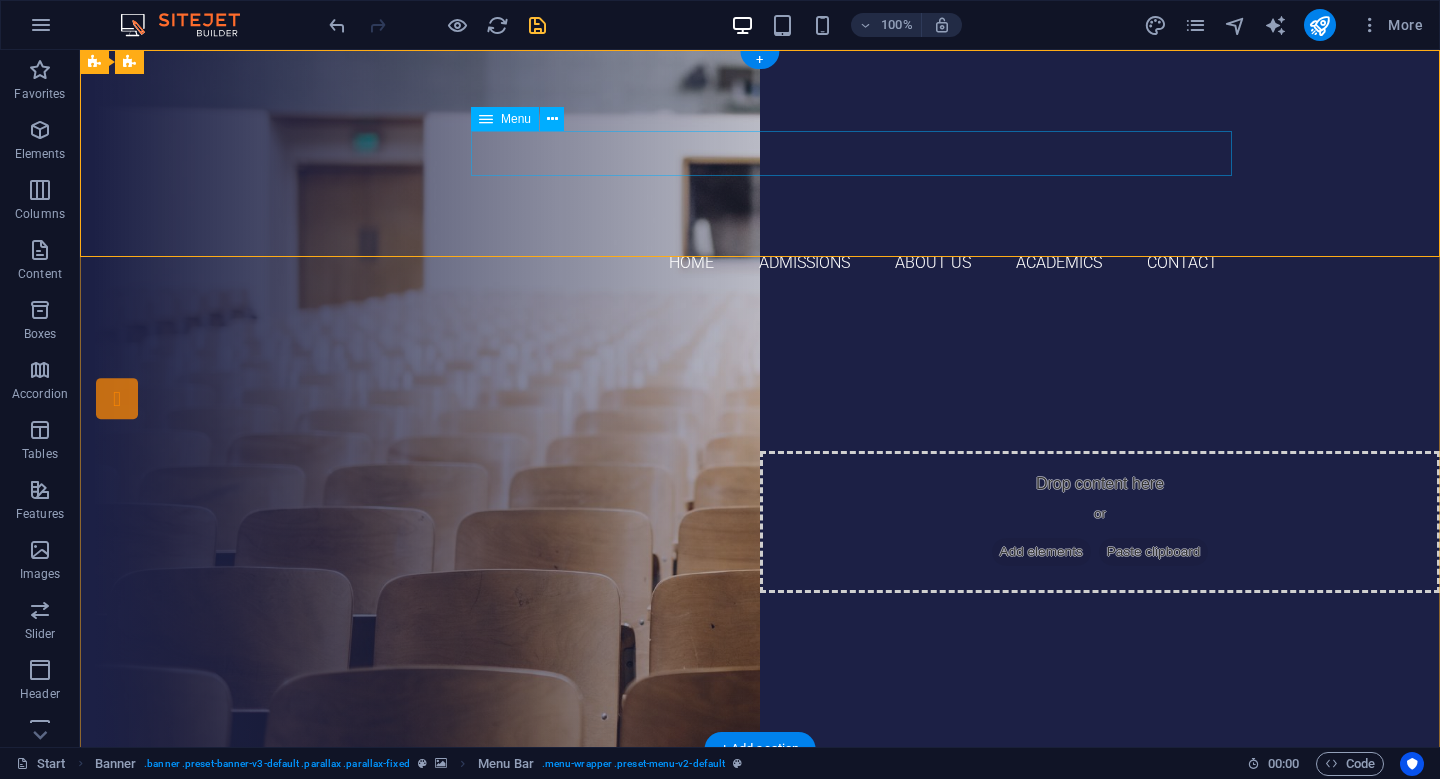 click on "Home Admissions About Us Academics Contact" at bounding box center (760, 263) 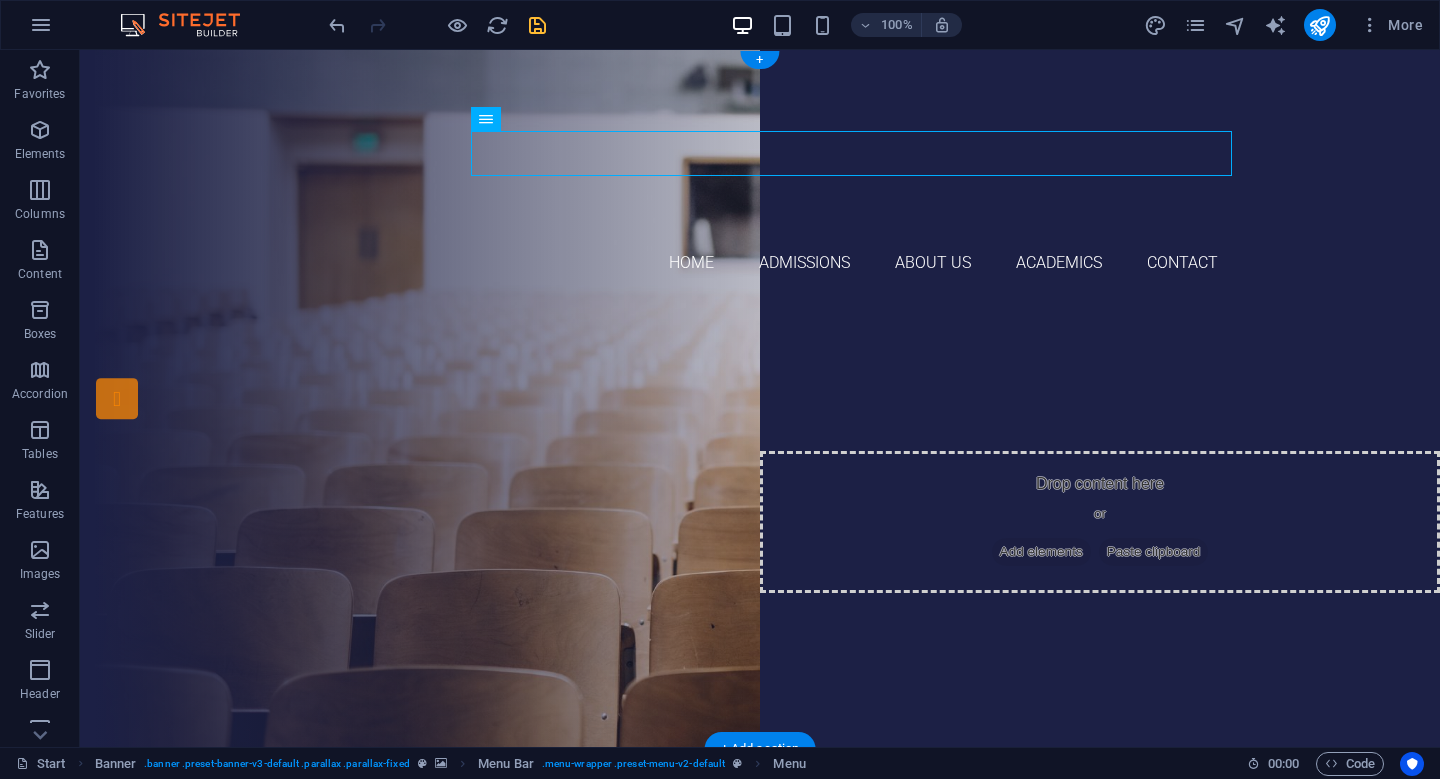 click on "Home Admissions About Us Academics Contact" at bounding box center [760, 263] 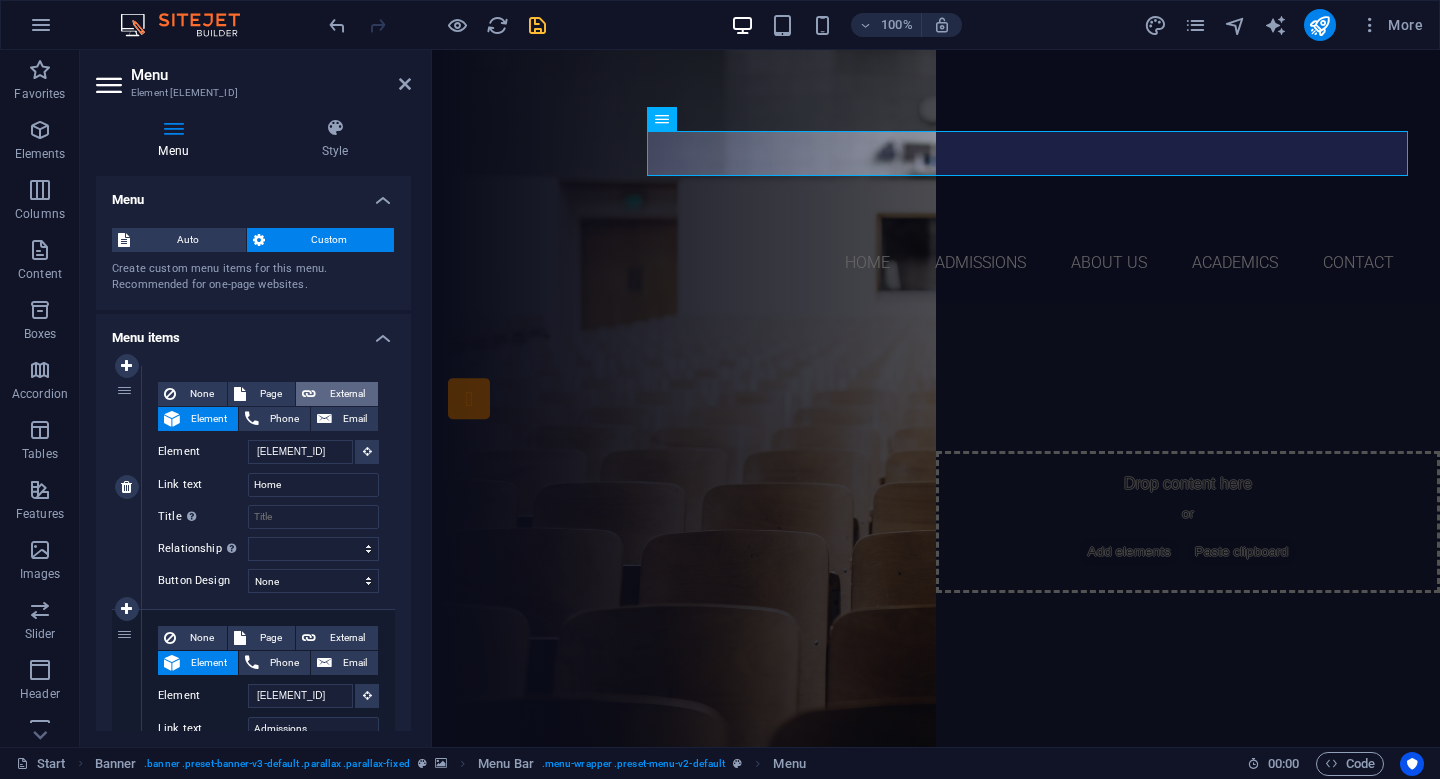click at bounding box center (309, 394) 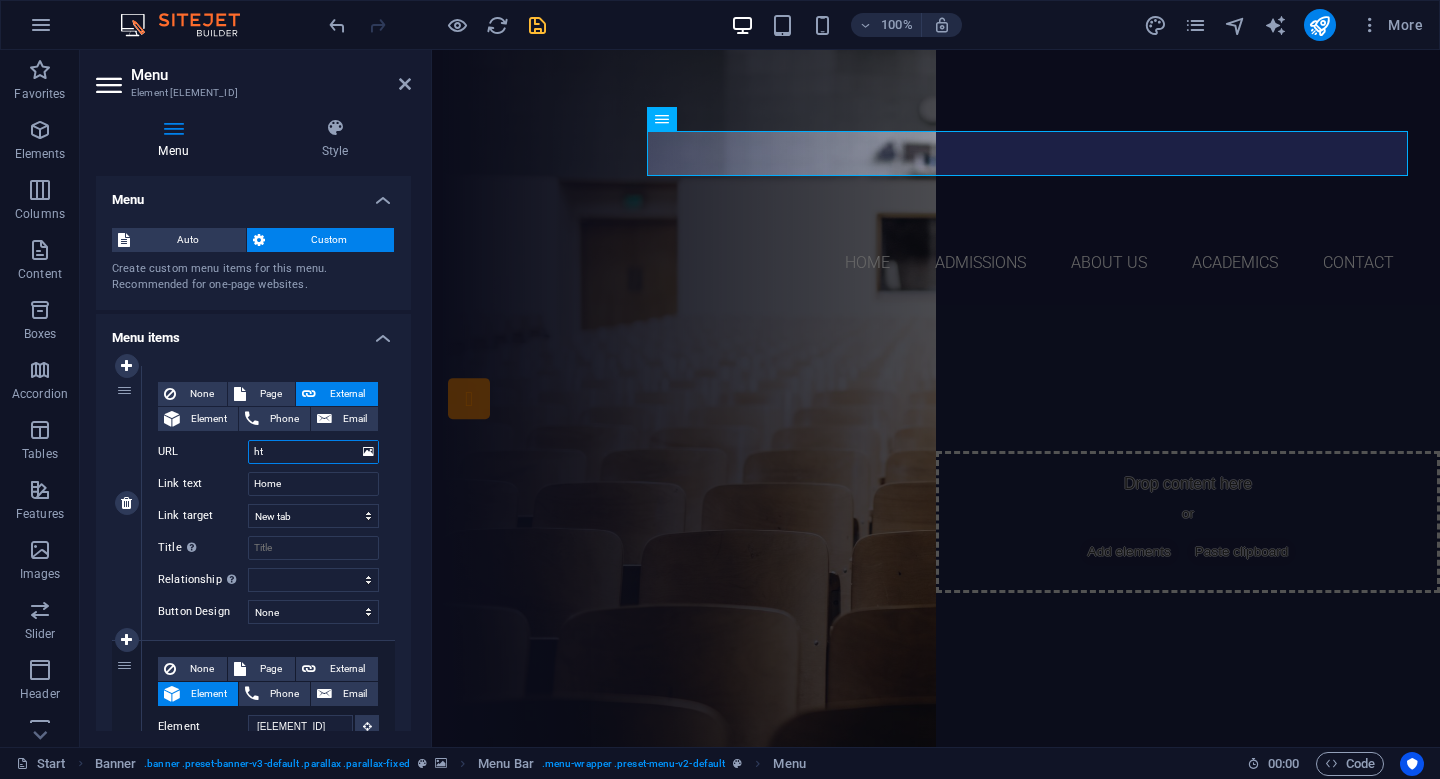 type on "htt" 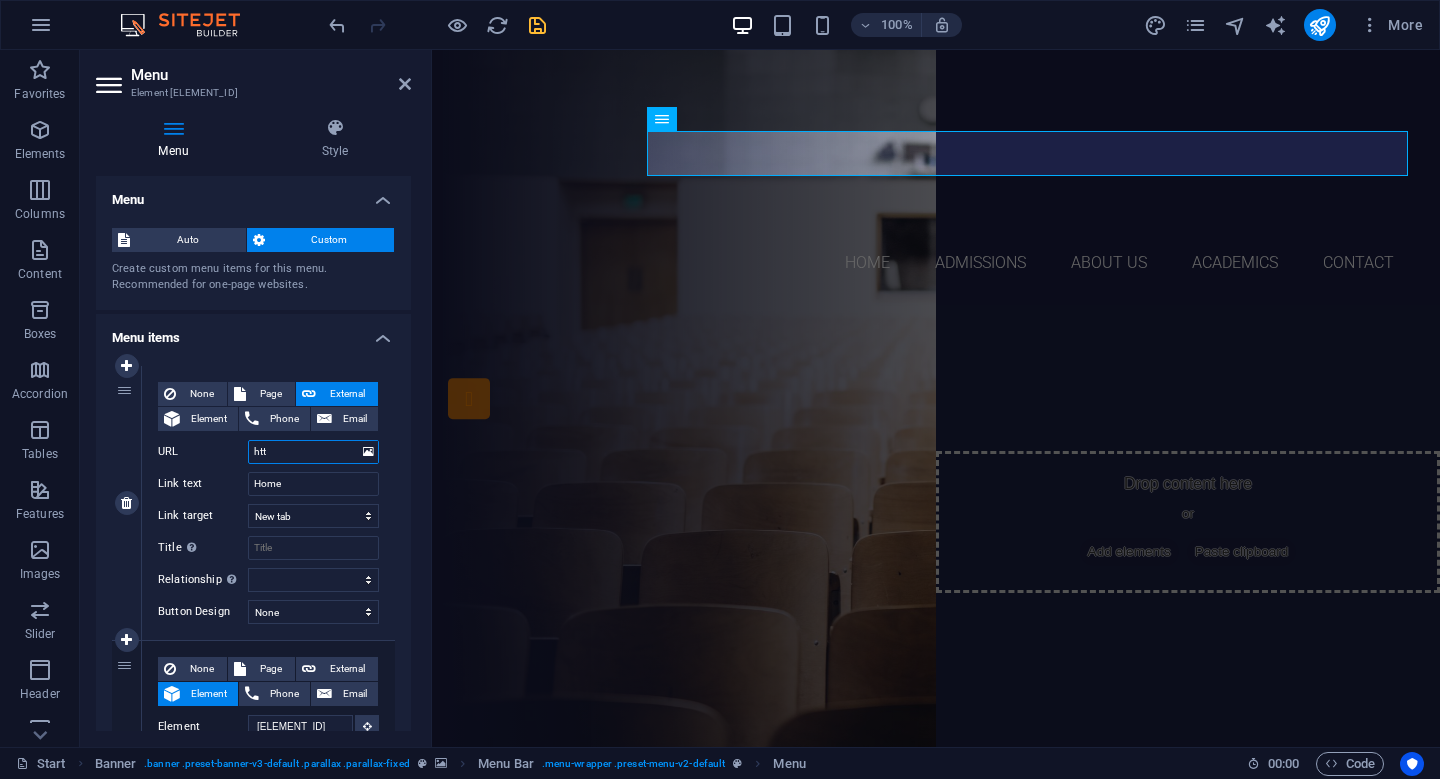 select 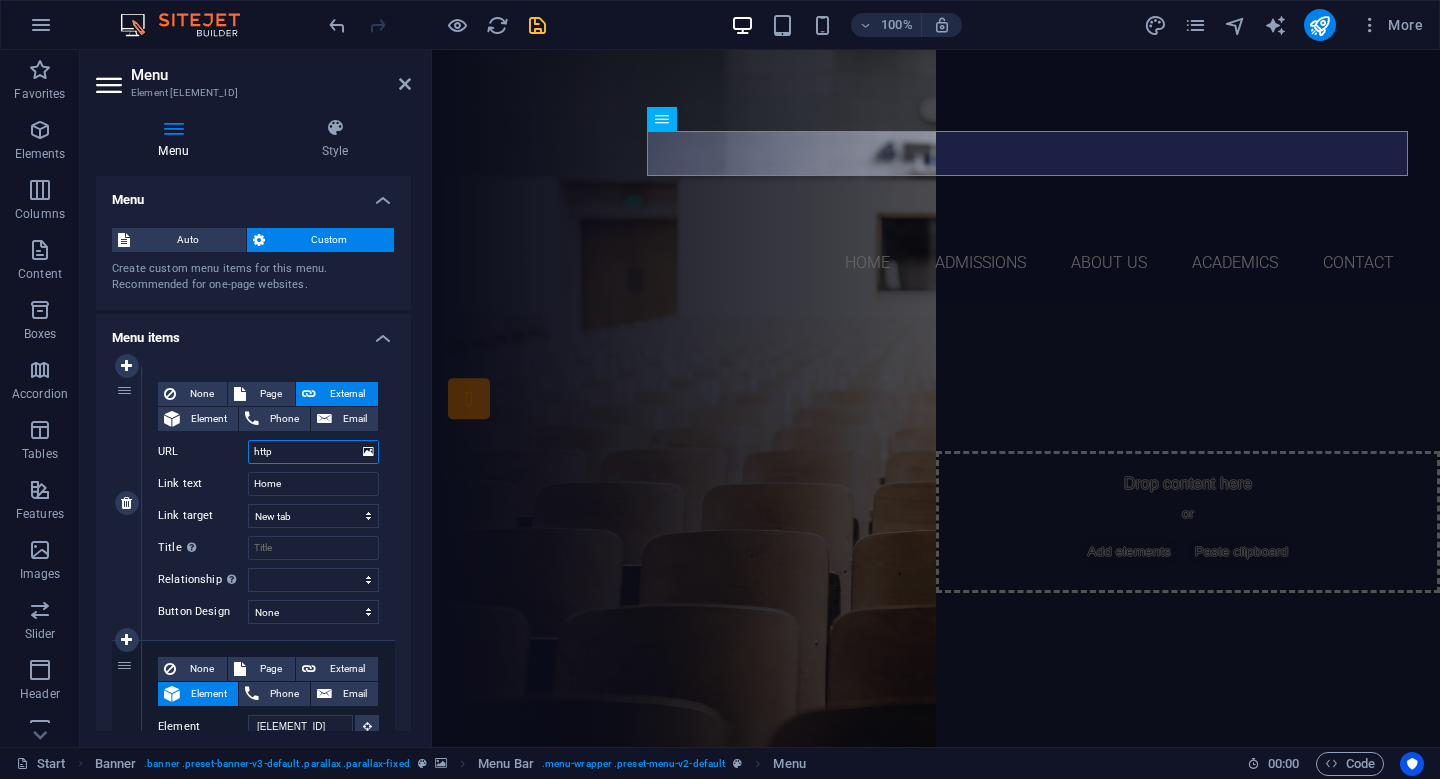 type on "https" 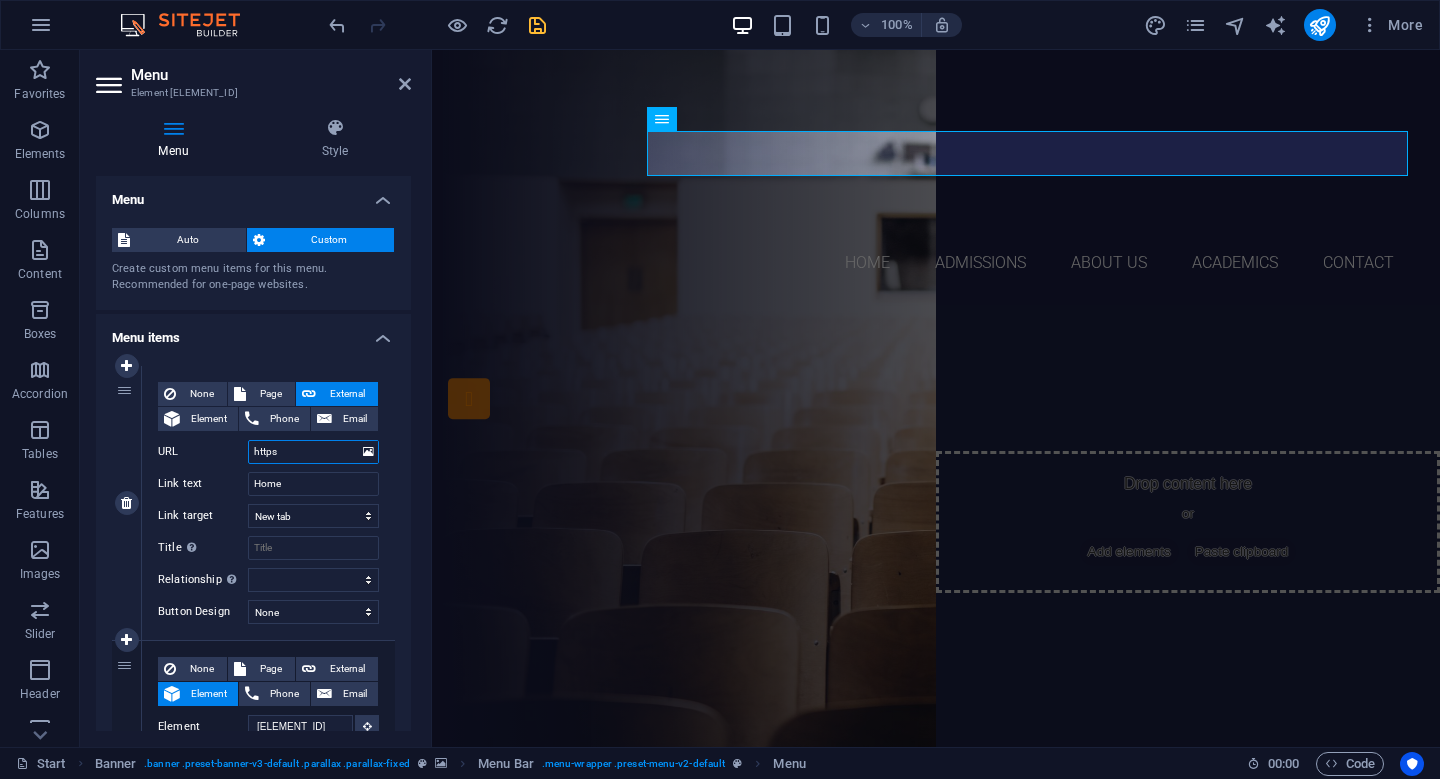 select 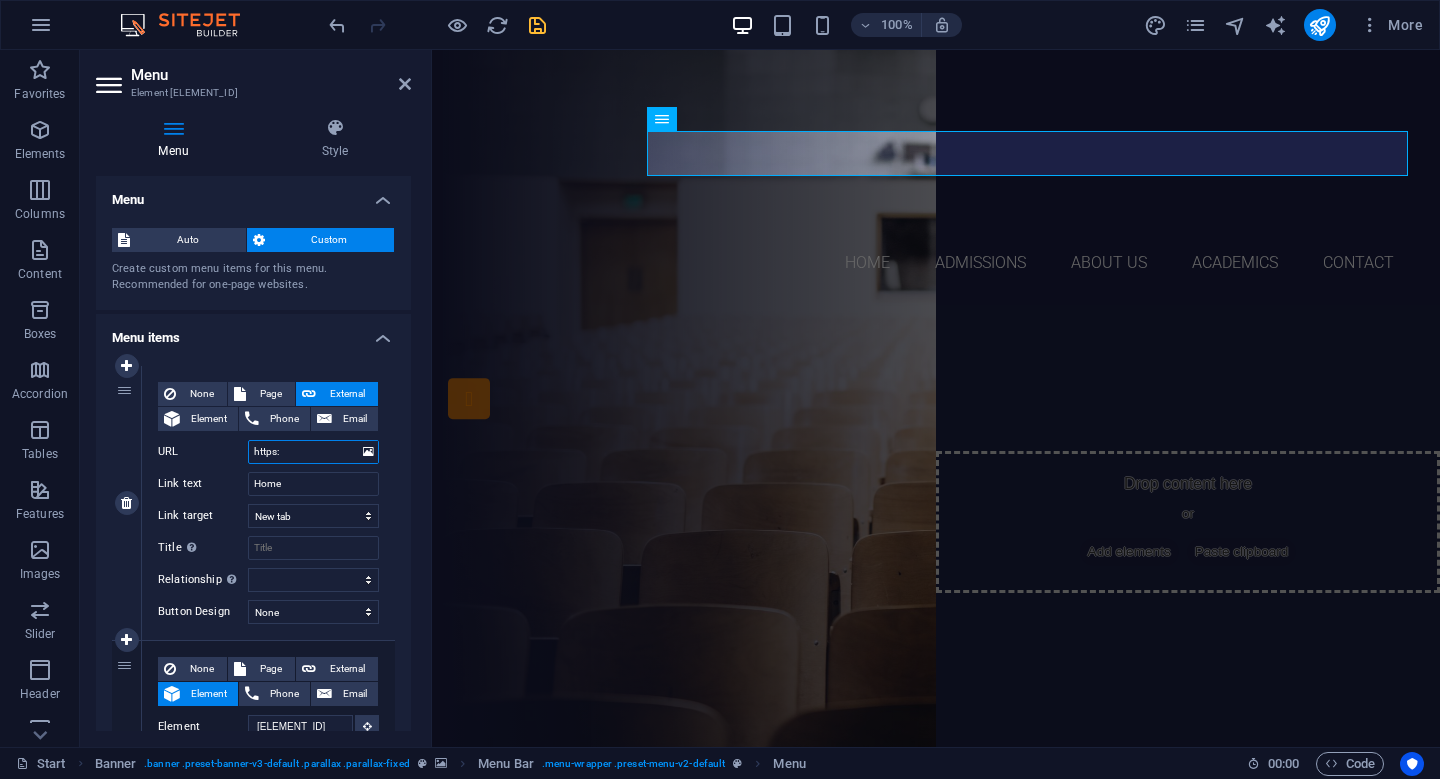 select 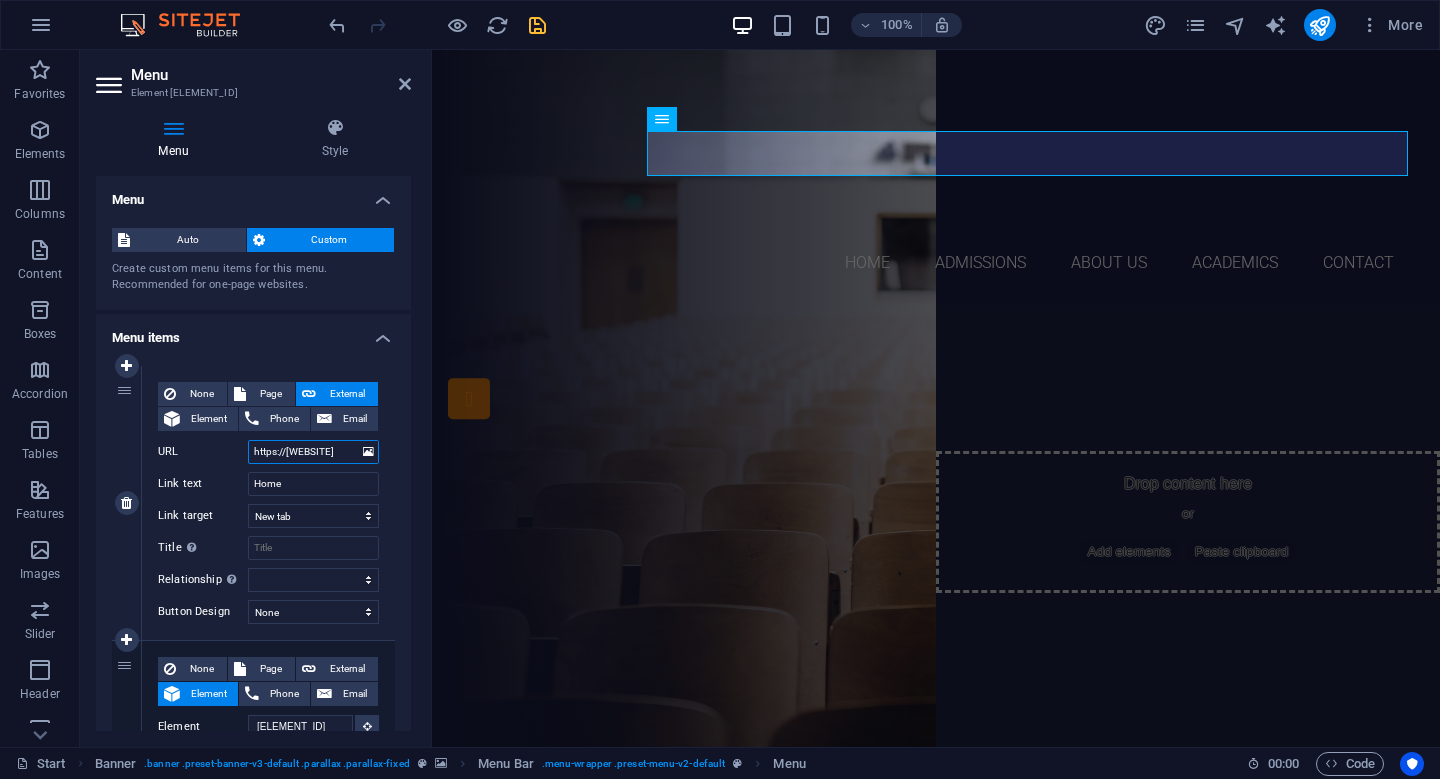 type on "https://[WEBSITE]" 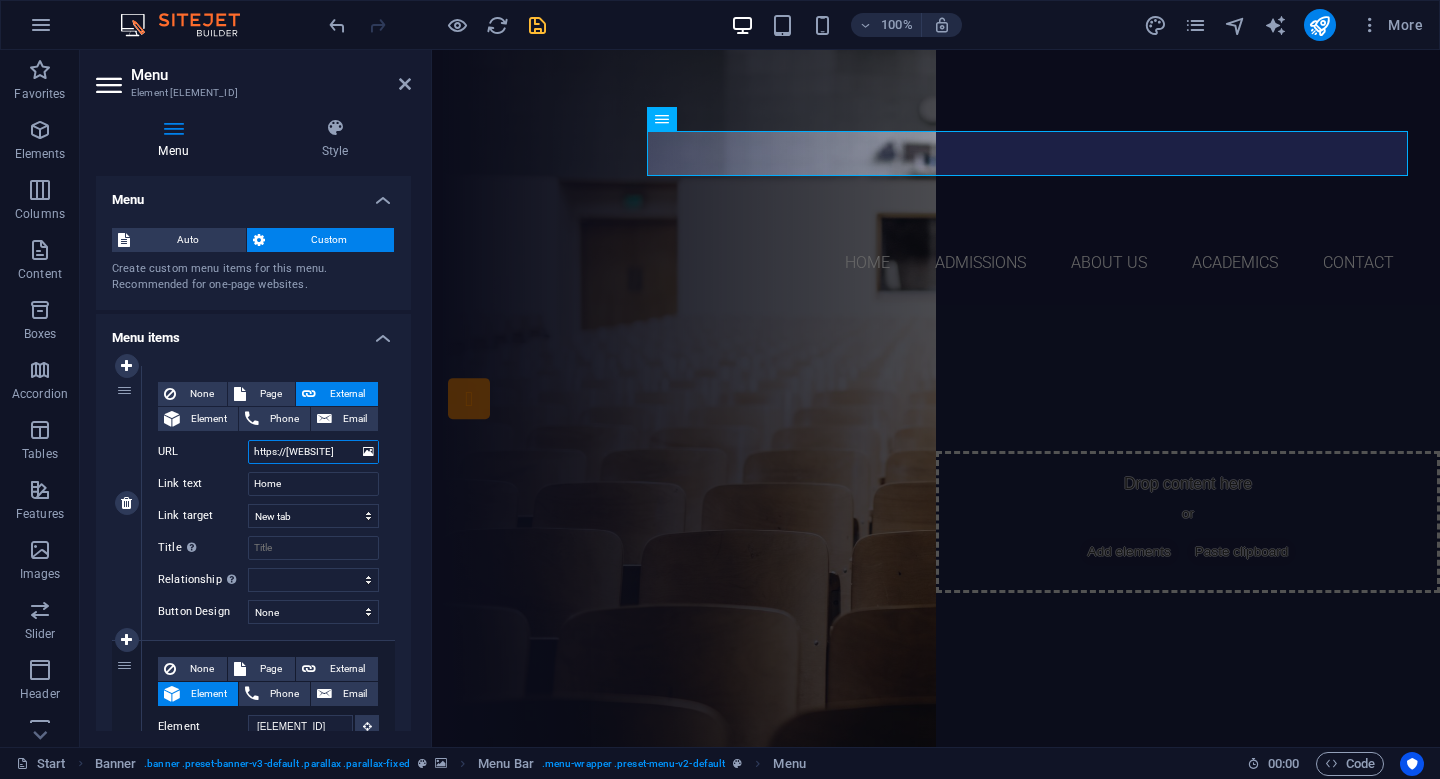 type on "https://[WEBSITE]" 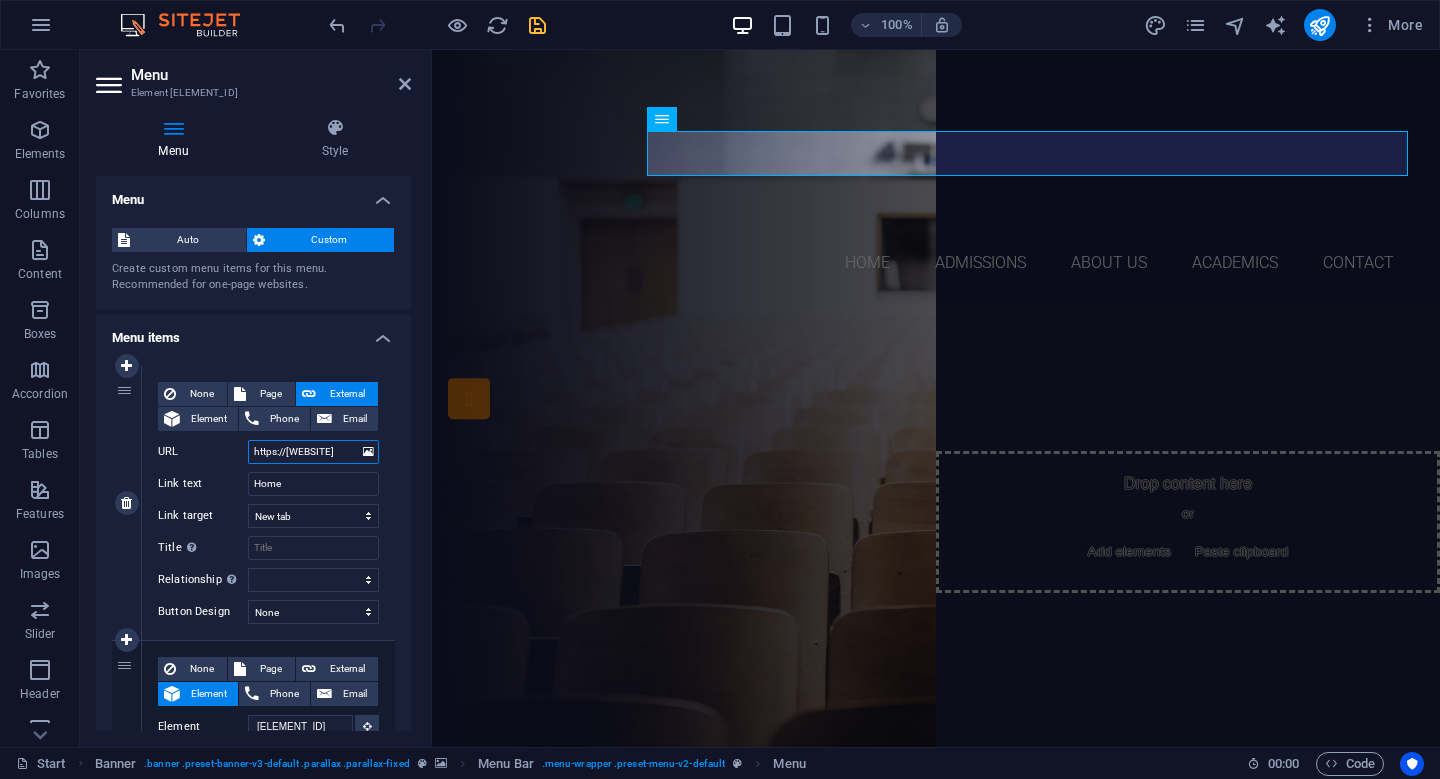 type on "https://[WEBSITE]" 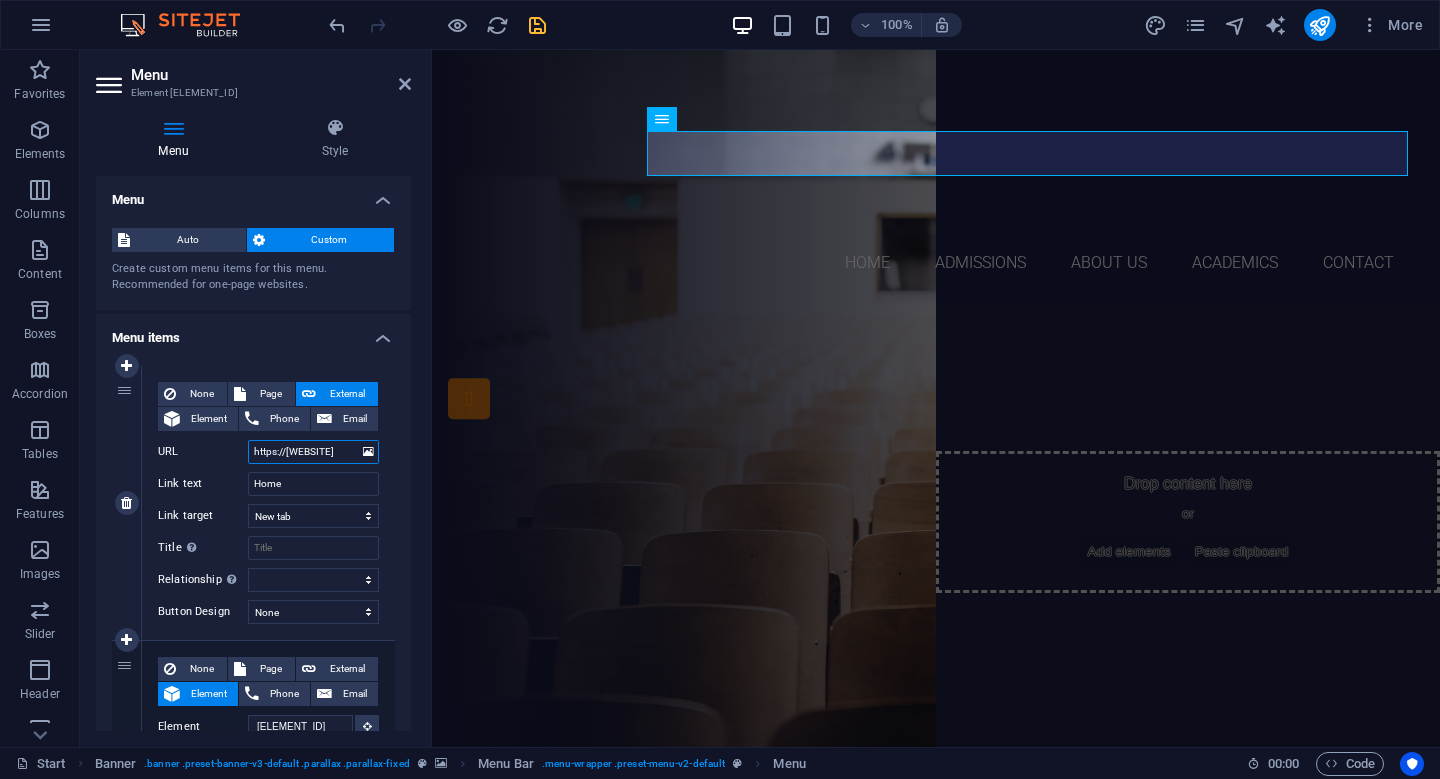 type on "https://[WEBSITE]" 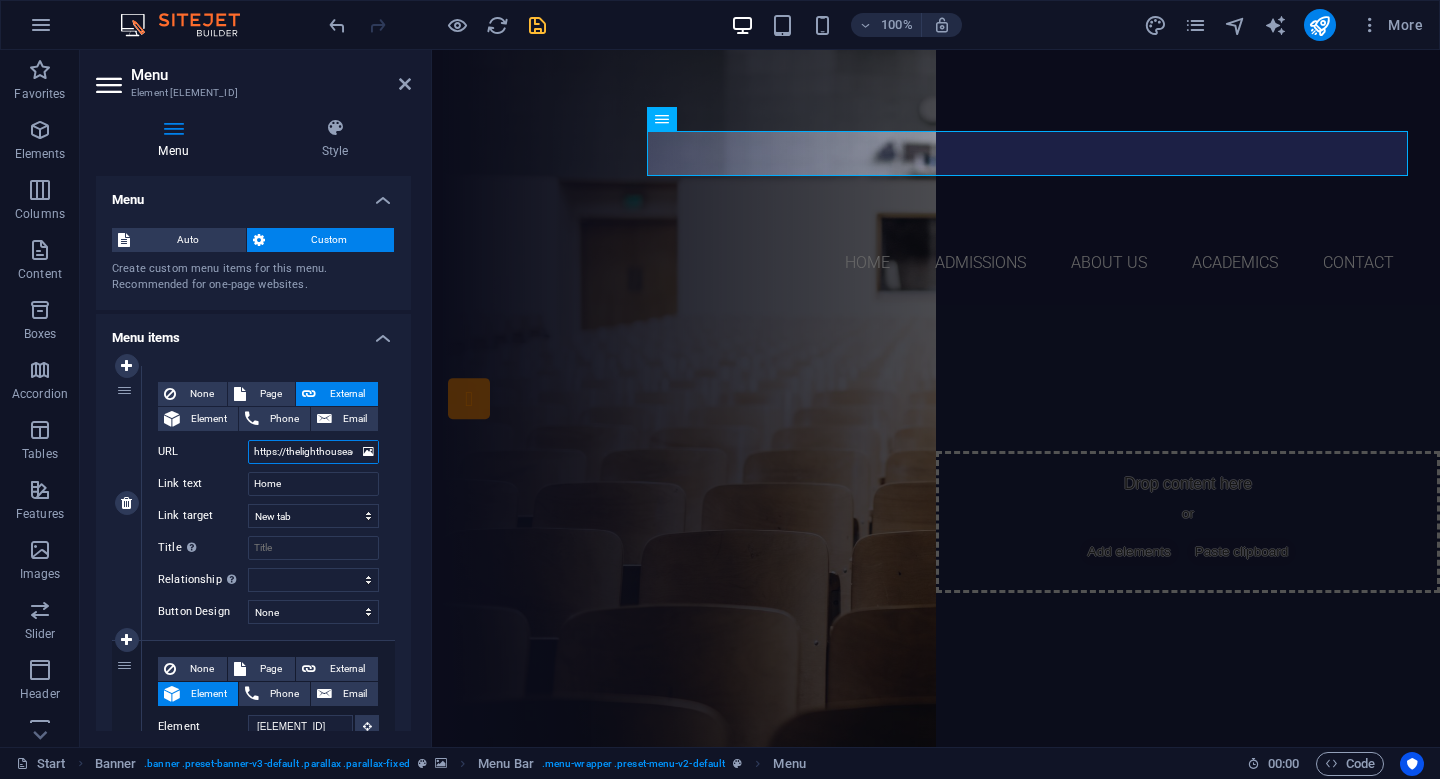 type on "https://[WEBSITE]" 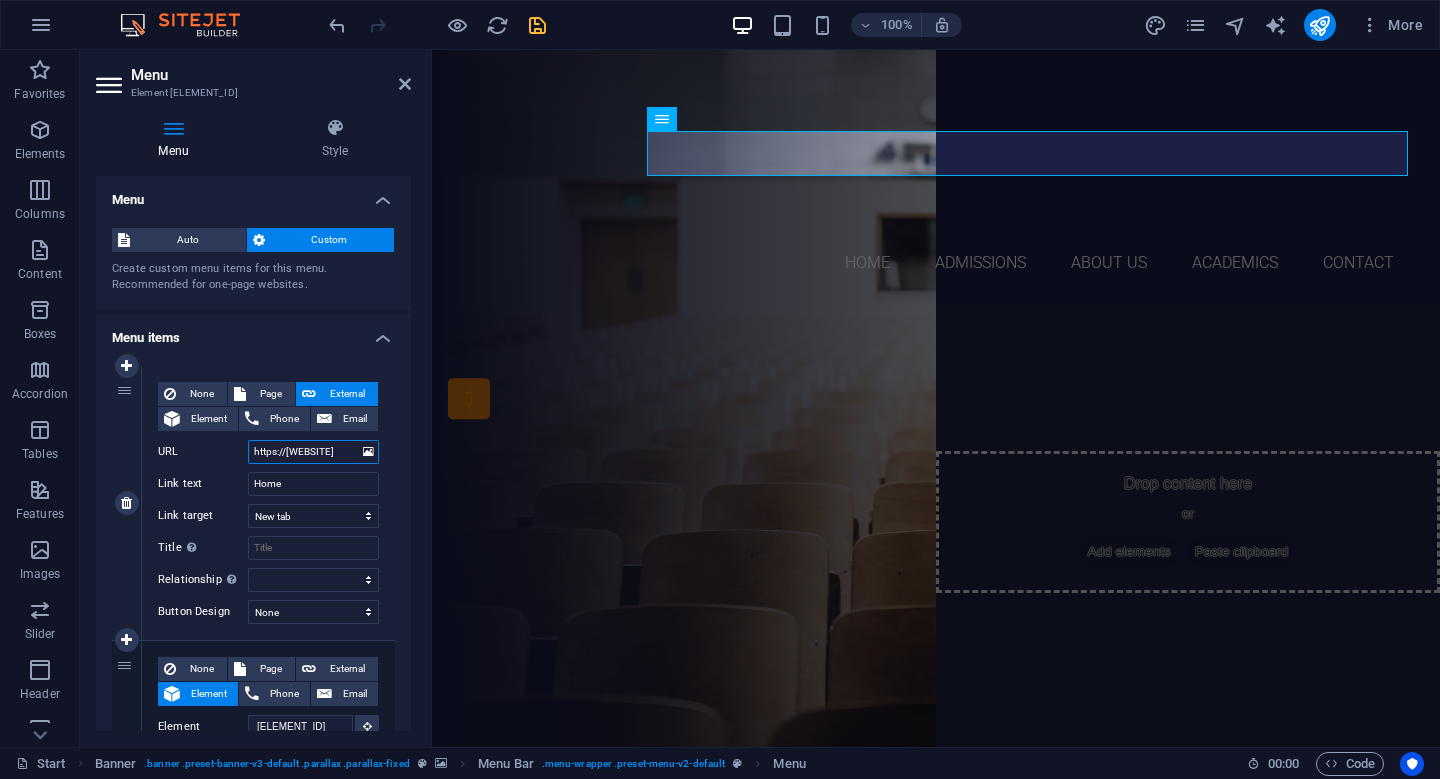 select 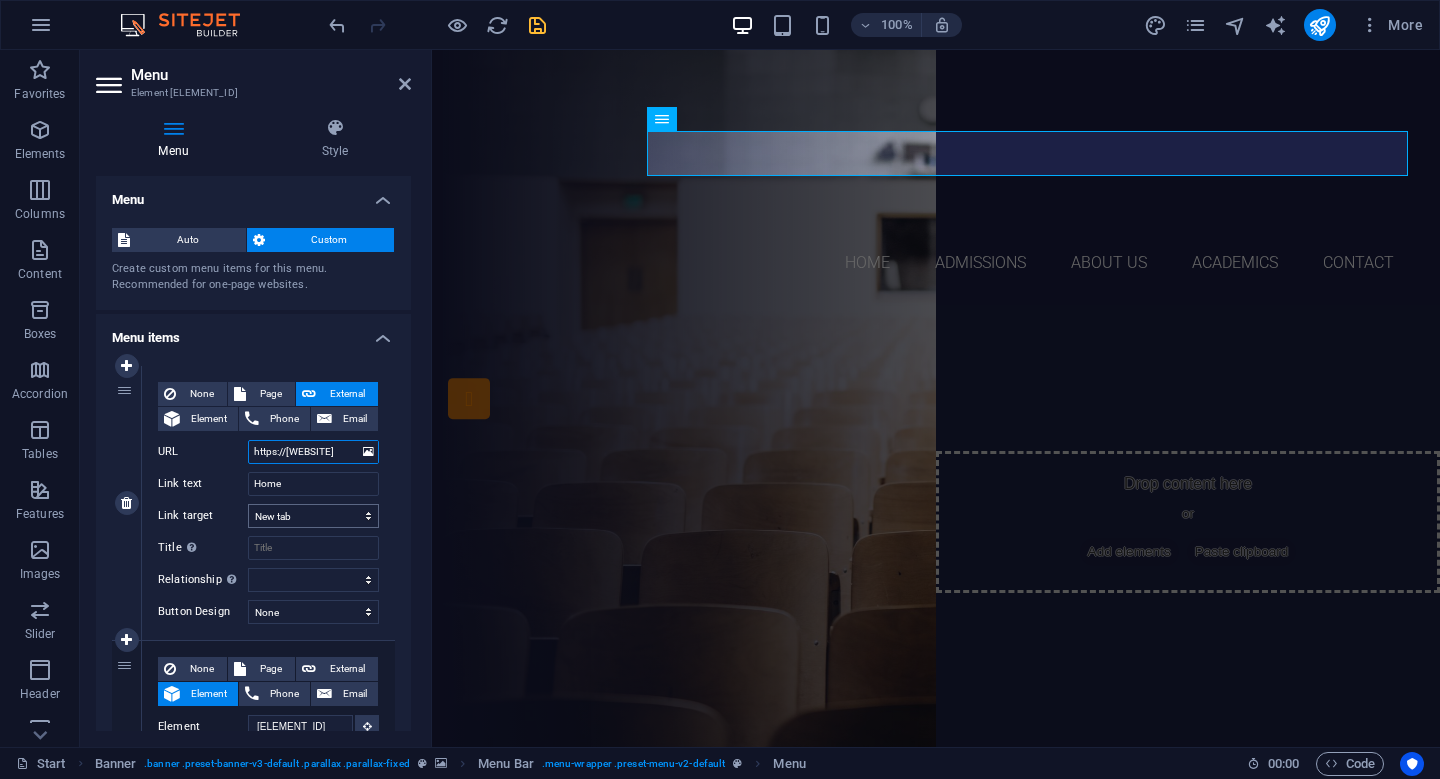 type on "https://[WEBSITE]" 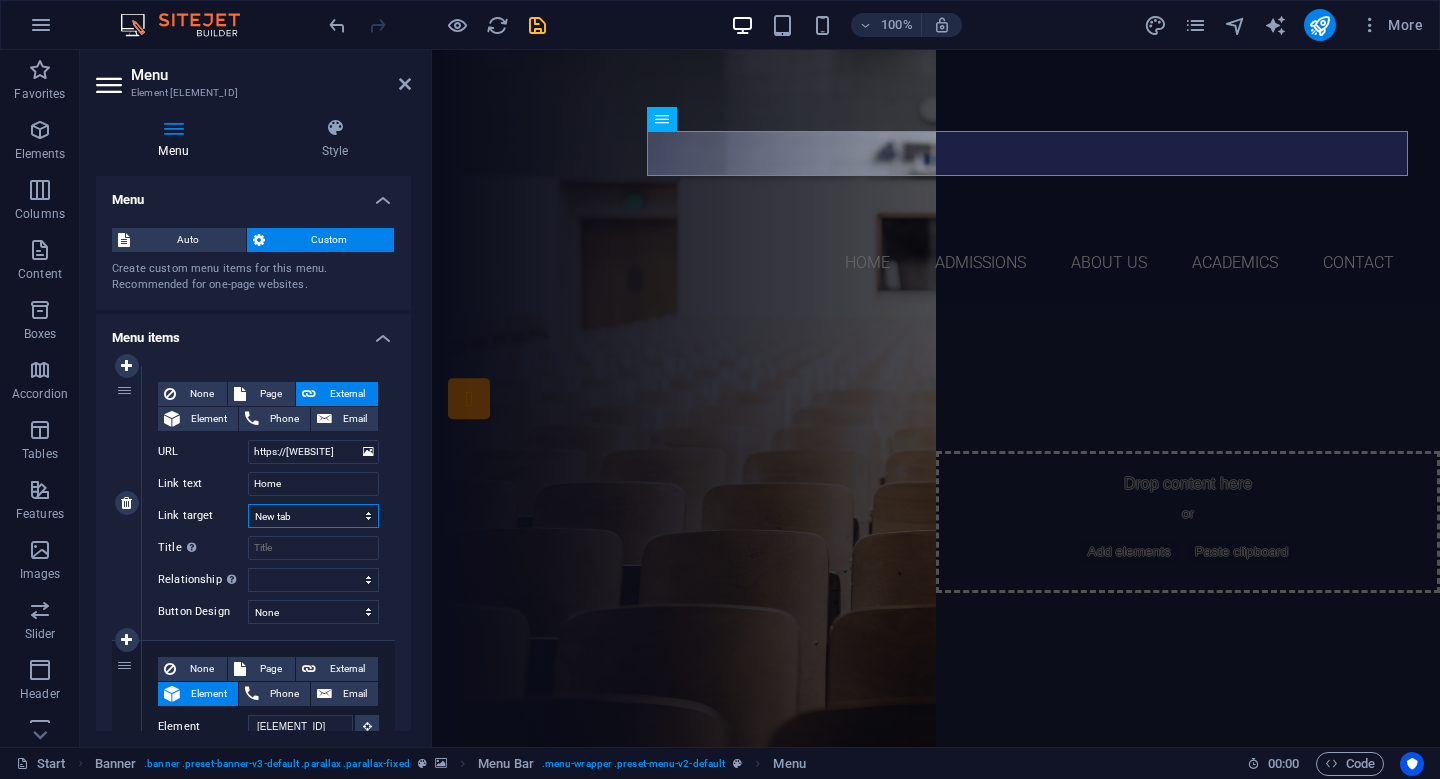 select 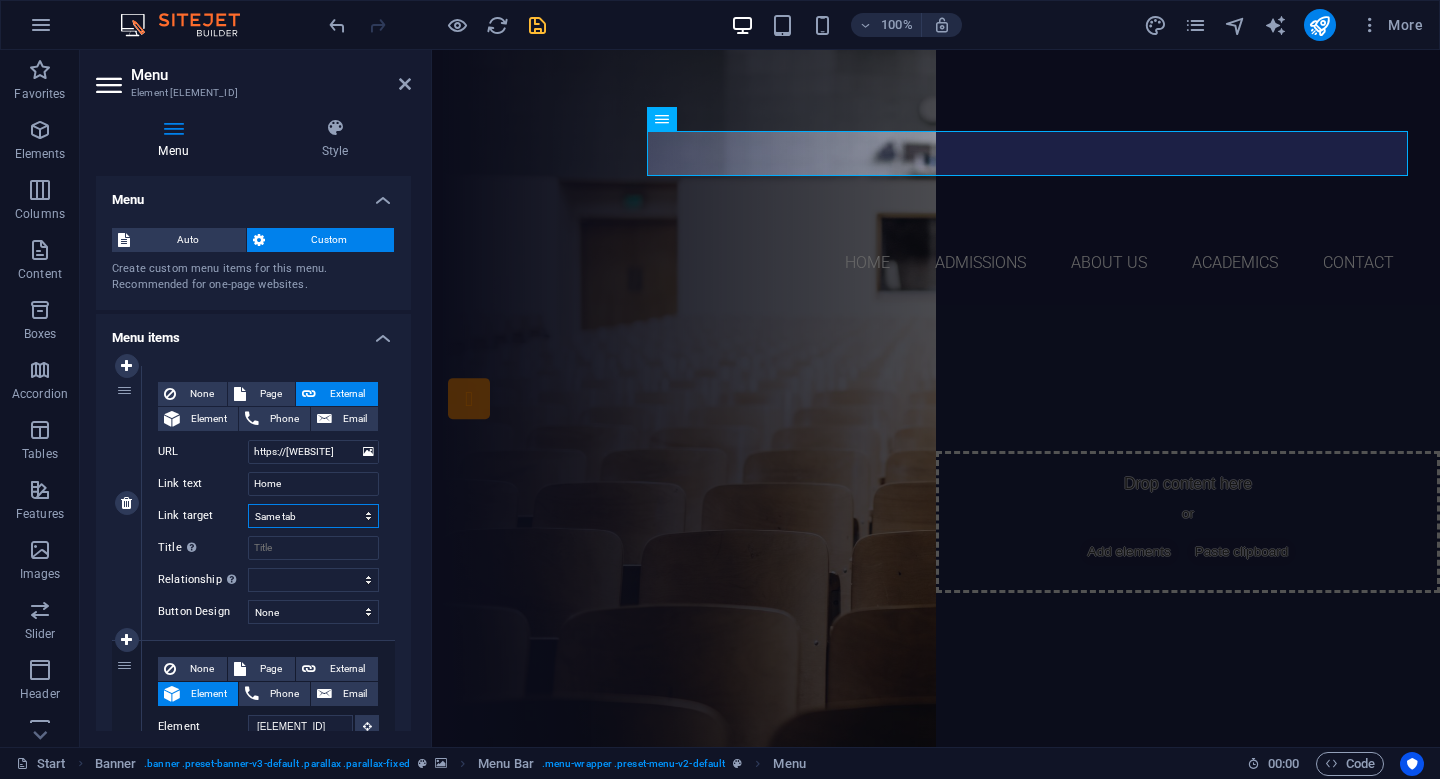 select 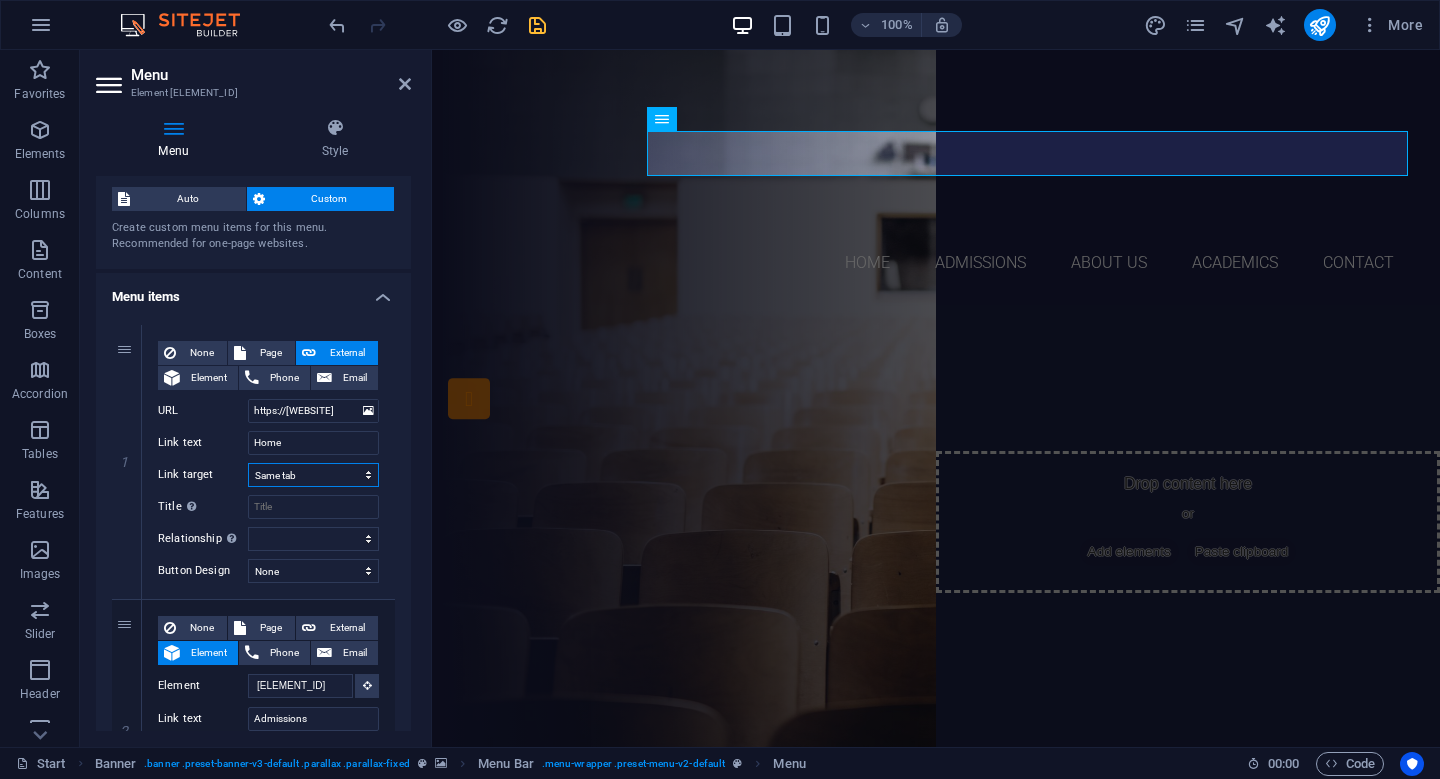 scroll, scrollTop: 43, scrollLeft: 0, axis: vertical 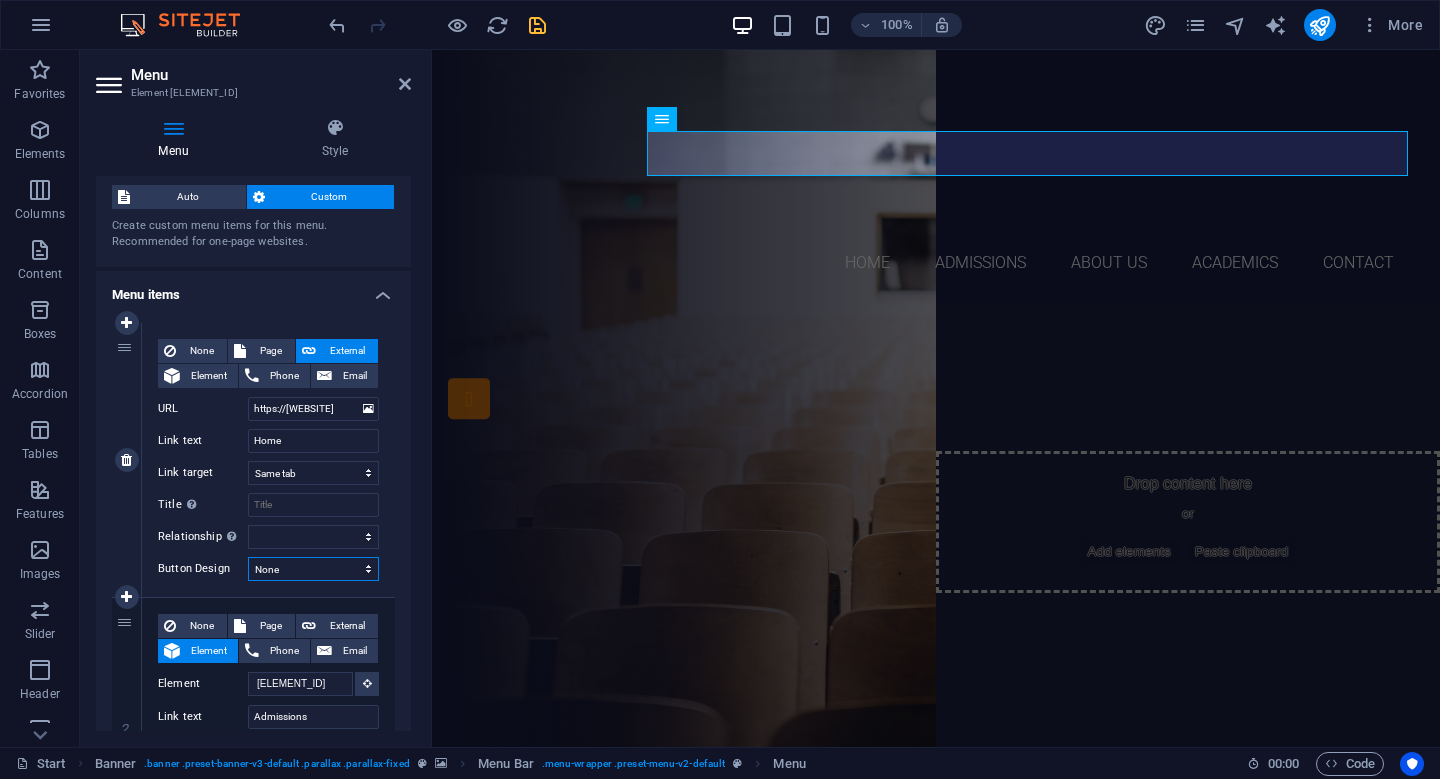 select on "primary" 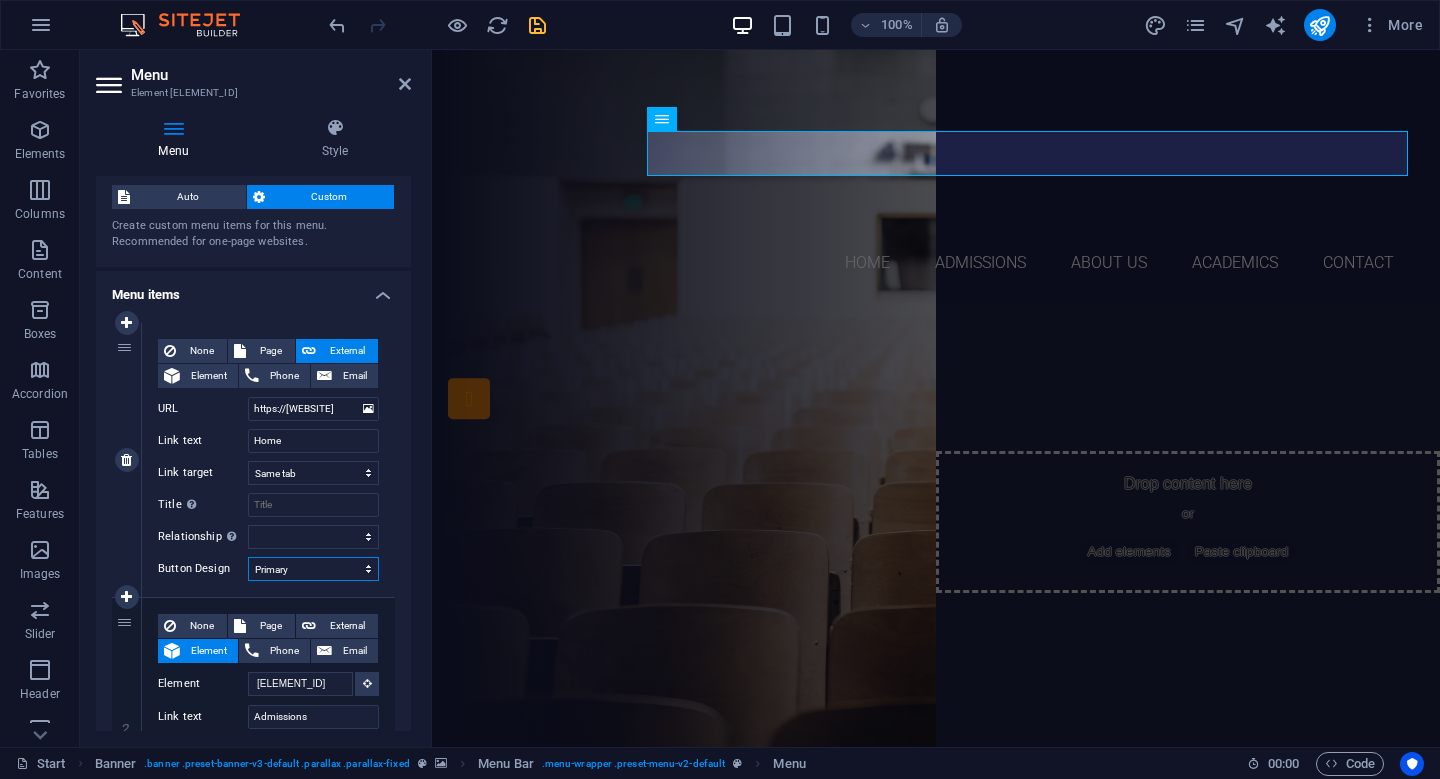 select 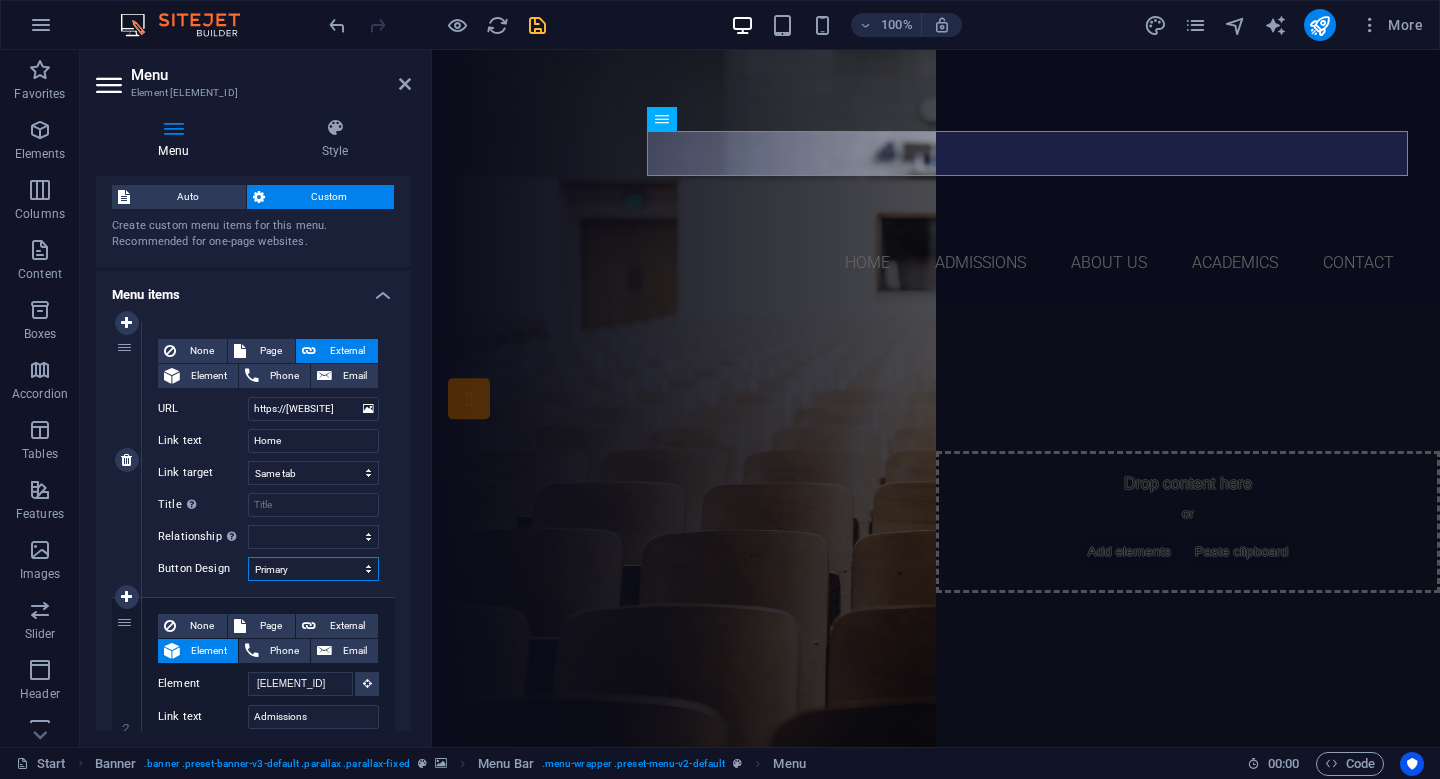 select 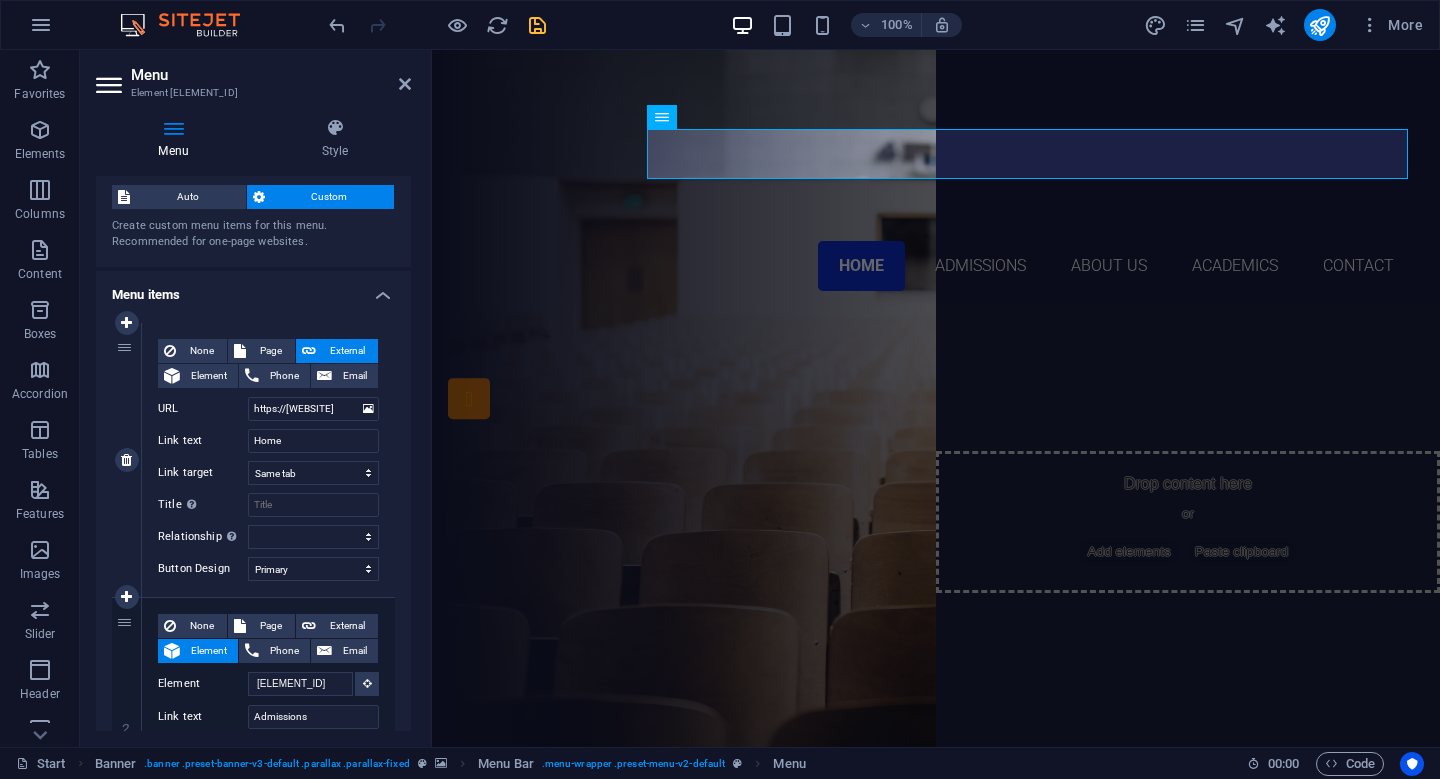 click on "Element [ELEMENT_ID]
URL https://[WEBSITE] Phone Email Link text Home Link target New tab Same tab Overlay Title Additional link description, should not be the same as the link text. The title is most often shown as a tooltip text when the mouse moves over the element. Leave empty if uncertain. Relationship Sets the  relationship of this link to the link target . For example, the value "nofollow" instructs search engines not to follow the link. Can be left empty. alternate author bookmark external help license next nofollow noreferrer noopener prev search tag Button Design None Default Primary Secondary" at bounding box center (268, 460) 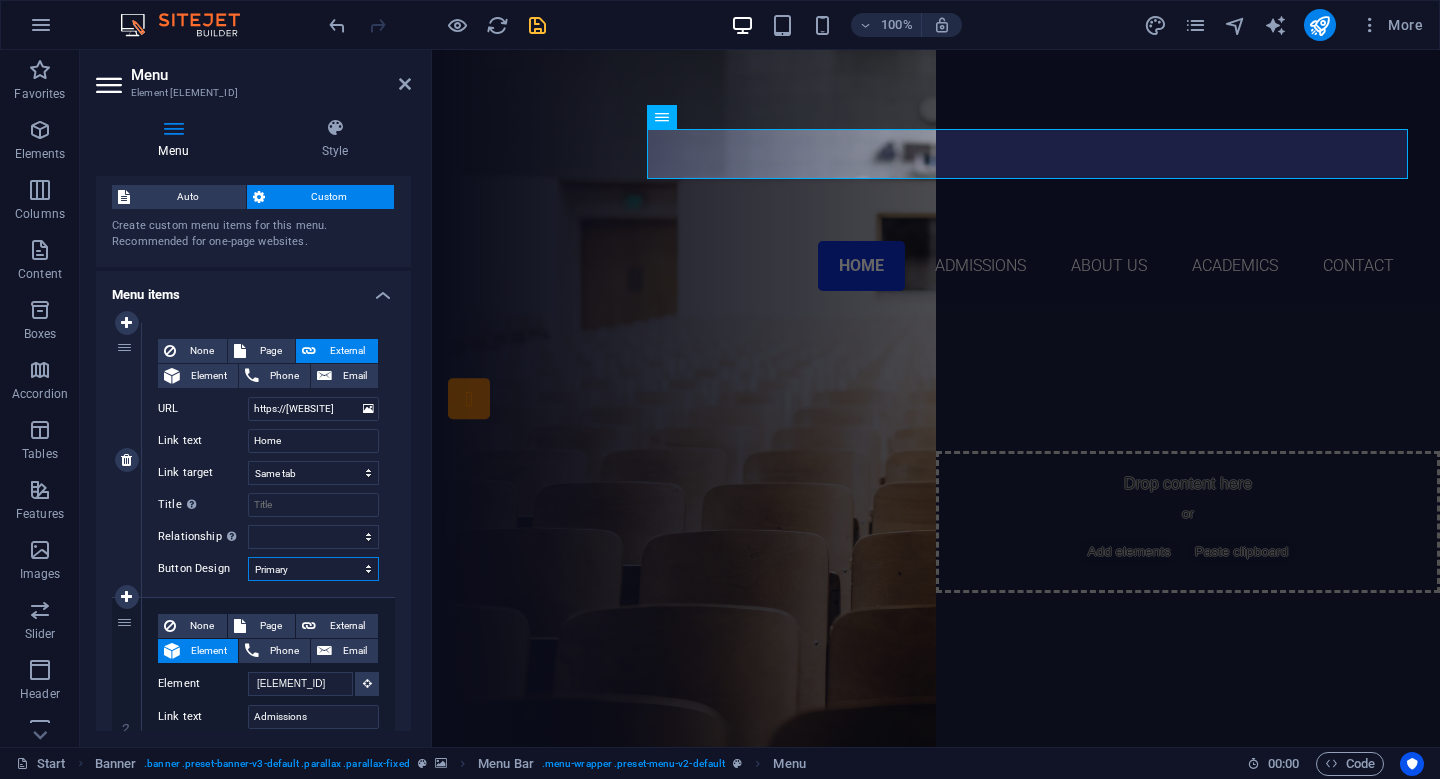 select on "default" 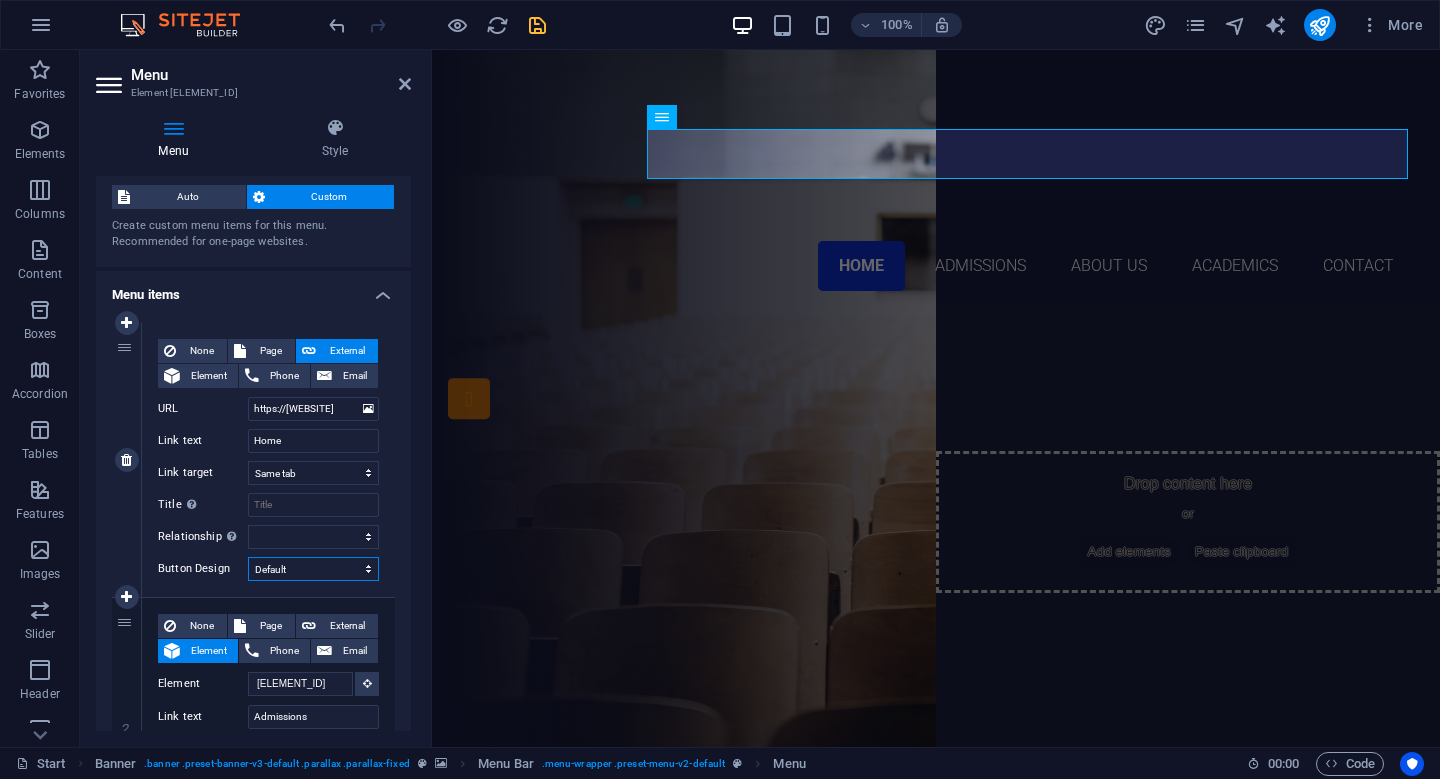select 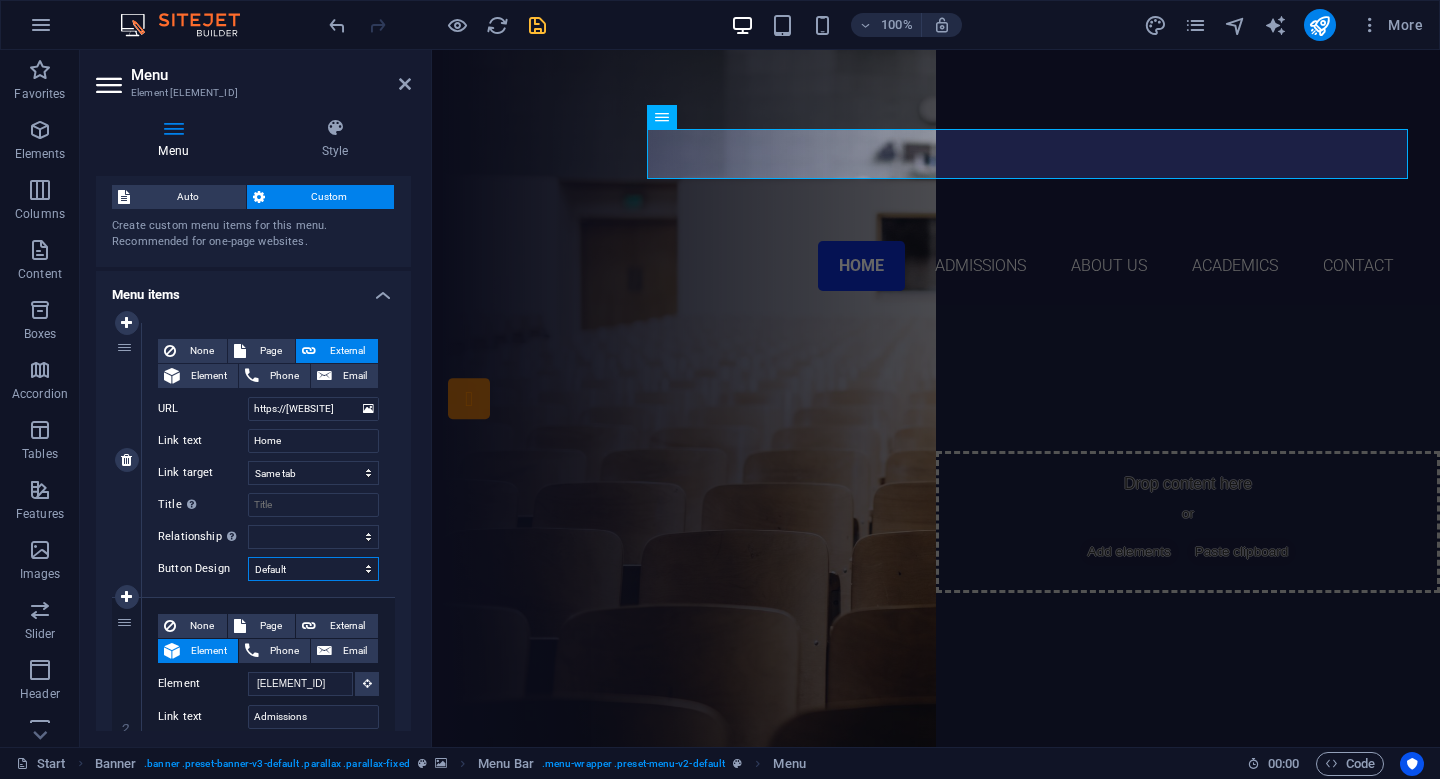 select 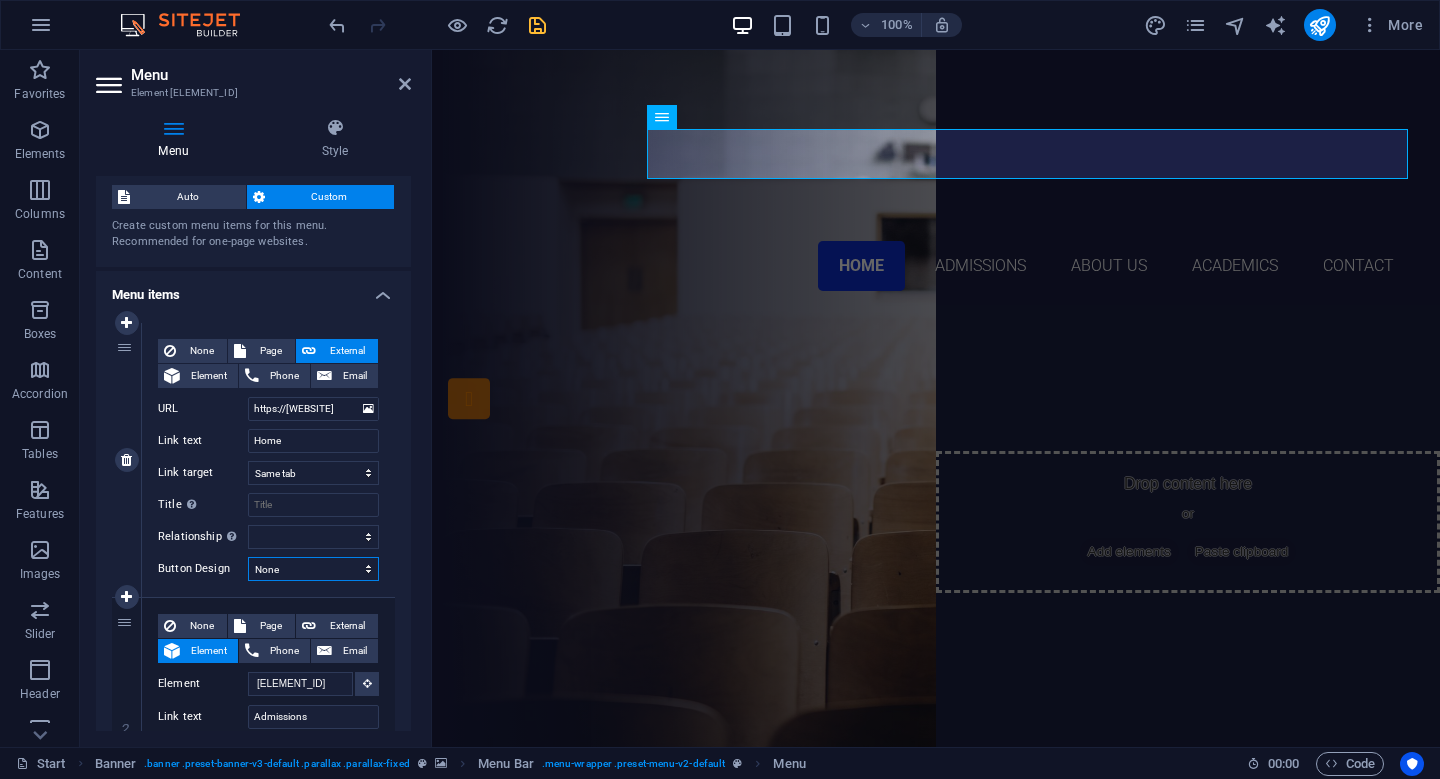 select 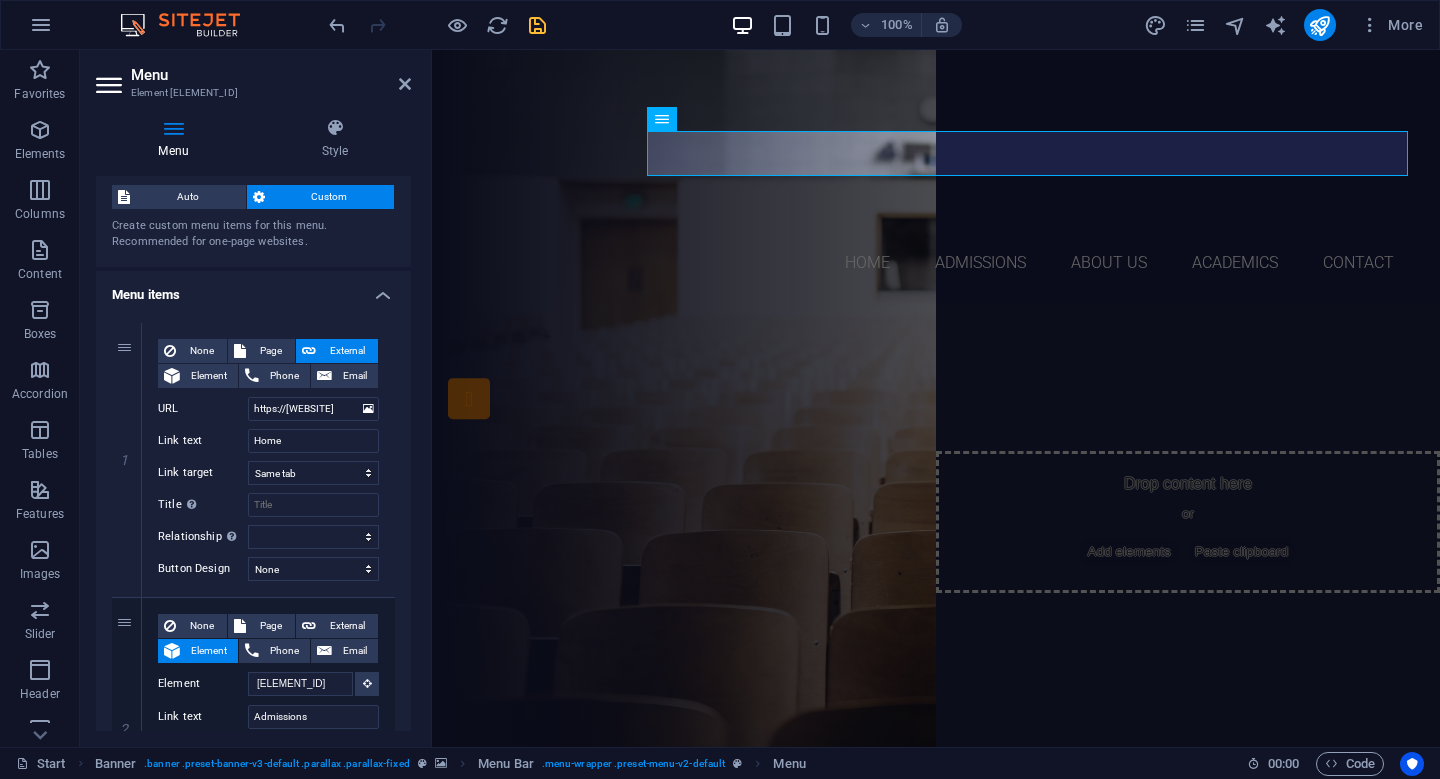 click on "Element [ELEMENT_ID]
URL https://[WEBSITE] Phone Email Link text Home Link target New tab Same tab Overlay Title Additional link description, should not be the same as the link text. The title is most often shown as a tooltip text when the mouse moves over the element. Leave empty if uncertain. Relationship Sets the  relationship of this link to the link target . For example, the value "nofollow" instructs search engines not to follow the link. Can be left empty. alternate author bookmark external help license next nofollow noreferrer noopener prev search tag Button Design None Default Primary Secondary 2 None Page External Element Phone Email Page Start Subpage Legal notice Privacy Element [ELEMENT_ID]
URL Phone Email Link text Admissions Link target New tab Same tab Overlay Title Relationship Sets the  relationship of this link to the link target alternate help" at bounding box center [253, 948] 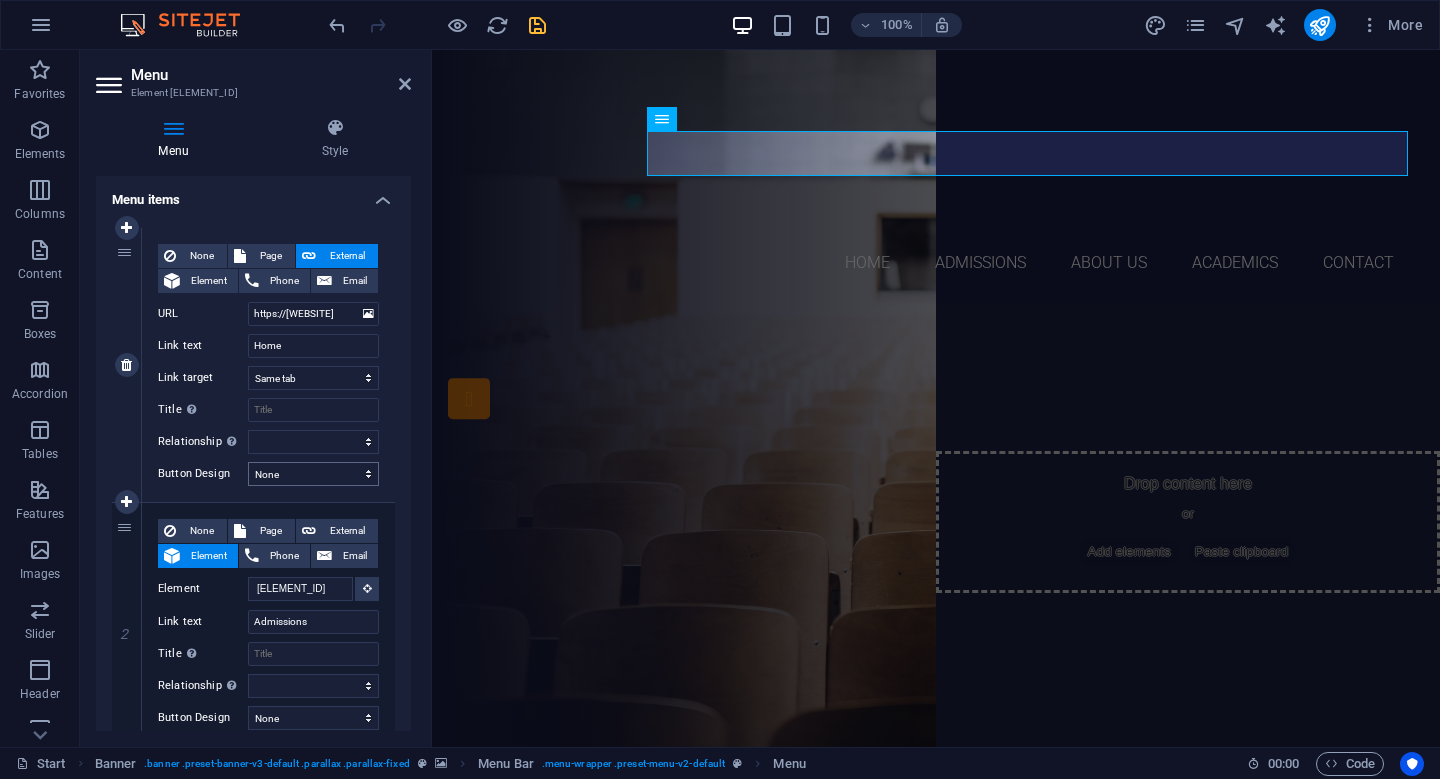 scroll, scrollTop: 152, scrollLeft: 0, axis: vertical 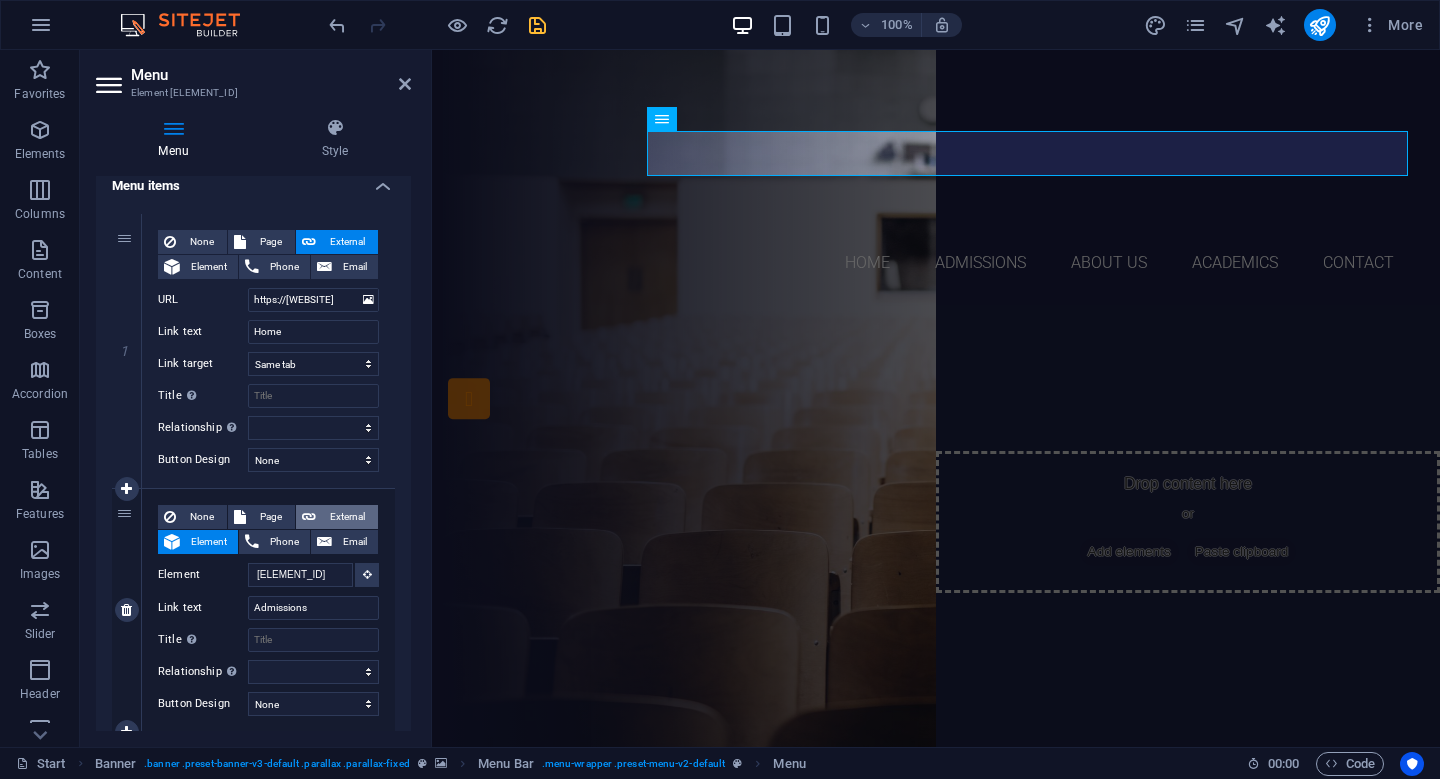 click on "External" at bounding box center [347, 517] 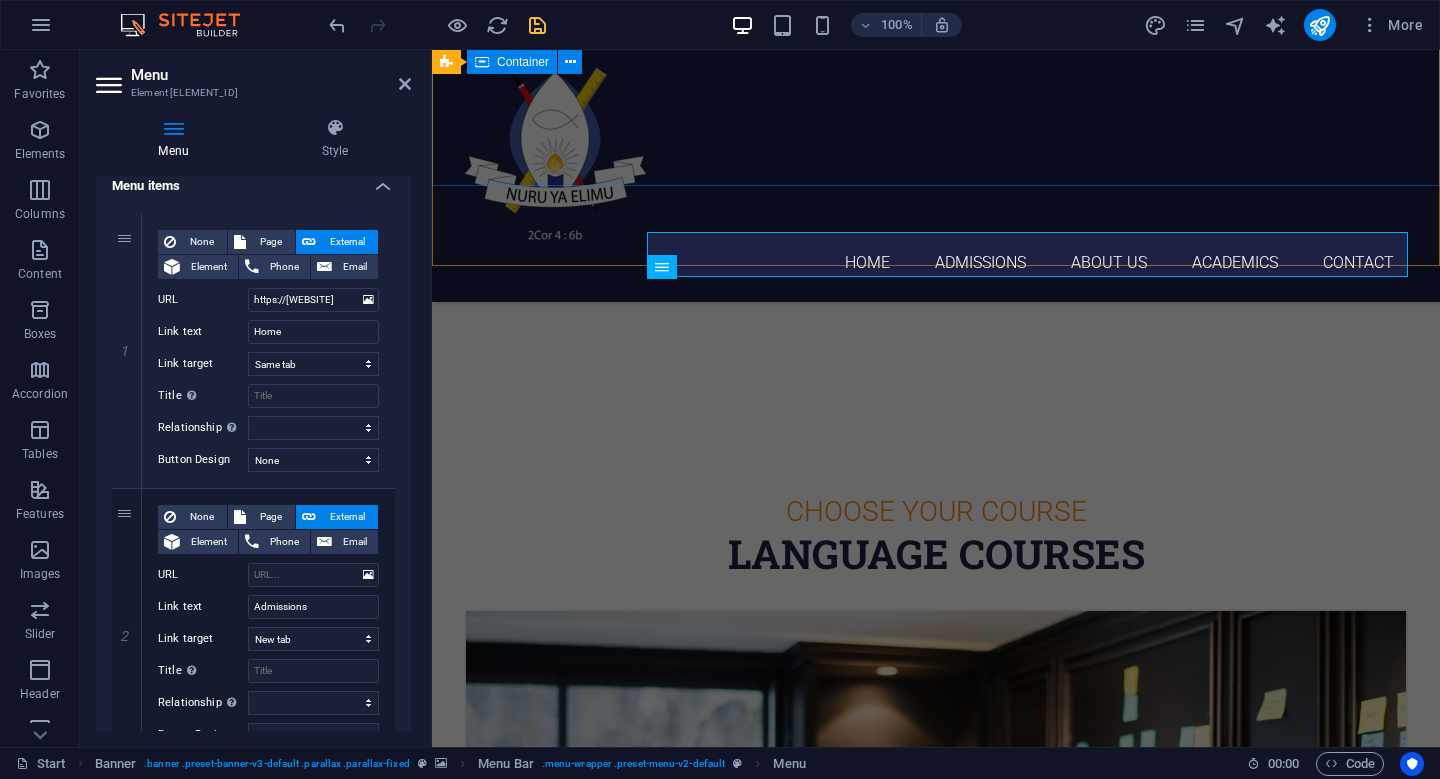 scroll, scrollTop: 481, scrollLeft: 0, axis: vertical 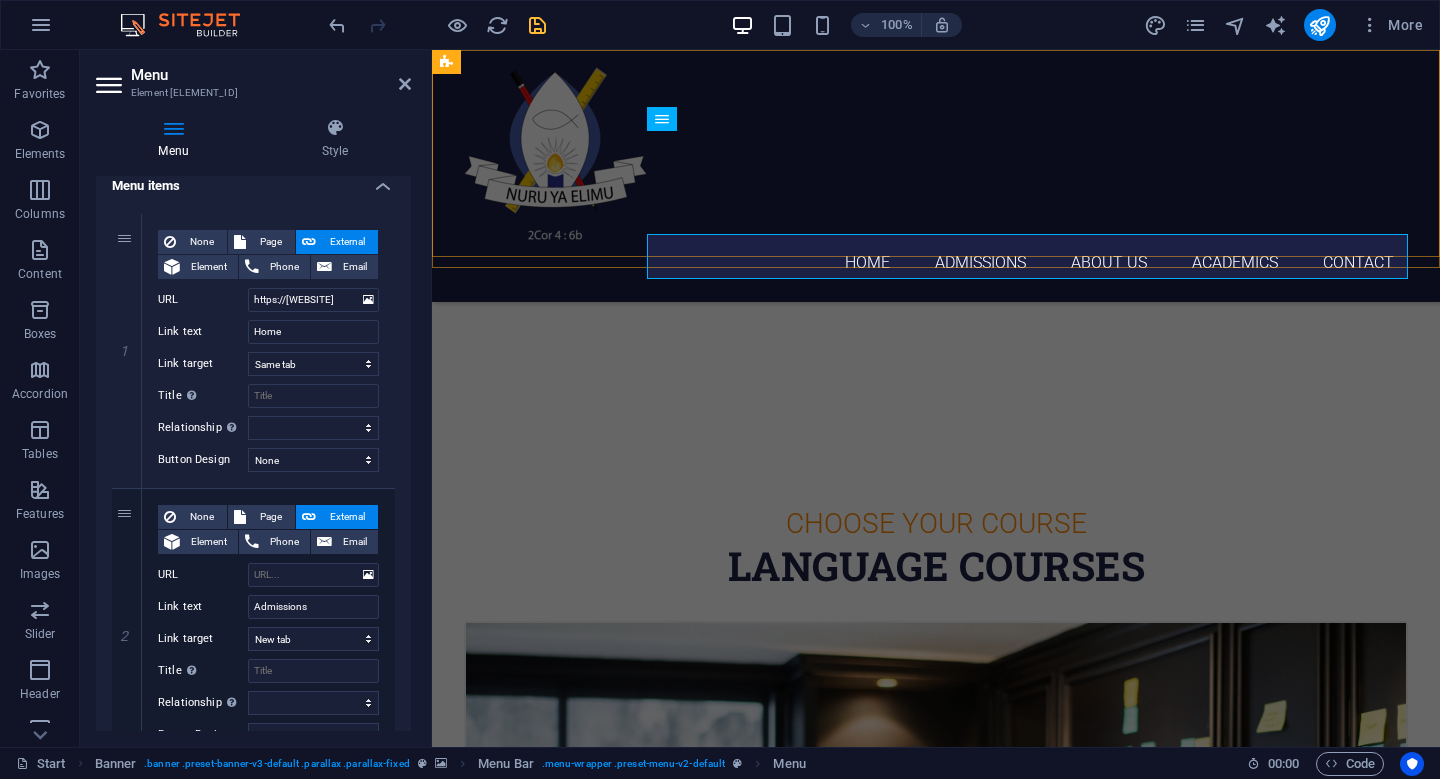 click on "Home Admissions About Us Academics Contact" at bounding box center (936, 176) 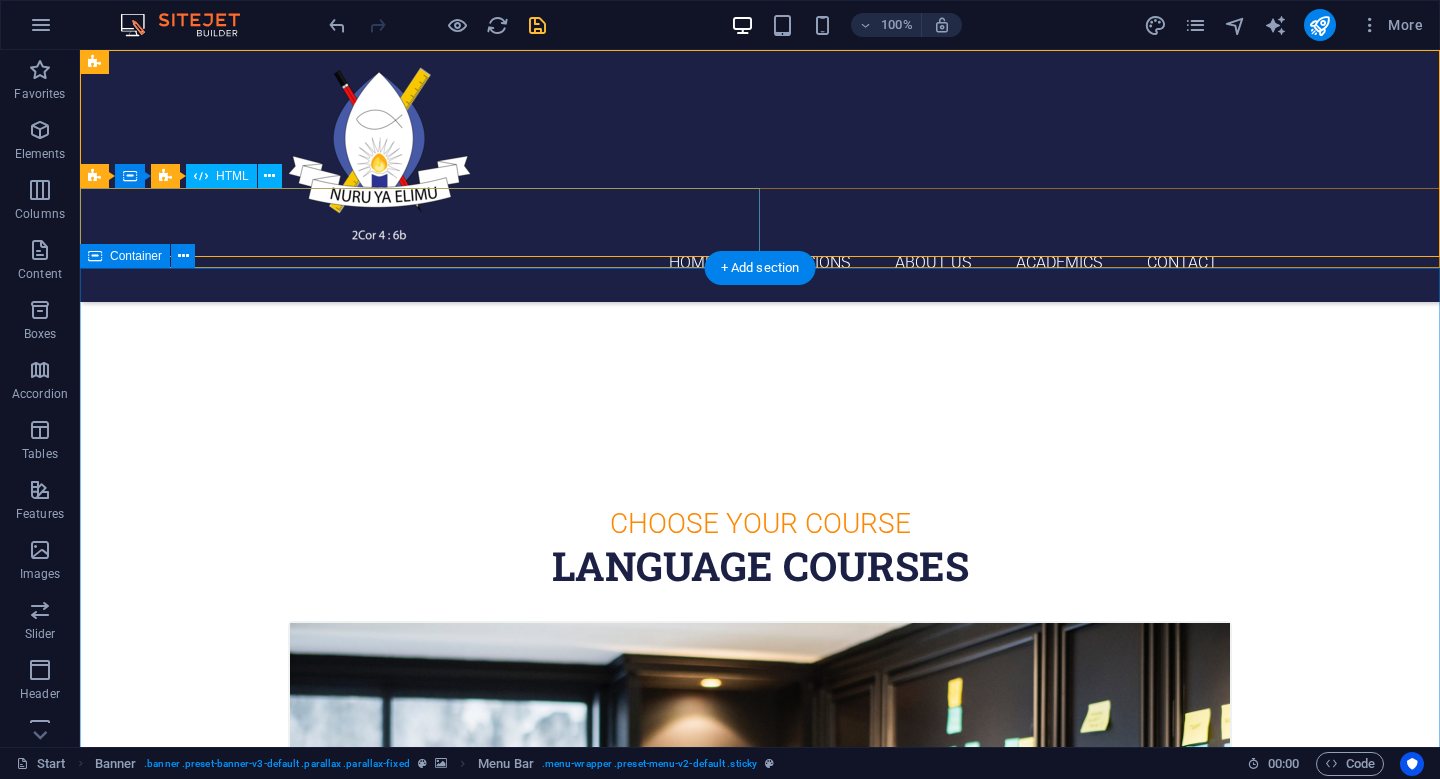 click on "Container" at bounding box center [136, 256] 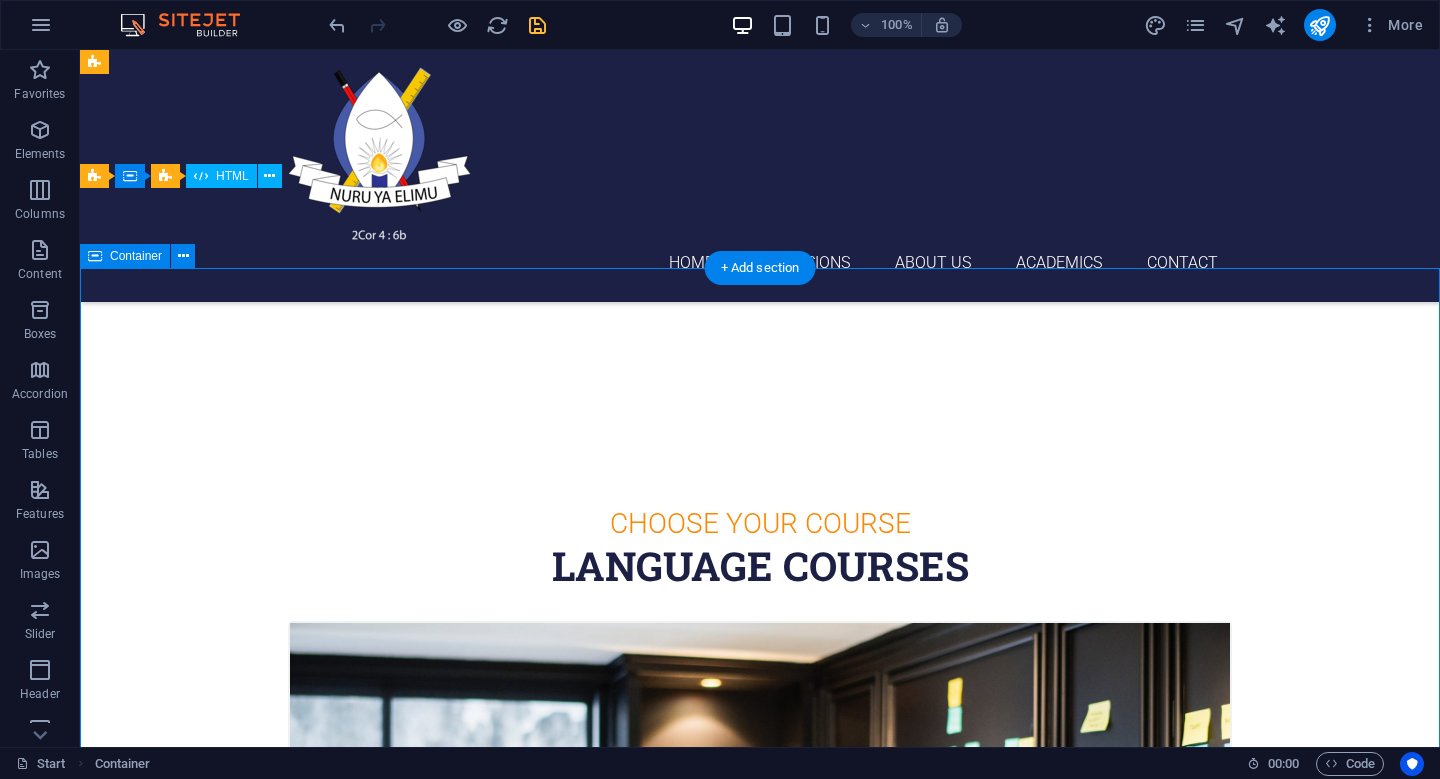 click on "Container" at bounding box center (136, 256) 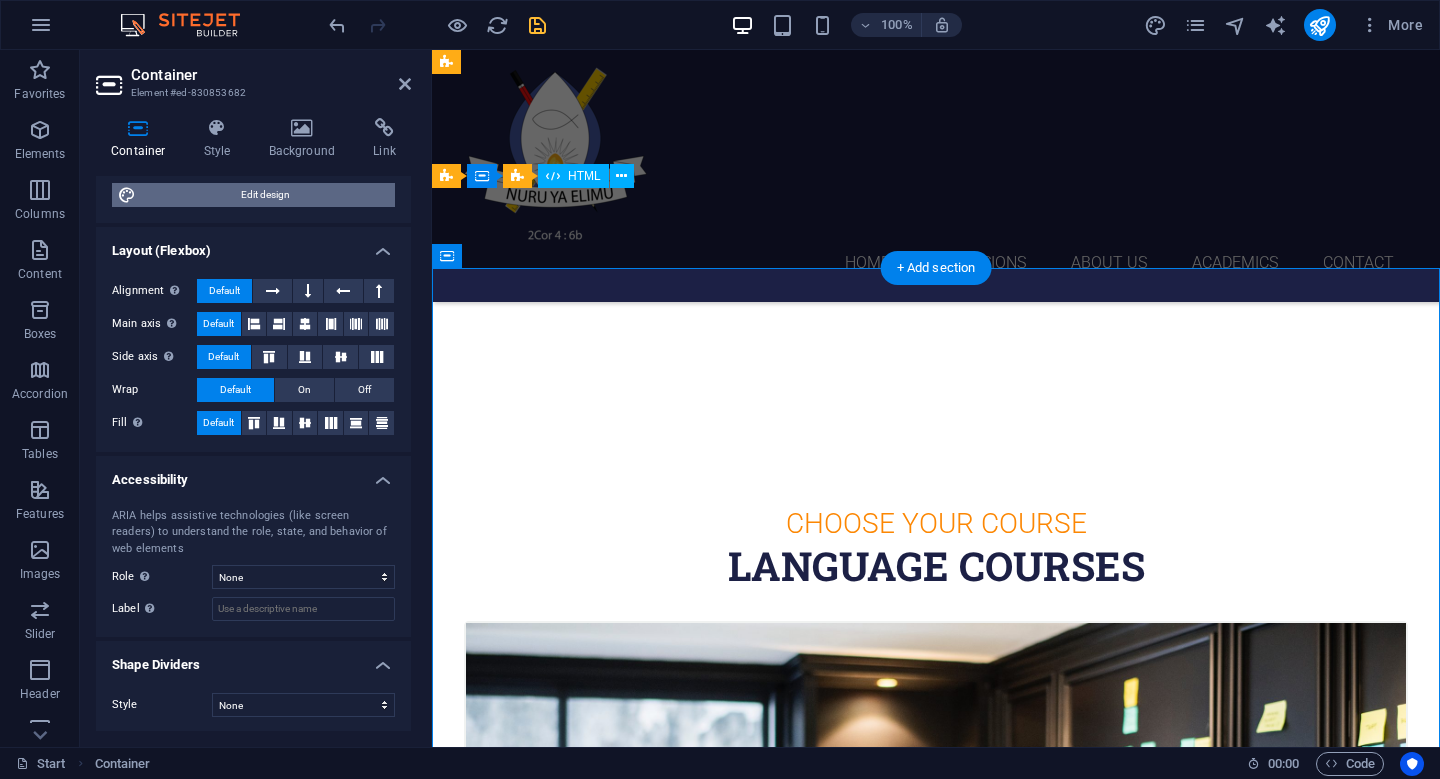 scroll, scrollTop: 217, scrollLeft: 0, axis: vertical 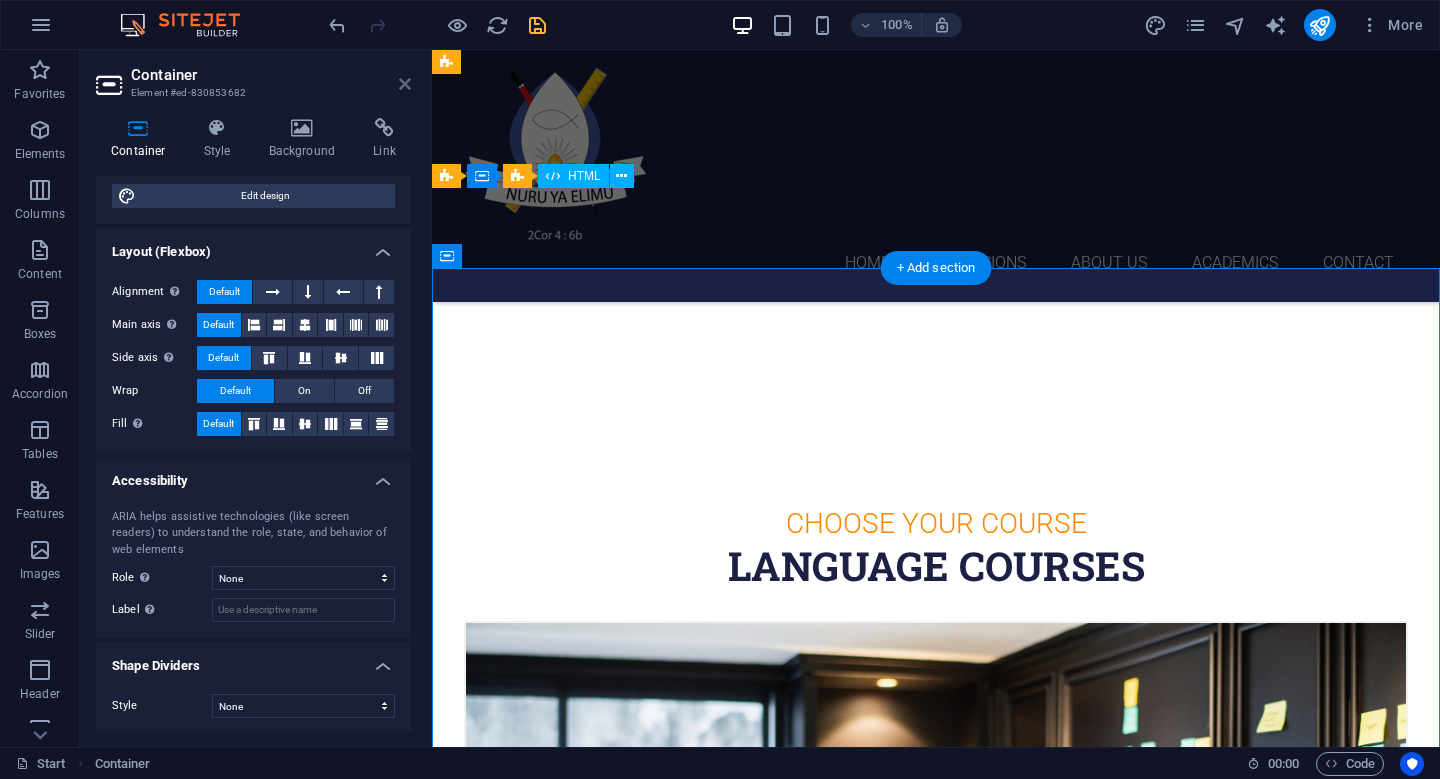 click at bounding box center [405, 84] 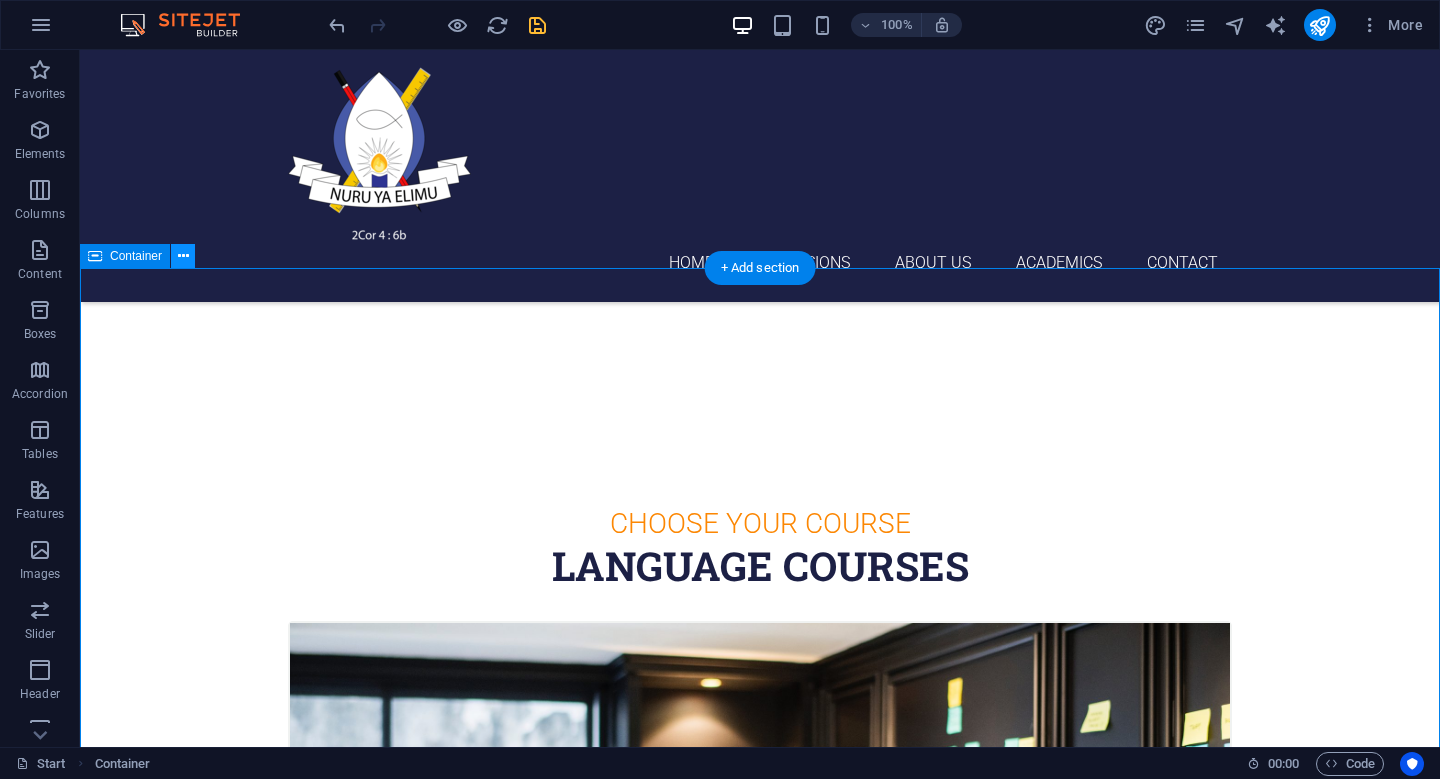 click at bounding box center [183, 256] 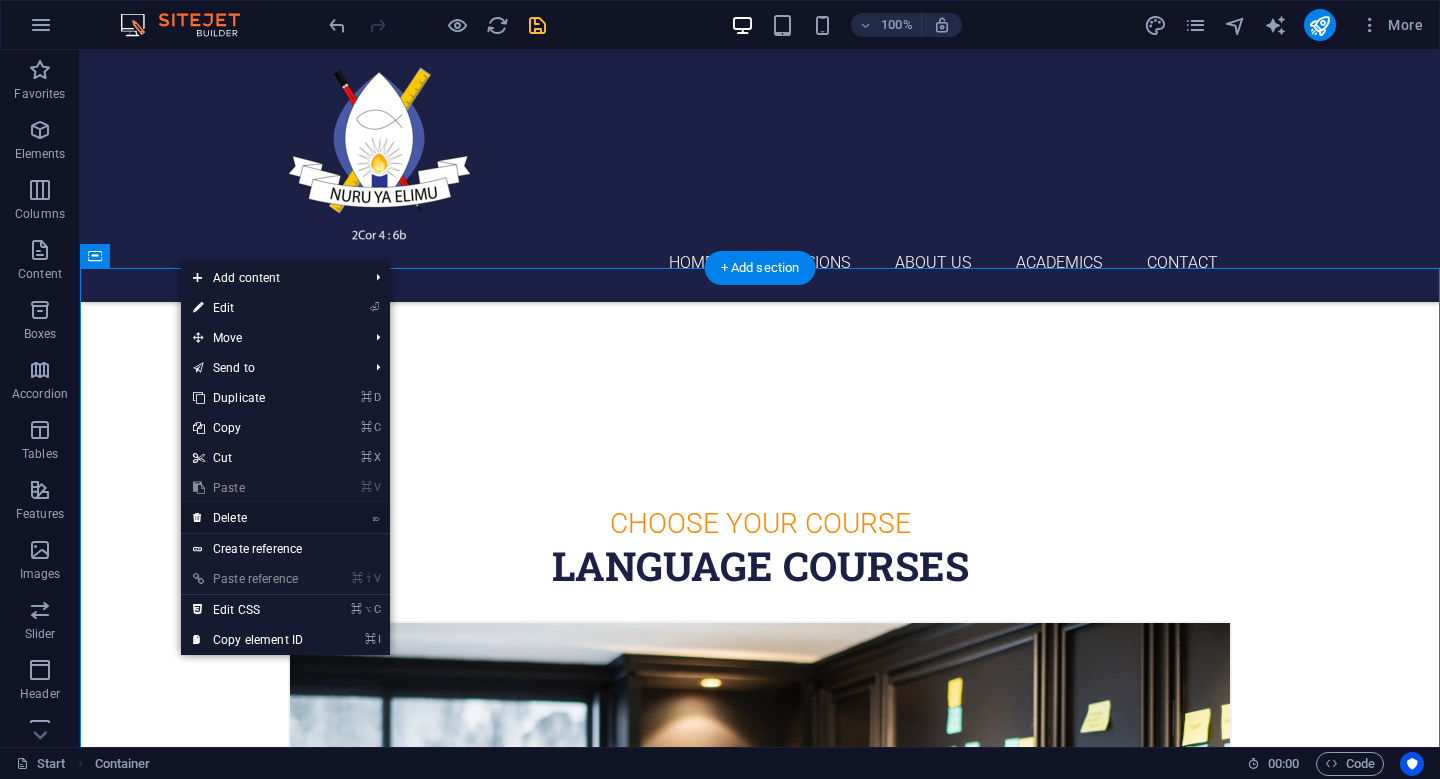 click on "⌦  Delete" at bounding box center [248, 518] 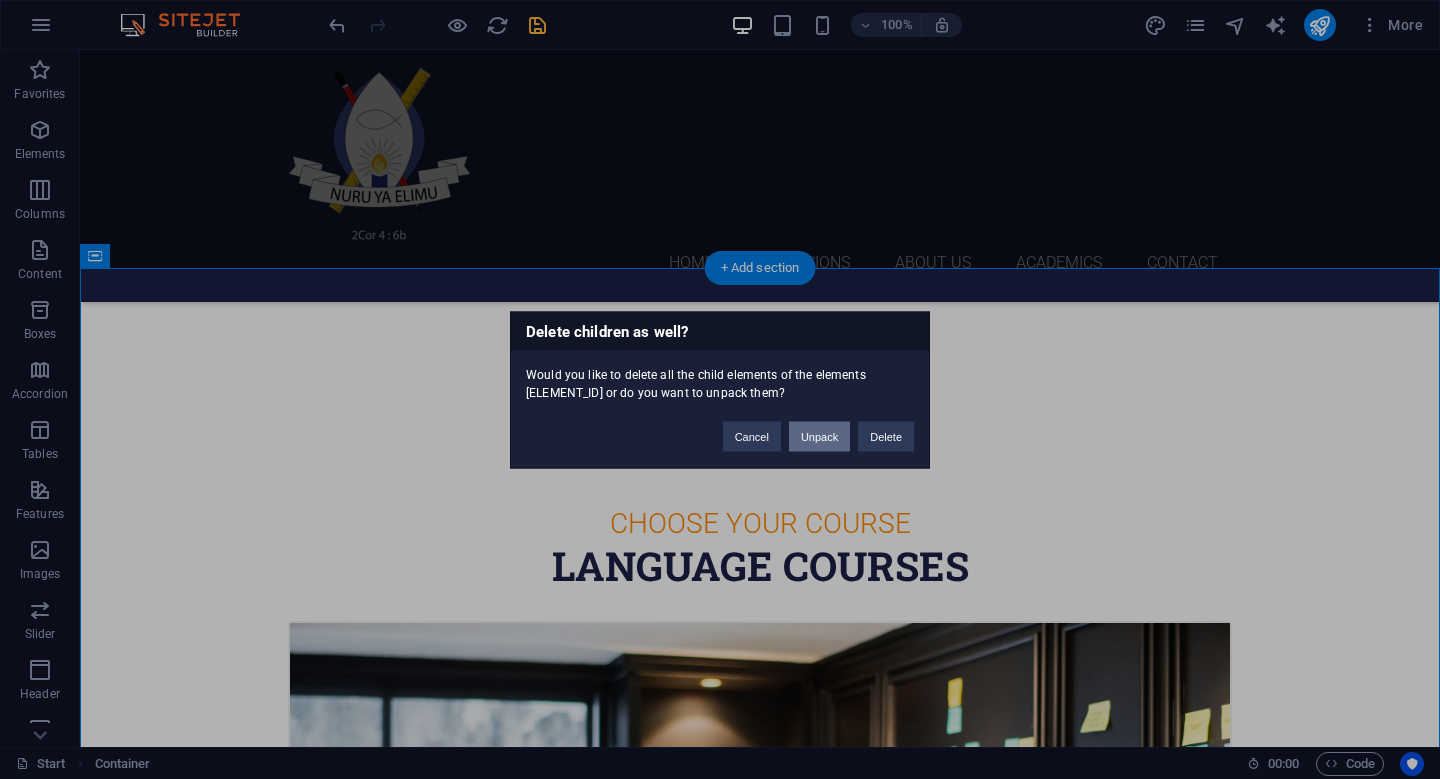 click on "Unpack" at bounding box center (819, 436) 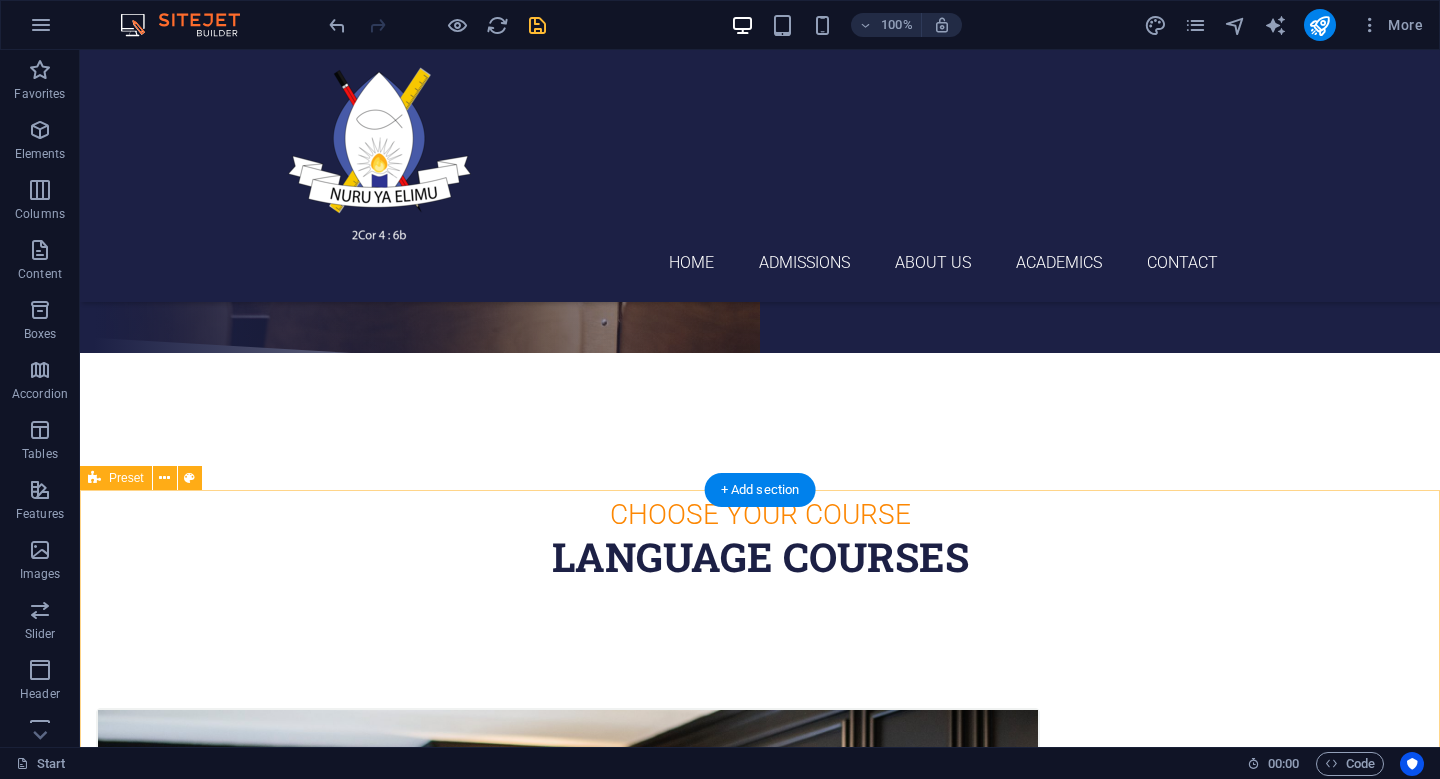 scroll, scrollTop: 360, scrollLeft: 0, axis: vertical 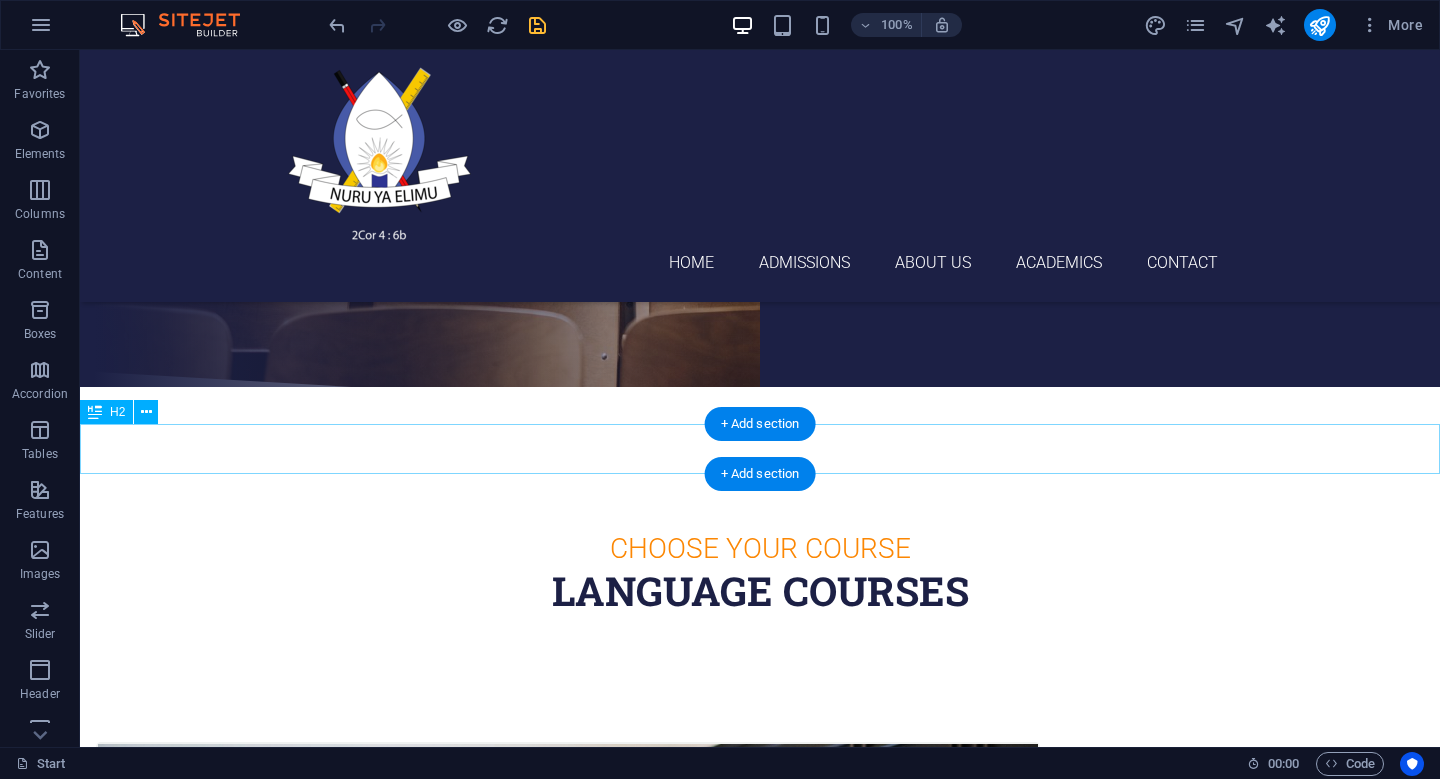click on "Language Courses" at bounding box center [760, 591] 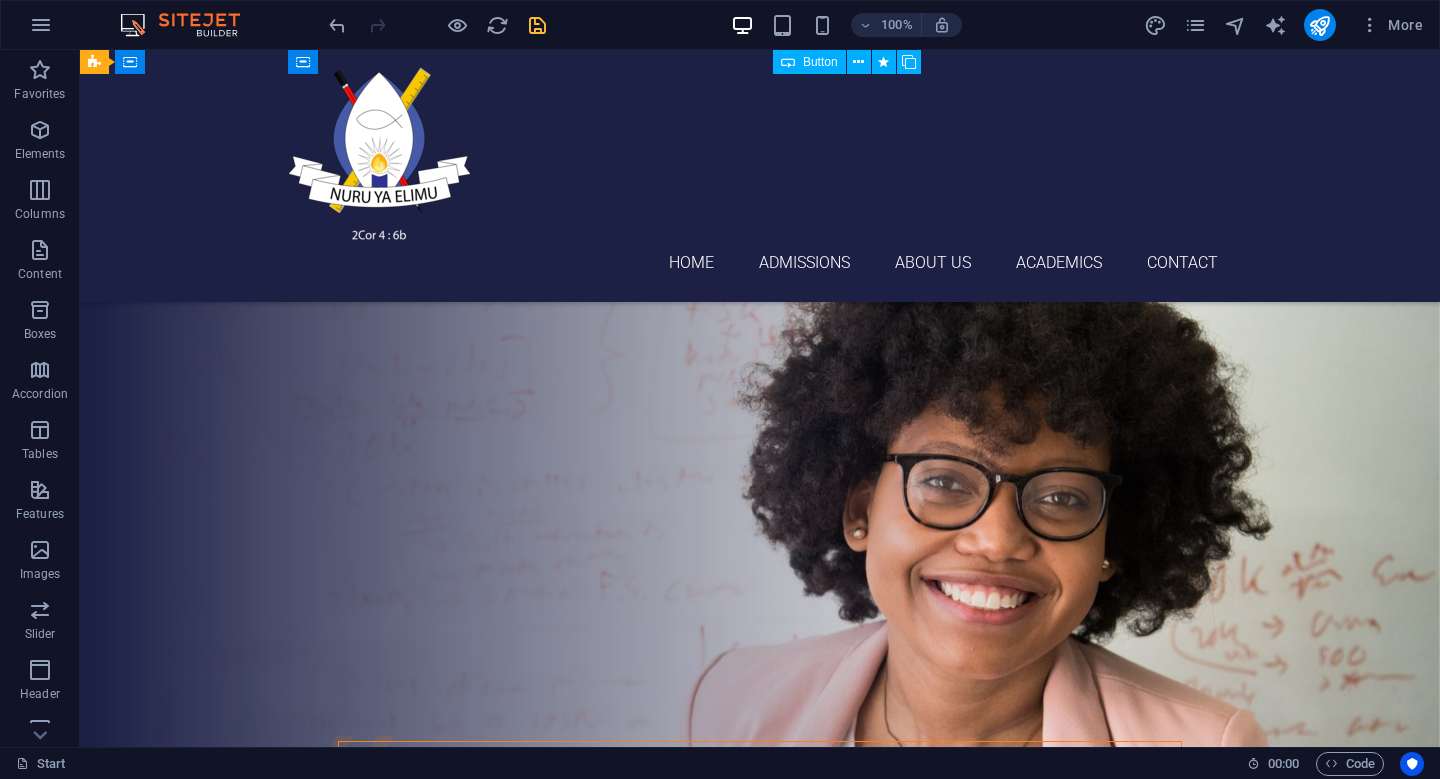 scroll, scrollTop: 7578, scrollLeft: 0, axis: vertical 